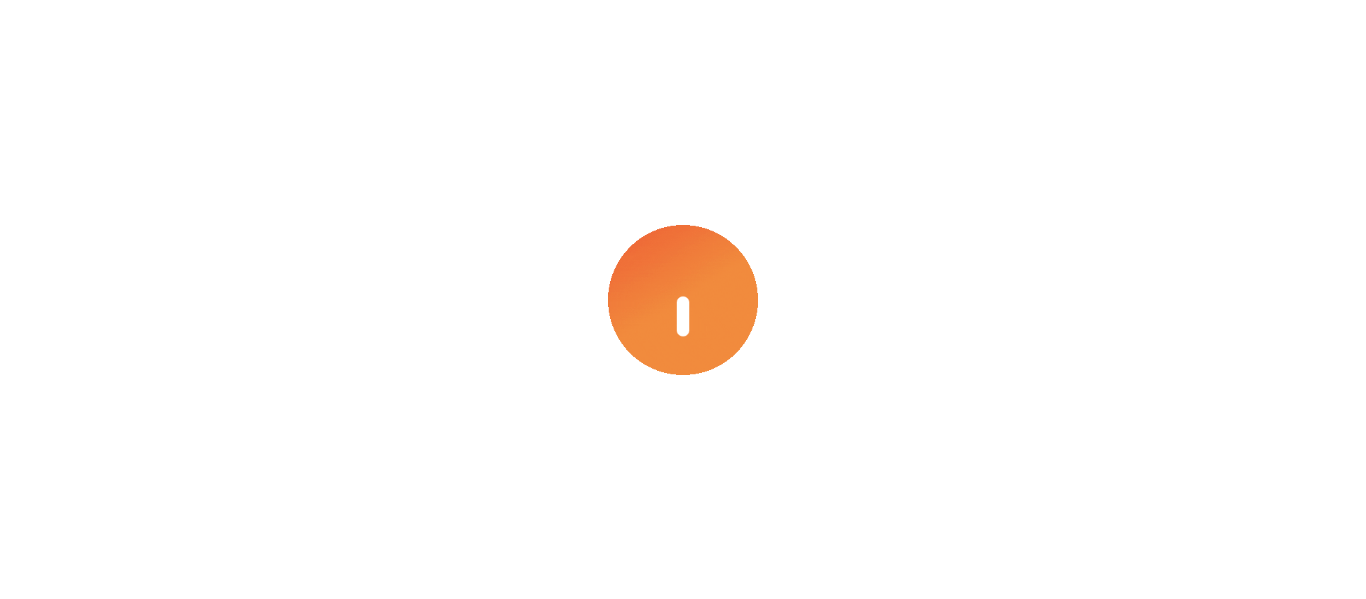 scroll, scrollTop: 0, scrollLeft: 0, axis: both 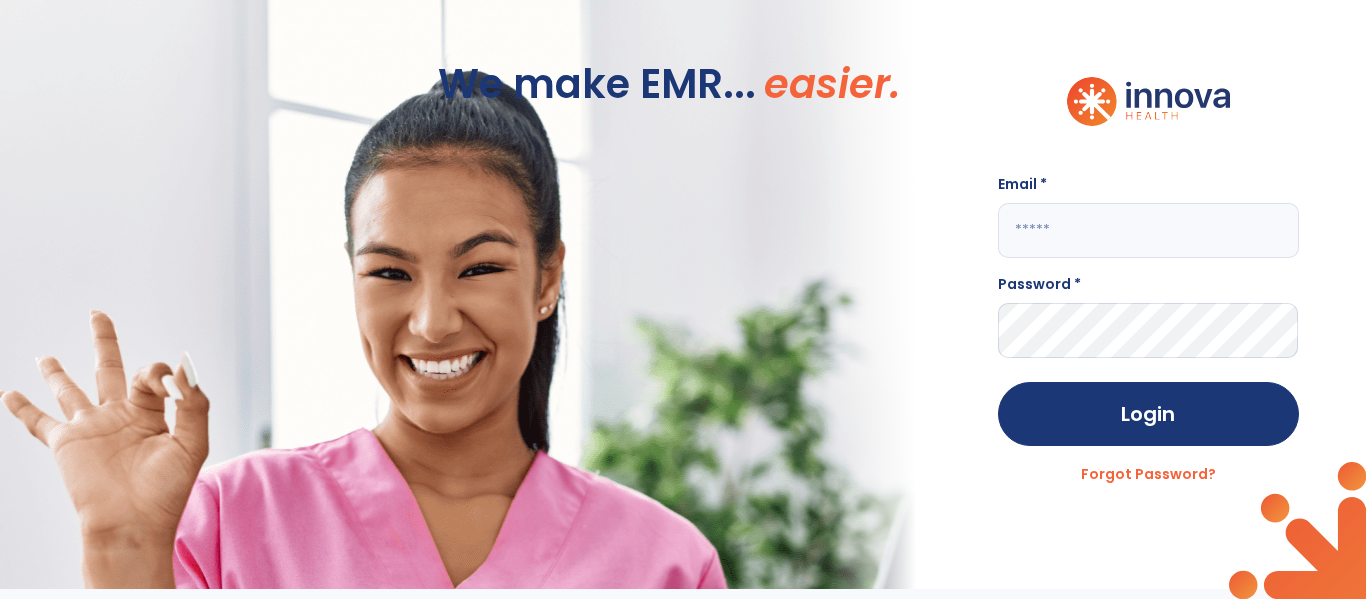 click 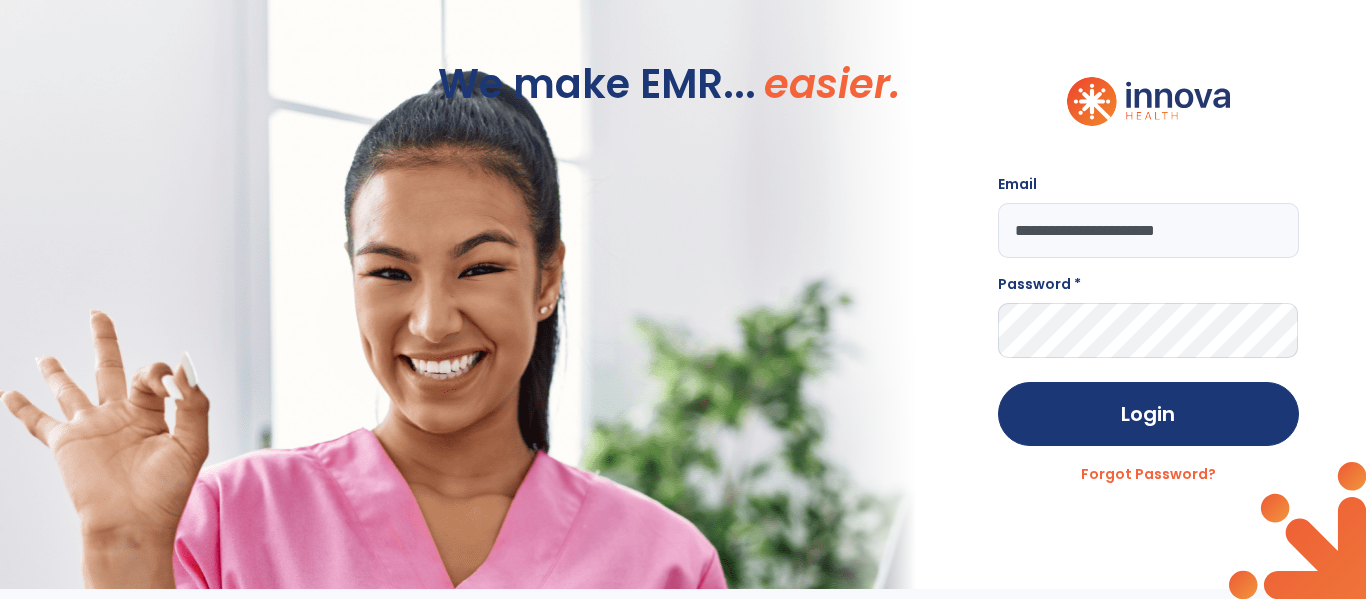 type on "**********" 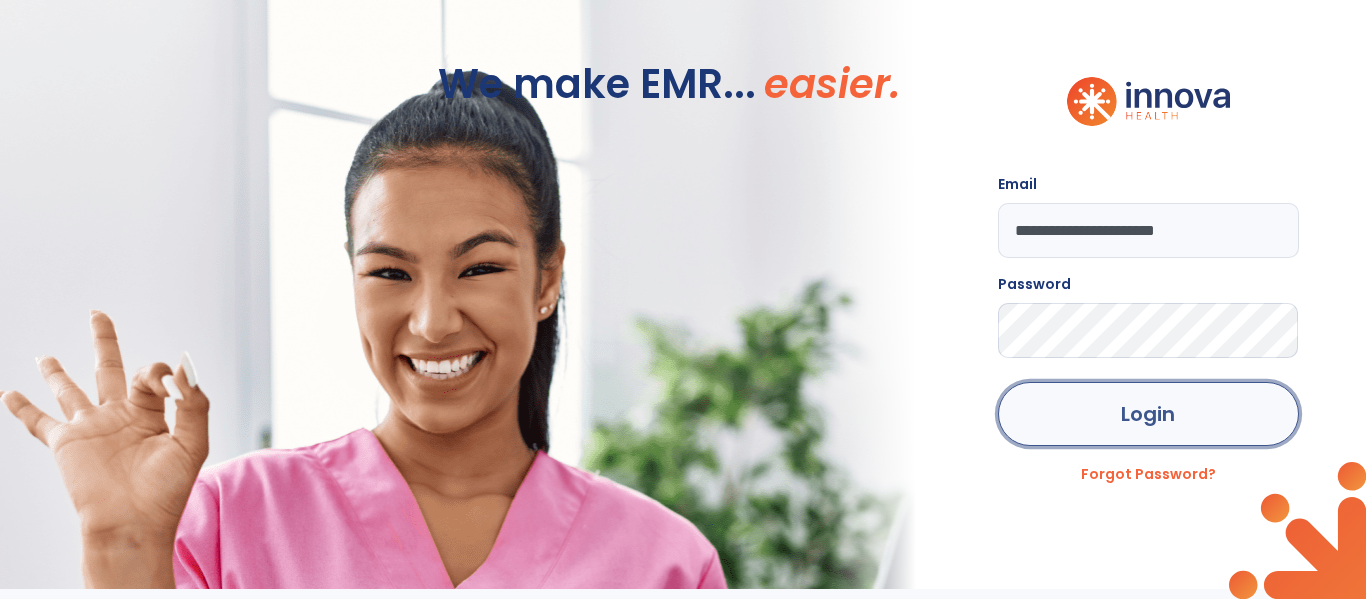 click on "Login" 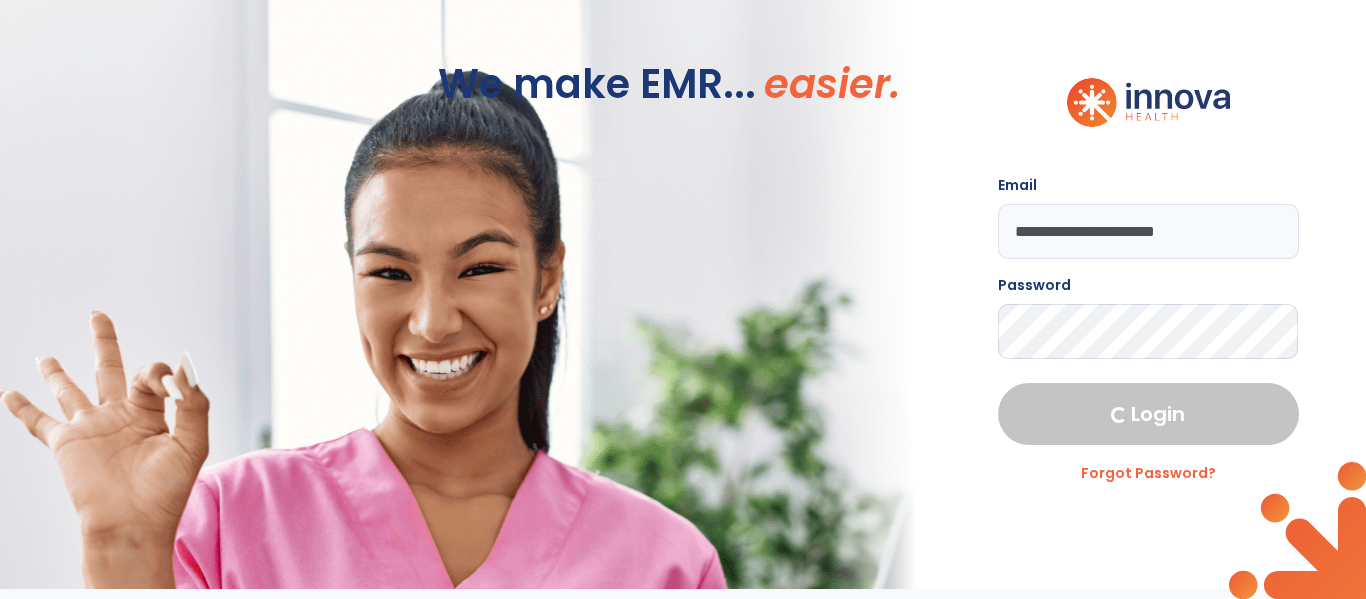 select on "****" 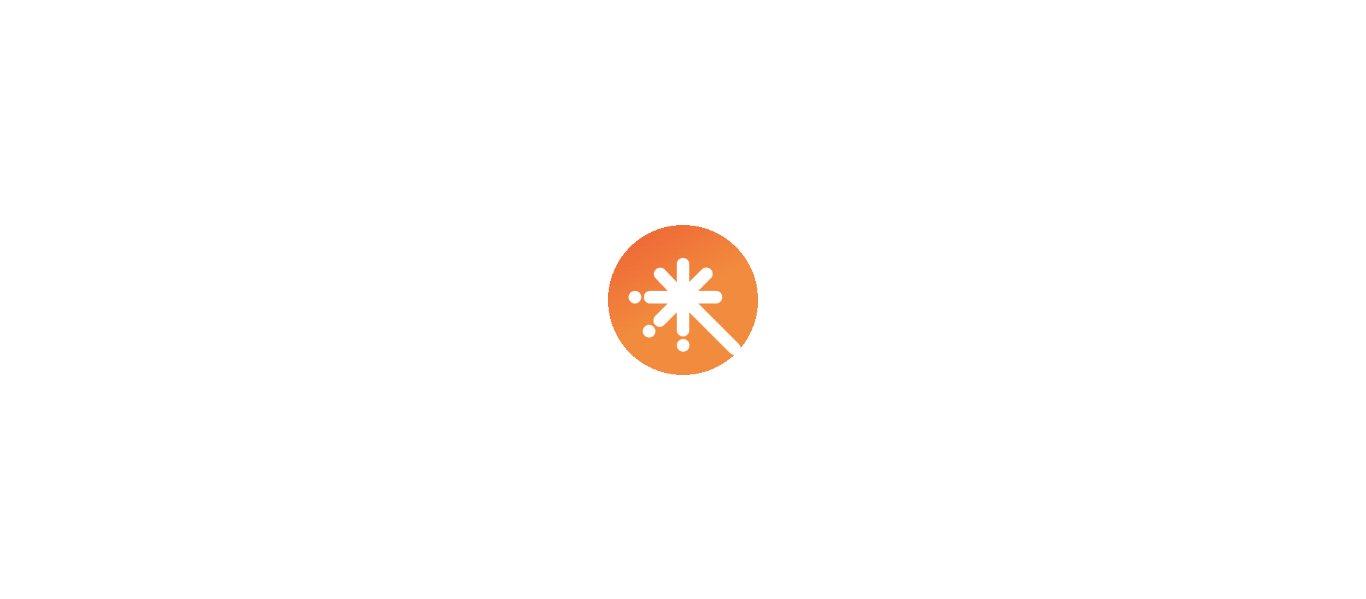 scroll, scrollTop: 0, scrollLeft: 0, axis: both 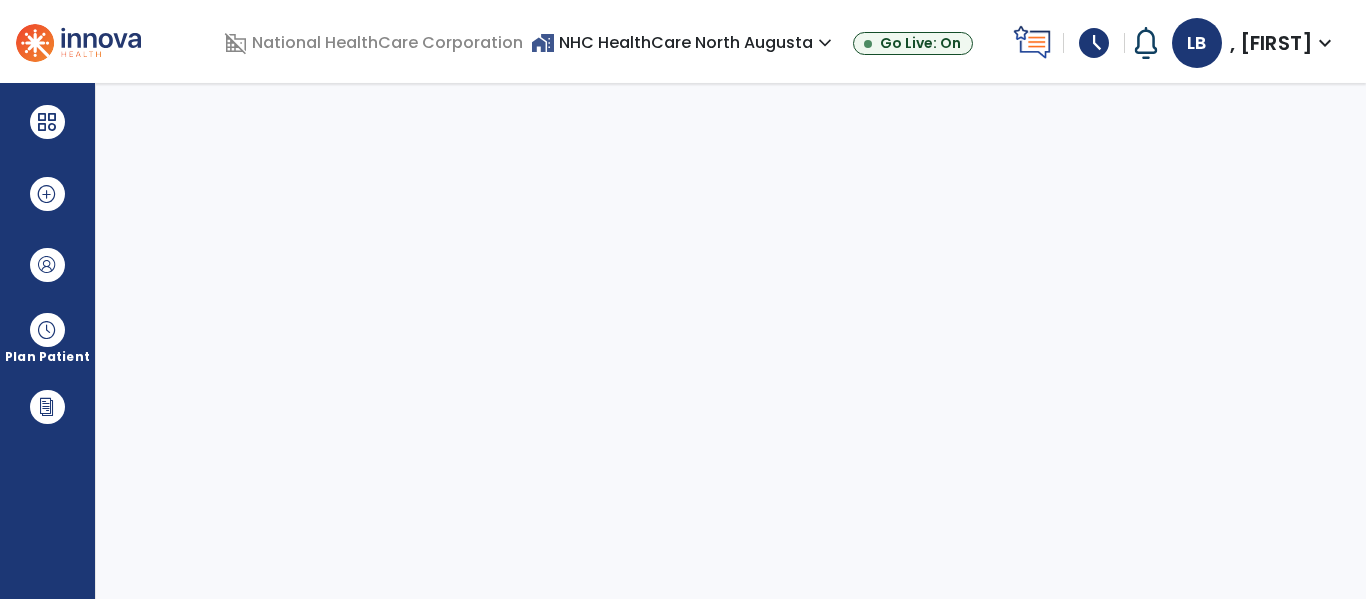 select on "****" 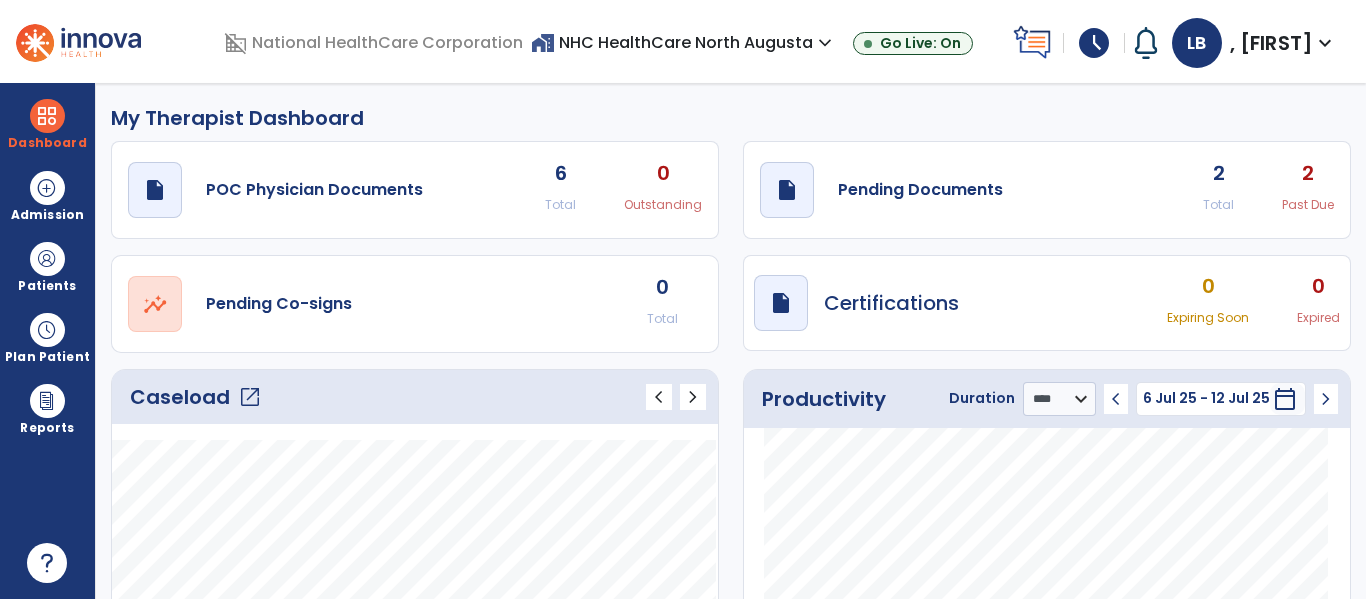click on "schedule" at bounding box center [1094, 43] 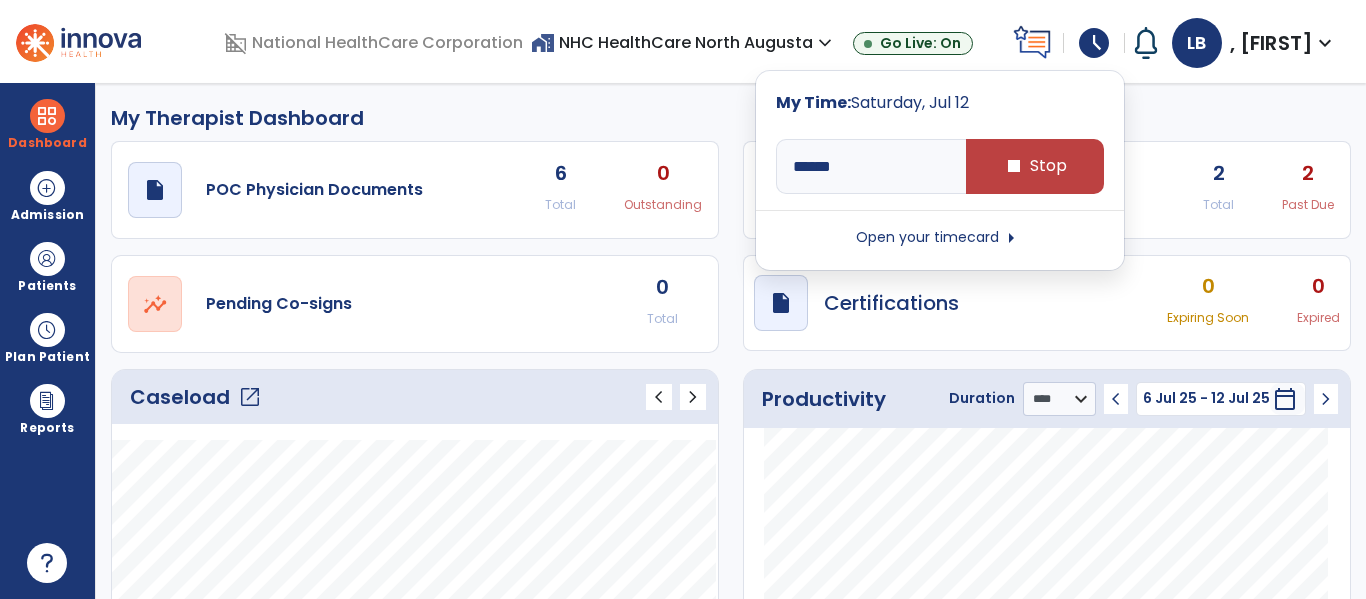 click on "My Therapist Dashboard" 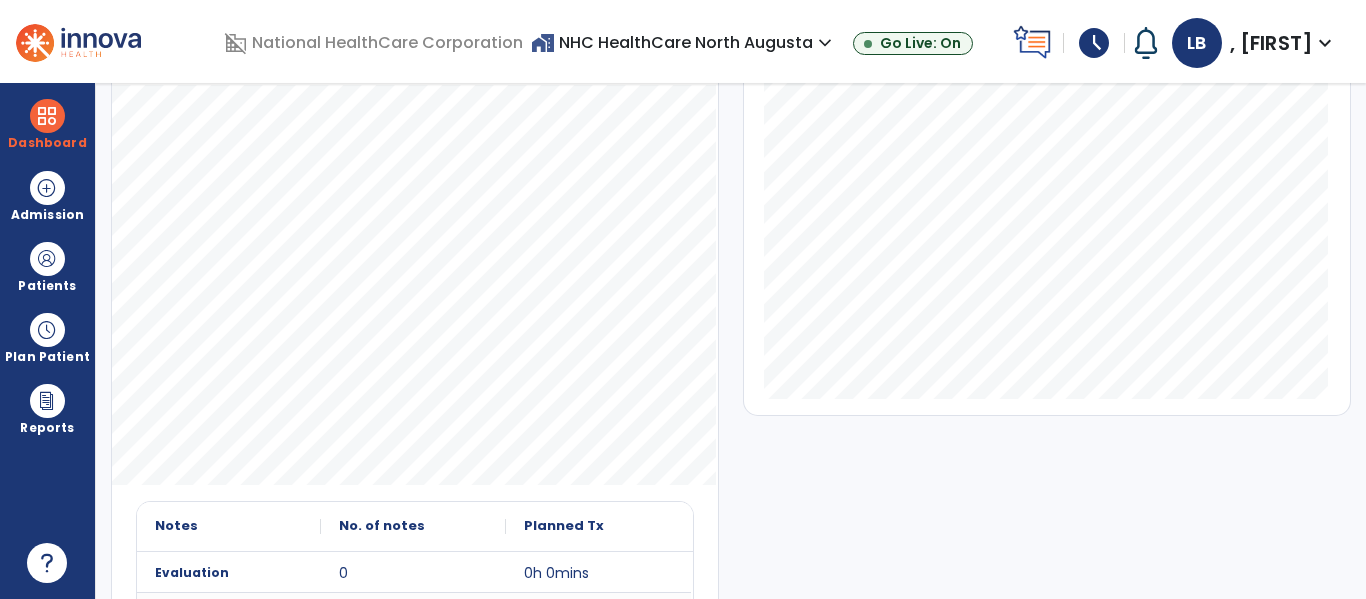 scroll, scrollTop: 0, scrollLeft: 0, axis: both 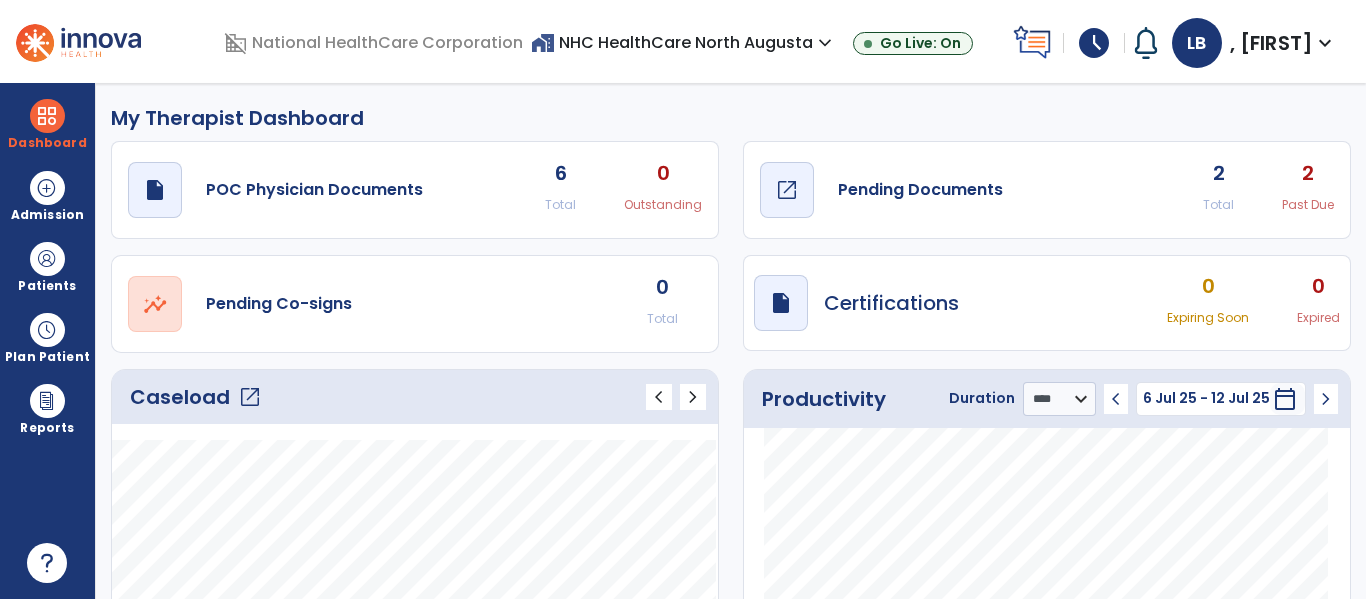 click on "Pending Documents" 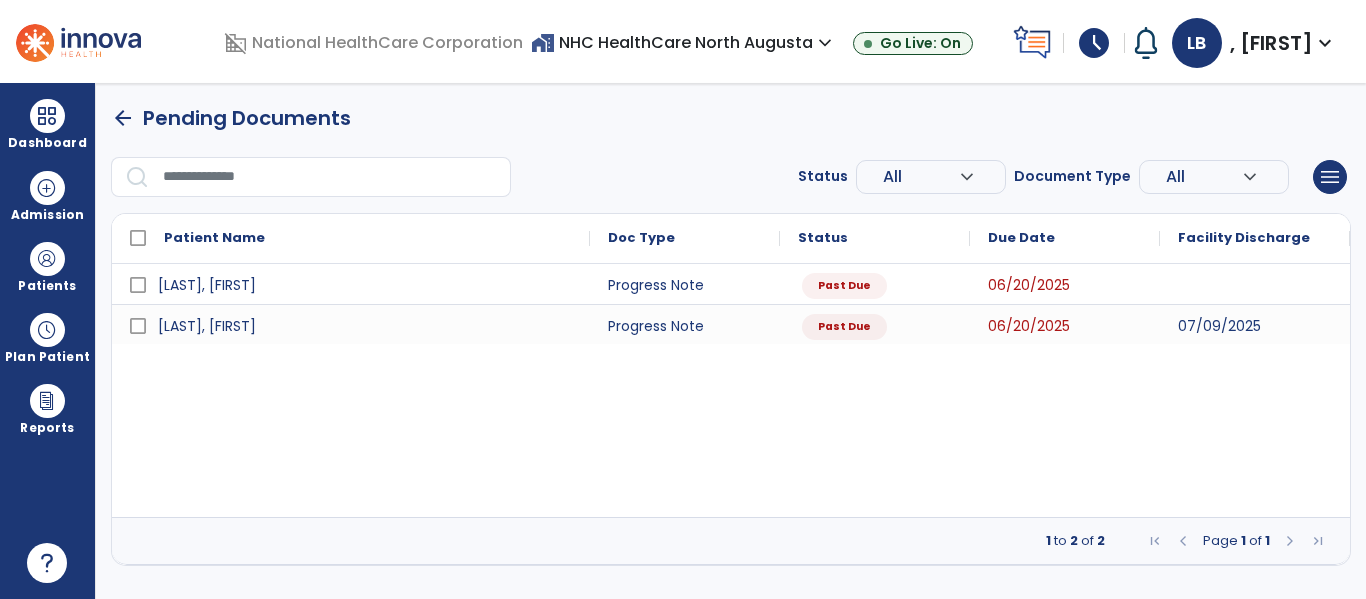 click on "arrow_back" at bounding box center [123, 118] 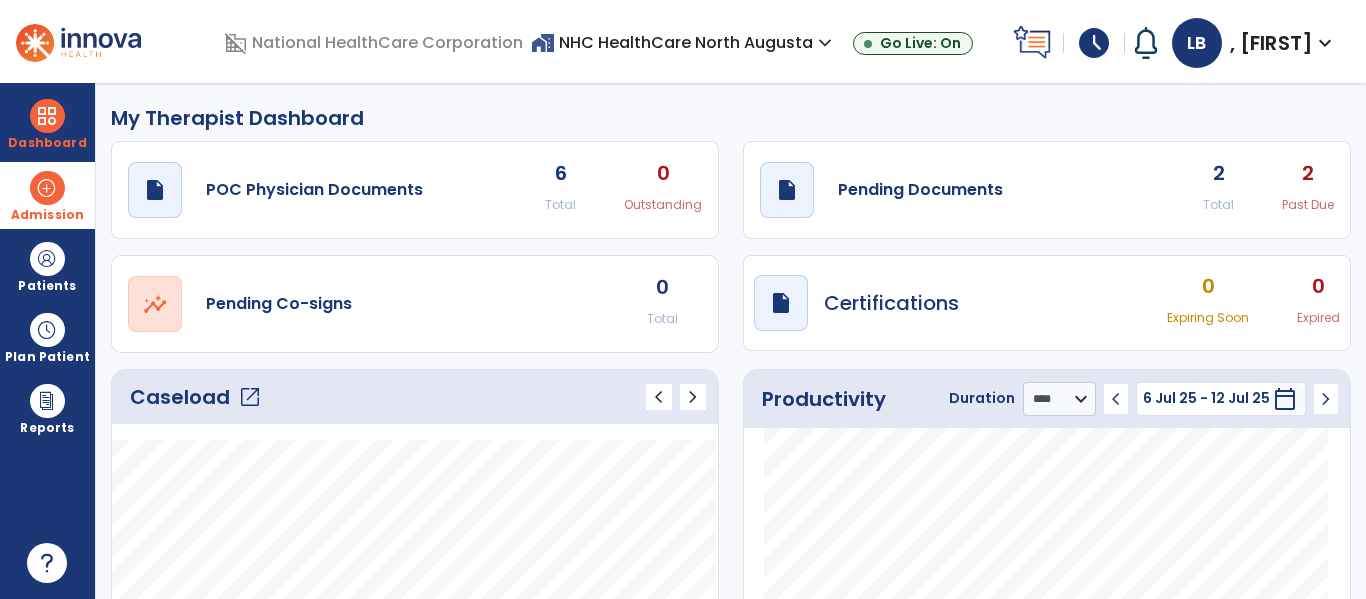 click on "Admission" at bounding box center [47, 215] 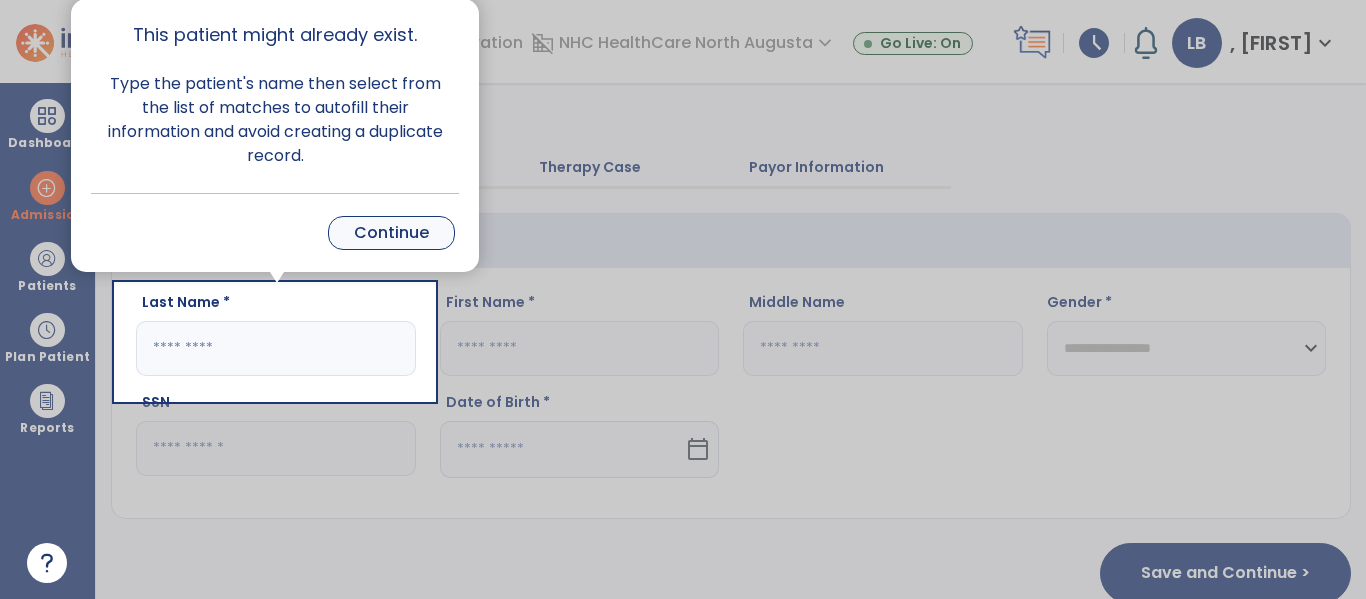click on "Continue" at bounding box center [391, 233] 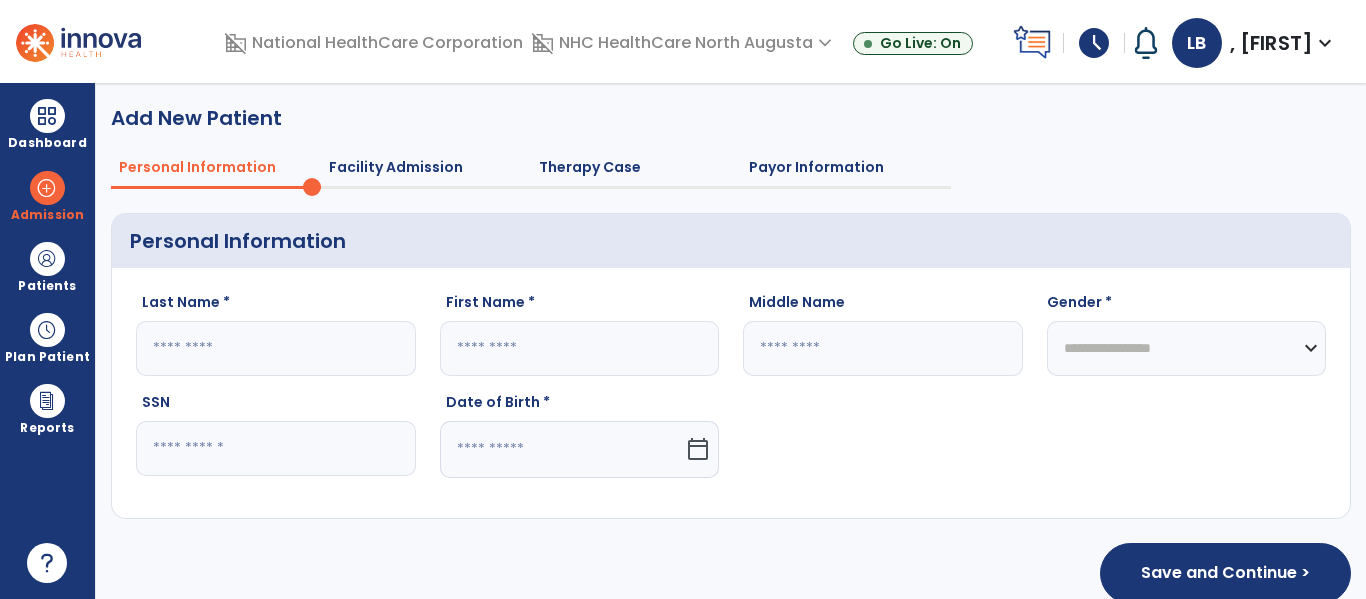 click 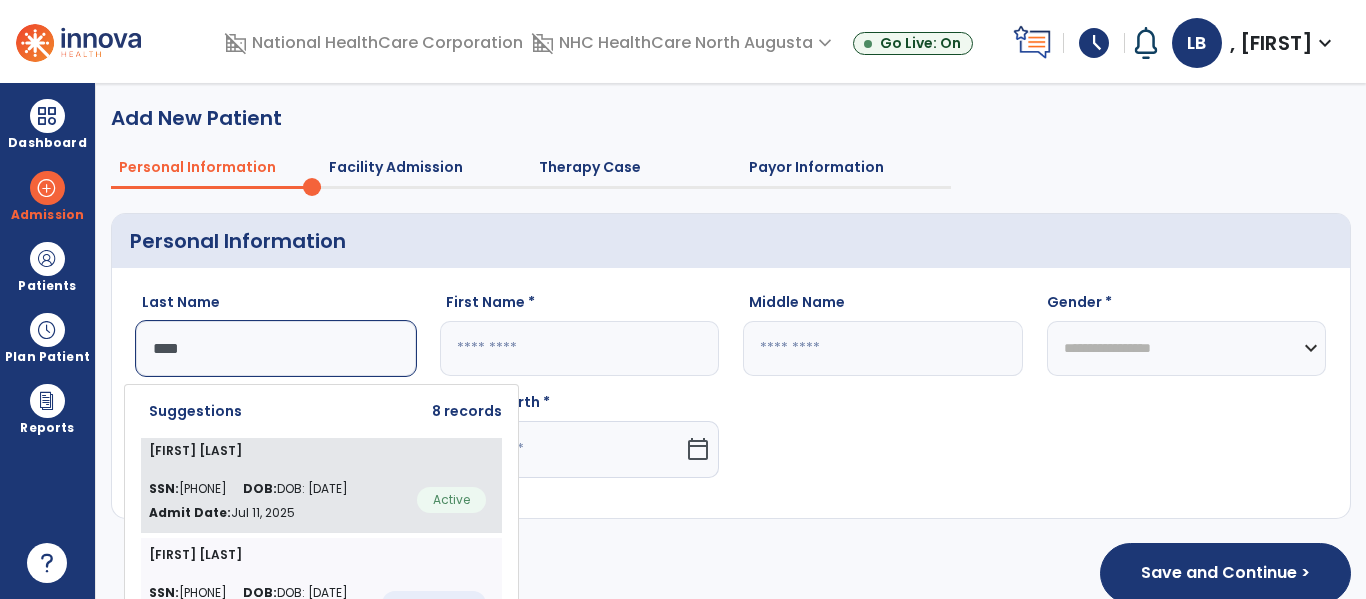 click on "SSN: [SSN] DOB:  [DATE] Admit Date:  Jul 11, 2025  Active" 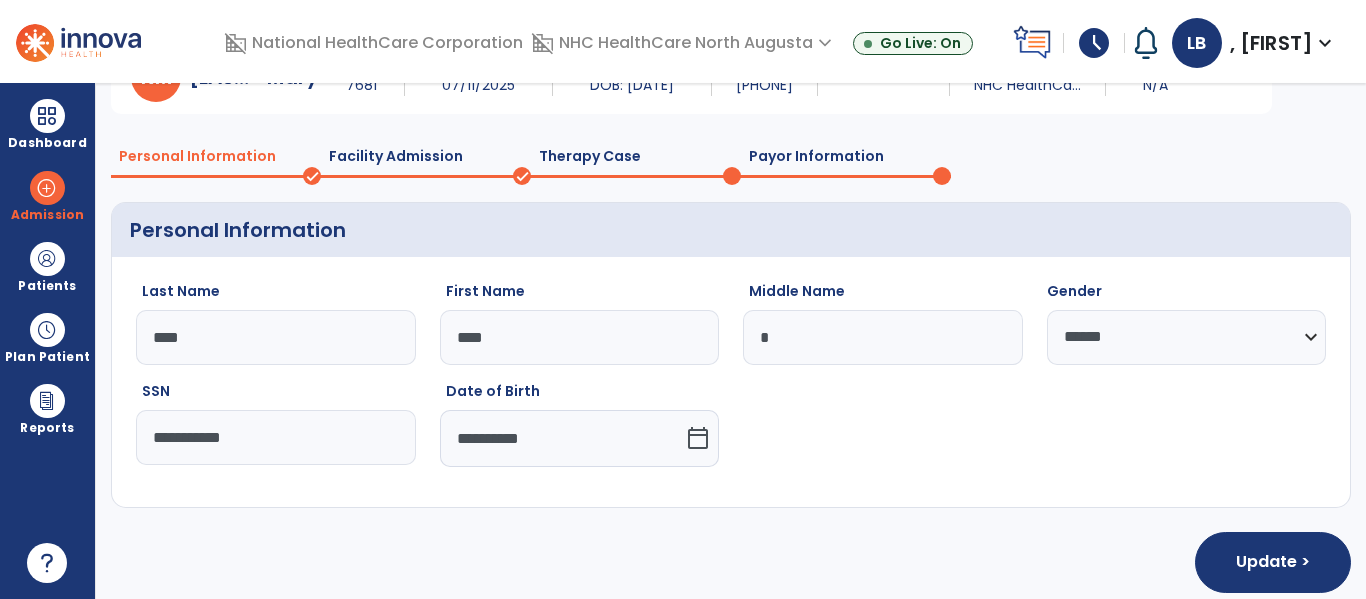 scroll, scrollTop: 126, scrollLeft: 0, axis: vertical 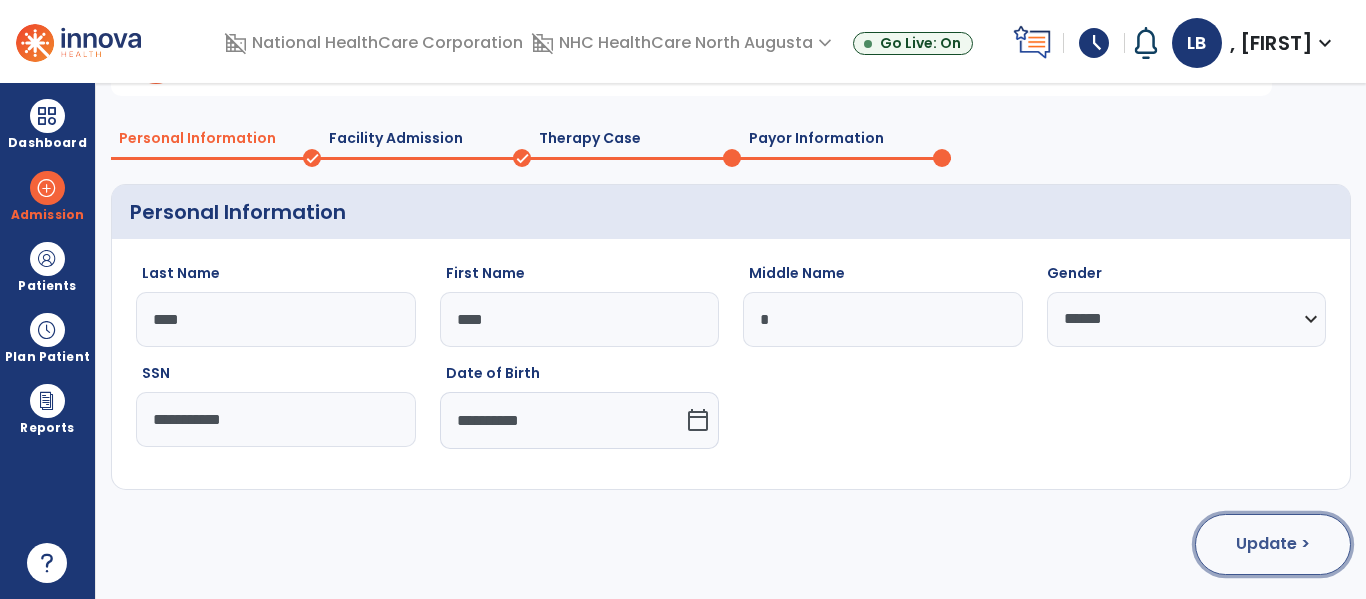 click on "Update >" 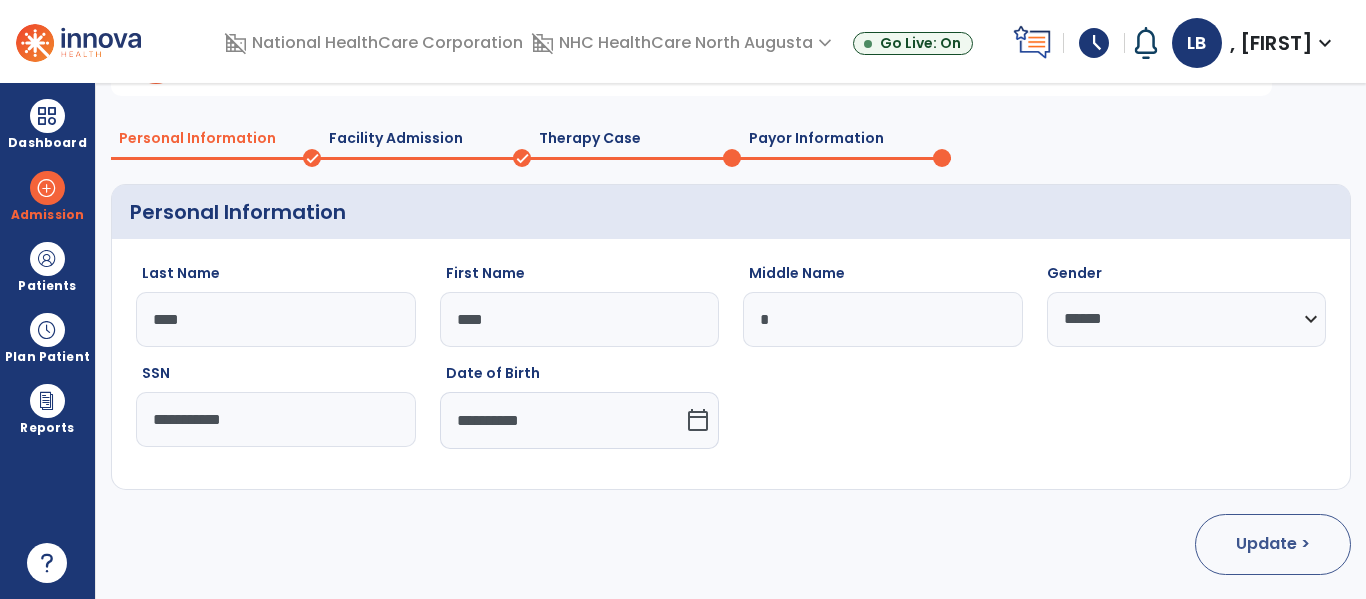 select on "**********" 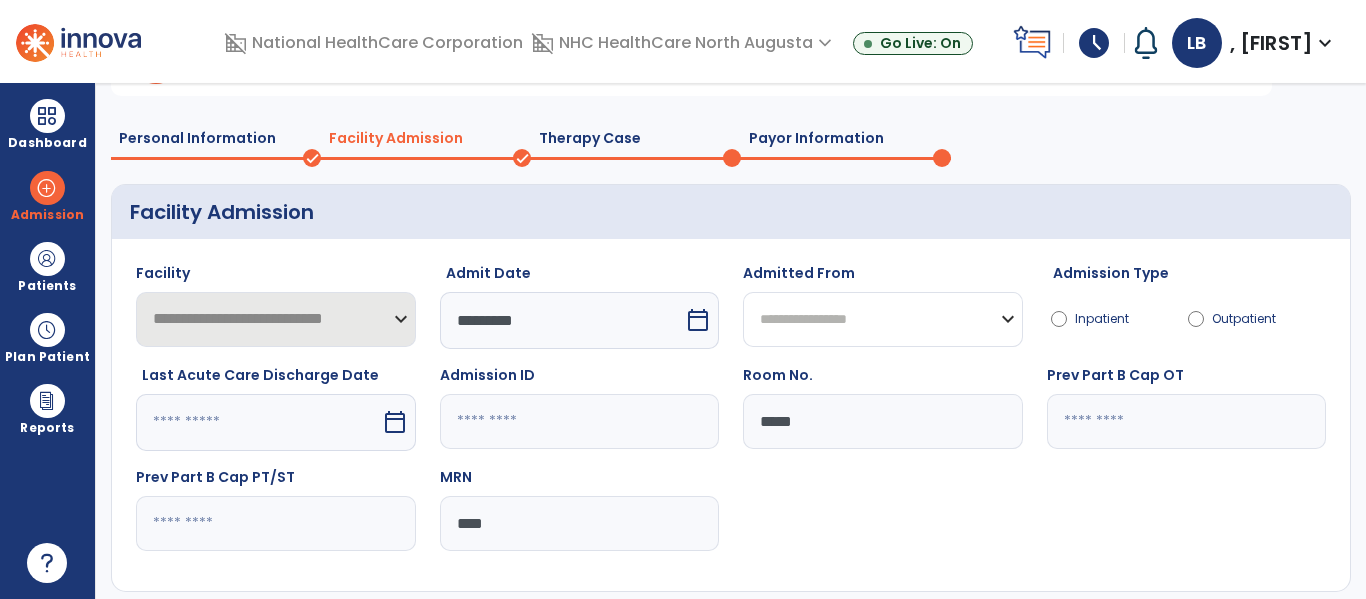 click on "**********" 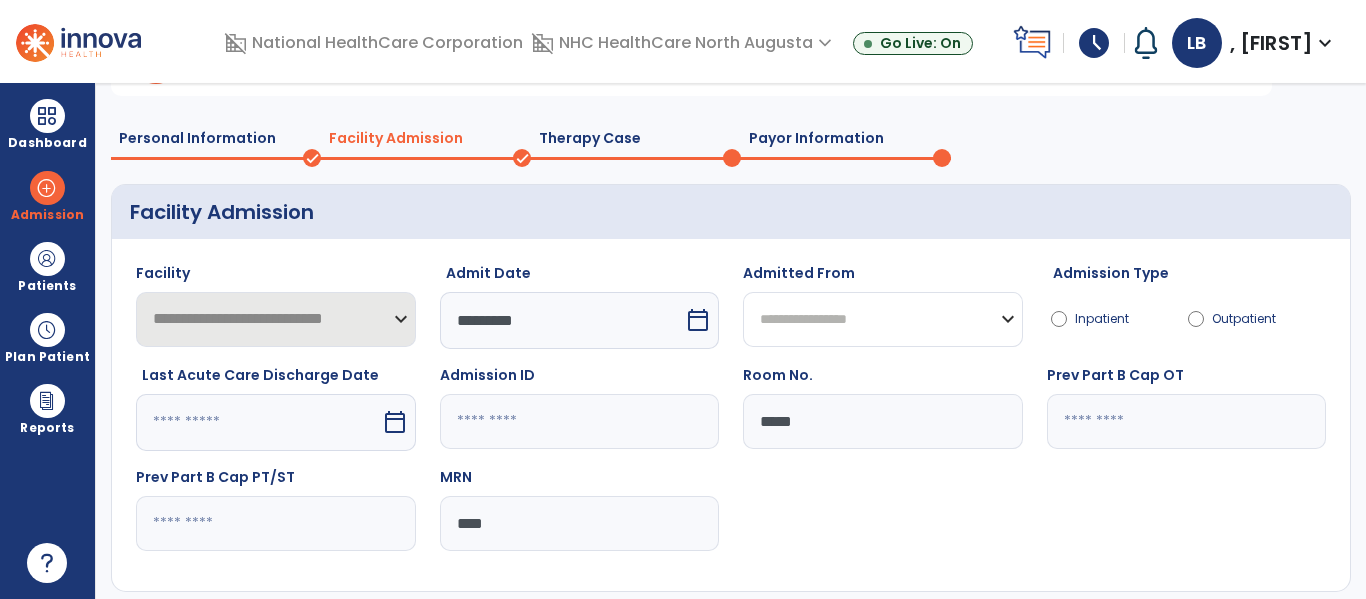 select on "********" 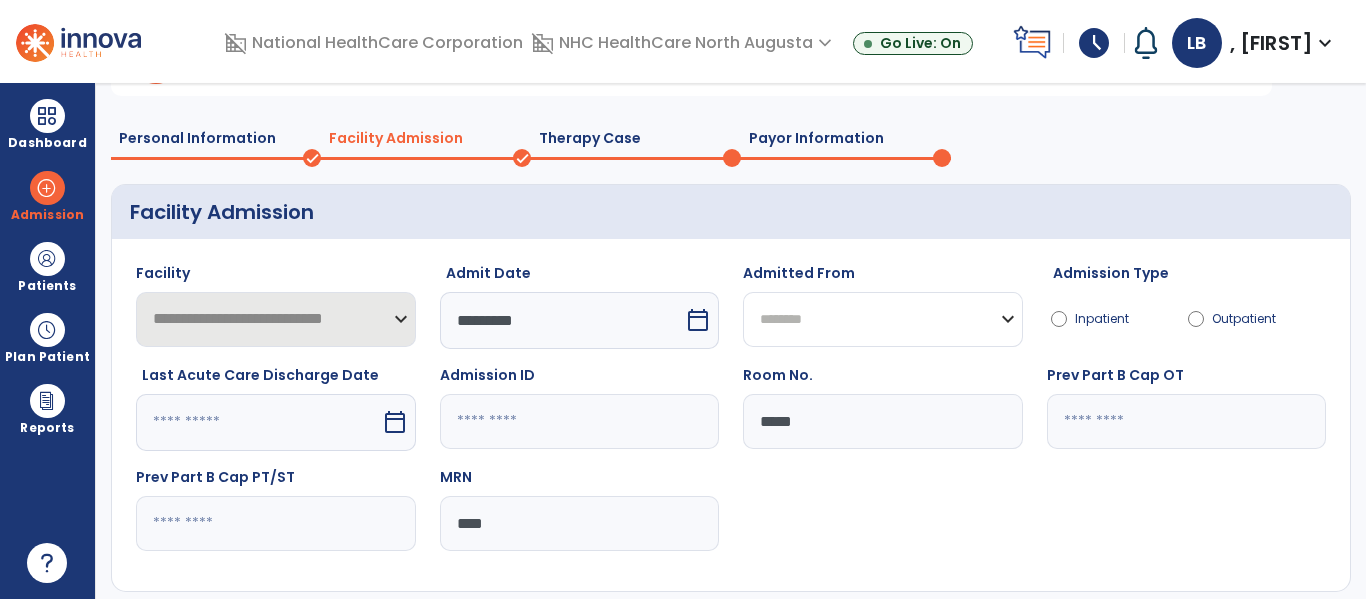click on "**********" 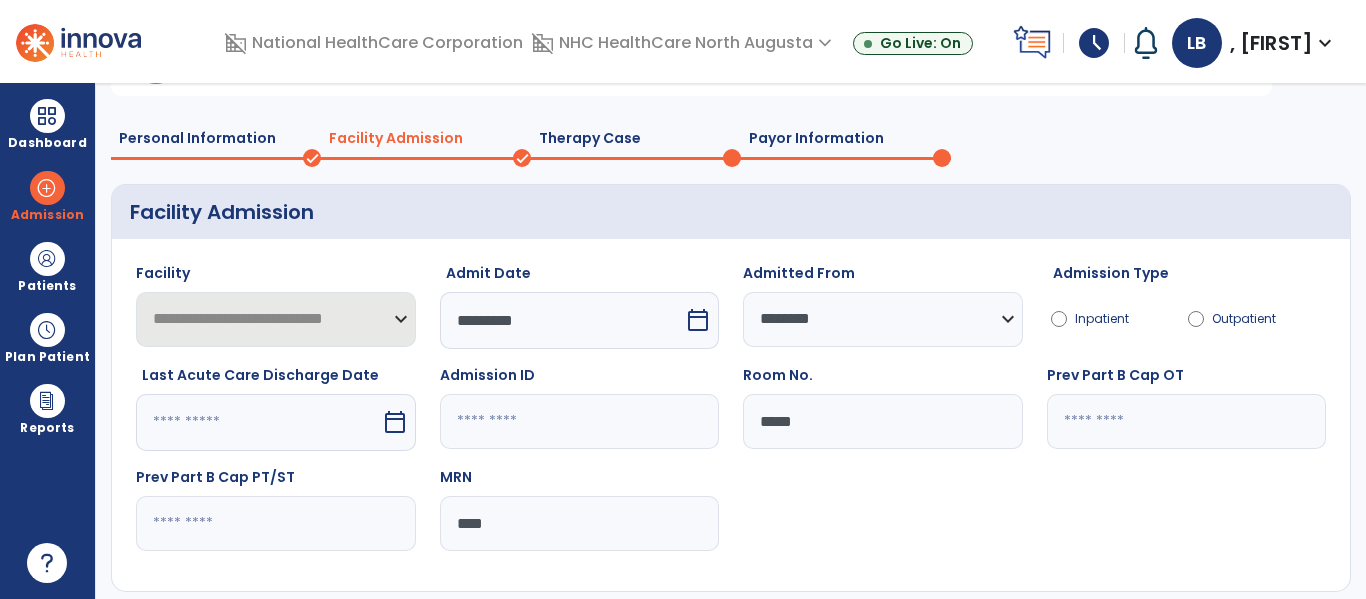 click on "calendar_today" at bounding box center (698, 320) 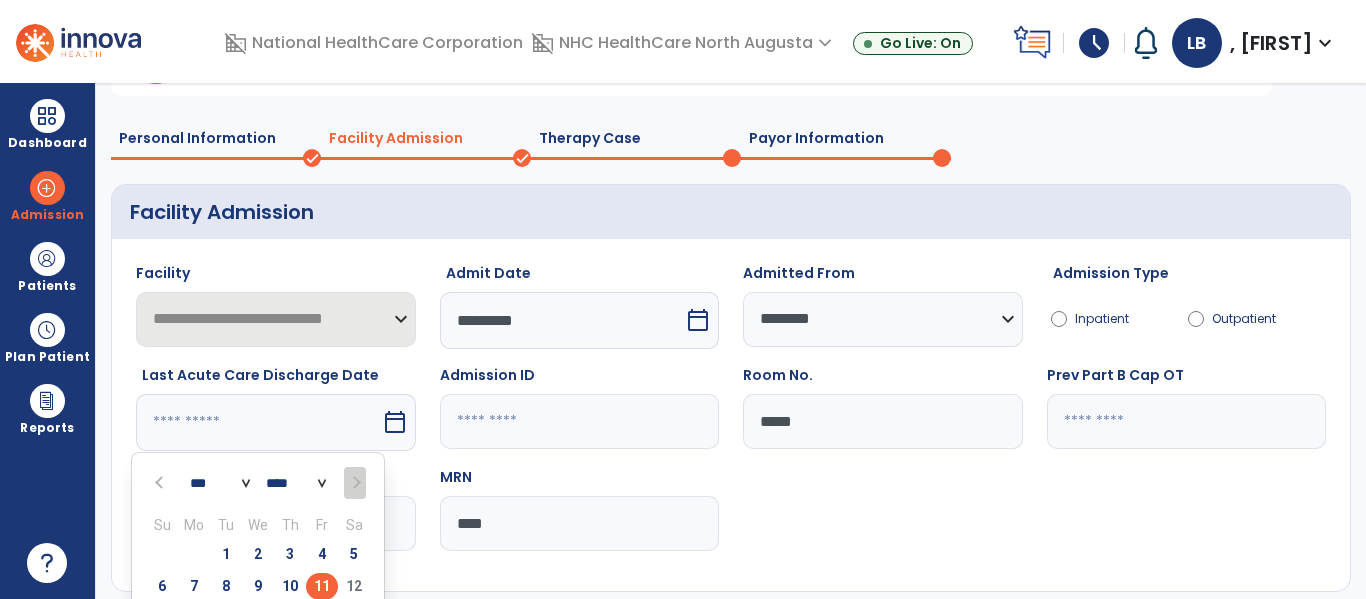 scroll, scrollTop: 132, scrollLeft: 0, axis: vertical 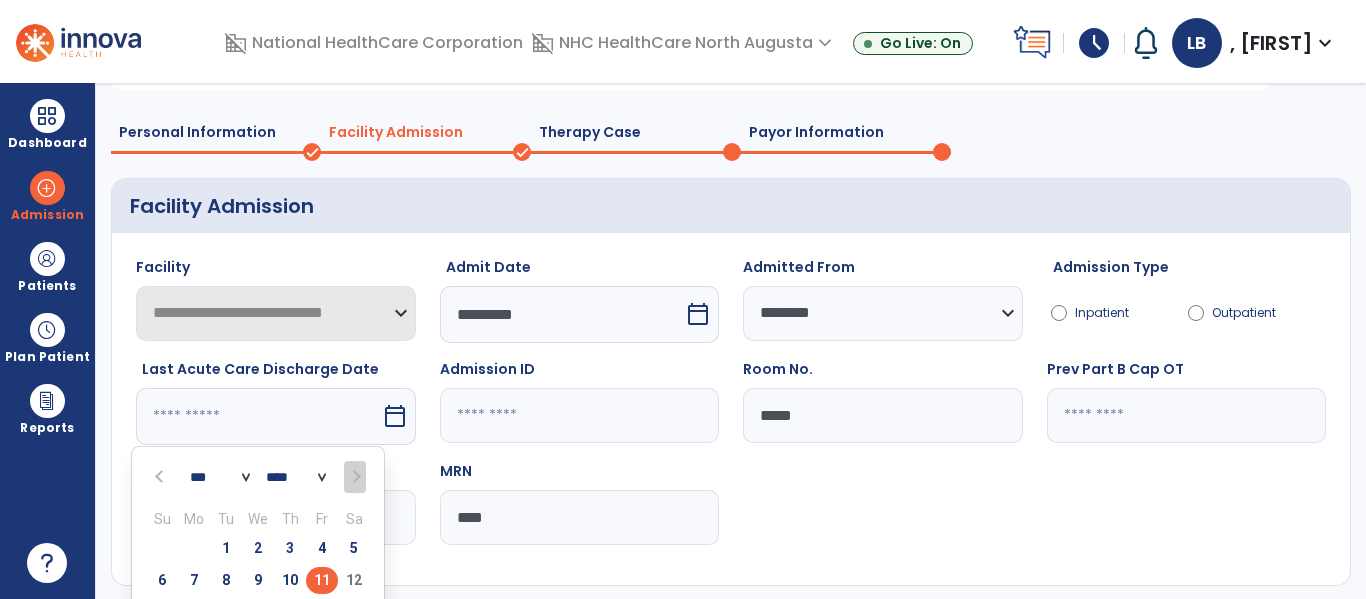 click on "11" at bounding box center [322, 580] 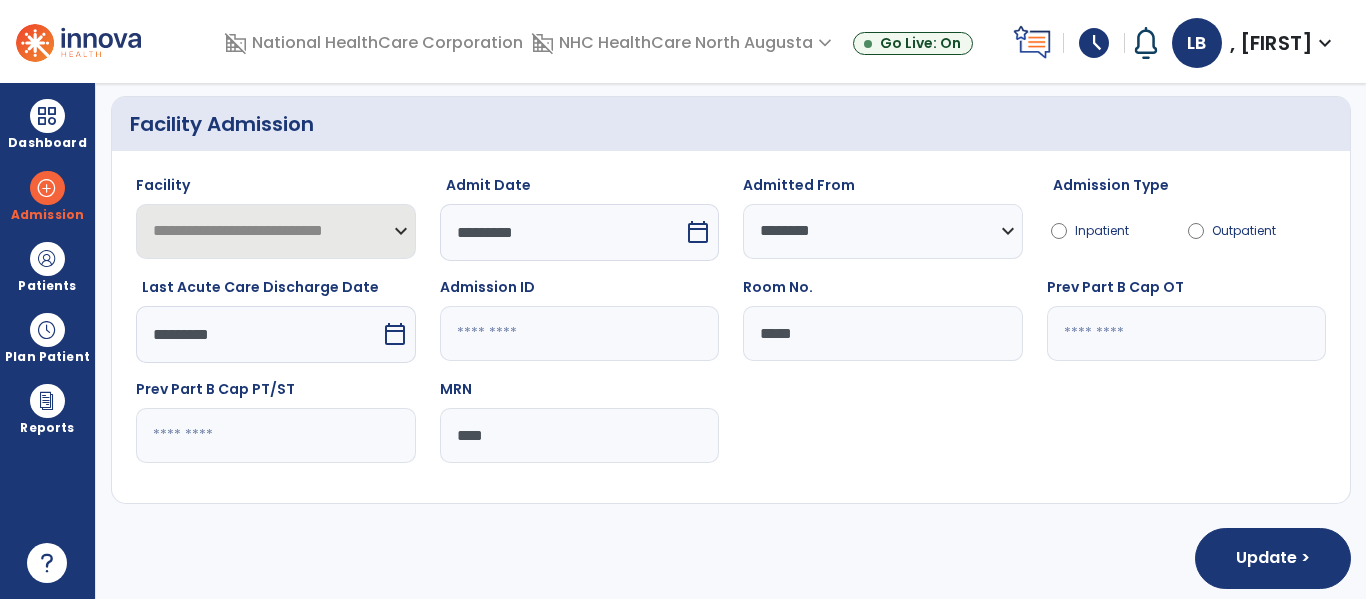 scroll, scrollTop: 228, scrollLeft: 0, axis: vertical 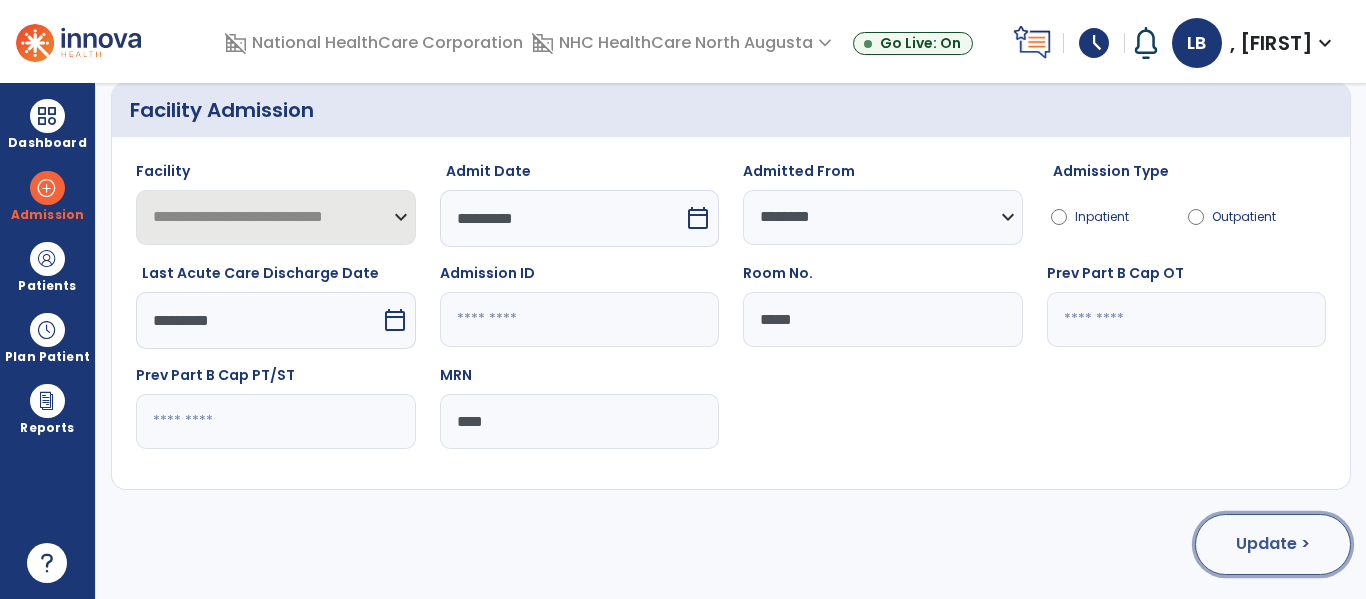 click on "Update >" 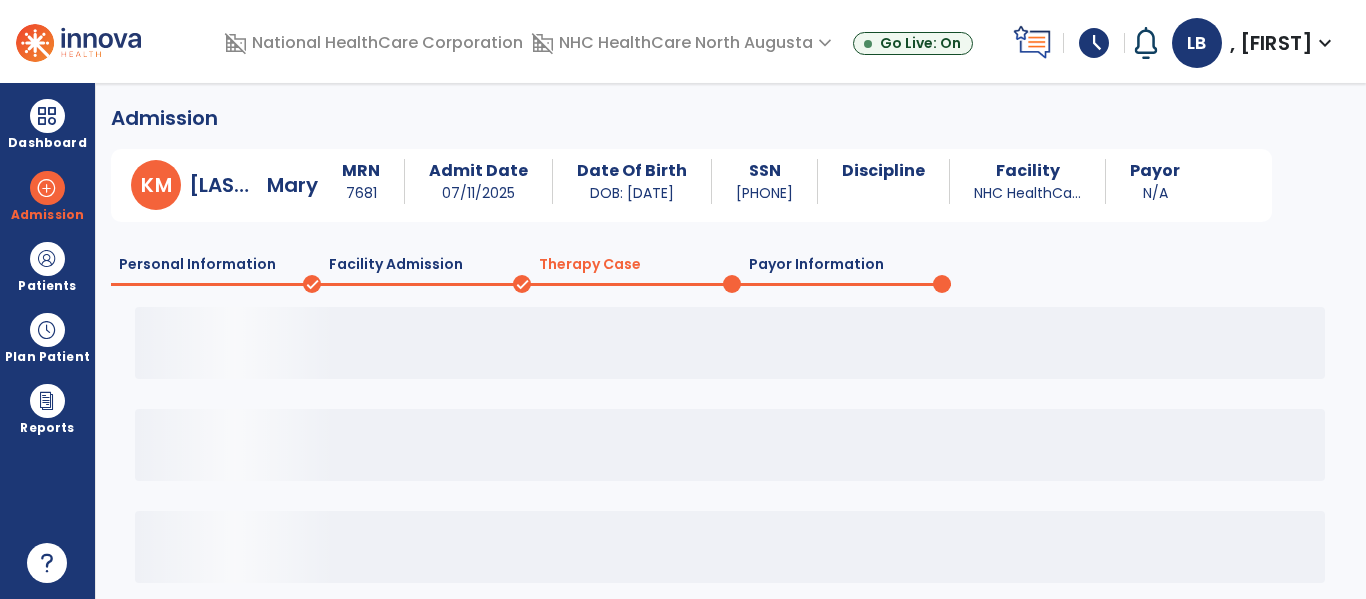 scroll, scrollTop: 0, scrollLeft: 0, axis: both 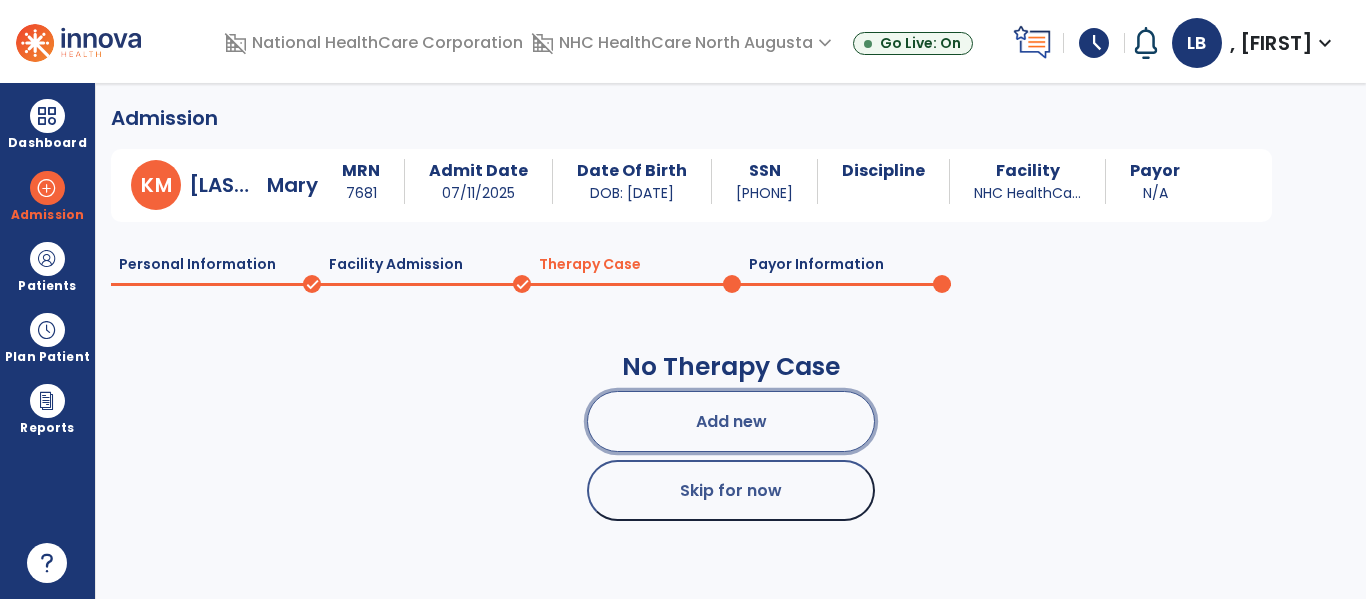 click on "Add new" at bounding box center [731, 421] 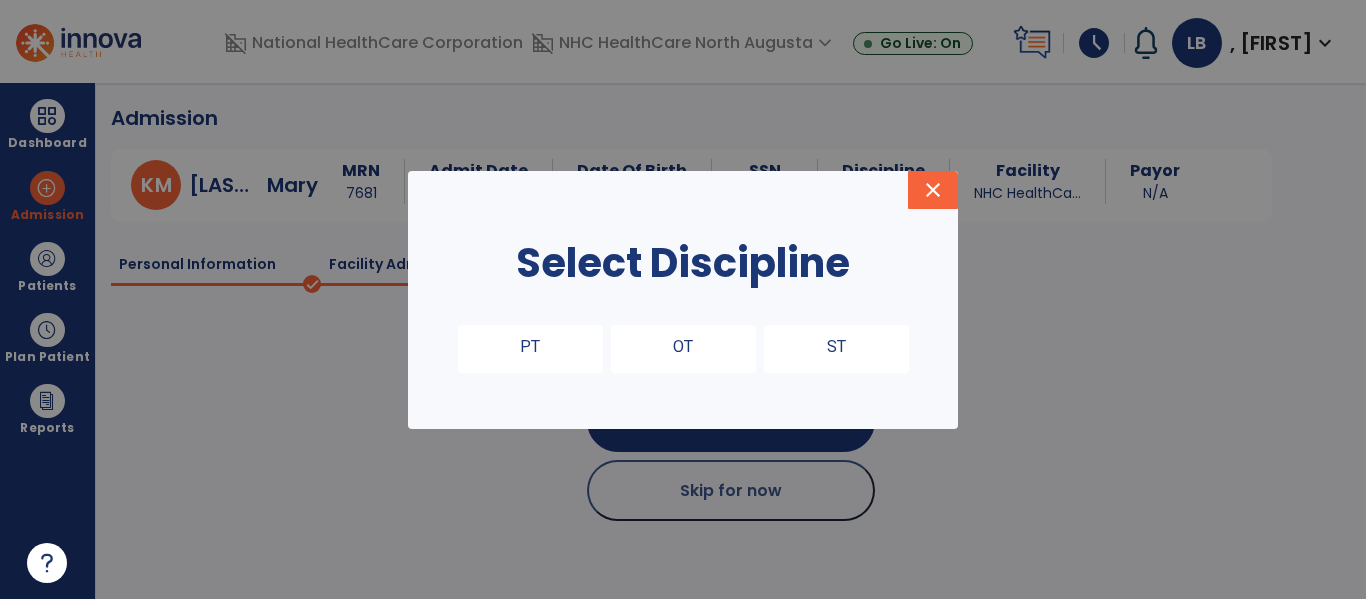 click on "OT" at bounding box center (683, 349) 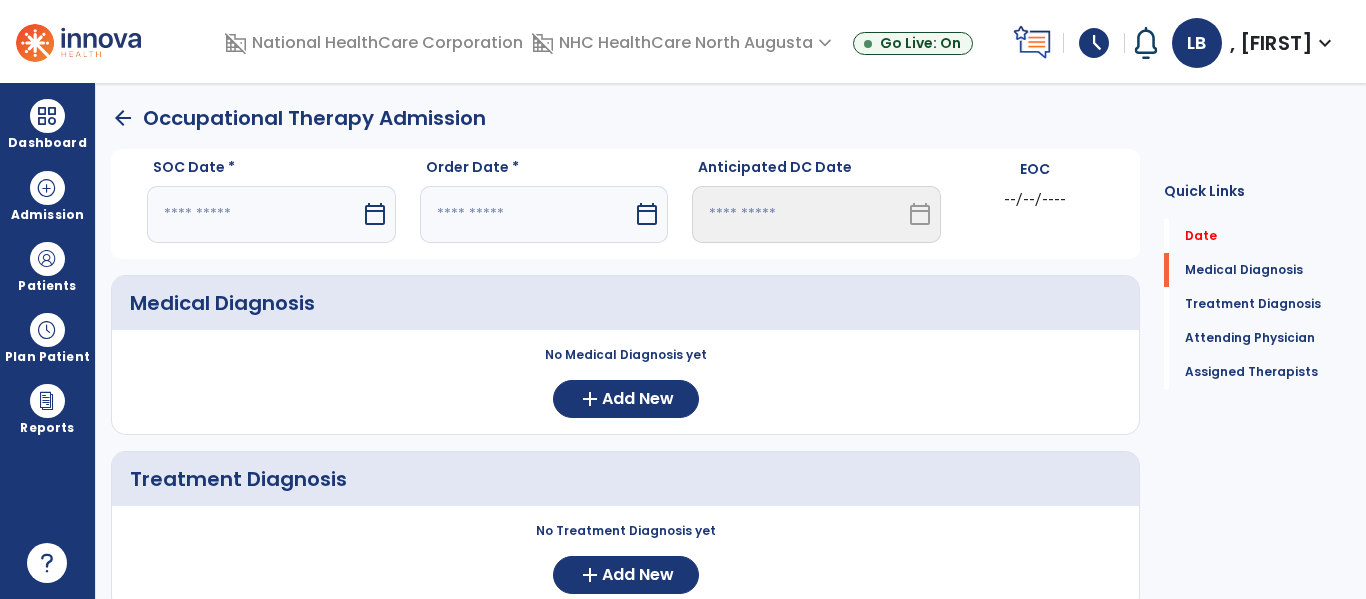 click on "calendar_today" at bounding box center [375, 214] 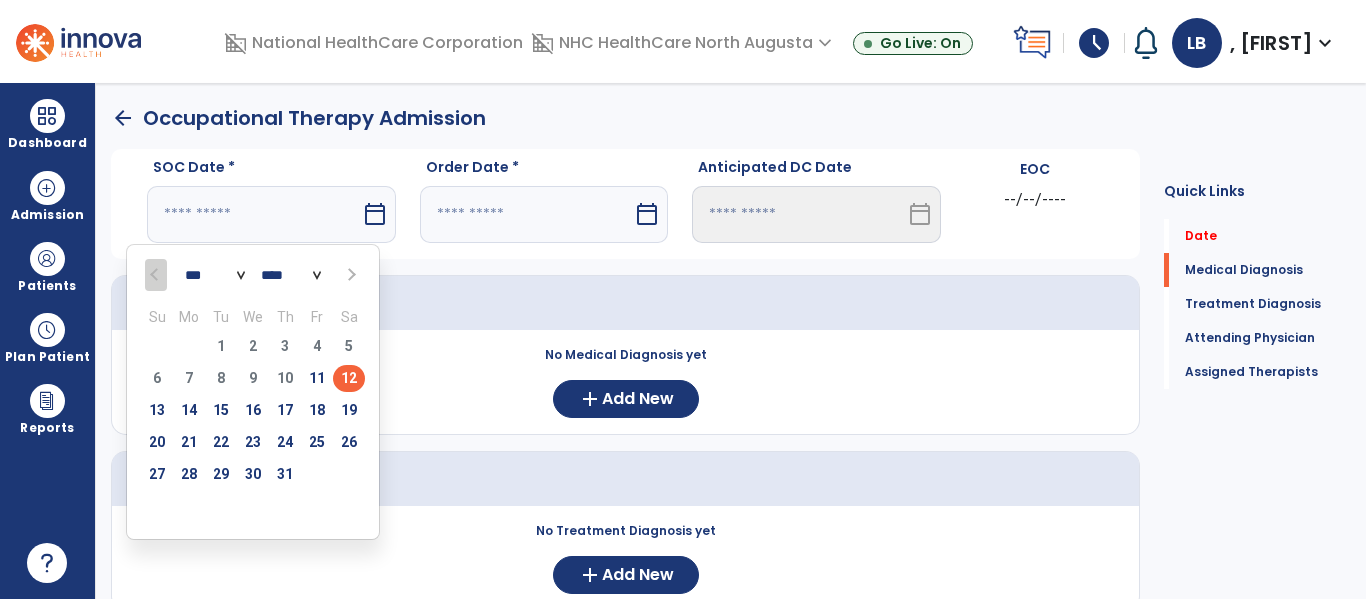 click on "12" at bounding box center (349, 378) 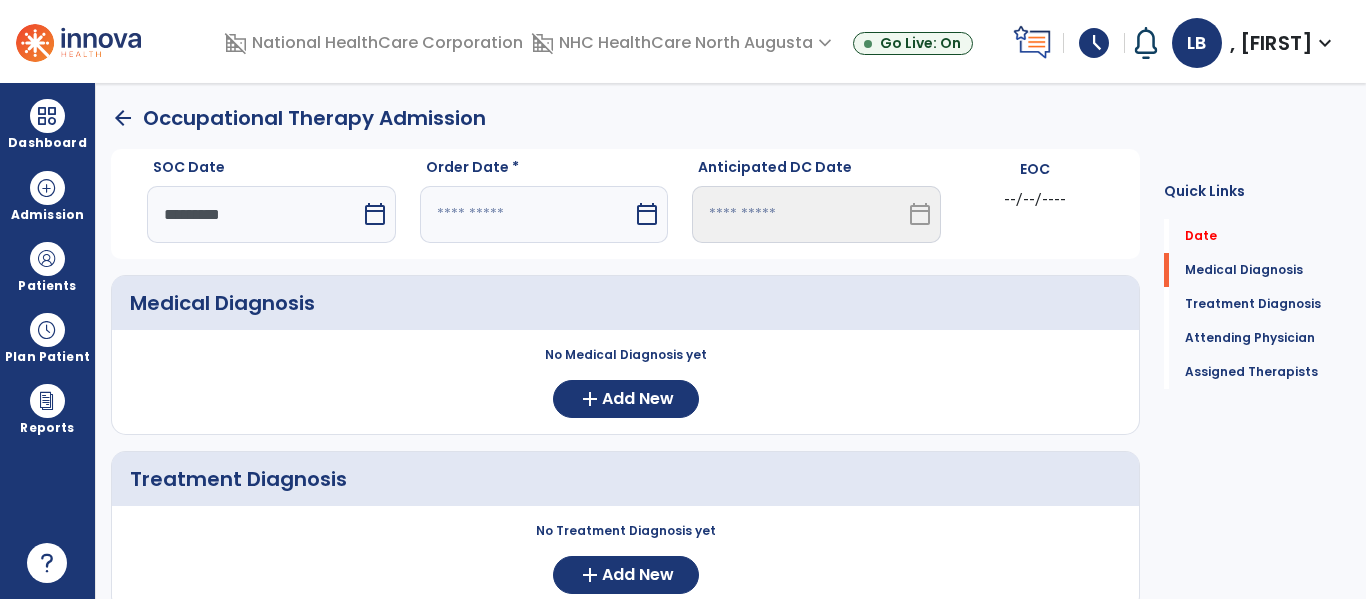 click on "calendar_today" at bounding box center [647, 214] 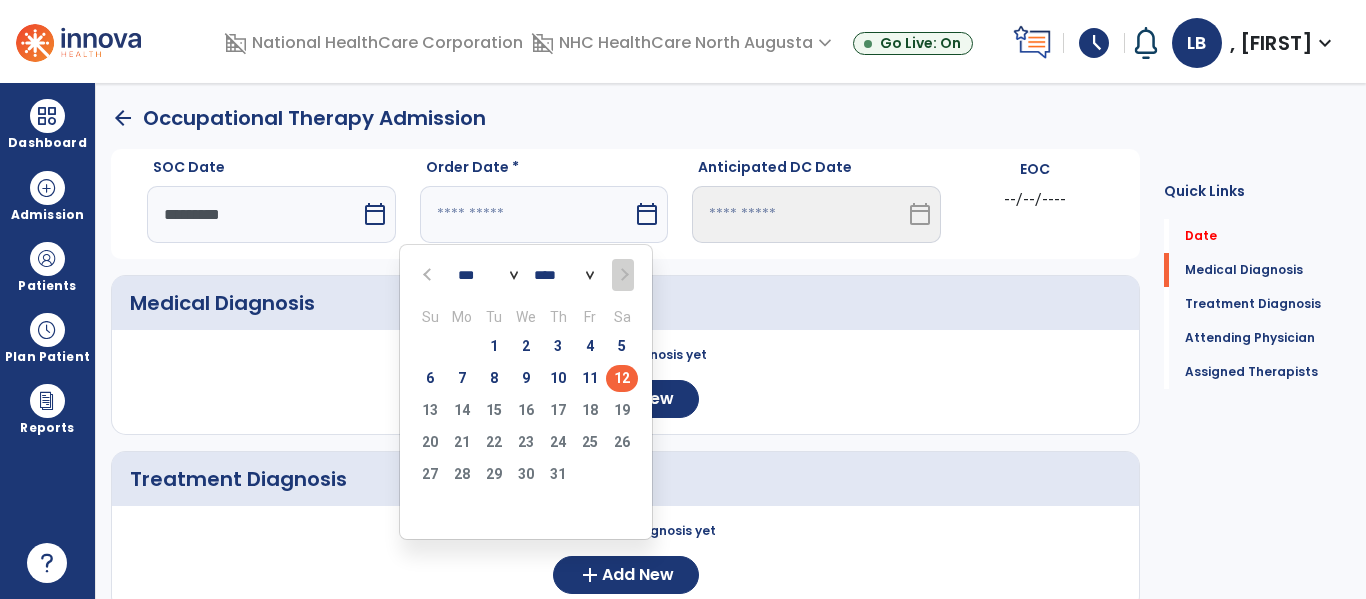 click on "12" at bounding box center (622, 378) 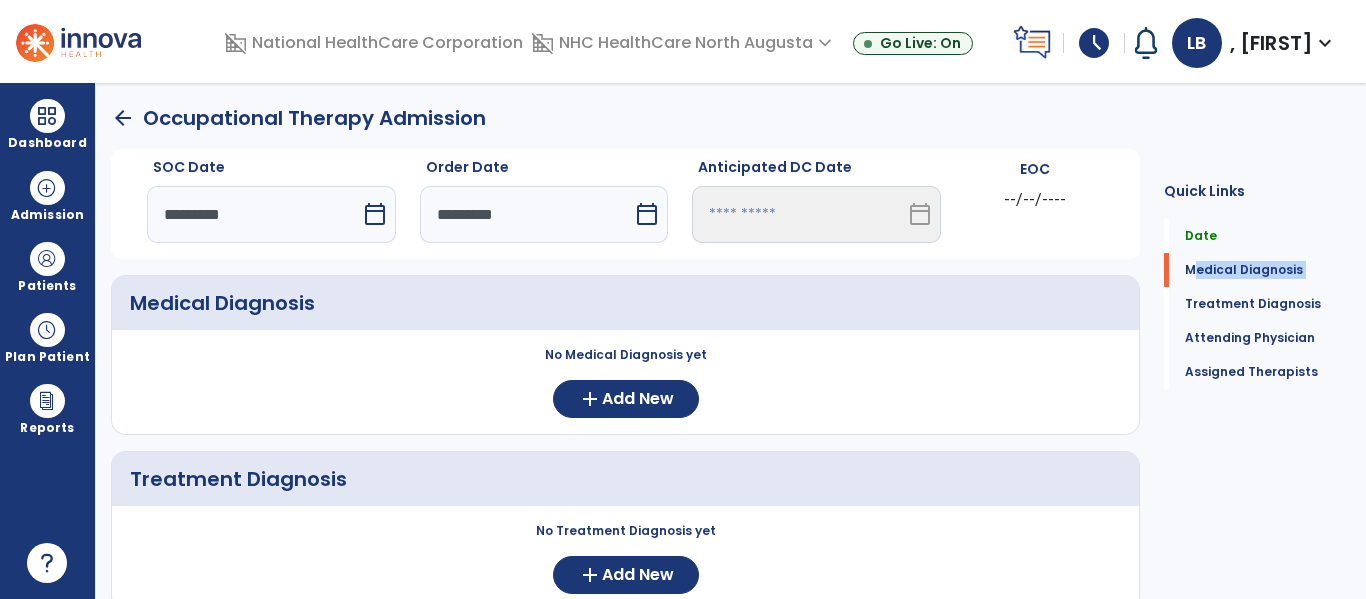 drag, startPoint x: 1163, startPoint y: 269, endPoint x: 1163, endPoint y: 294, distance: 25 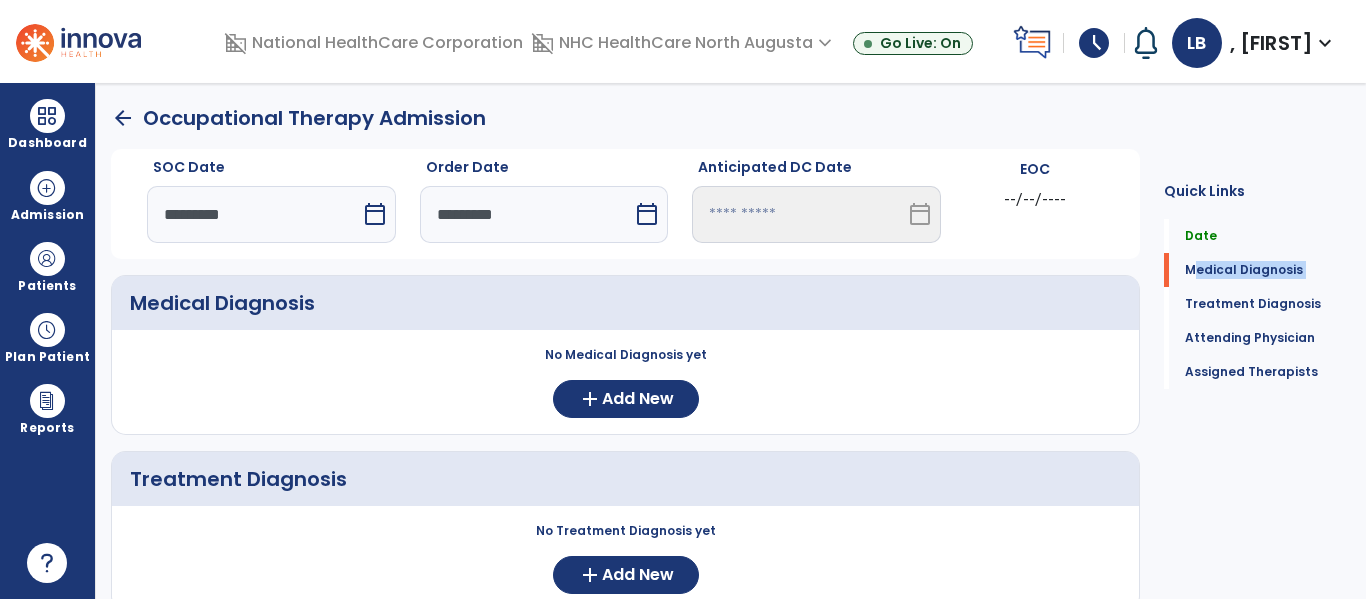 click on "Date   Date   Medical Diagnosis   Medical Diagnosis   Treatment Diagnosis   Treatment Diagnosis   Attending Physician   Attending Physician   Assigned Therapists   Assigned Therapists" 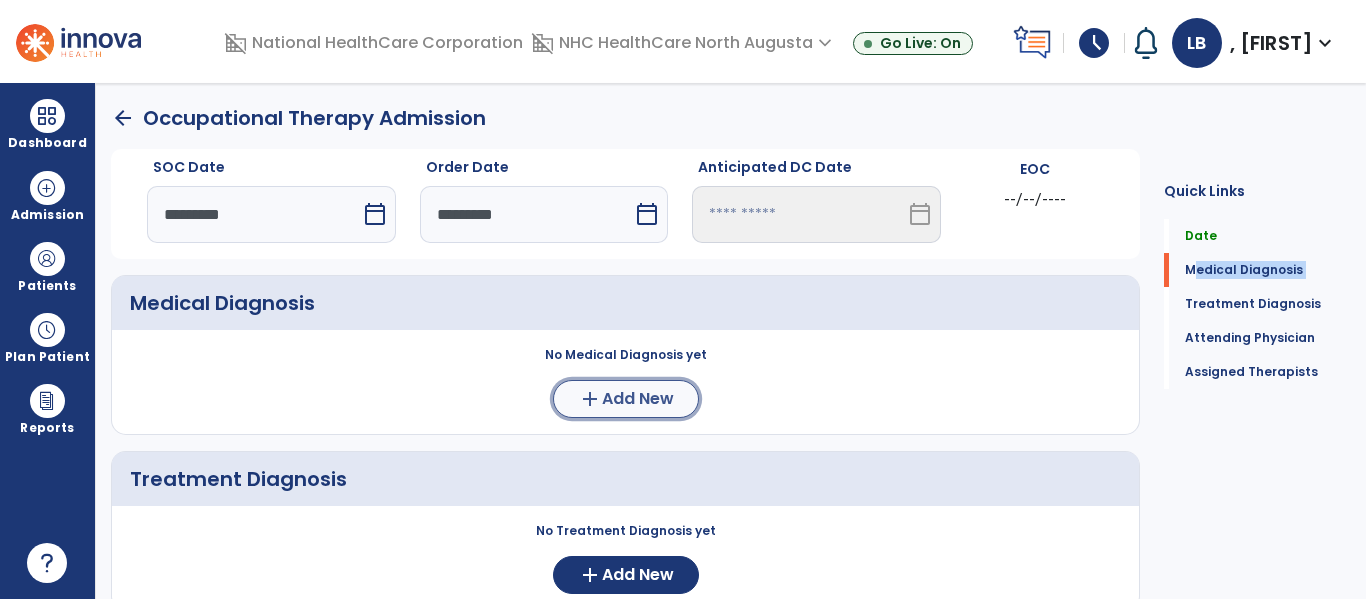 click on "Add New" 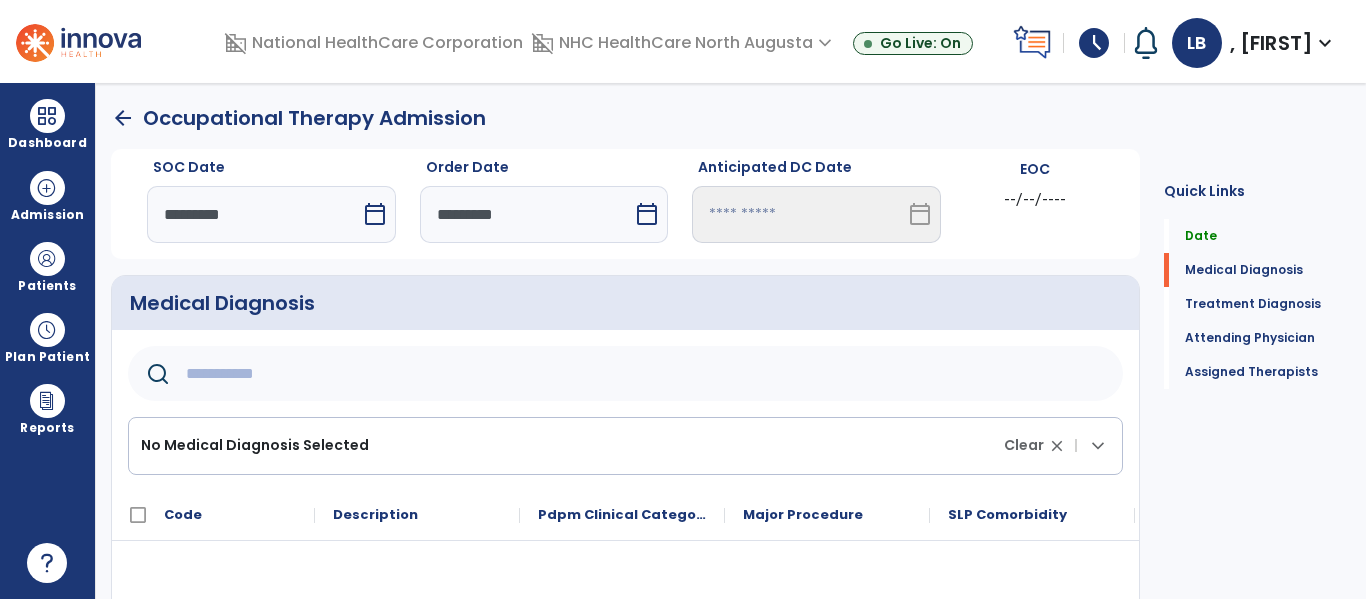 click on "No Medical Diagnosis Selected" 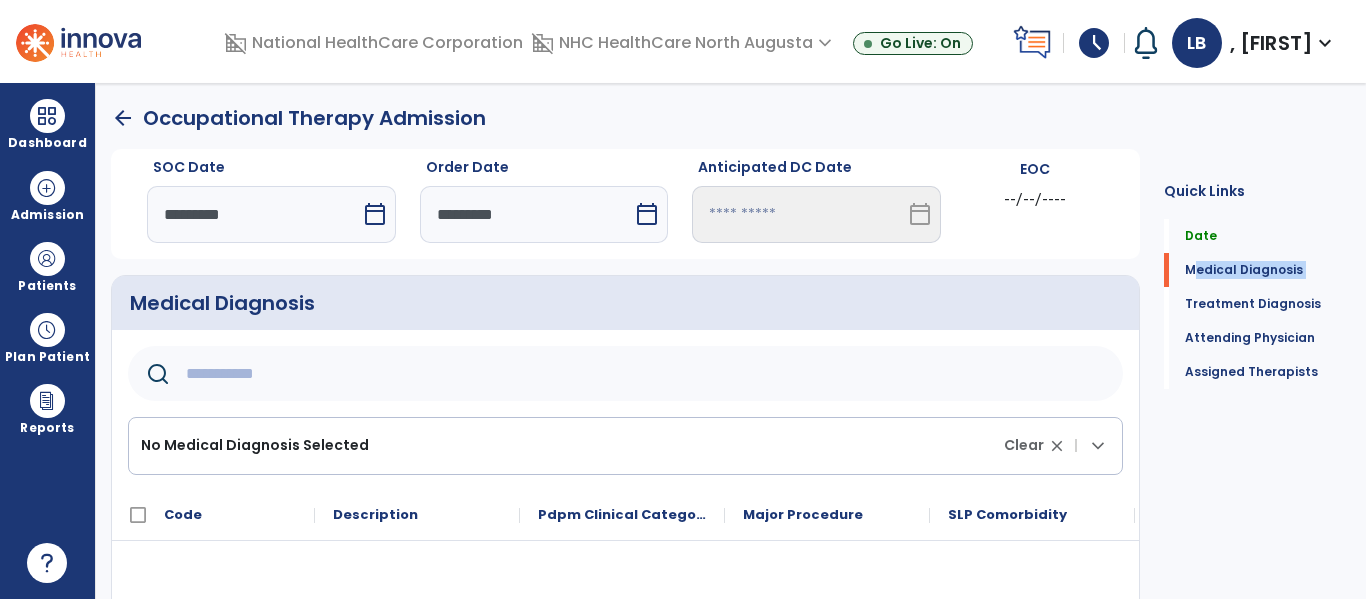 drag, startPoint x: 1163, startPoint y: 271, endPoint x: 1166, endPoint y: 292, distance: 21.213203 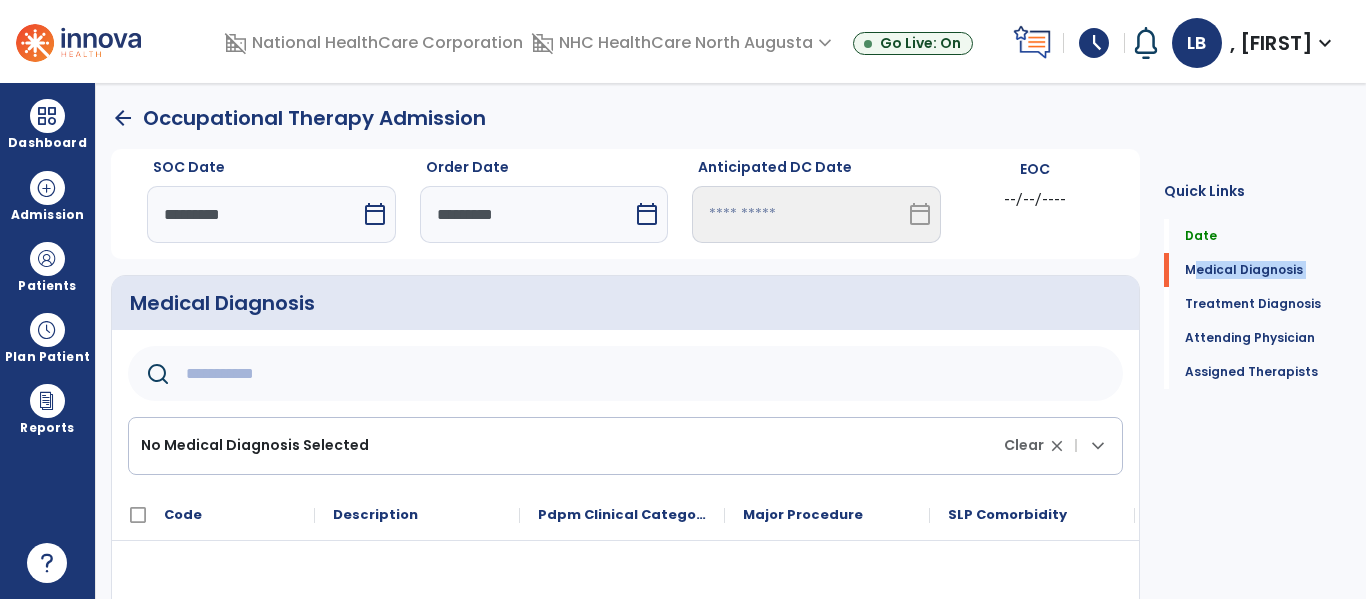 click on "Date   Date   Medical Diagnosis   Medical Diagnosis   Treatment Diagnosis   Treatment Diagnosis   Attending Physician   Attending Physician   Assigned Therapists   Assigned Therapists" 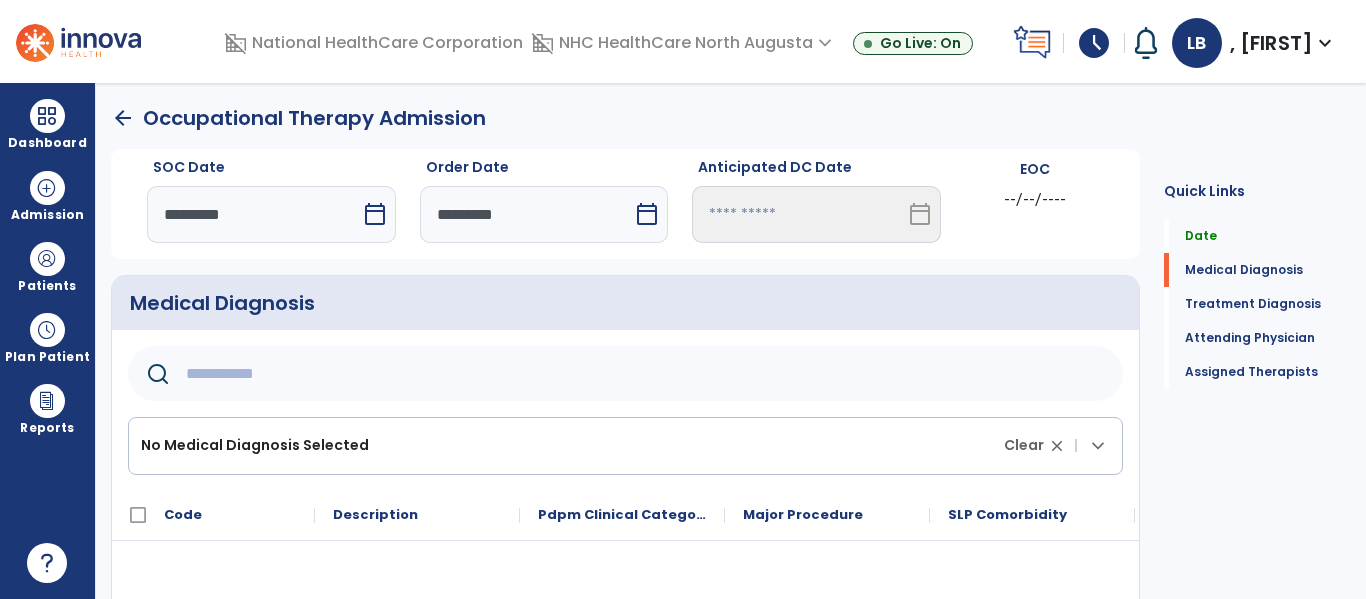 click on "Quick Links  Date   Date   Medical Diagnosis   Medical Diagnosis   Treatment Diagnosis   Treatment Diagnosis   Attending Physician   Attending Physician   Assigned Therapists   Assigned Therapists" 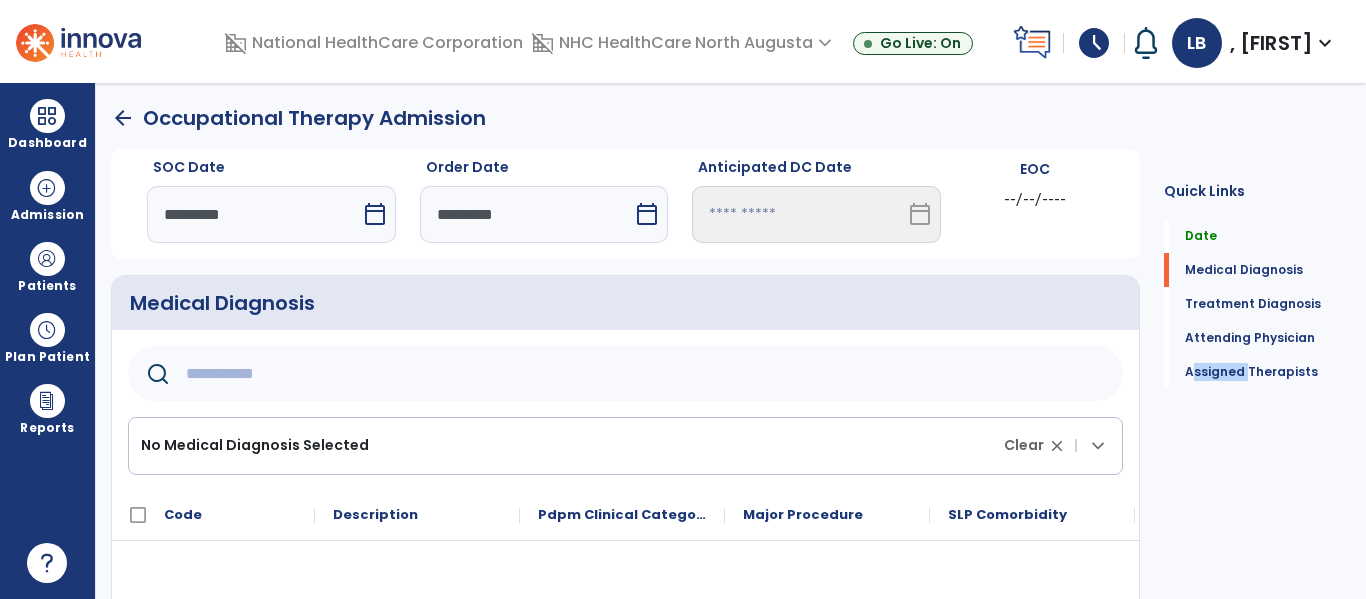 click on "Quick Links  Date   Date   Medical Diagnosis   Medical Diagnosis   Treatment Diagnosis   Treatment Diagnosis   Attending Physician   Attending Physician   Assigned Therapists   Assigned Therapists" 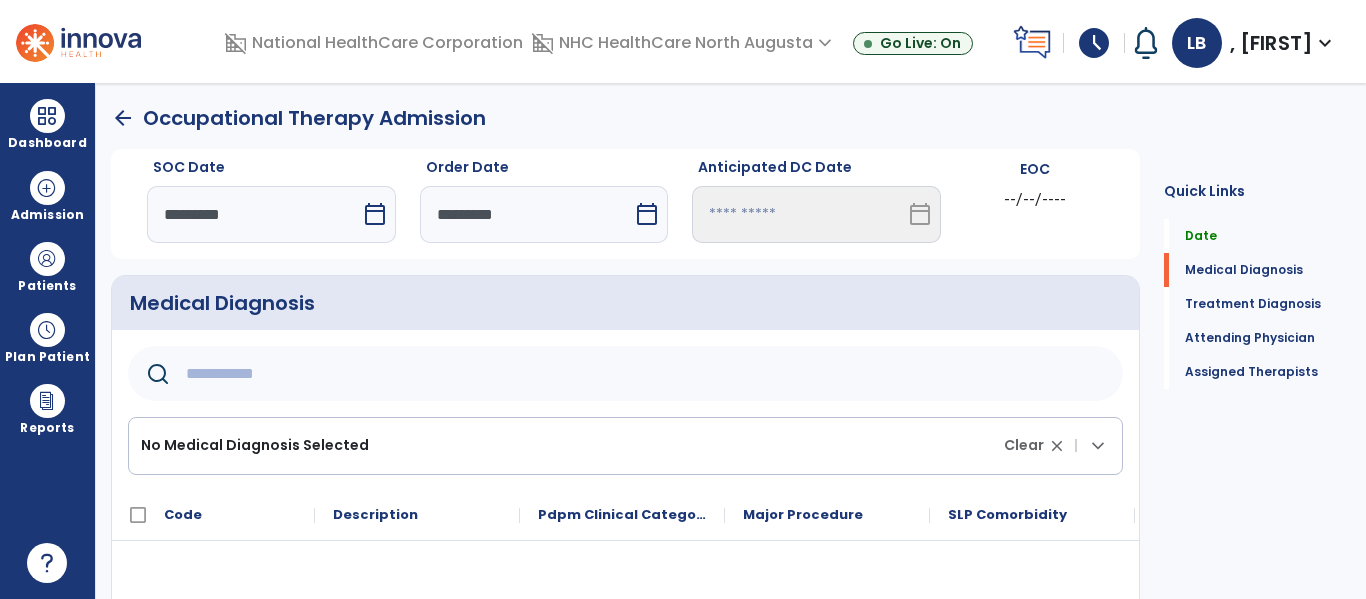 click 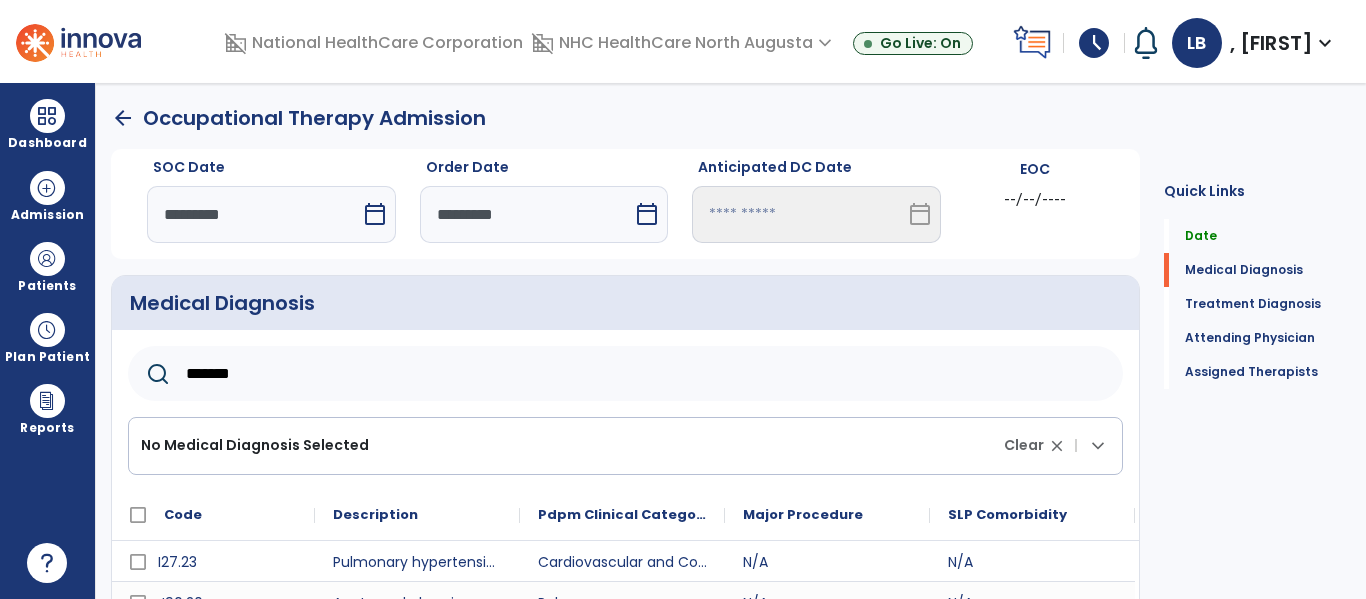 type on "*******" 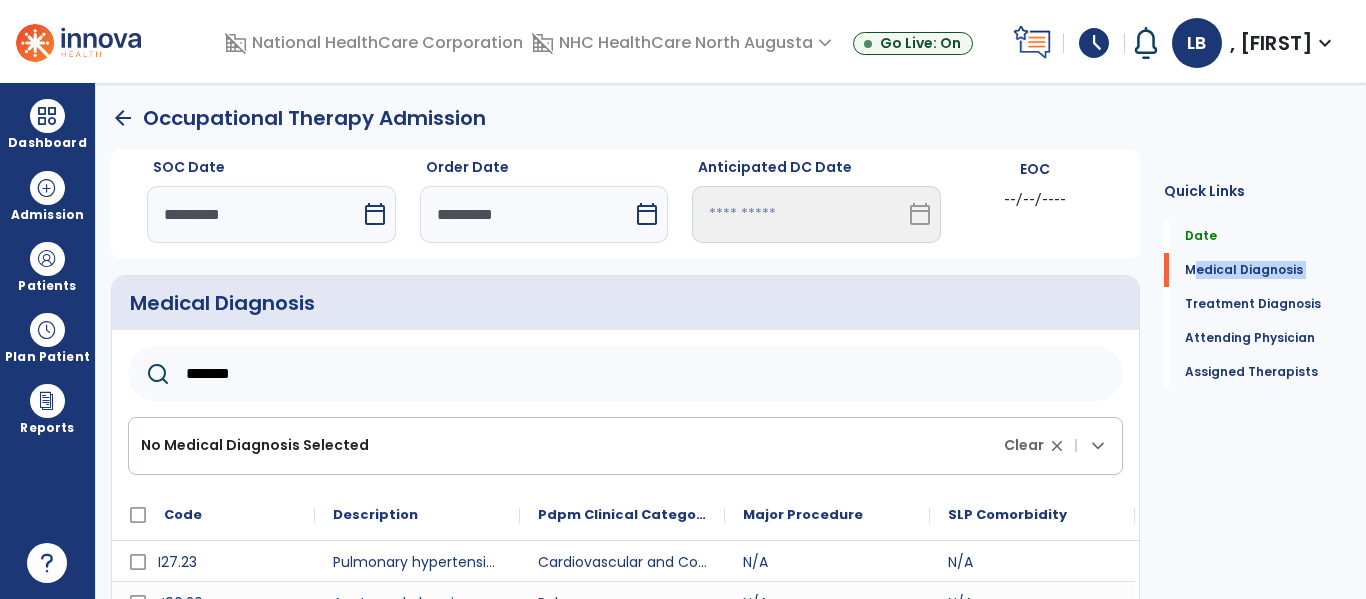 drag, startPoint x: 1162, startPoint y: 273, endPoint x: 1162, endPoint y: 305, distance: 32 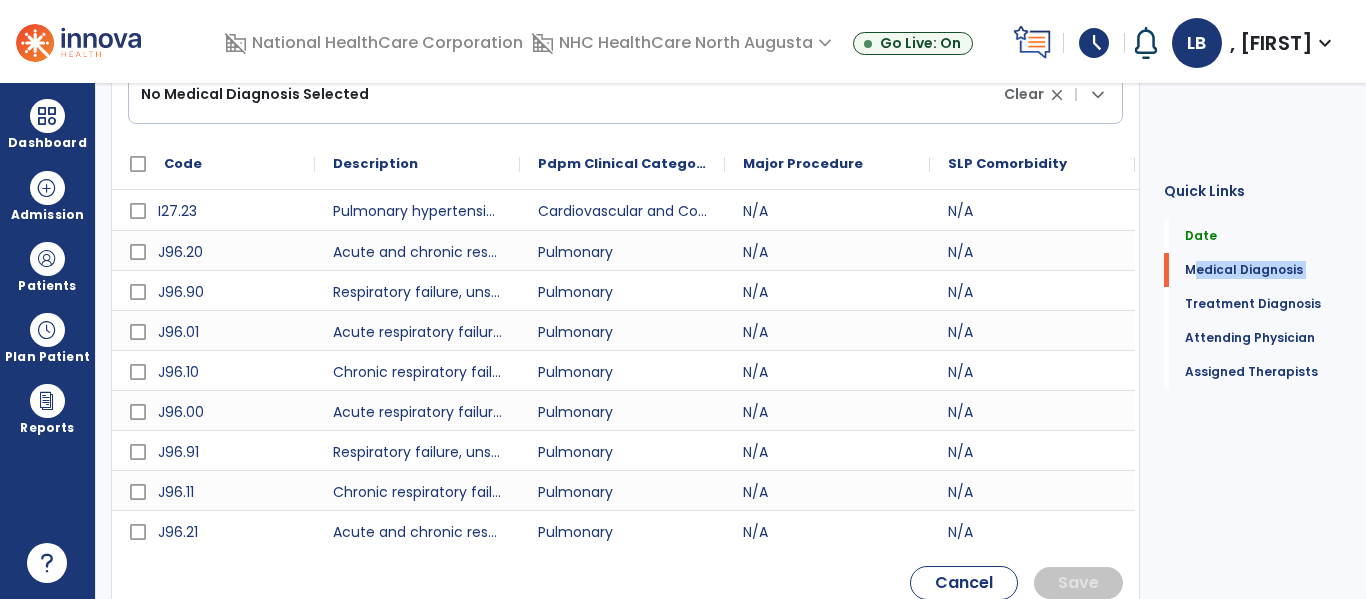 scroll, scrollTop: 354, scrollLeft: 0, axis: vertical 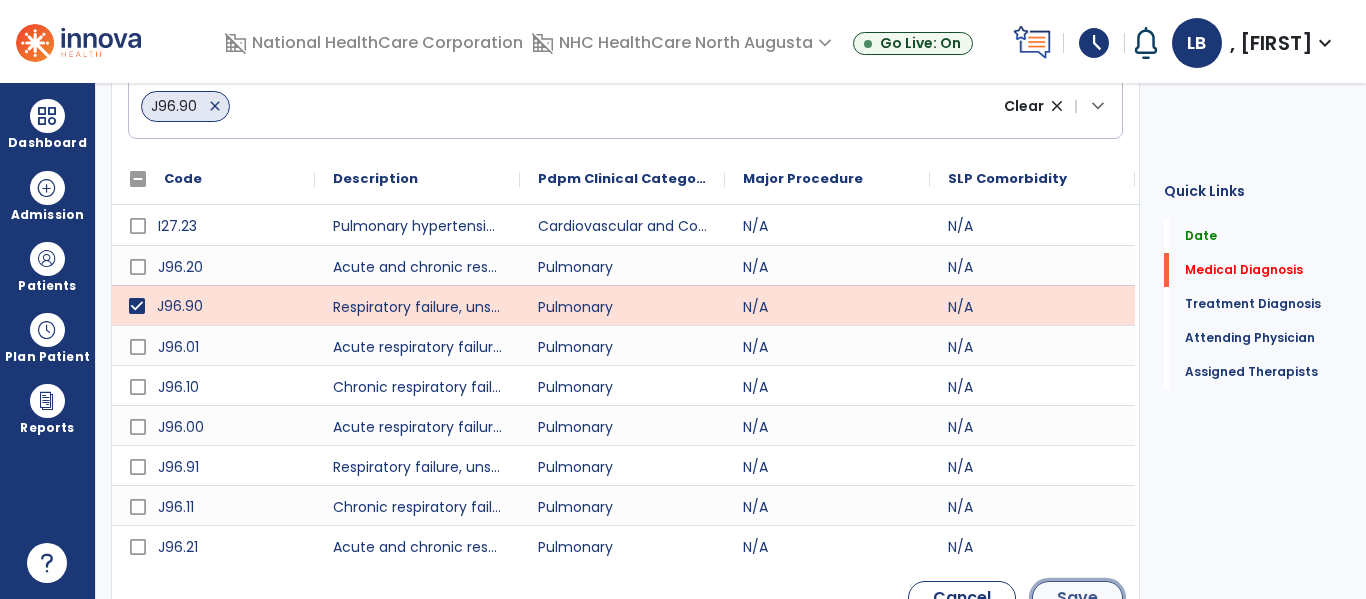 click on "Save" 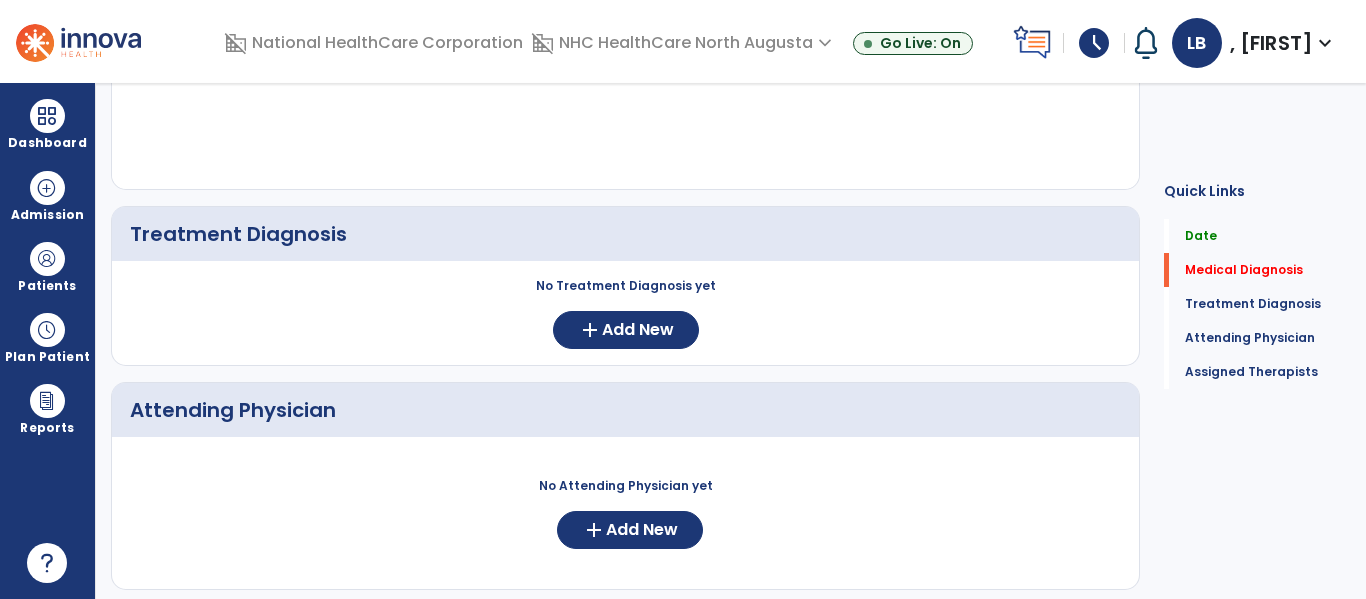 scroll, scrollTop: 177, scrollLeft: 0, axis: vertical 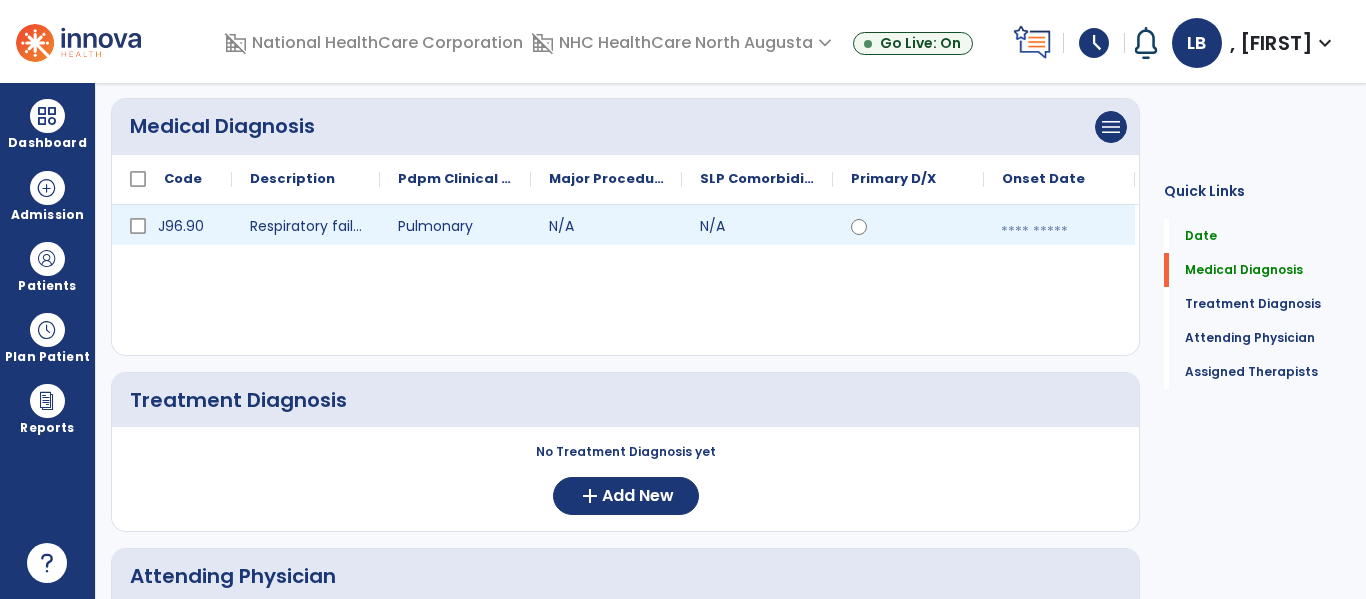 click at bounding box center [1059, 232] 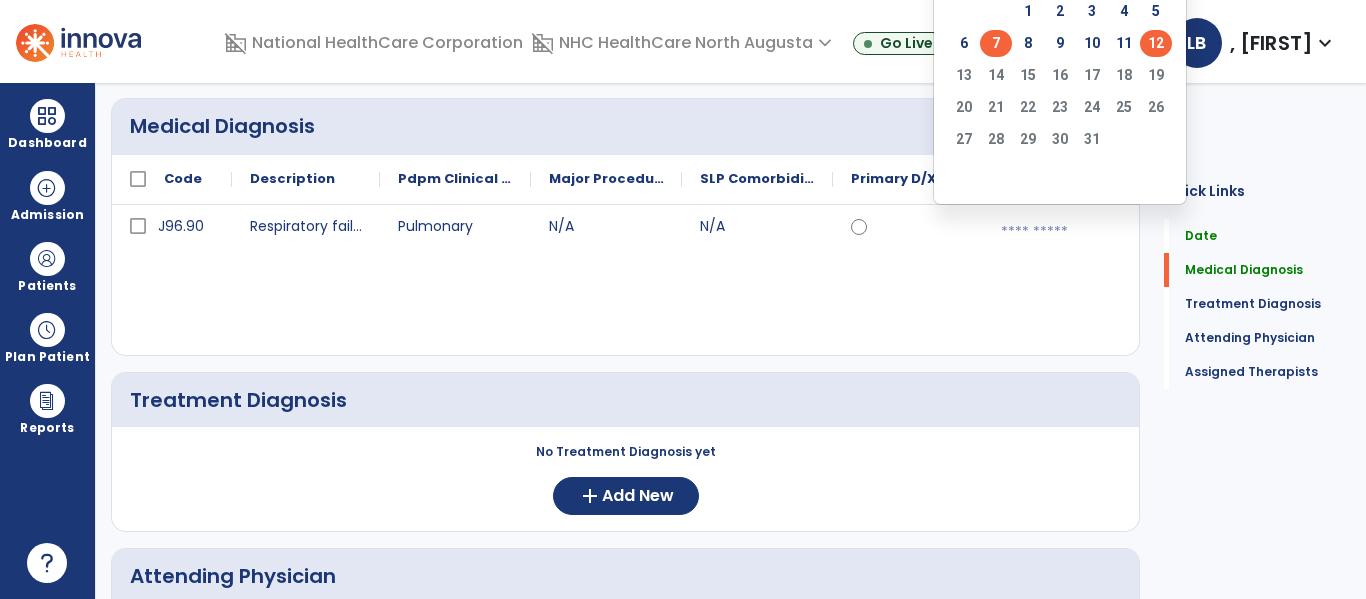 click on "7" 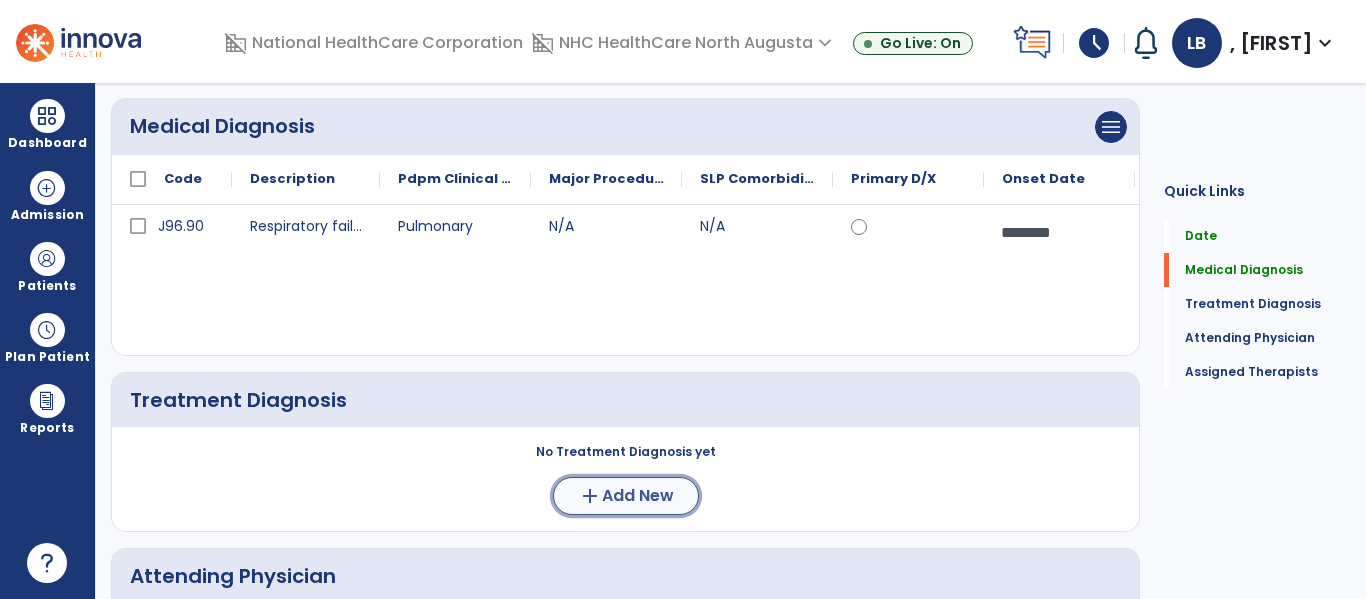 click on "Add New" 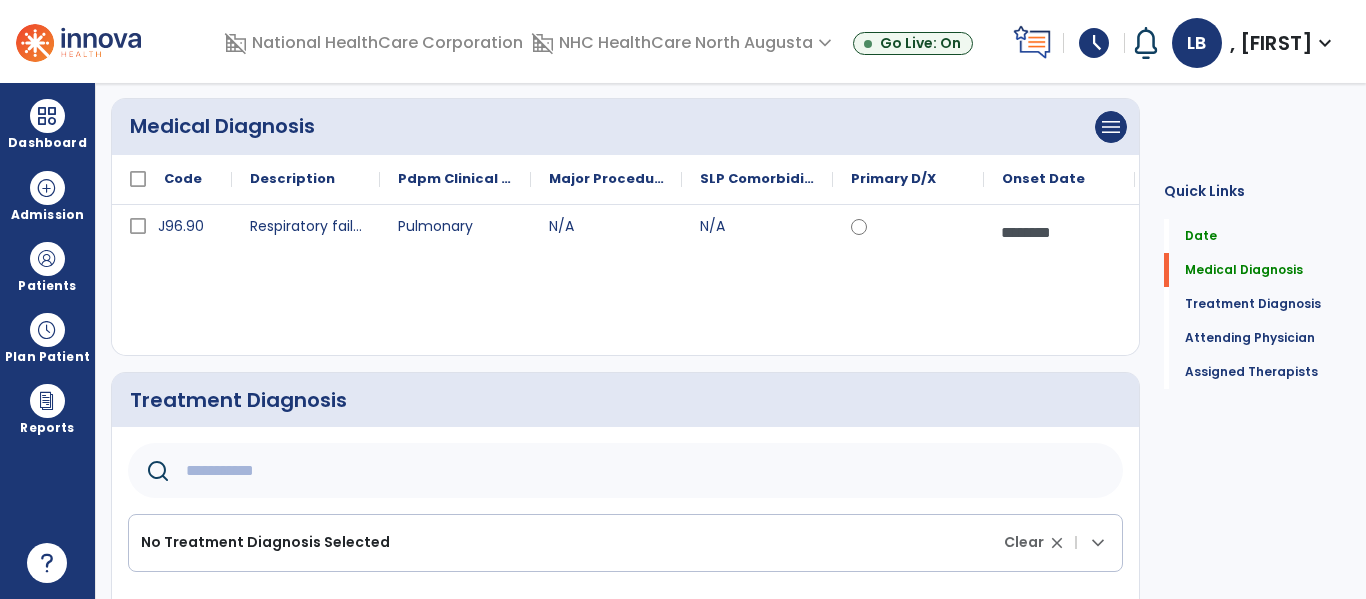 click 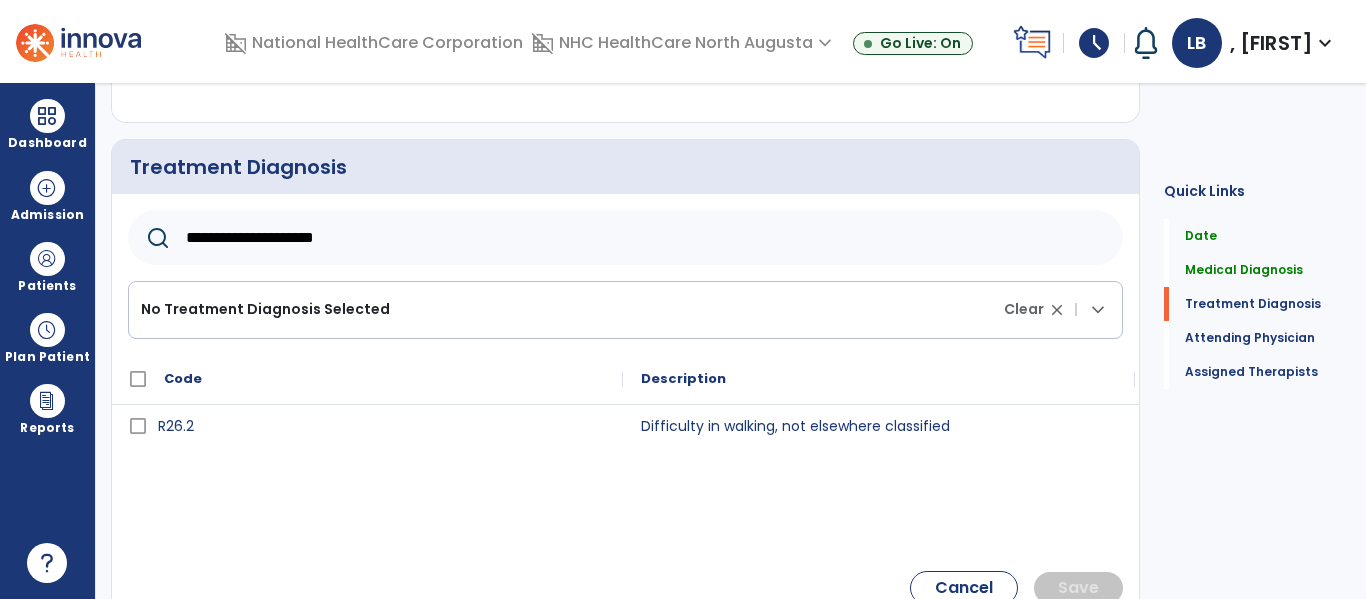 scroll, scrollTop: 416, scrollLeft: 0, axis: vertical 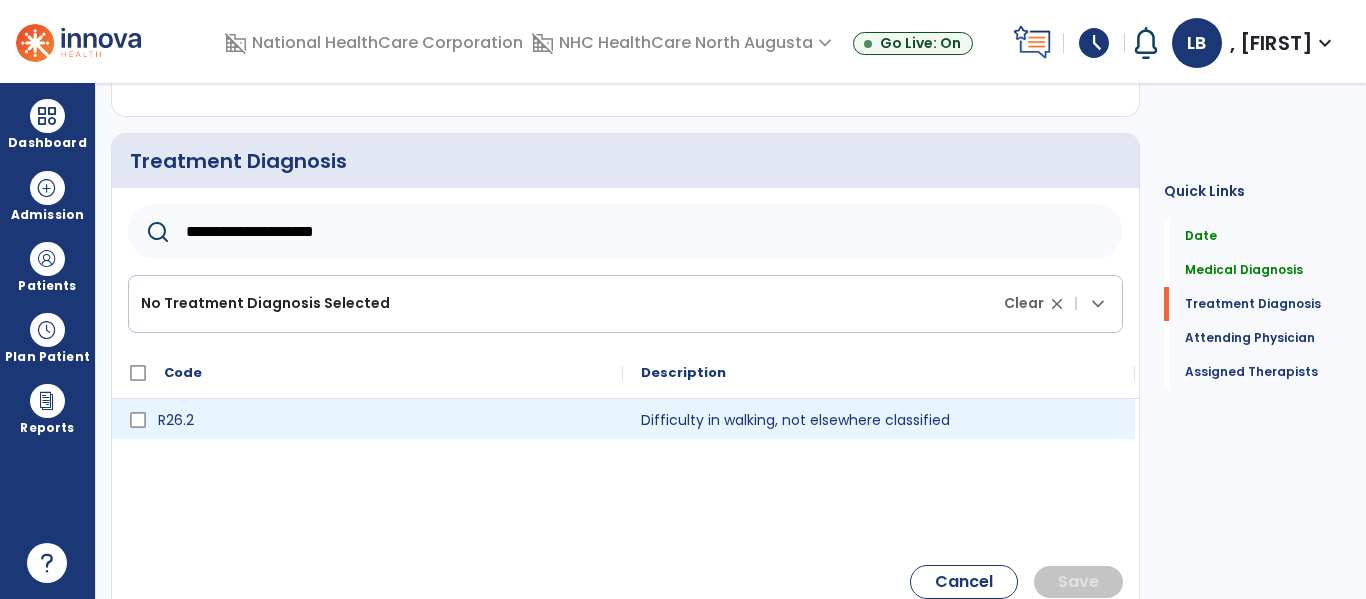 type on "**********" 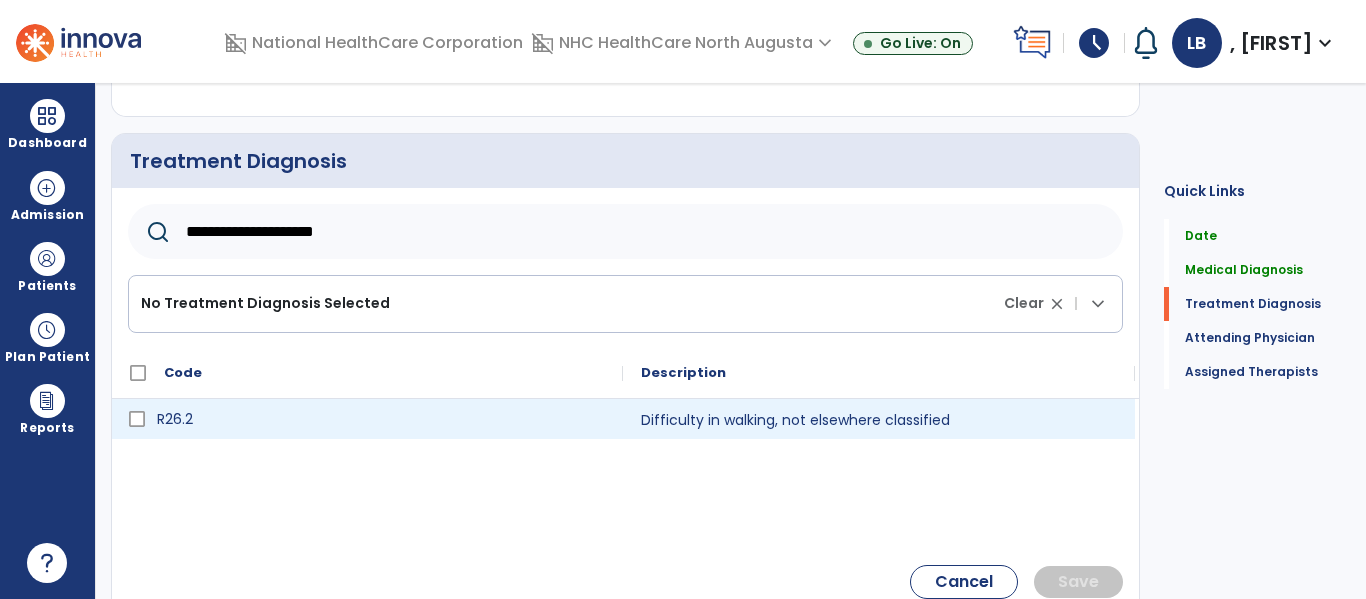 click on "R26.2" 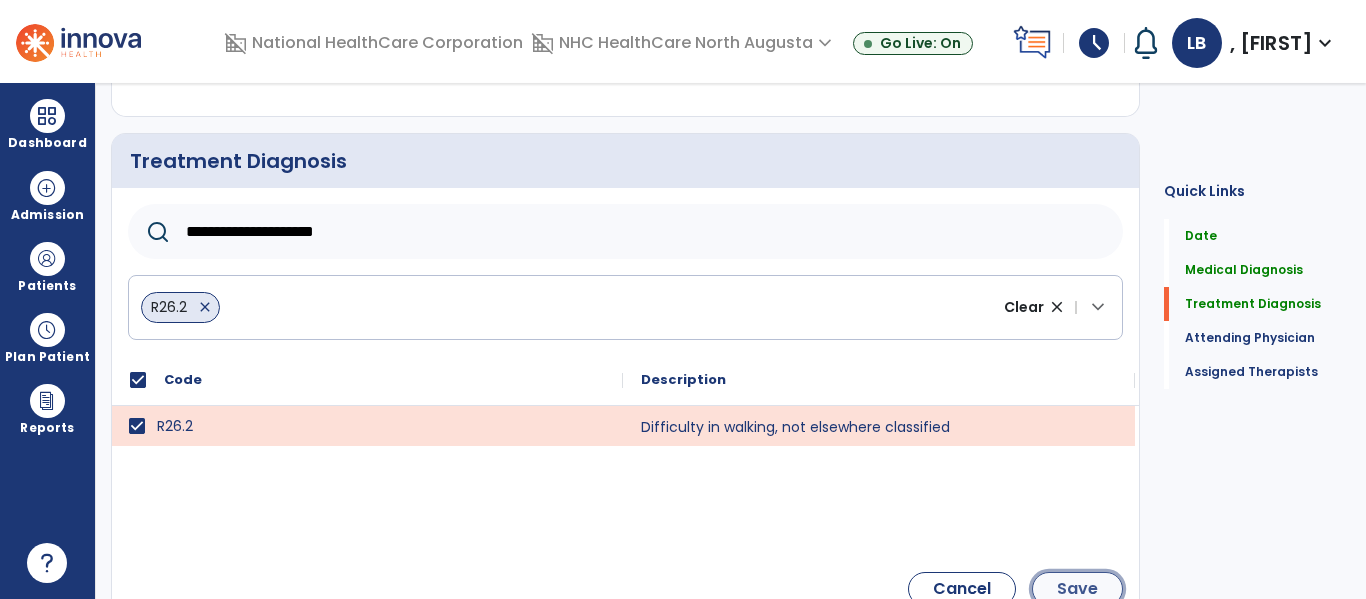 click on "Save" 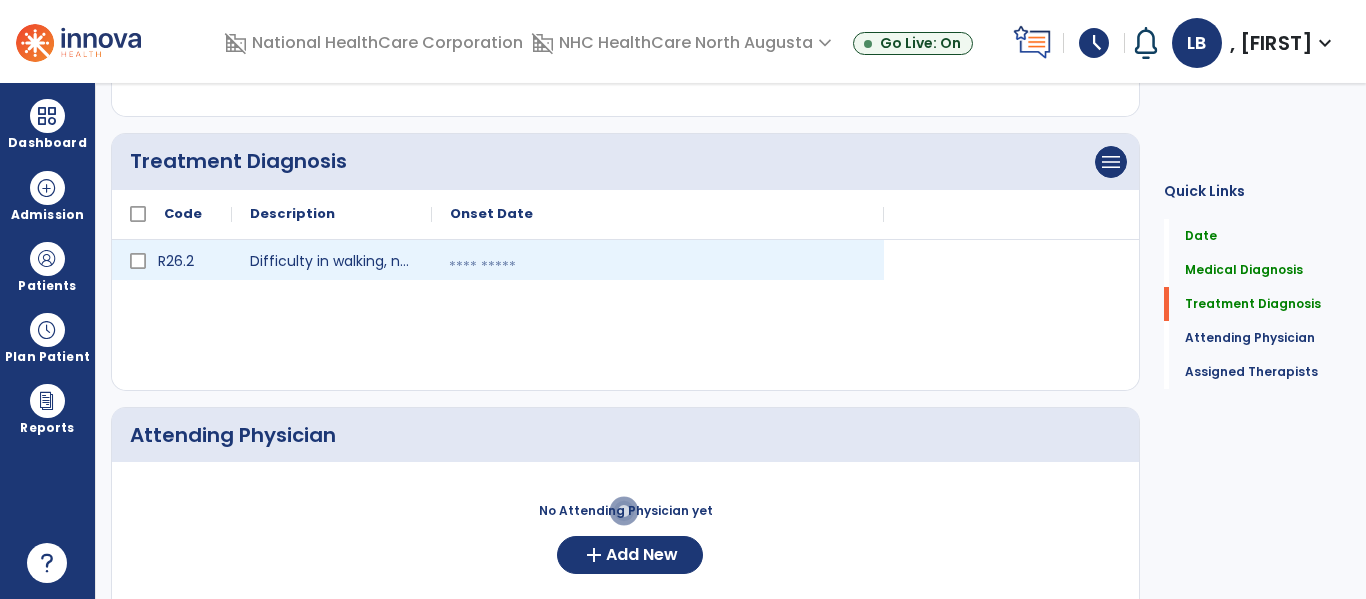 click at bounding box center [658, 267] 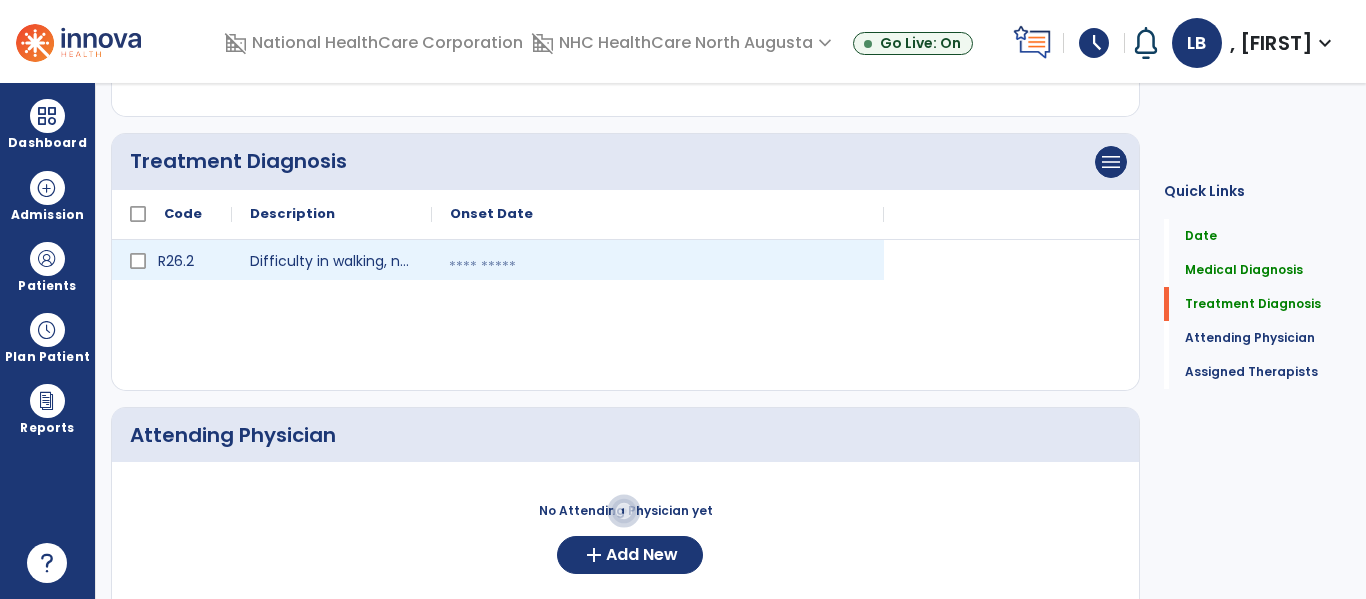 select on "*" 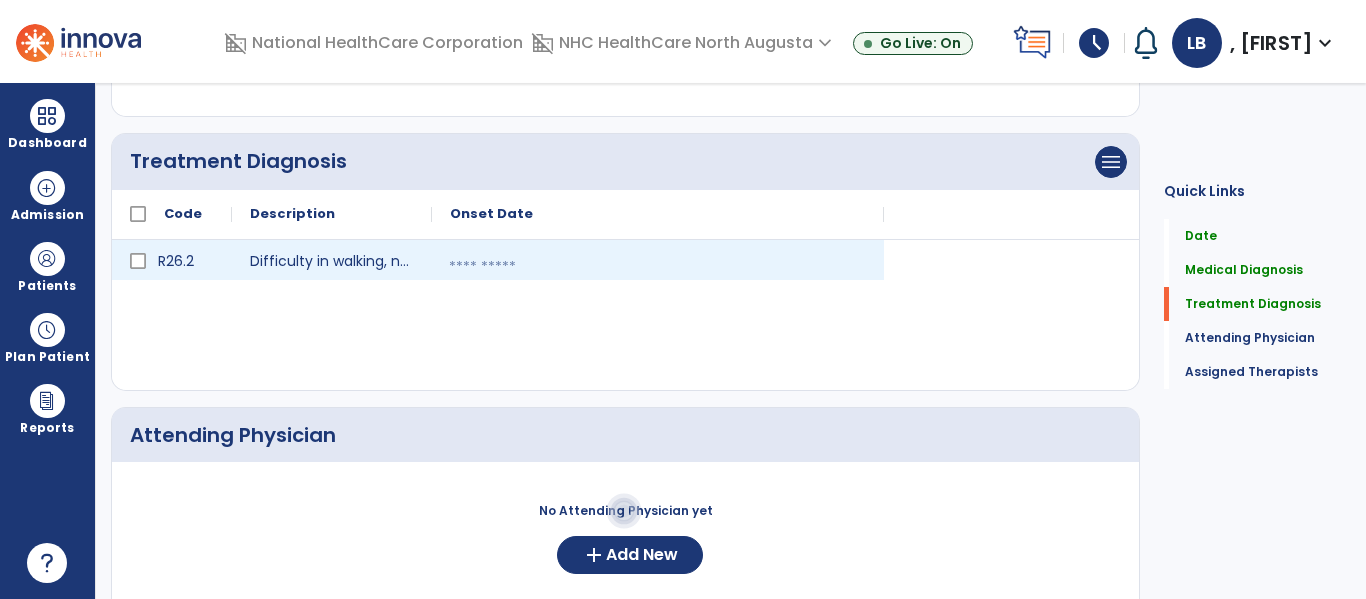 select on "****" 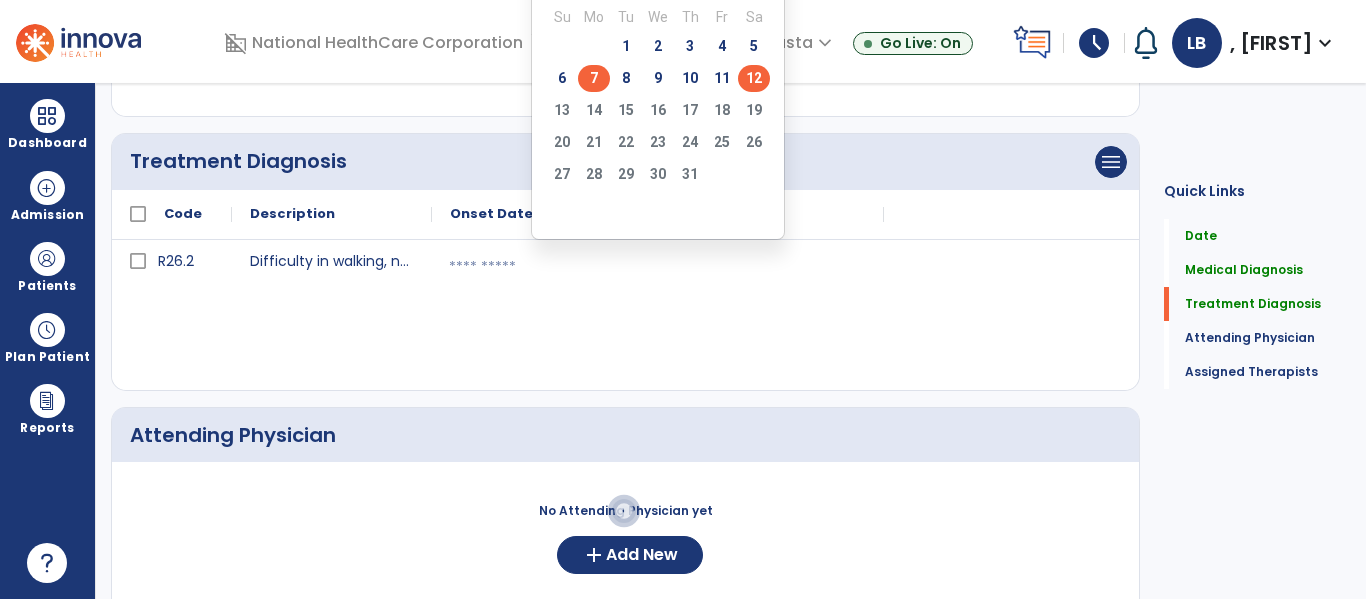 click on "7" 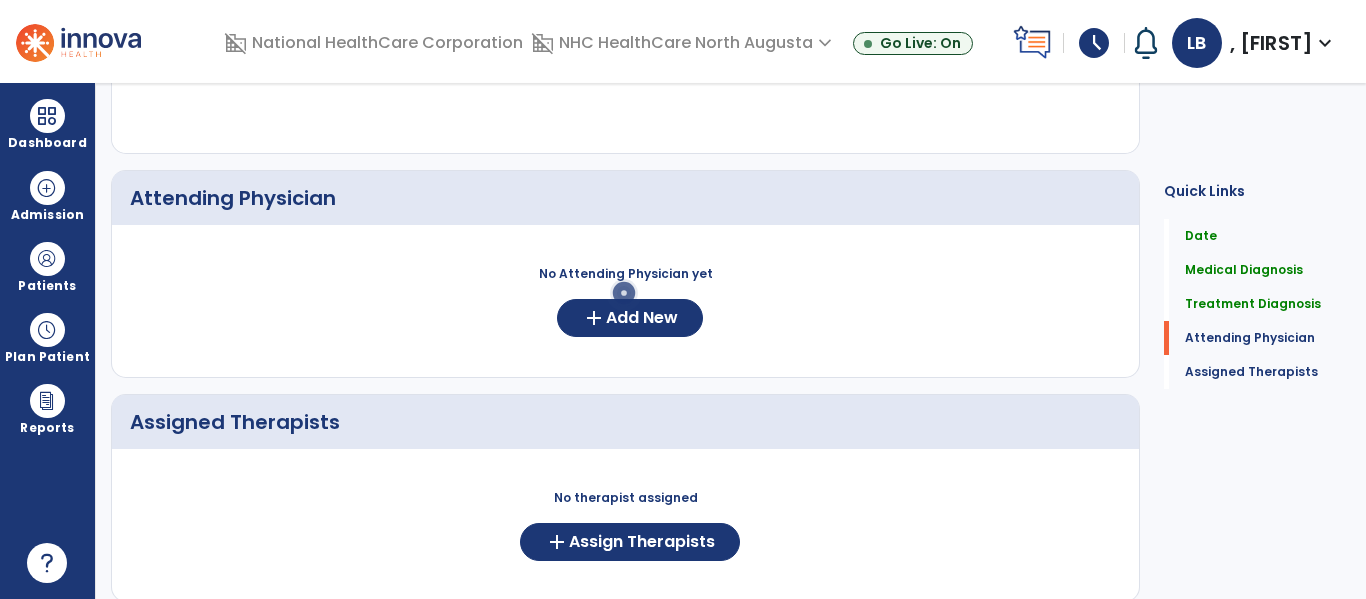 scroll, scrollTop: 661, scrollLeft: 0, axis: vertical 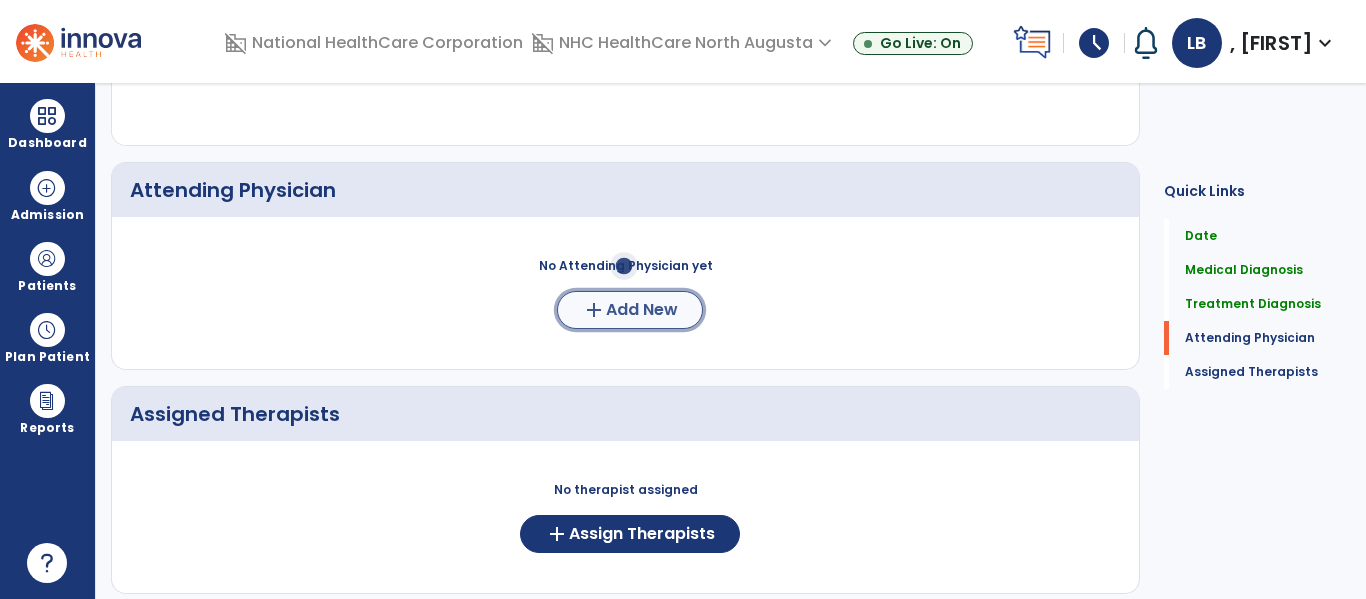 click on "Add New" 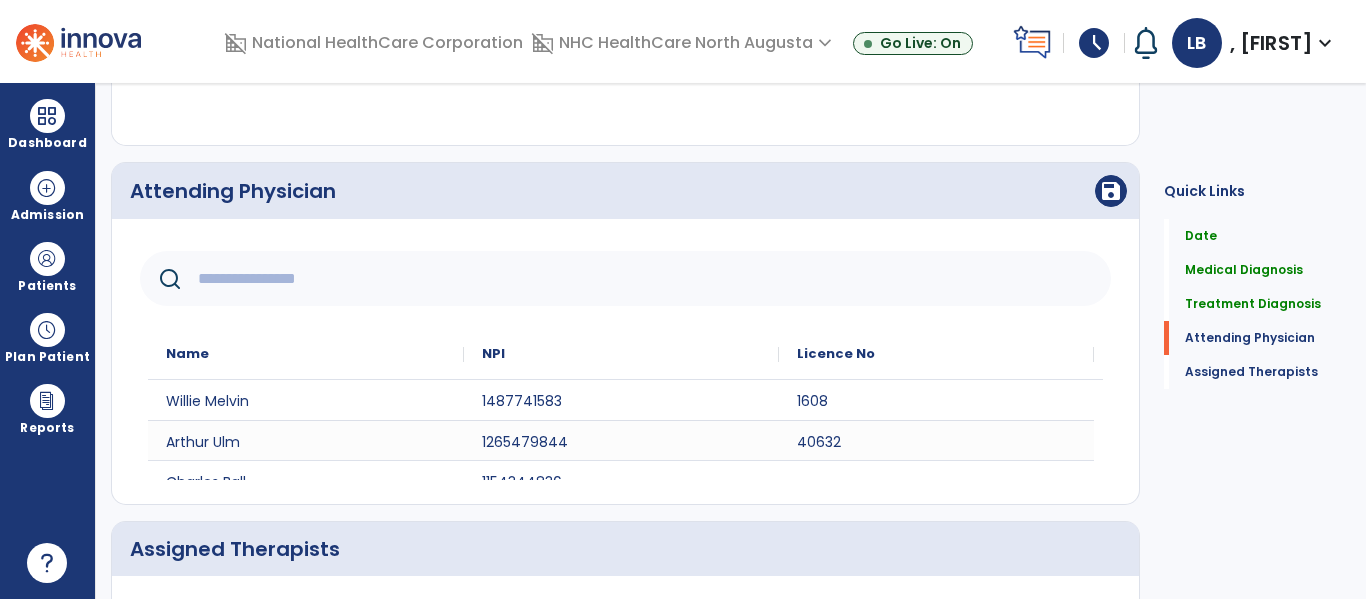 drag, startPoint x: 1166, startPoint y: 335, endPoint x: 1166, endPoint y: 349, distance: 14 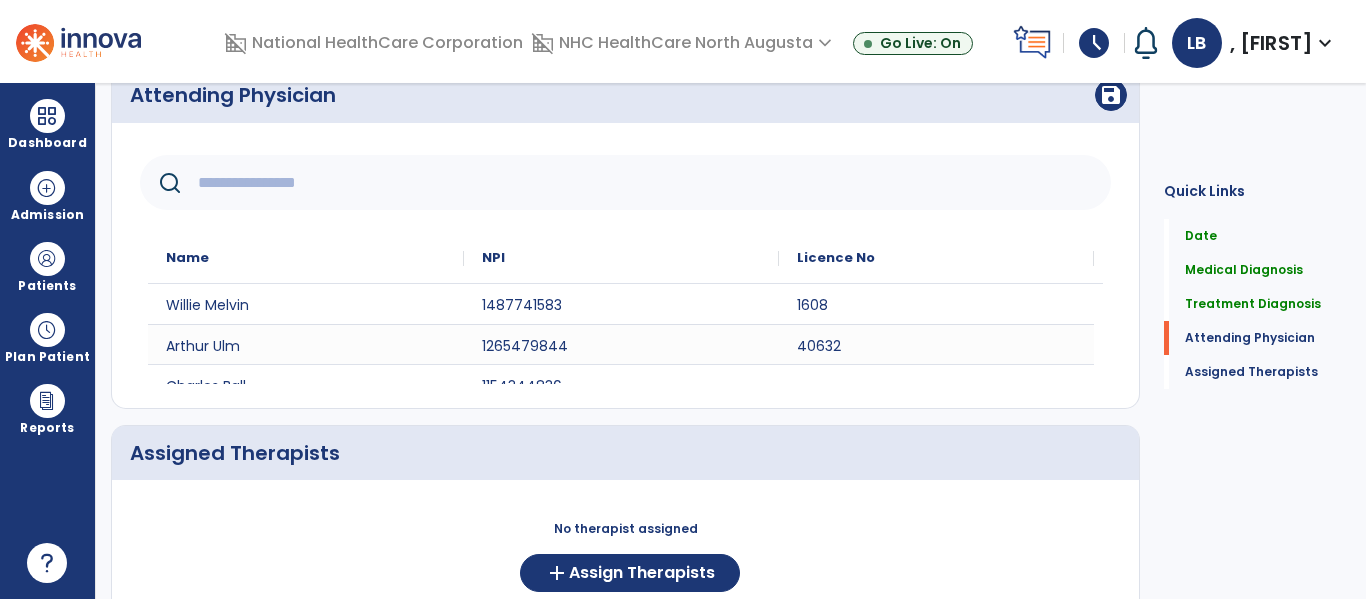 scroll, scrollTop: 751, scrollLeft: 0, axis: vertical 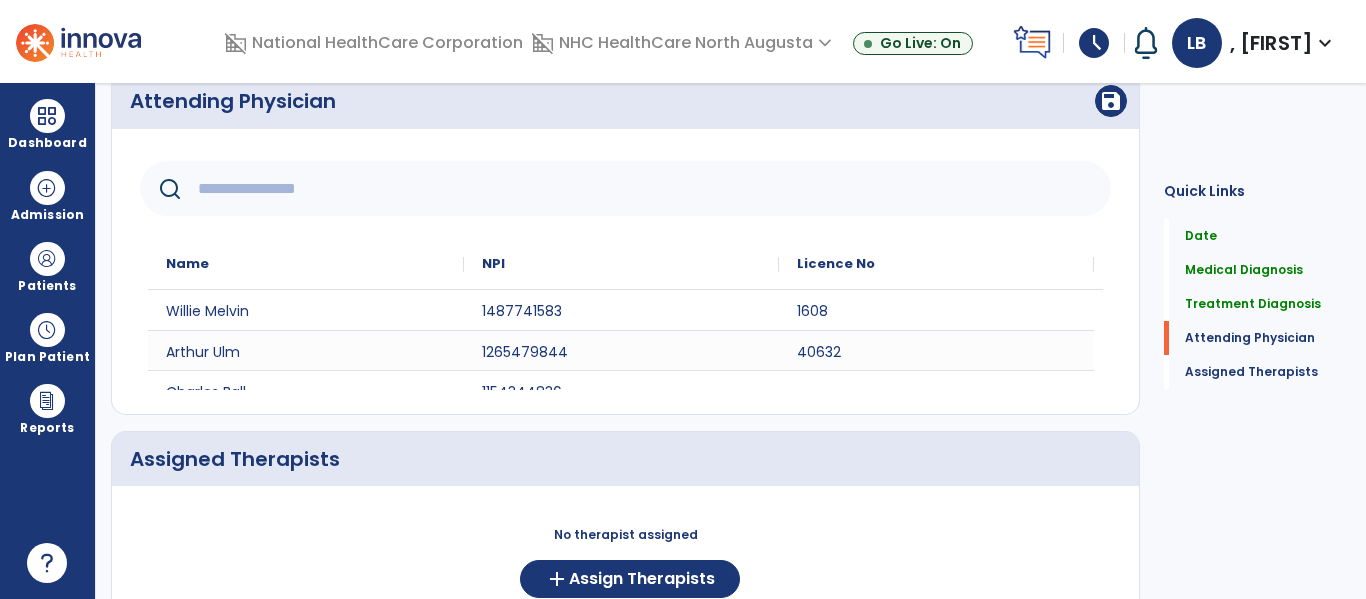 click 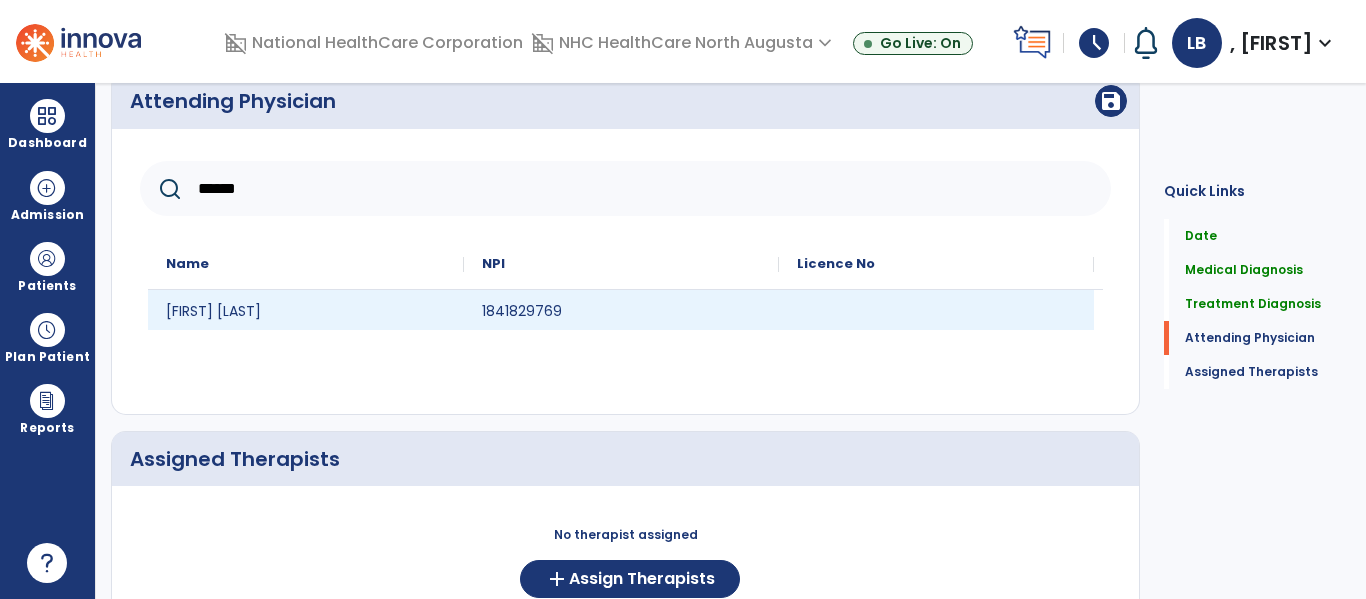 type on "******" 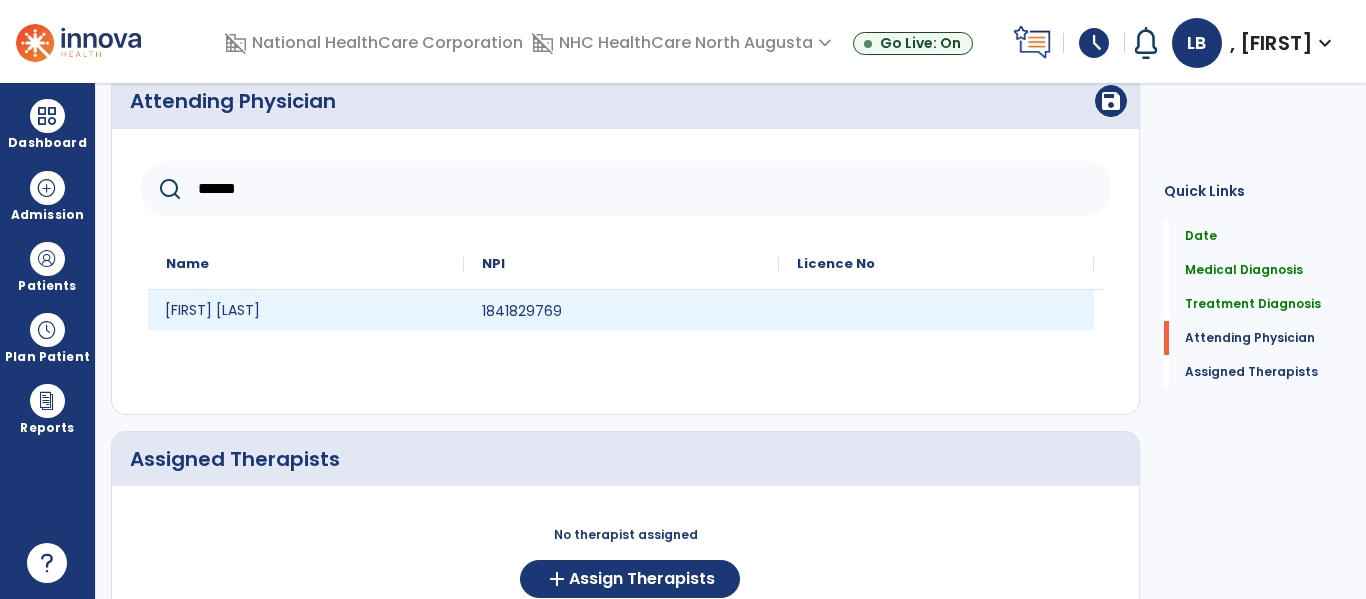 click on "Tabitha Estica" 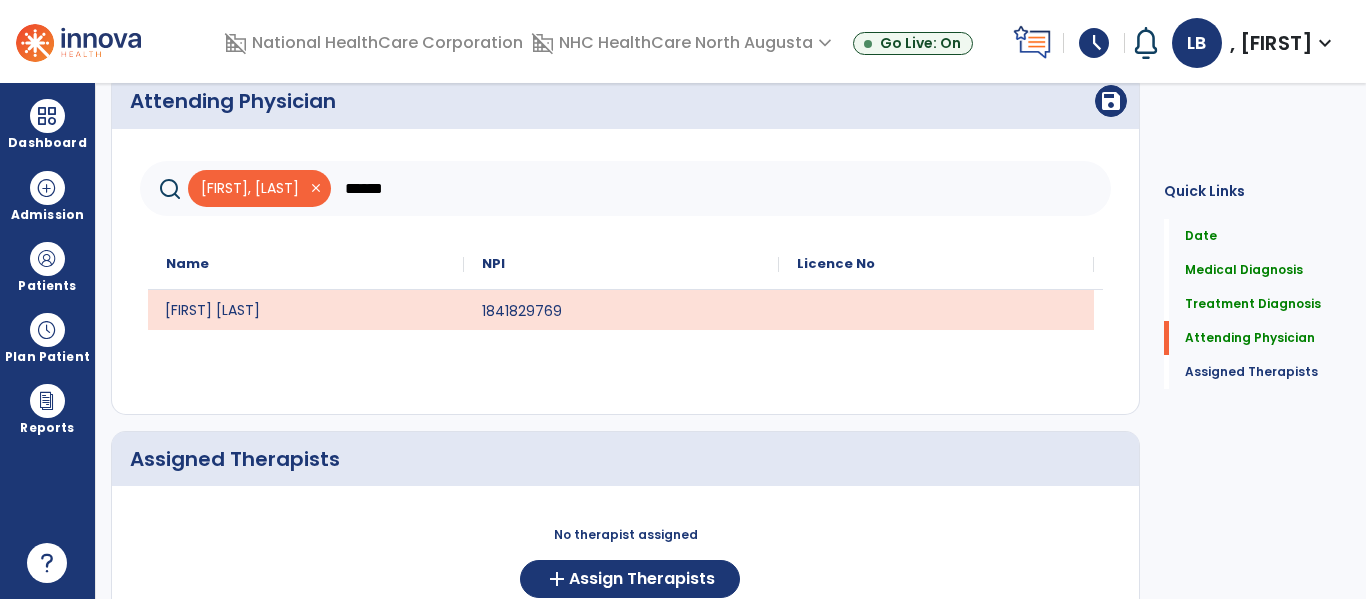 click on "Tabitha, Estica" 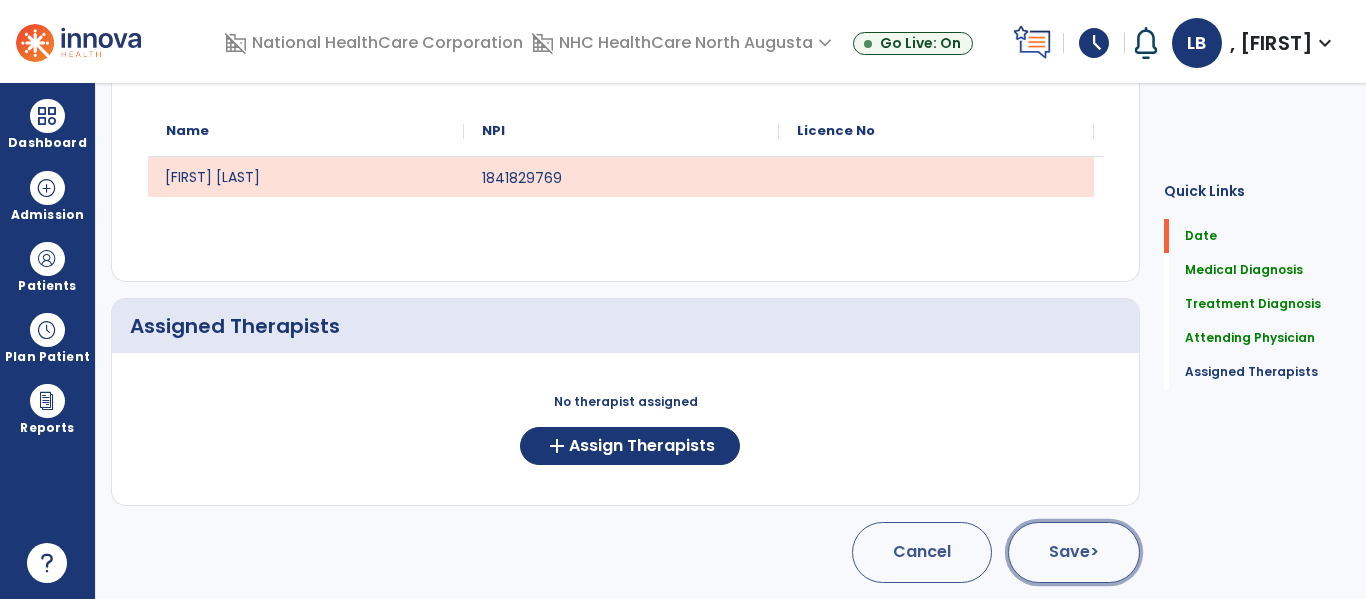 click on "Save  >" 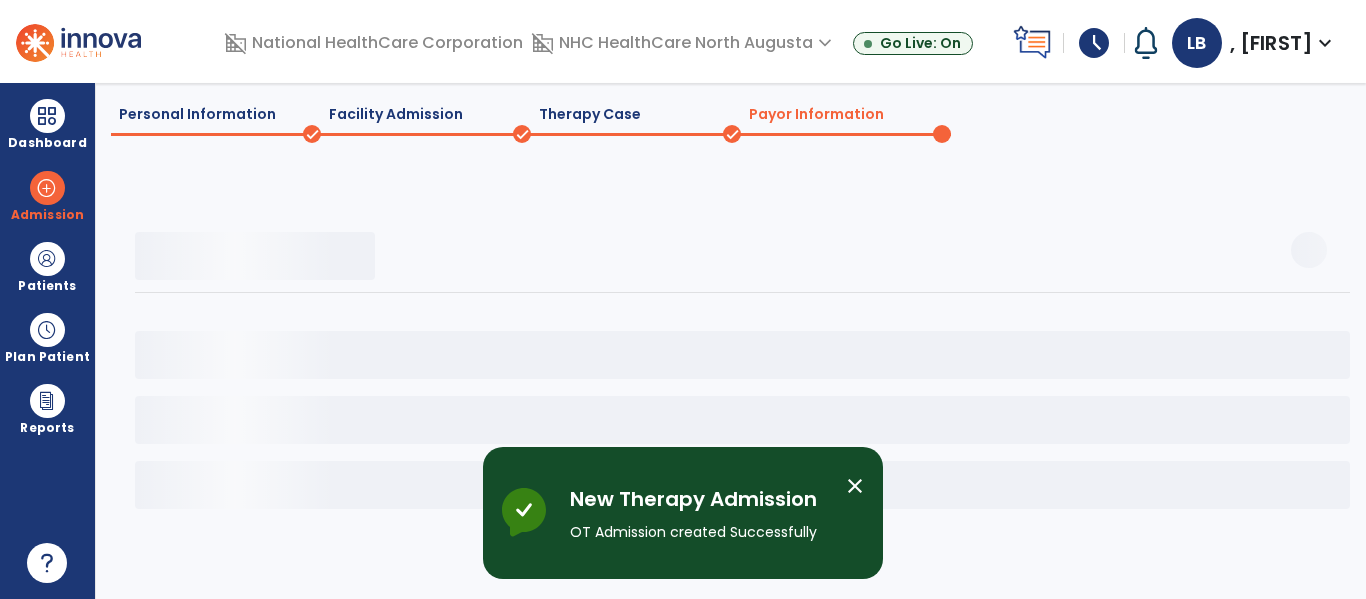 scroll, scrollTop: 146, scrollLeft: 0, axis: vertical 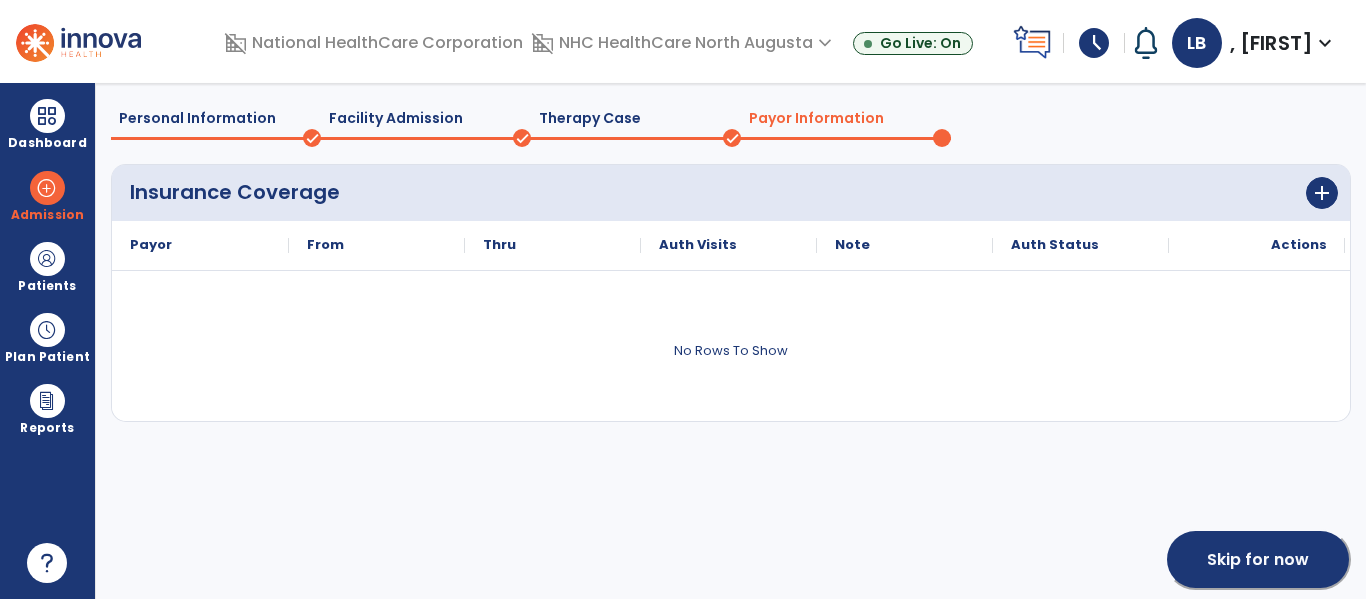 click on "Skip for now" 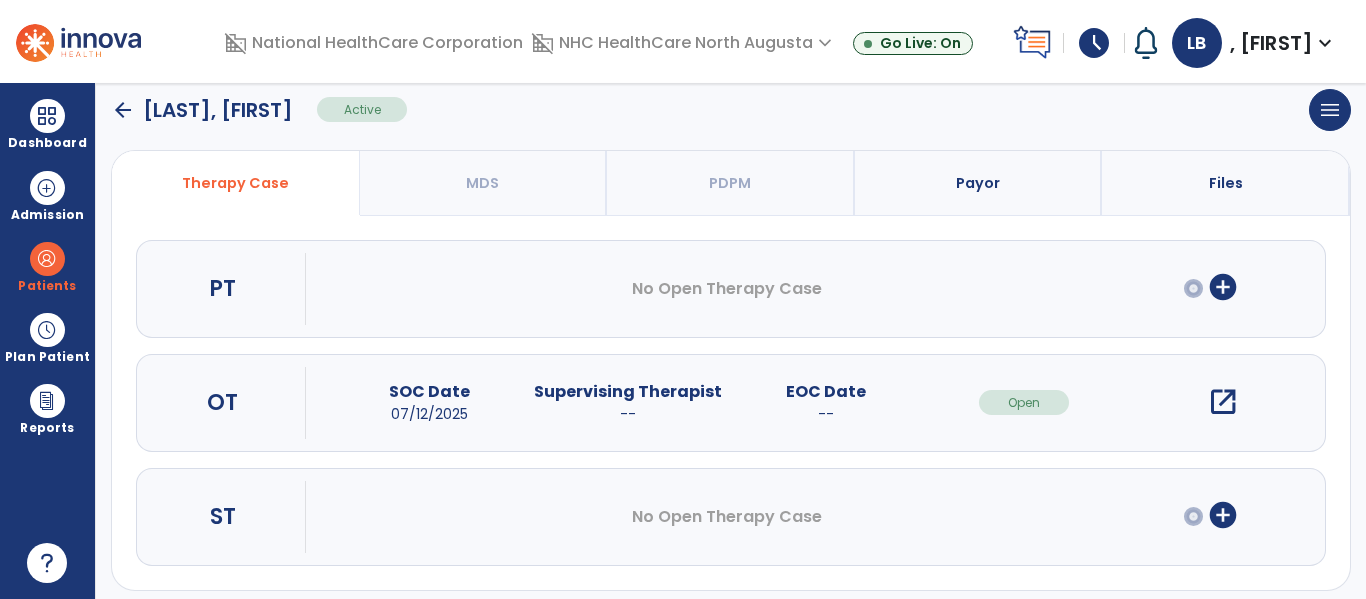 scroll, scrollTop: 145, scrollLeft: 0, axis: vertical 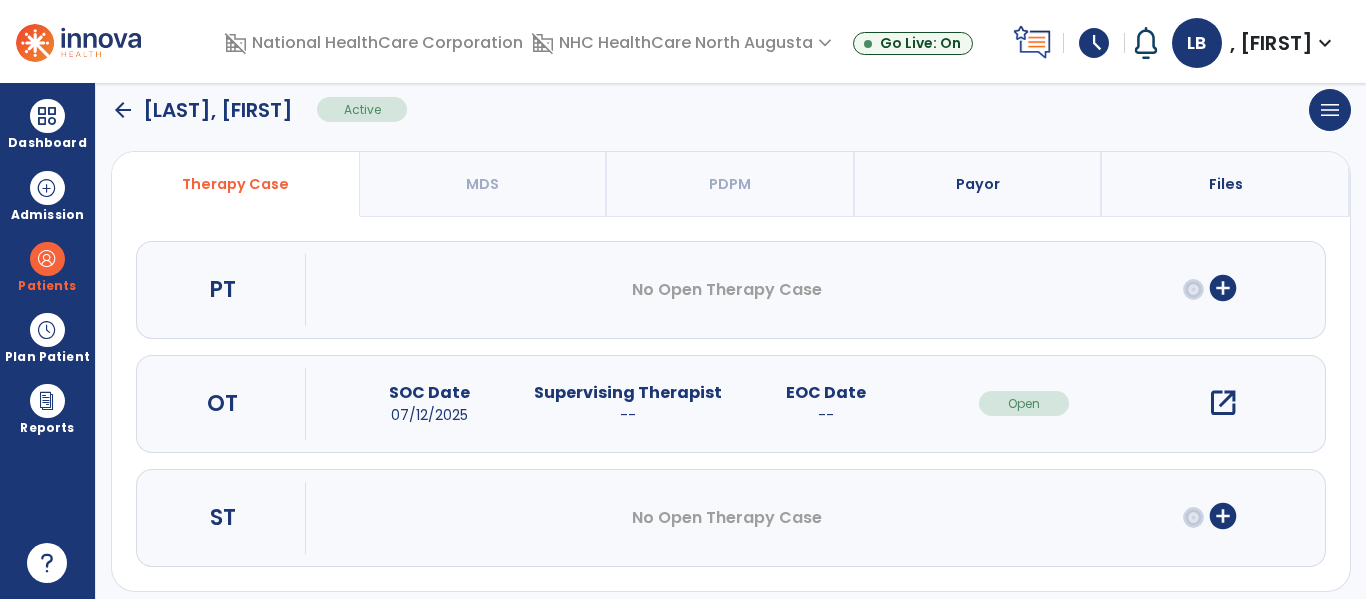 click on "open_in_new" at bounding box center [1223, 403] 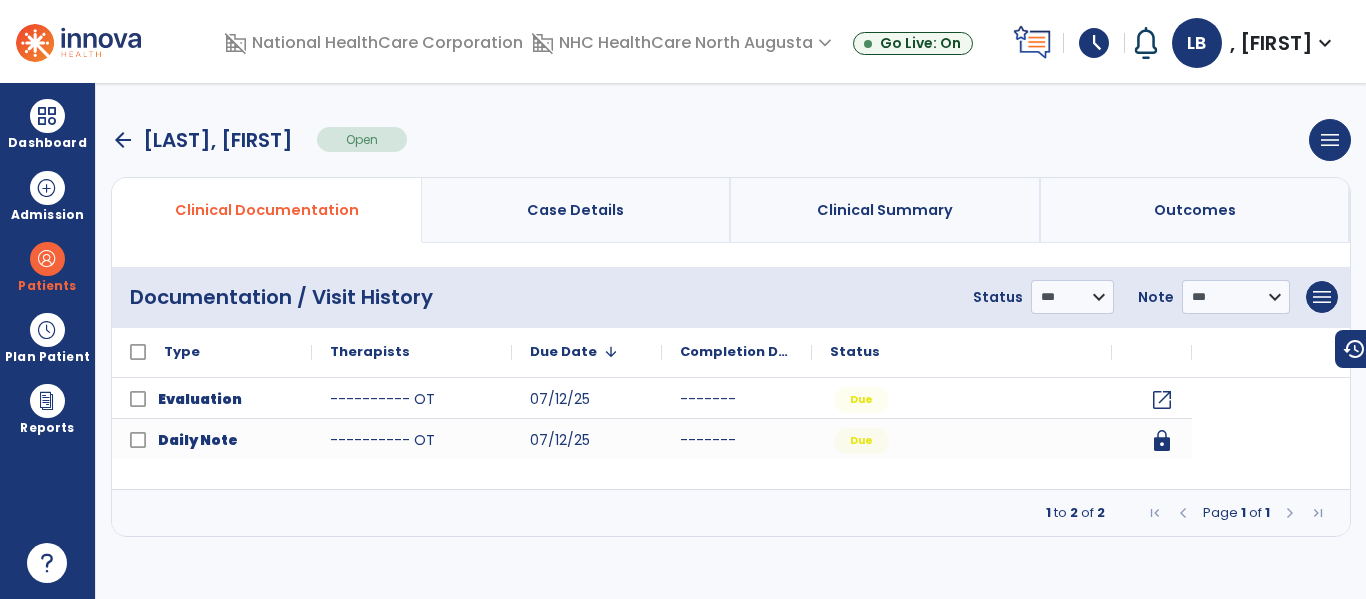 scroll, scrollTop: 0, scrollLeft: 0, axis: both 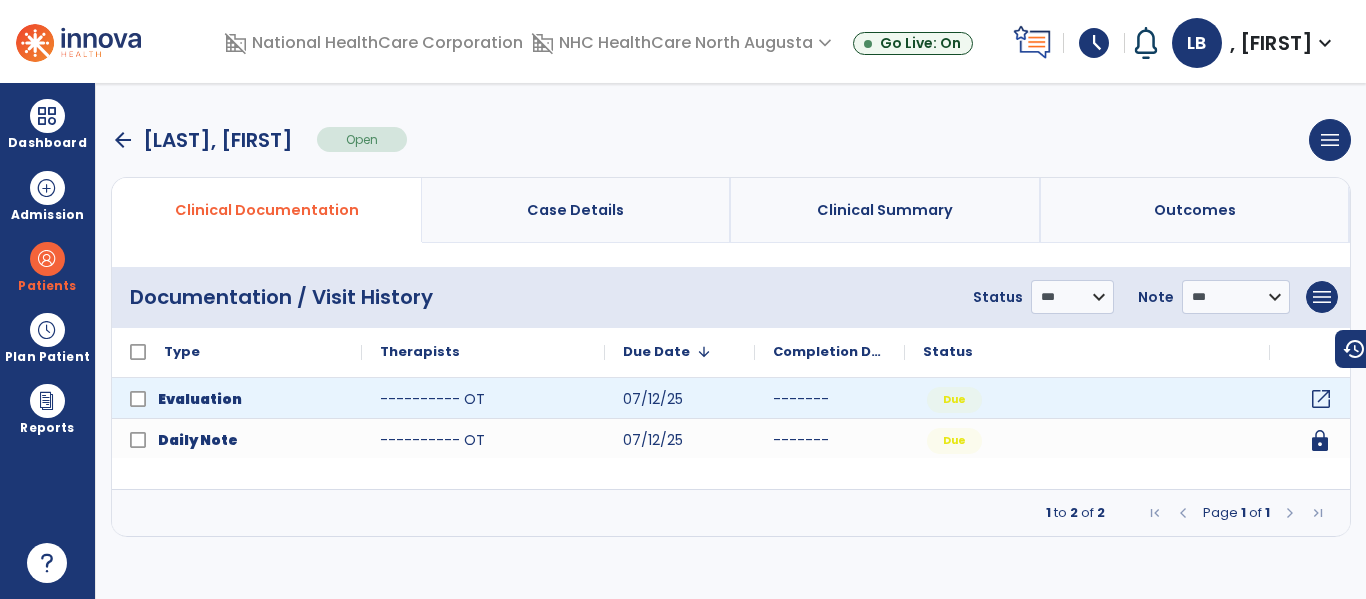 click on "open_in_new" 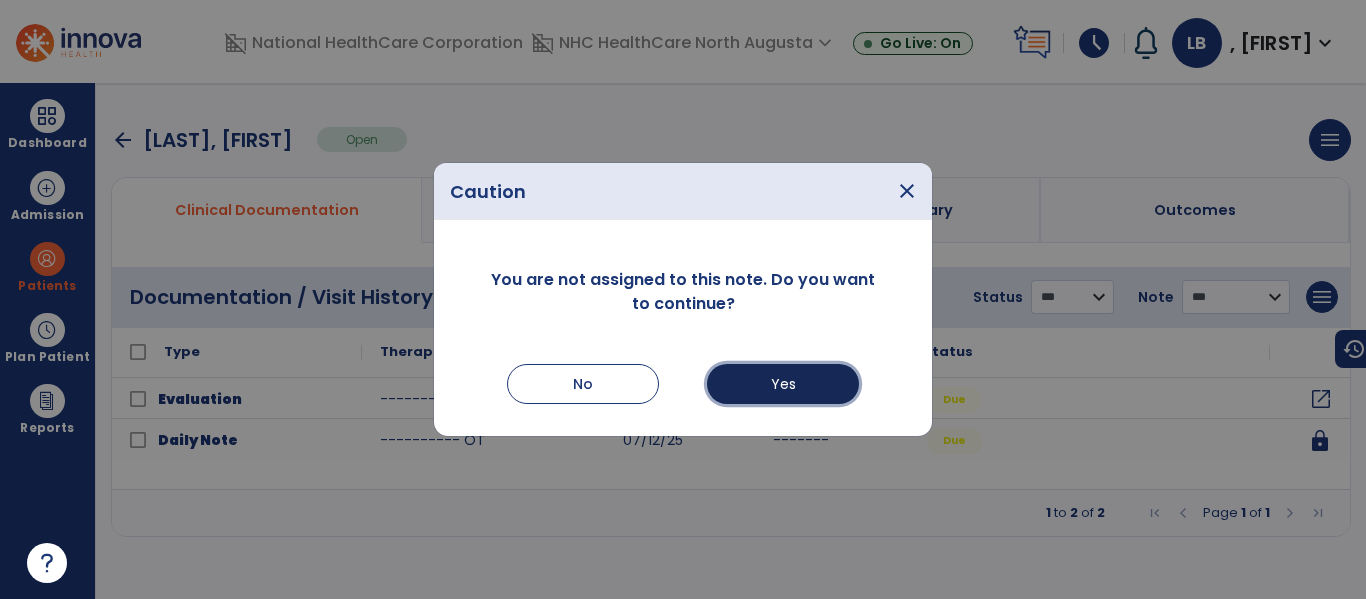 click on "Yes" at bounding box center (783, 384) 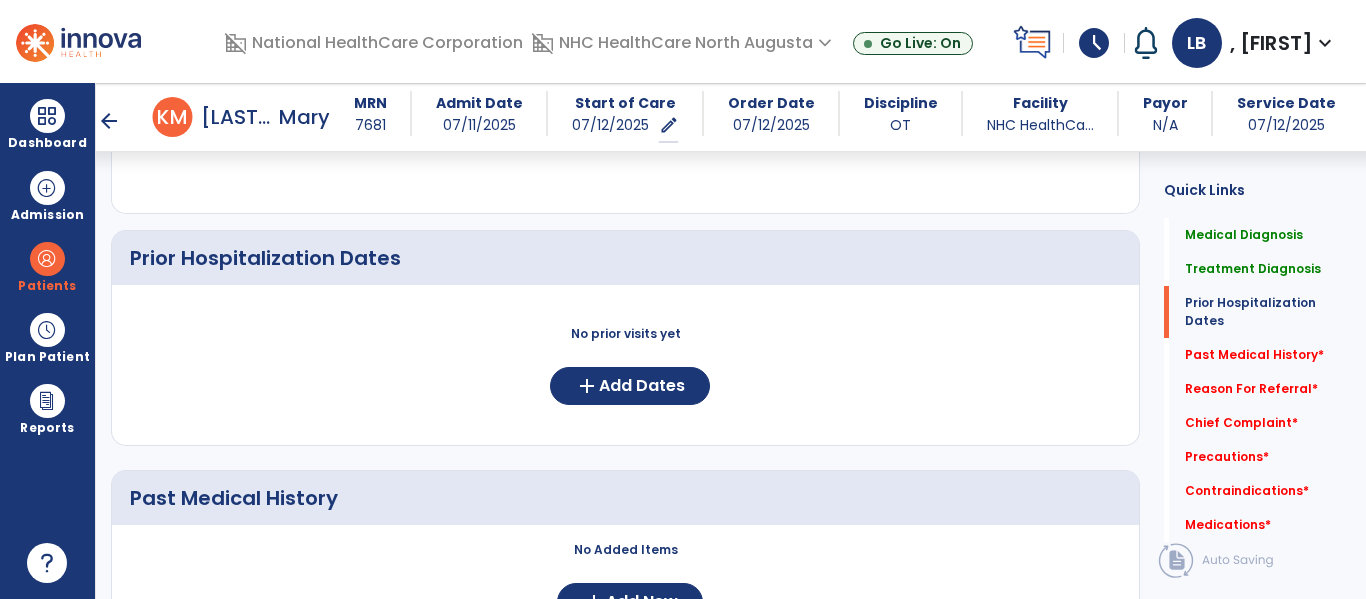 scroll, scrollTop: 668, scrollLeft: 0, axis: vertical 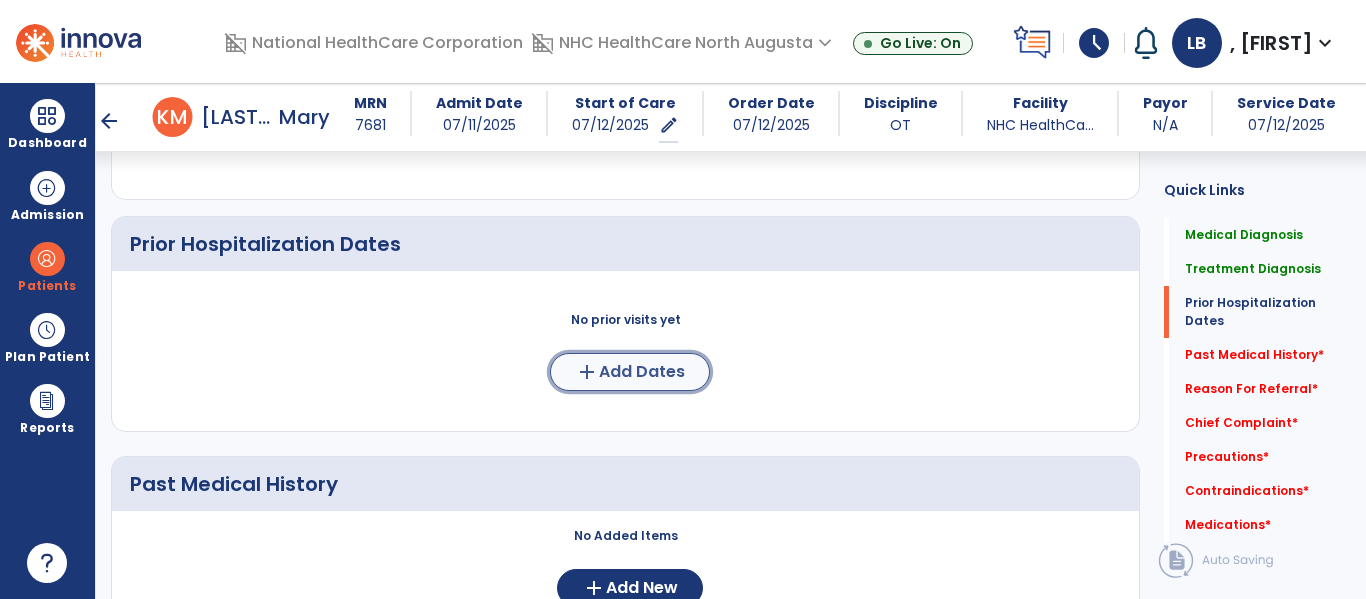 click on "Add Dates" 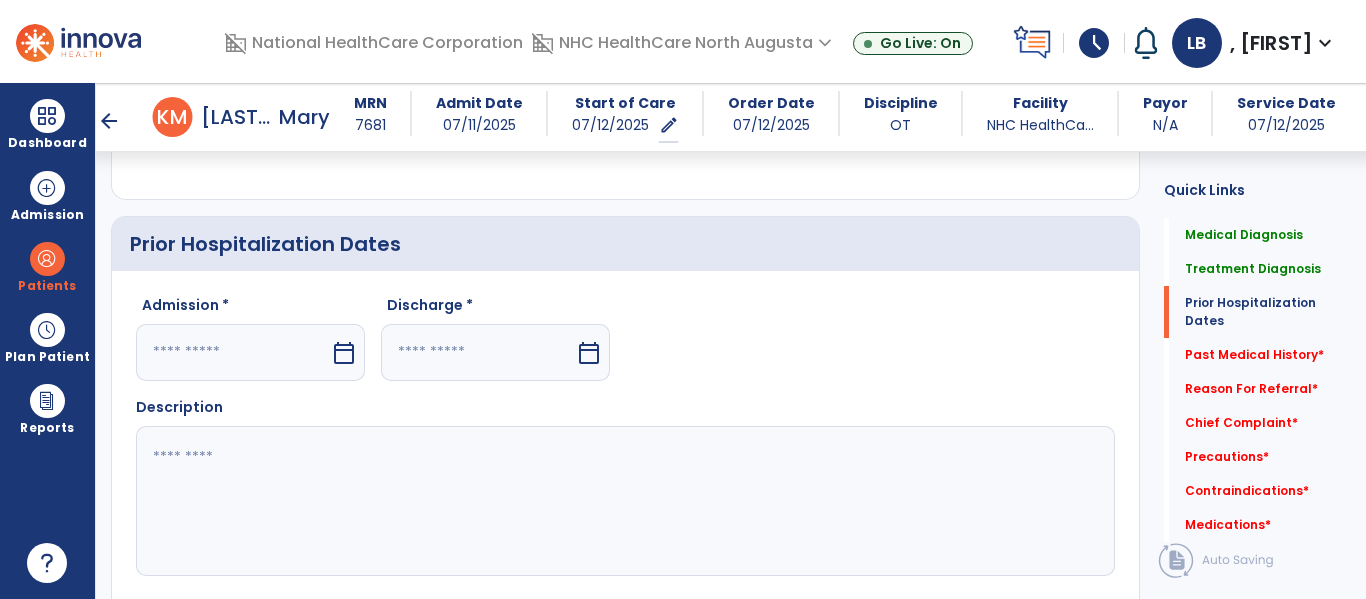 click on "calendar_today" at bounding box center (344, 353) 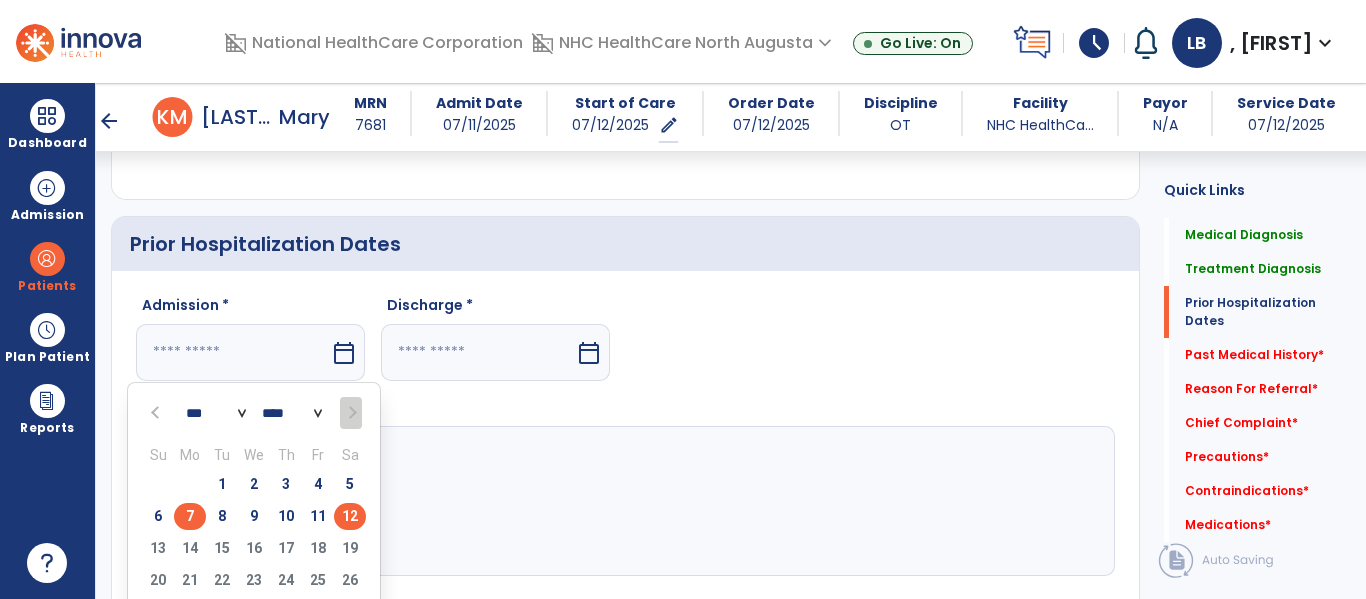 click on "7" at bounding box center (190, 516) 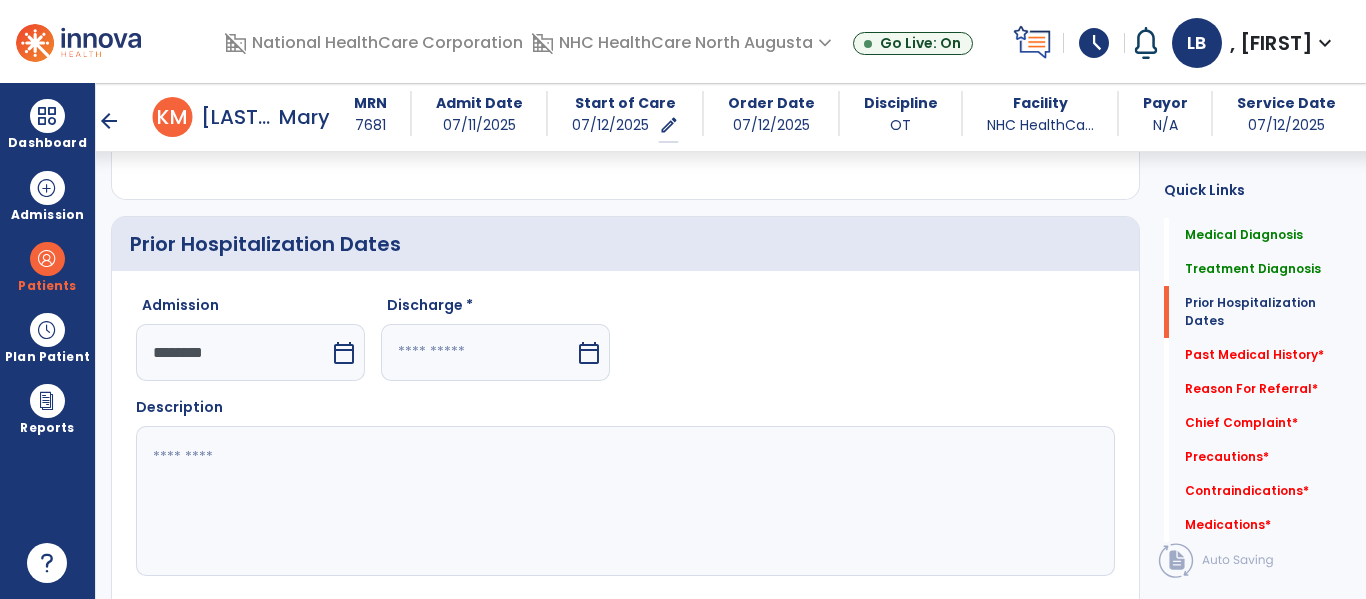 click on "calendar_today" at bounding box center [591, 352] 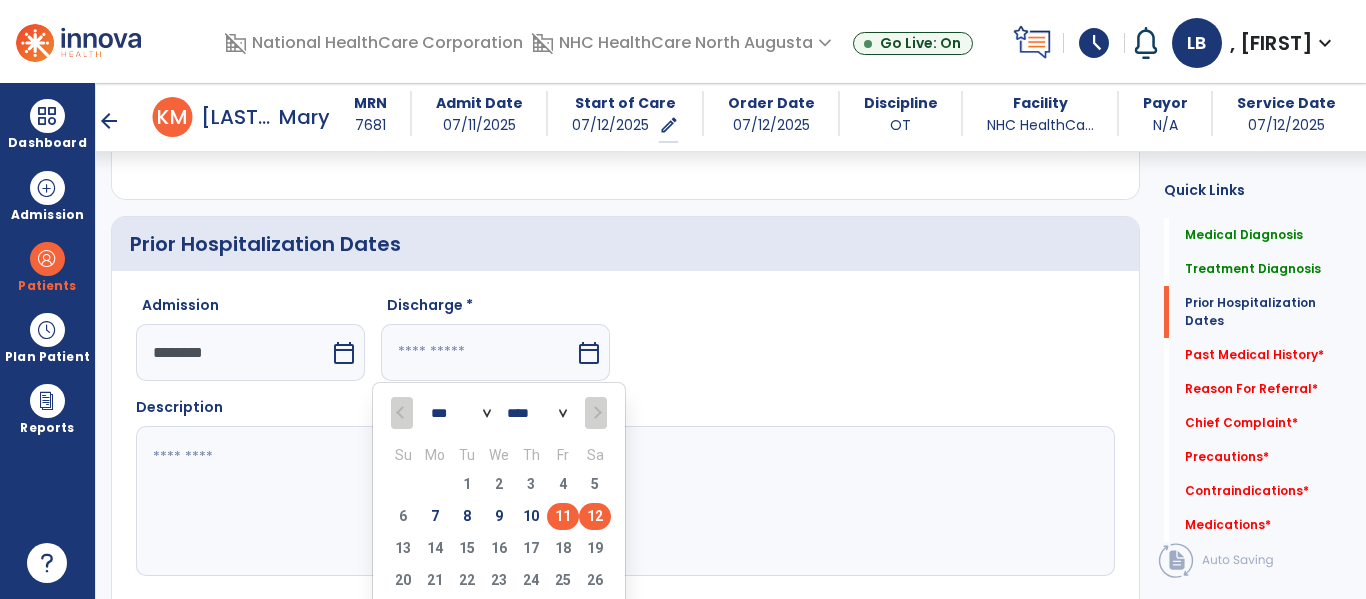 click on "11" at bounding box center (563, 516) 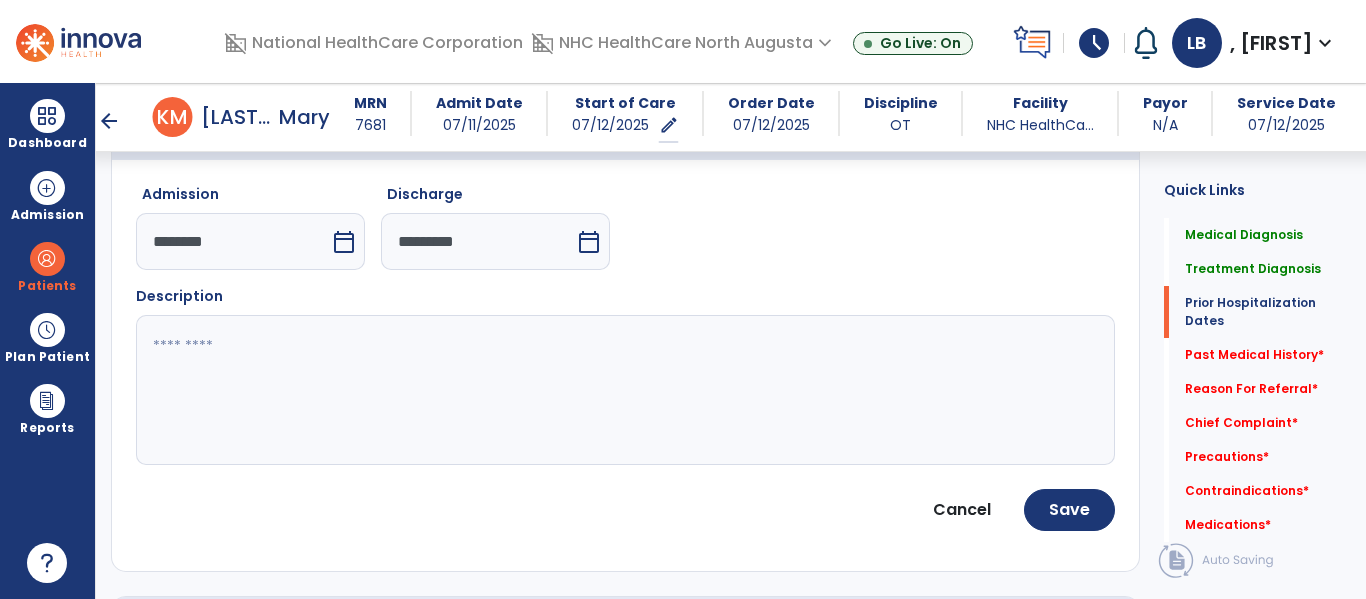 scroll, scrollTop: 784, scrollLeft: 0, axis: vertical 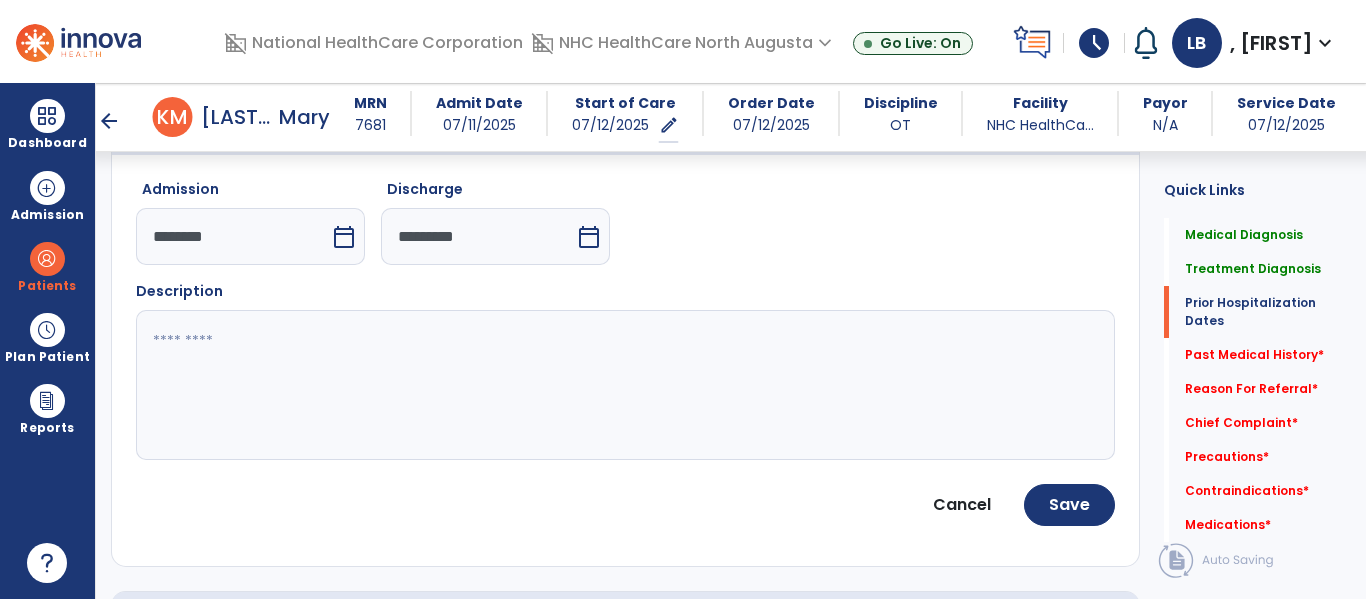 click 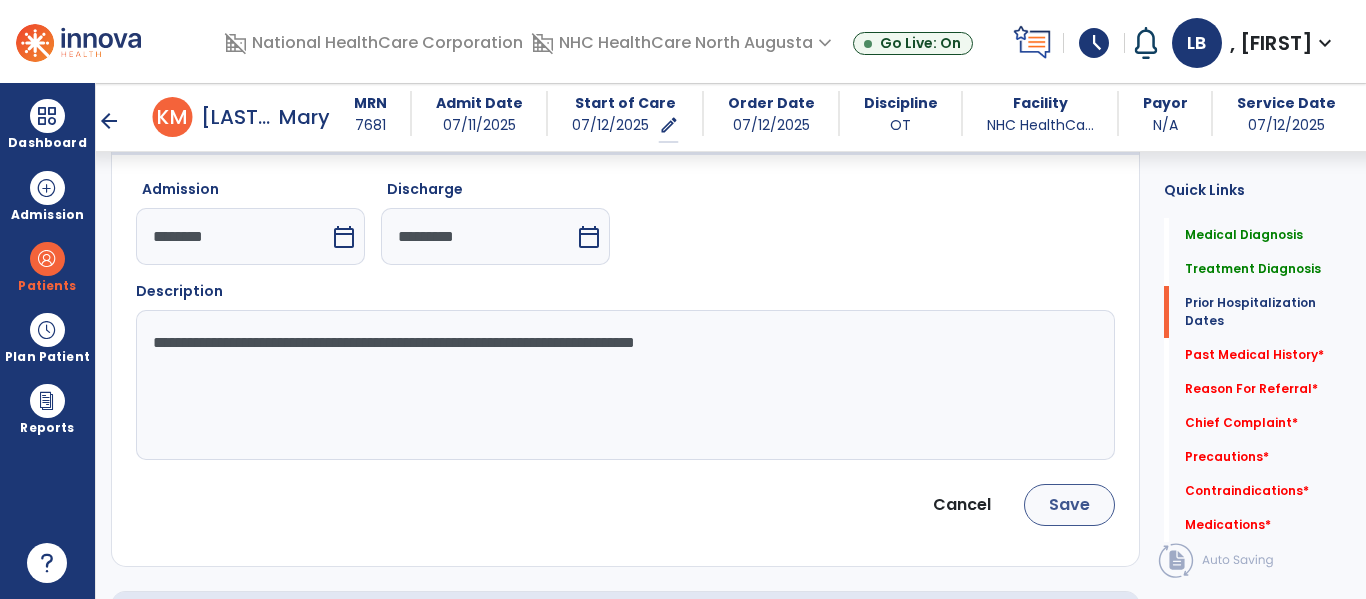 type on "**********" 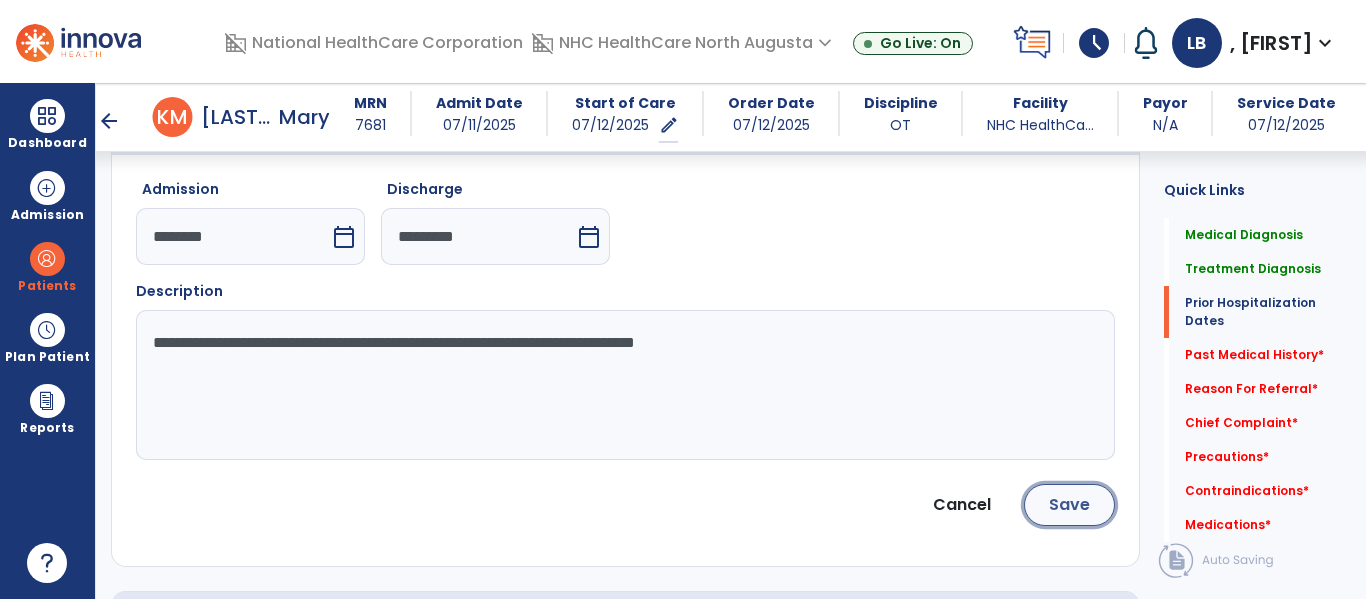 click on "Save" 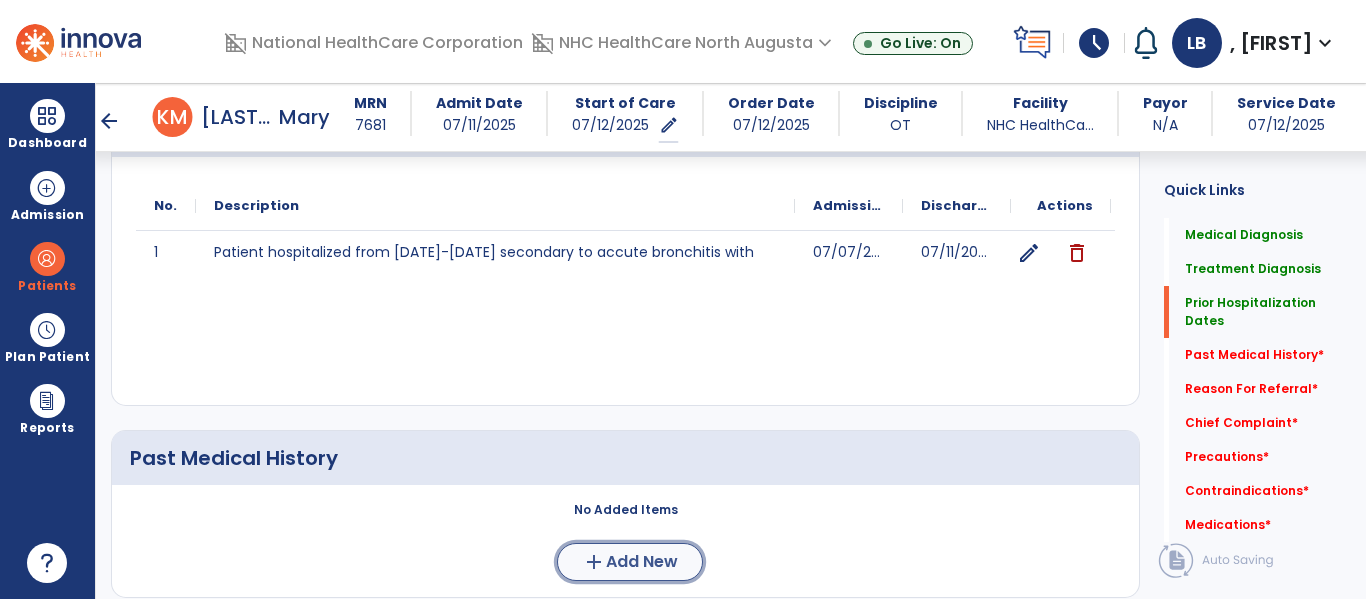 click on "Add New" 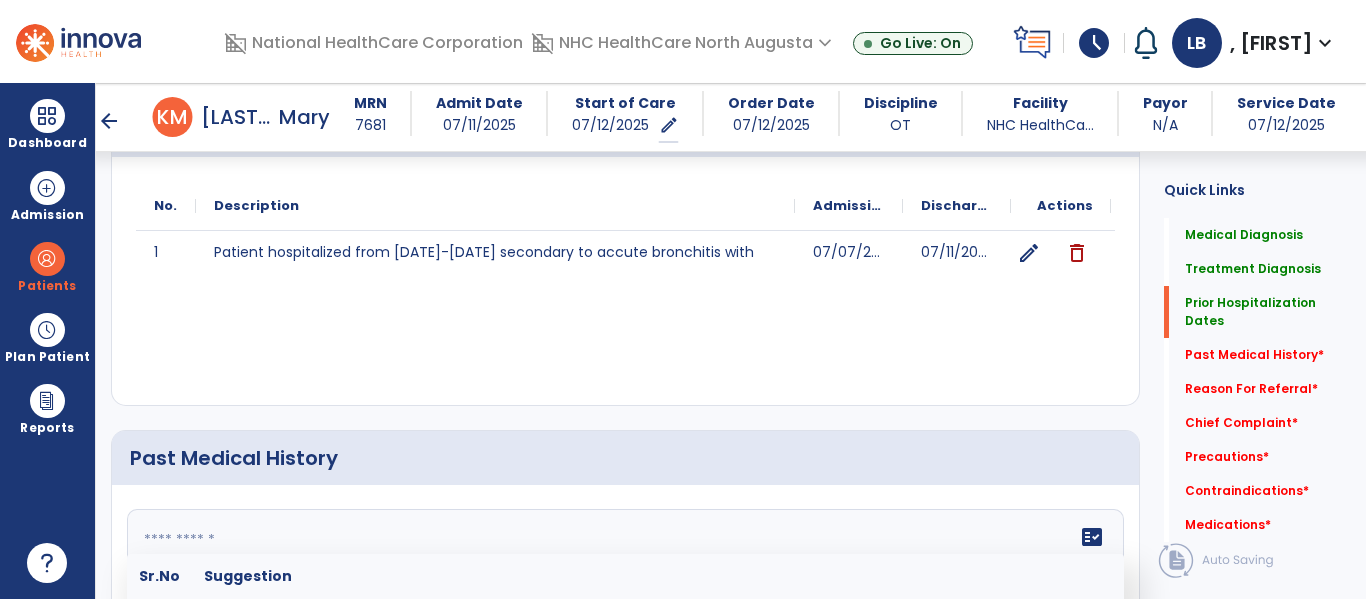 click 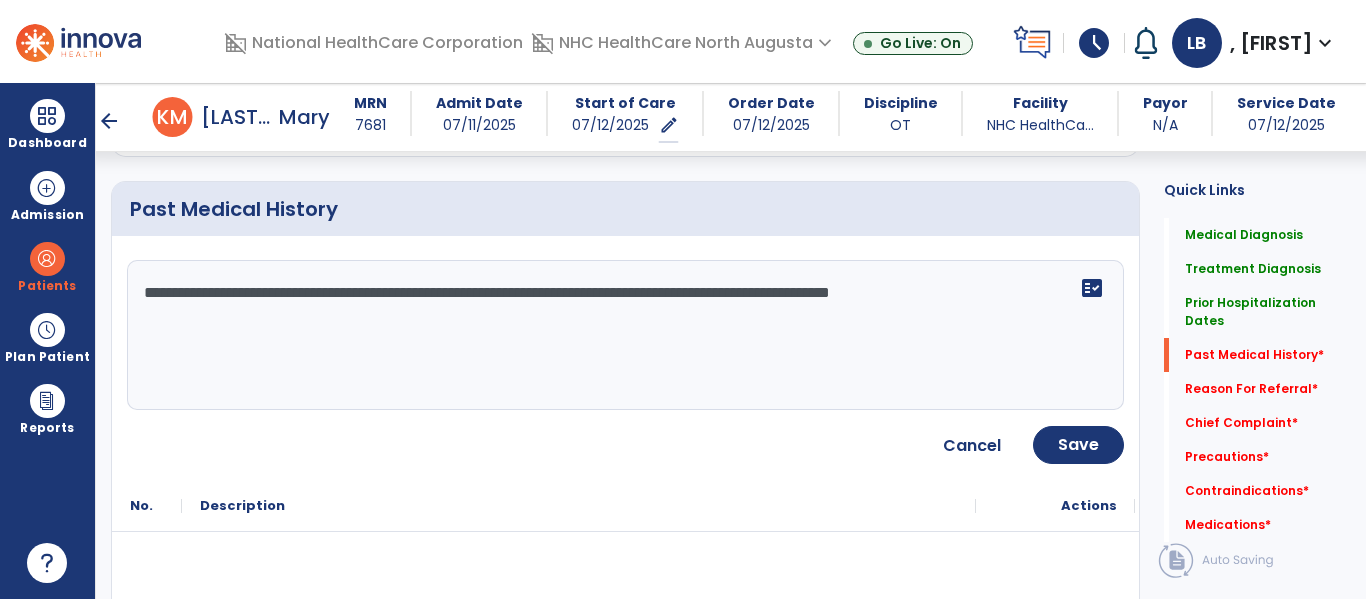scroll, scrollTop: 1039, scrollLeft: 0, axis: vertical 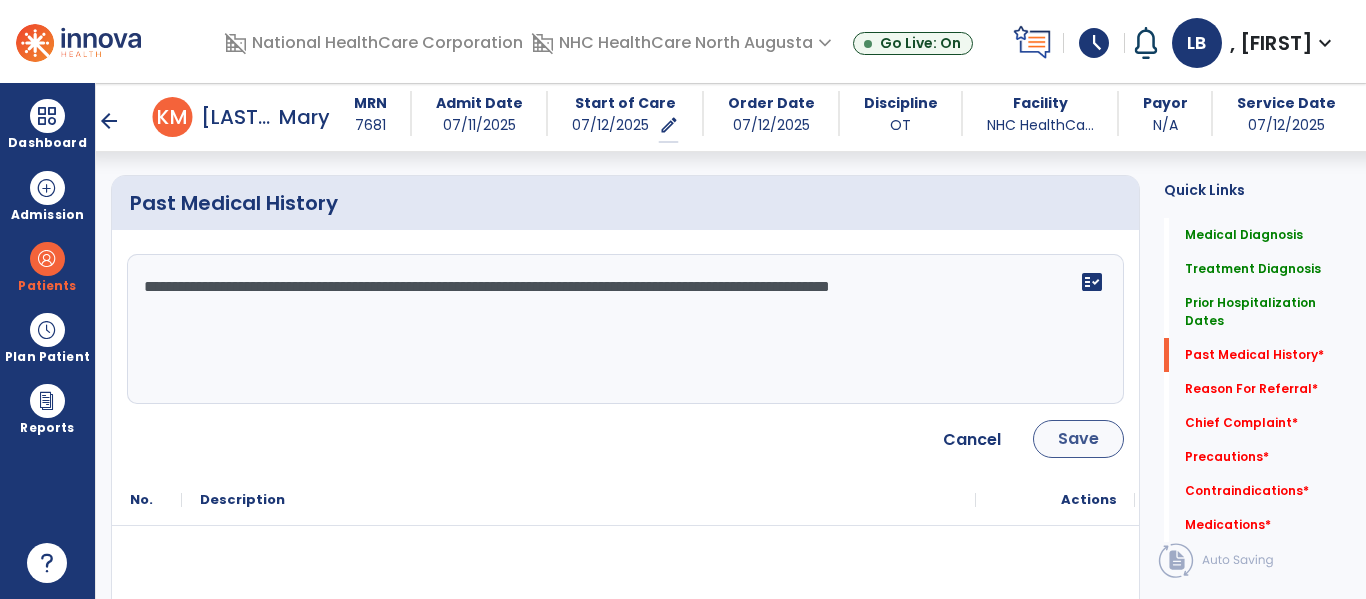 type on "**********" 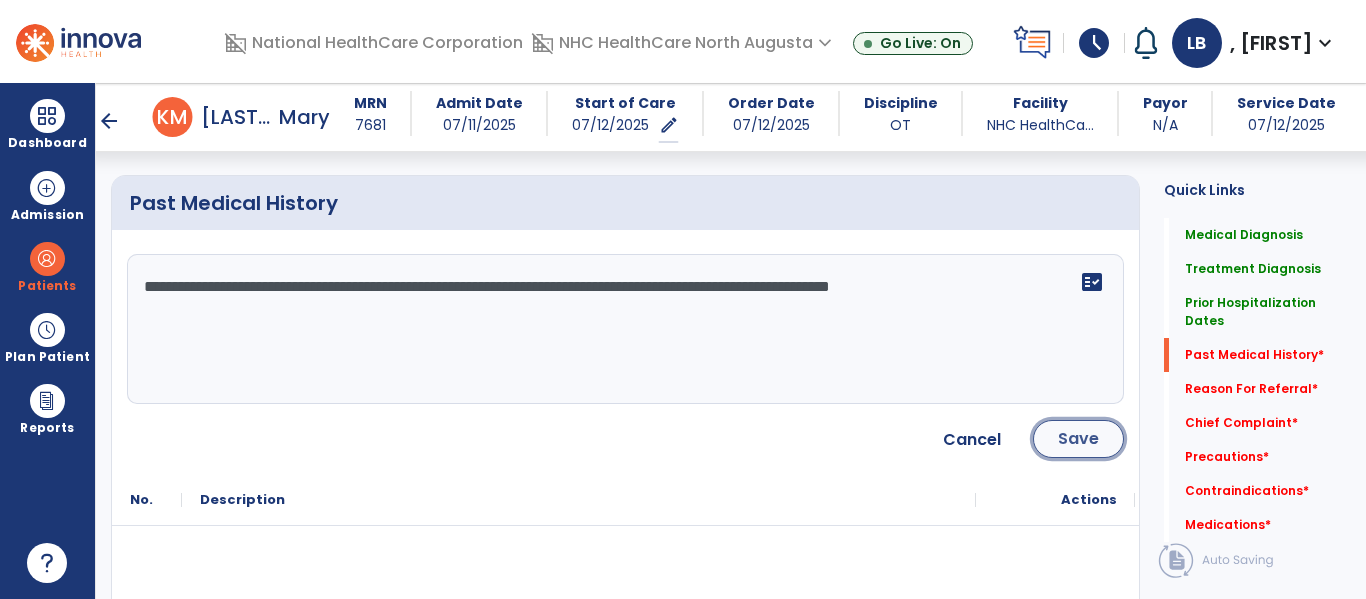 click on "Save" 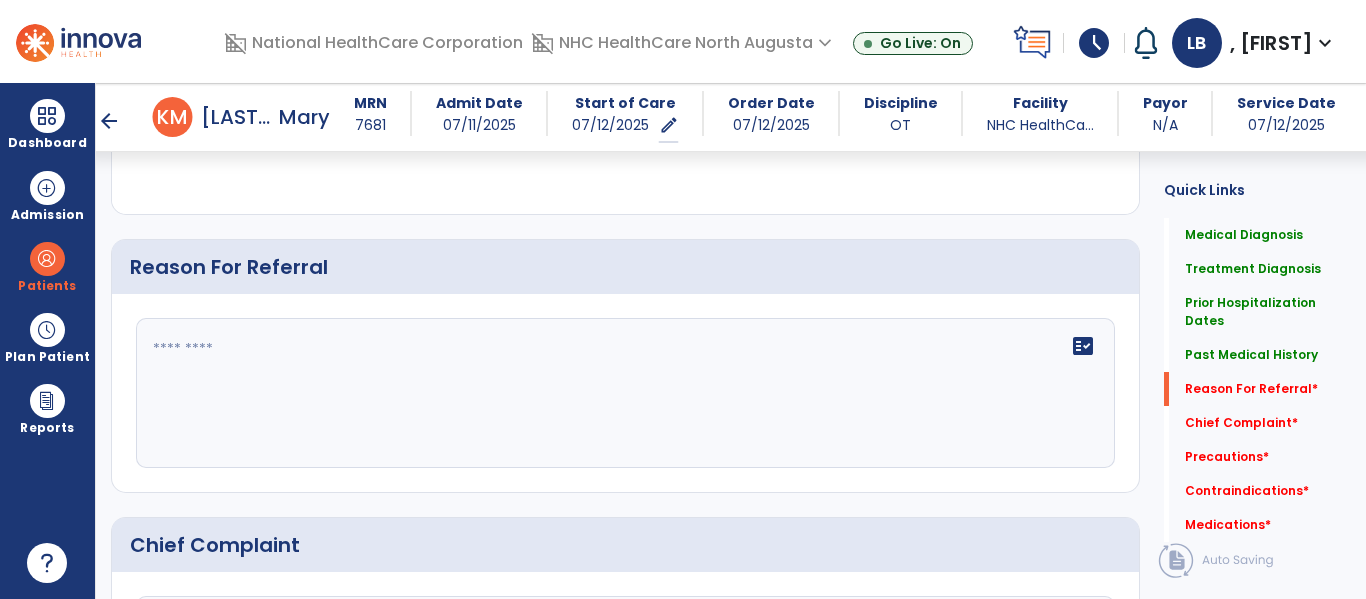 scroll, scrollTop: 1279, scrollLeft: 0, axis: vertical 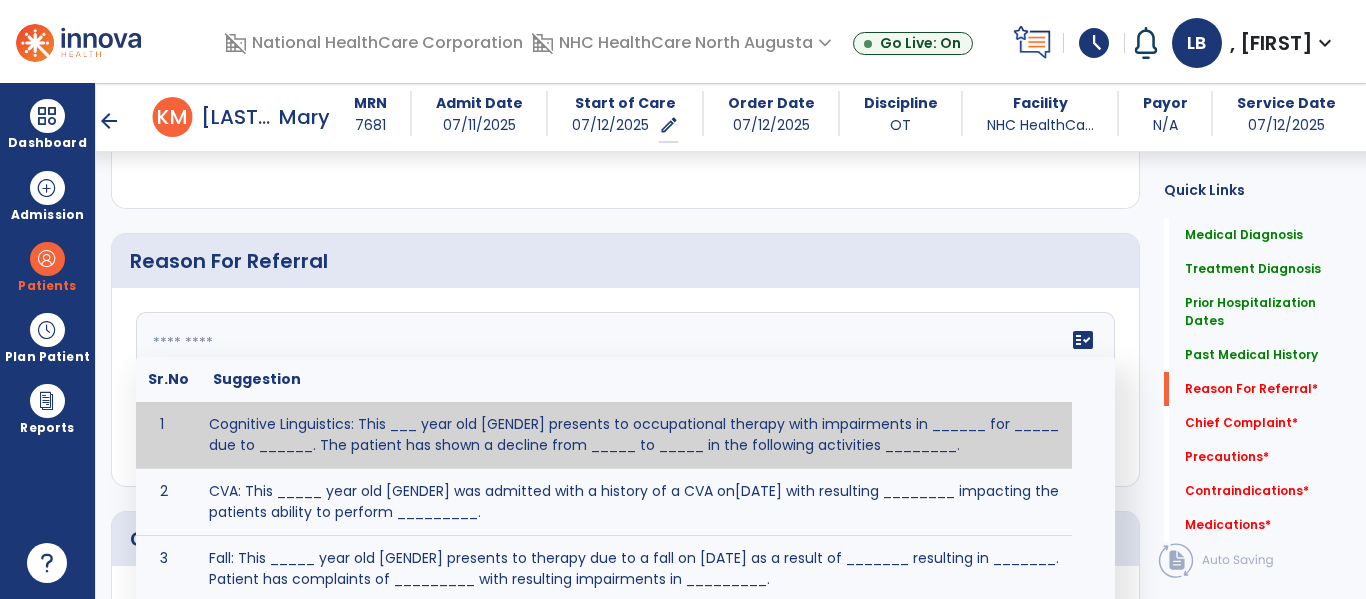 click on "fact_check  Sr.No Suggestion 1 Cognitive Linguistics: This ___ year old [GENDER] presents to occupational therapy with impairments in ______ for _____ due to ______.  The patient has shown a decline from _____ to _____ in the following activities ________. 2 CVA: This _____ year old [GENDER] was admitted with a history of a CVA on[DATE] with resulting ________ impacting the patients ability to perform _________. 3 Fall: This _____ year old [GENDER] presents to therapy due to a fall on [DATE] as a result of _______ resulting in _______.  Patient has complaints of _________ with resulting impairments in _________. 4 5 Fall at Home: This _____ year old [GENDER] fell at home, resulting  in ________.  This has impacted this patient's _______.  As a result of these noted limitations in functional activities, this patient is unable to safely return to home.  This patient requires skilled therapy in order to improve safety and function. 6 7 8 9 10 11" 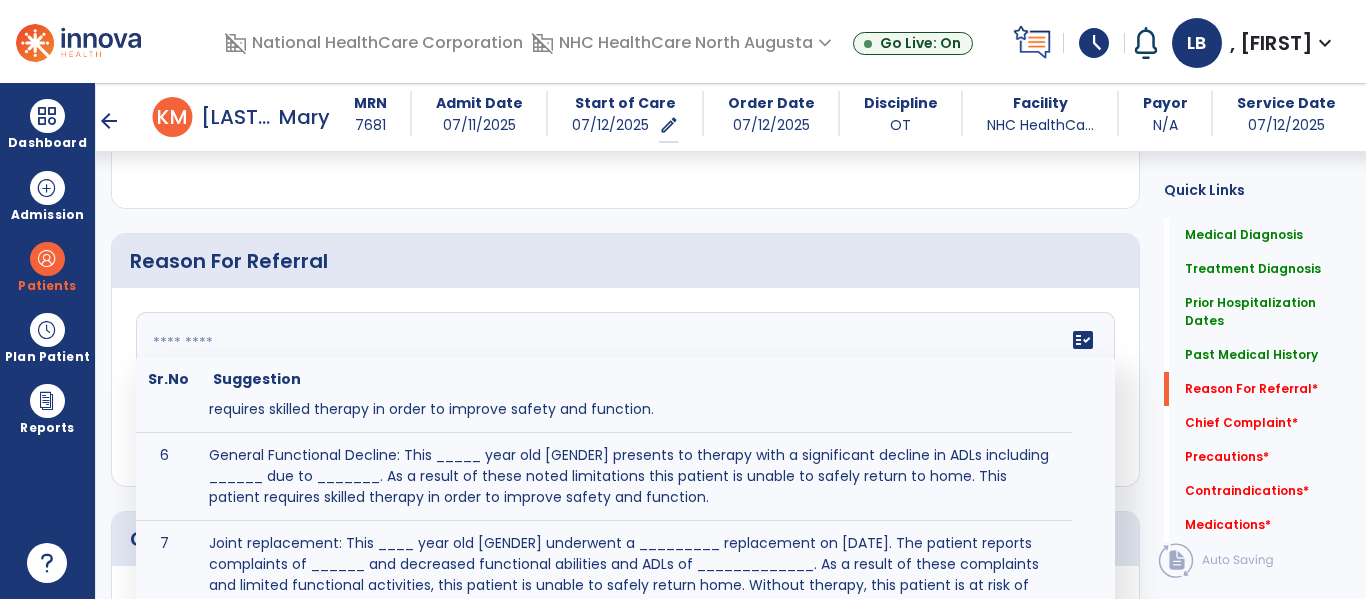 scroll, scrollTop: 371, scrollLeft: 0, axis: vertical 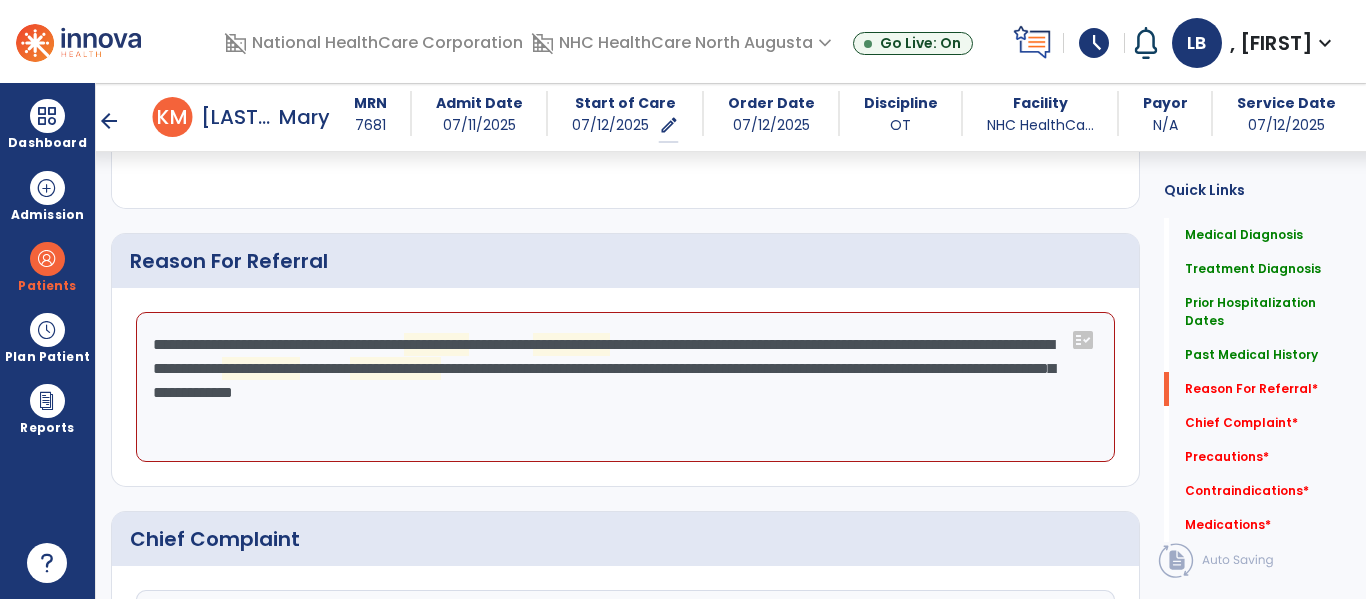 click on "**********" 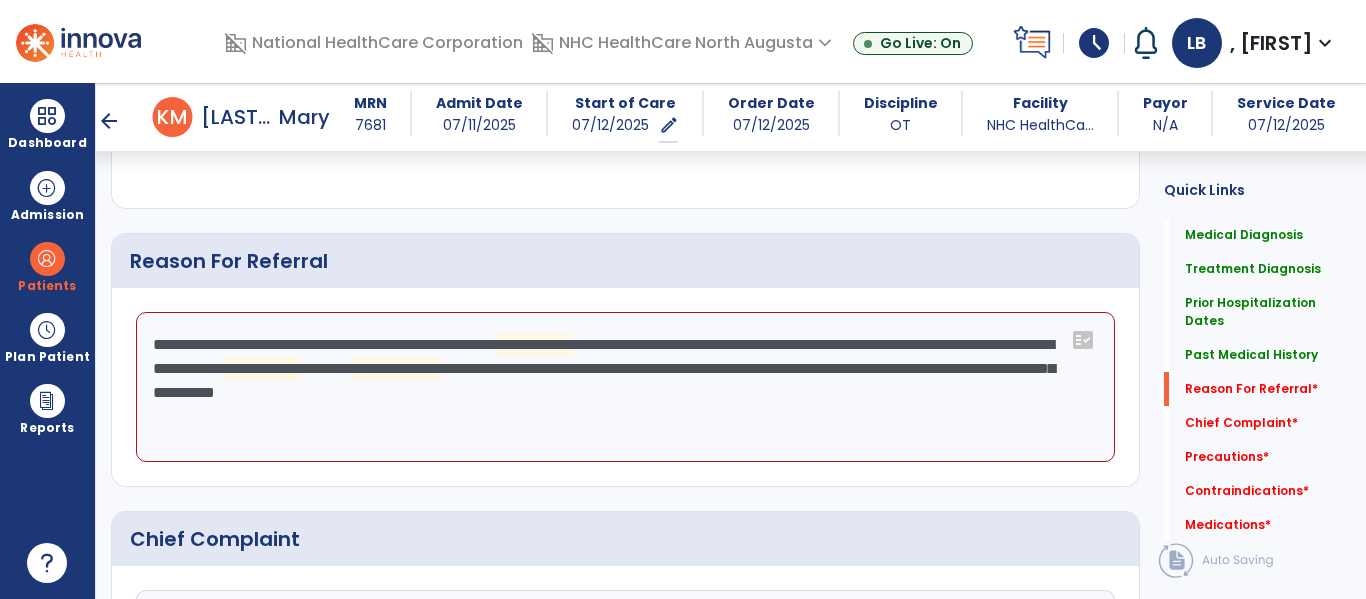 click on "**********" 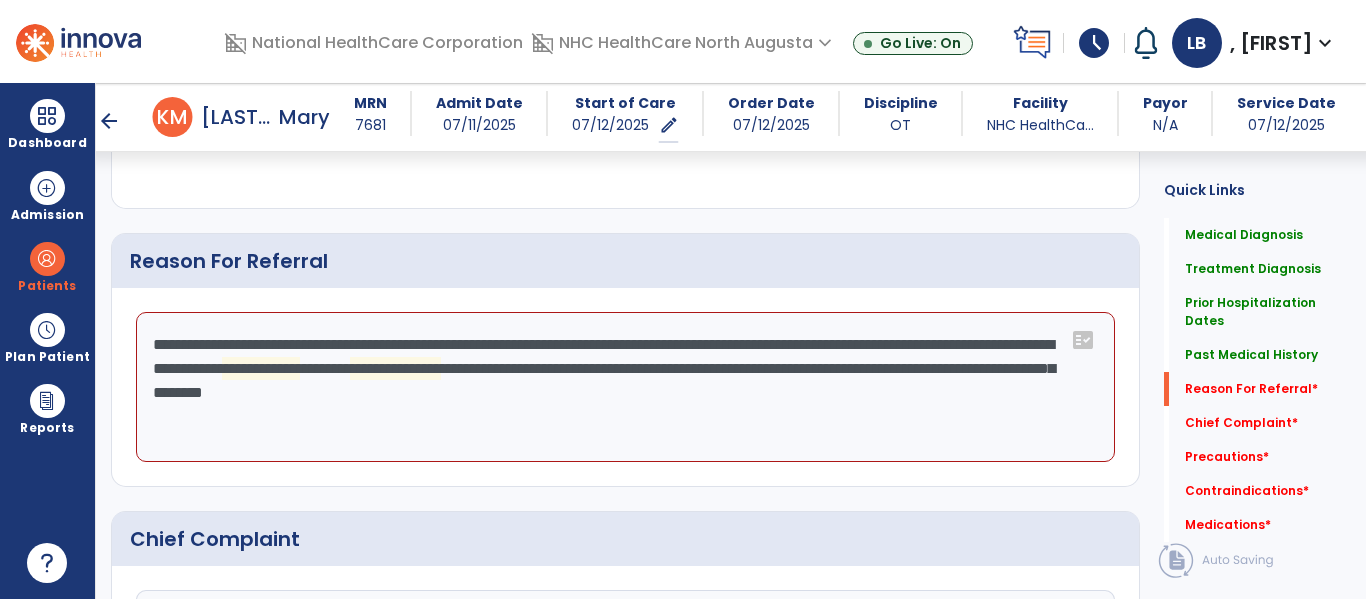 click on "**********" 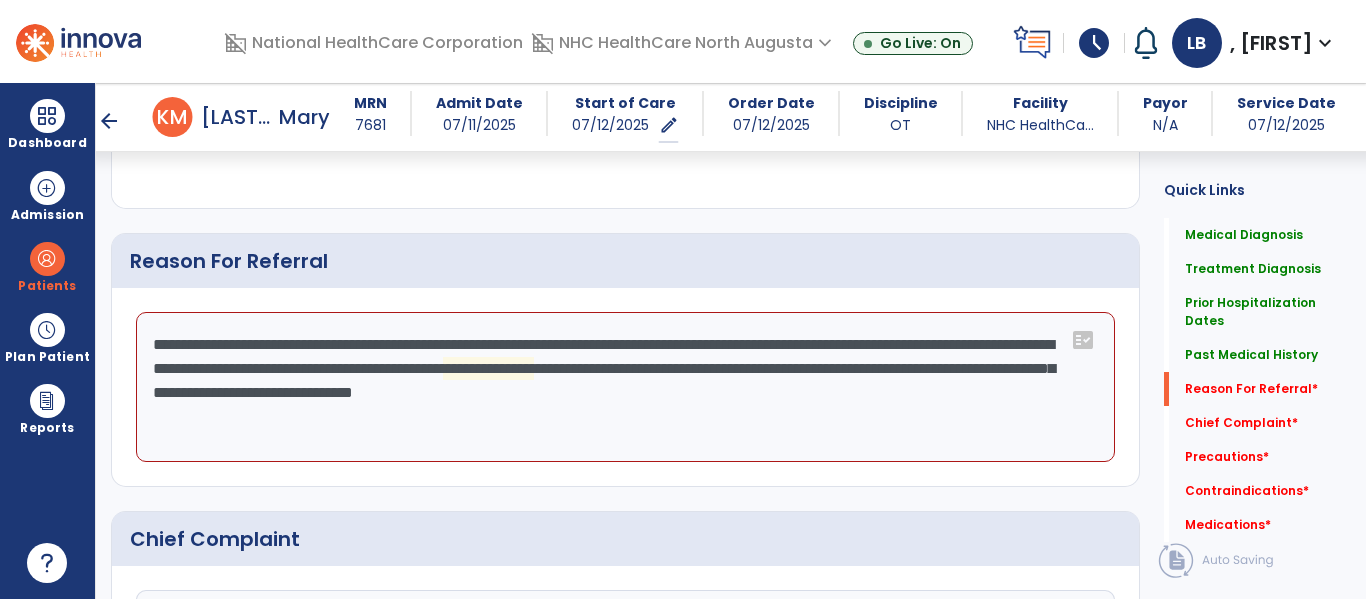 click on "**********" 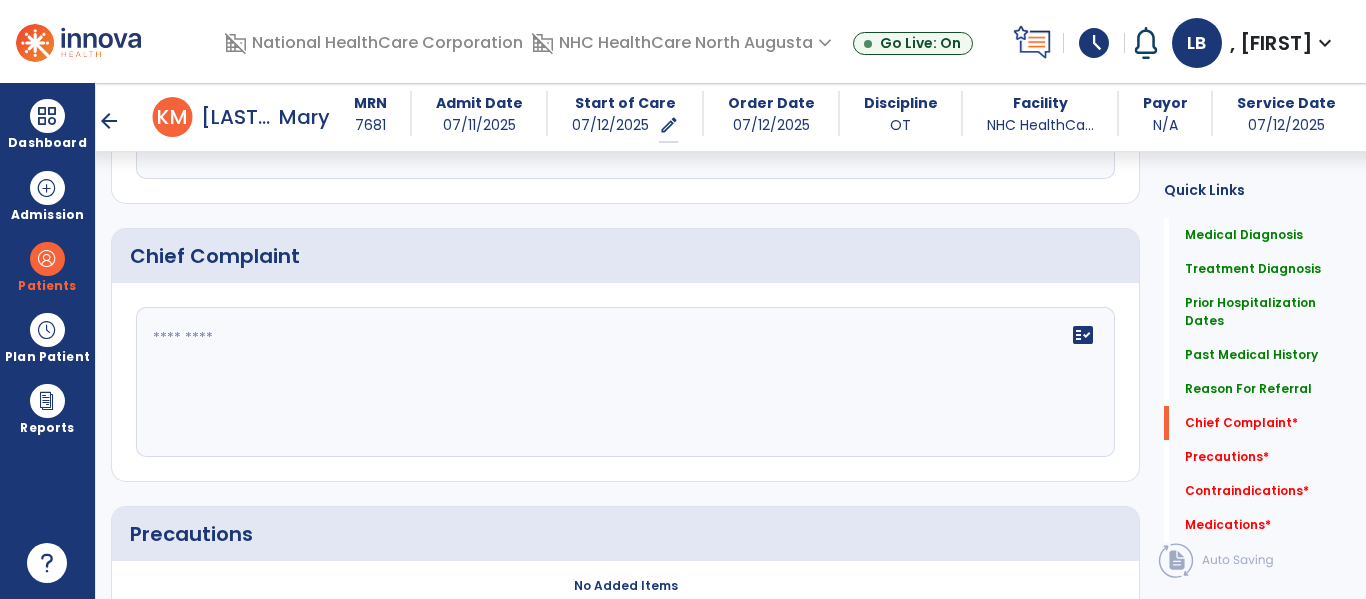 scroll, scrollTop: 1566, scrollLeft: 0, axis: vertical 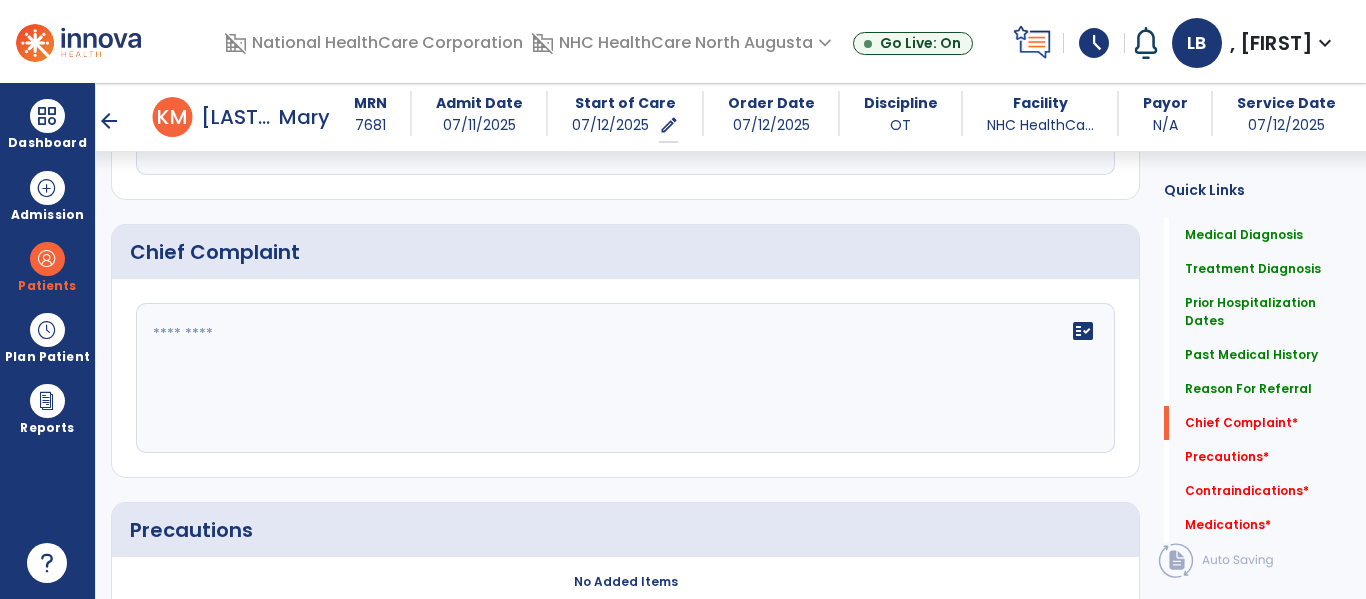 type on "**********" 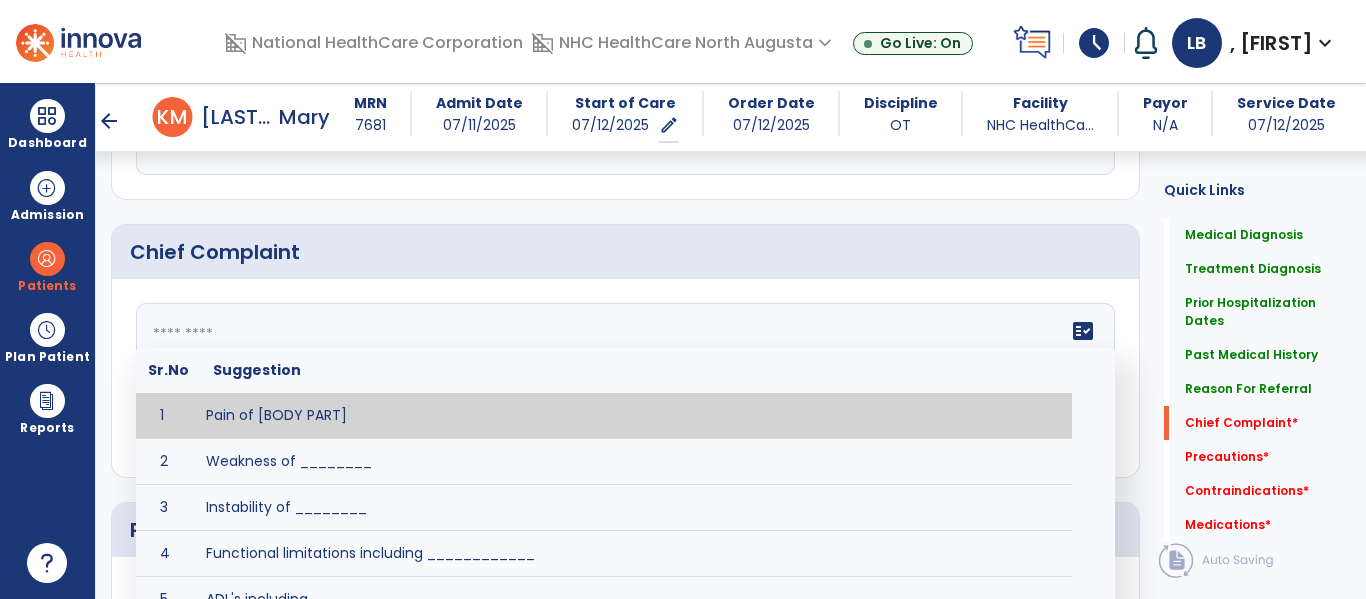 click on "fact_check  Sr.No Suggestion 1 Pain of [BODY PART] 2 Weakness of ________ 3 Instability of ________ 4 Functional limitations including ____________ 5 ADL's including ___________. 6 Inability to perform work related duties such as _________ 7 Inability to perform house hold duties such as __________. 8 Loss of balance. 9 Problems with gait including _________." 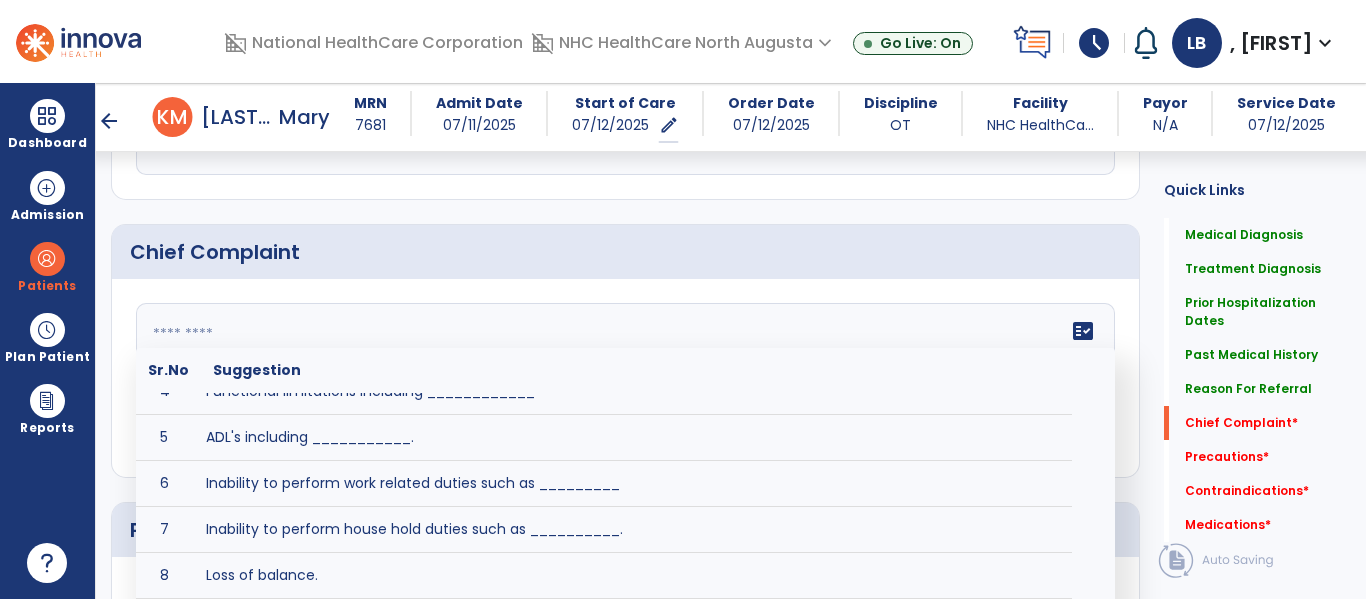 scroll, scrollTop: 164, scrollLeft: 0, axis: vertical 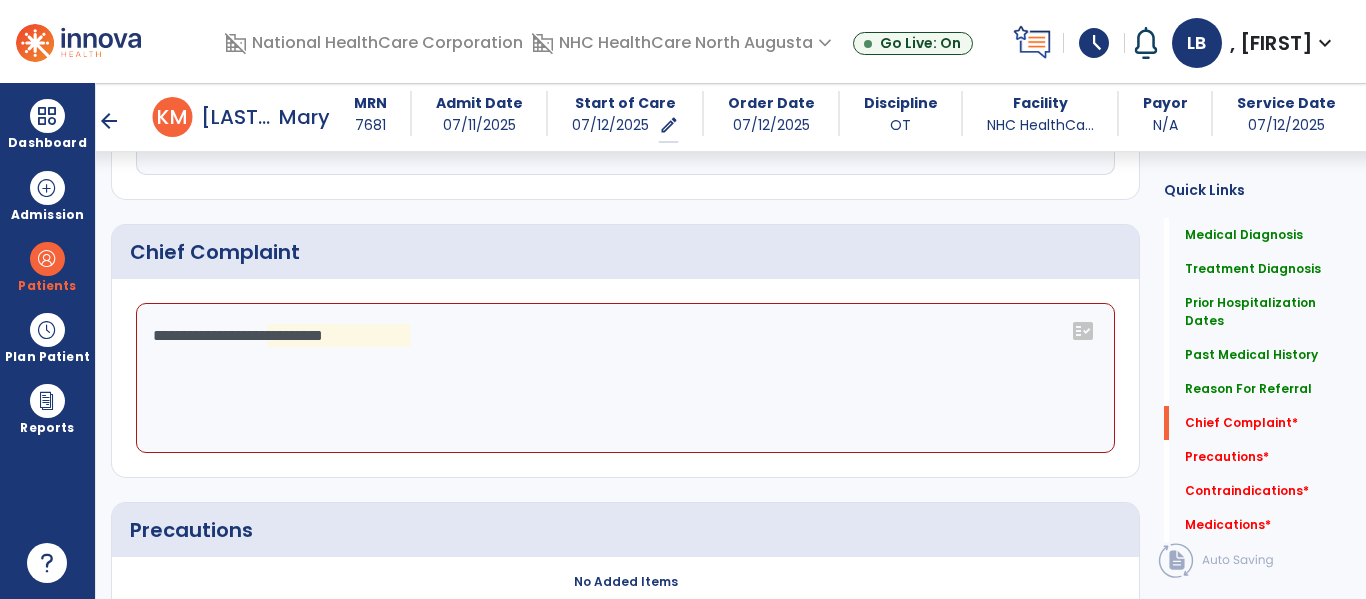 click on "**********" 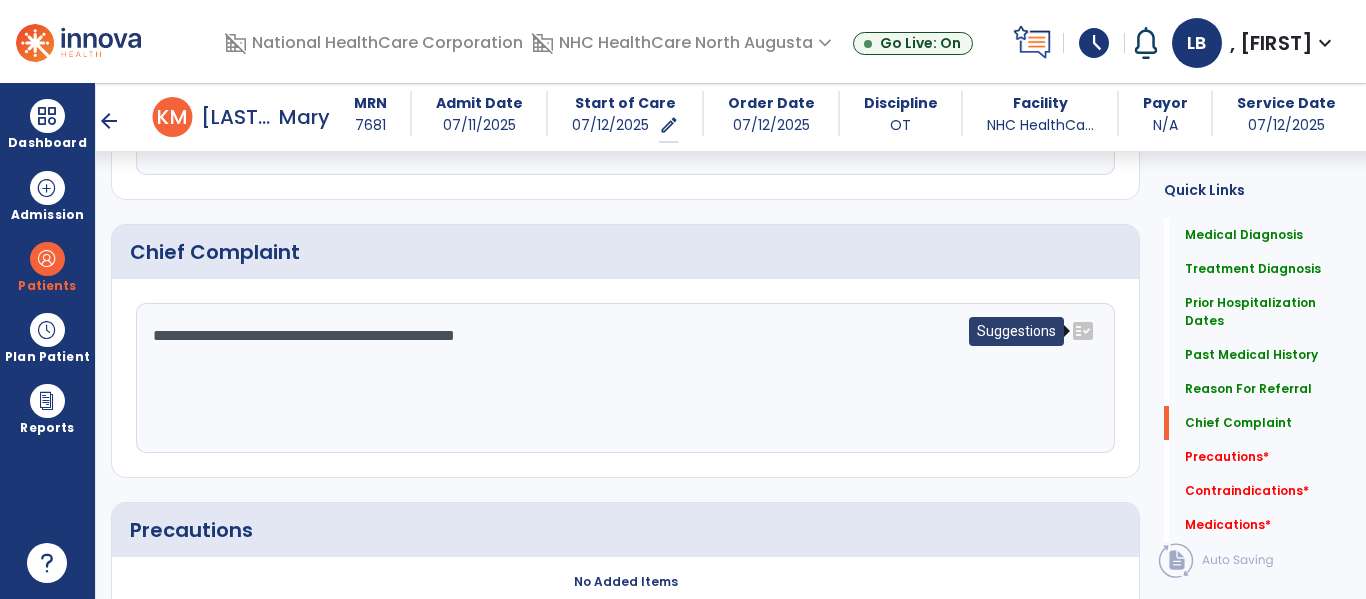 click on "fact_check" 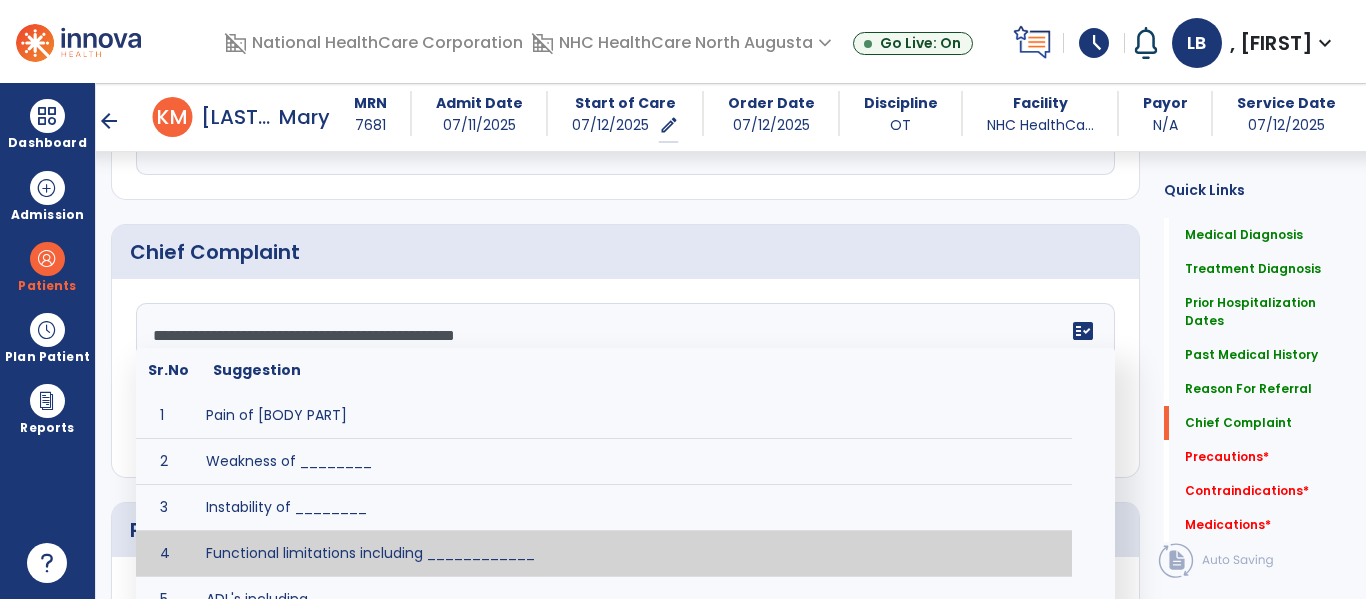 type on "**********" 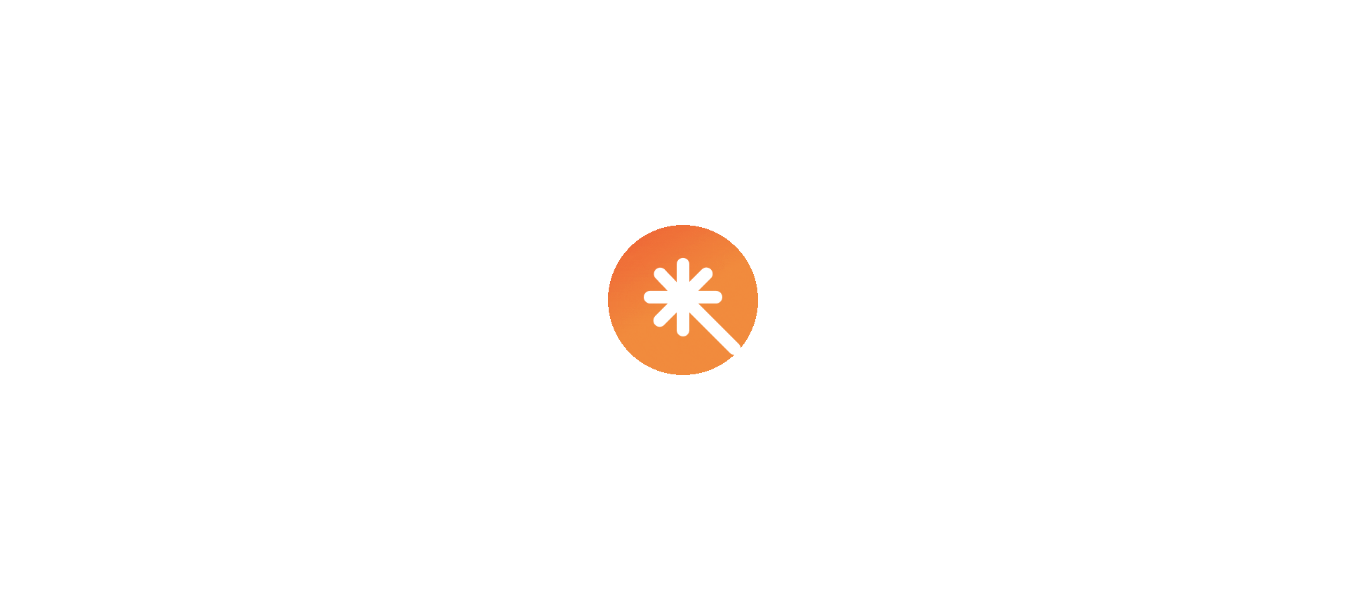 scroll, scrollTop: 0, scrollLeft: 0, axis: both 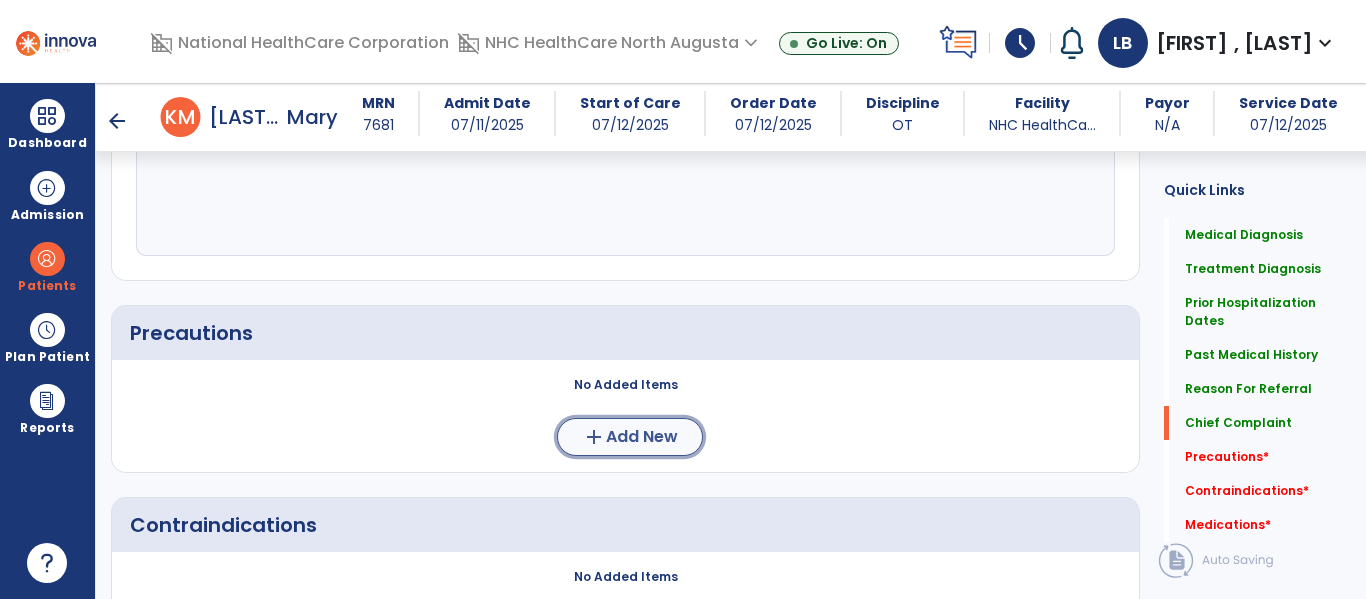 click on "Add New" 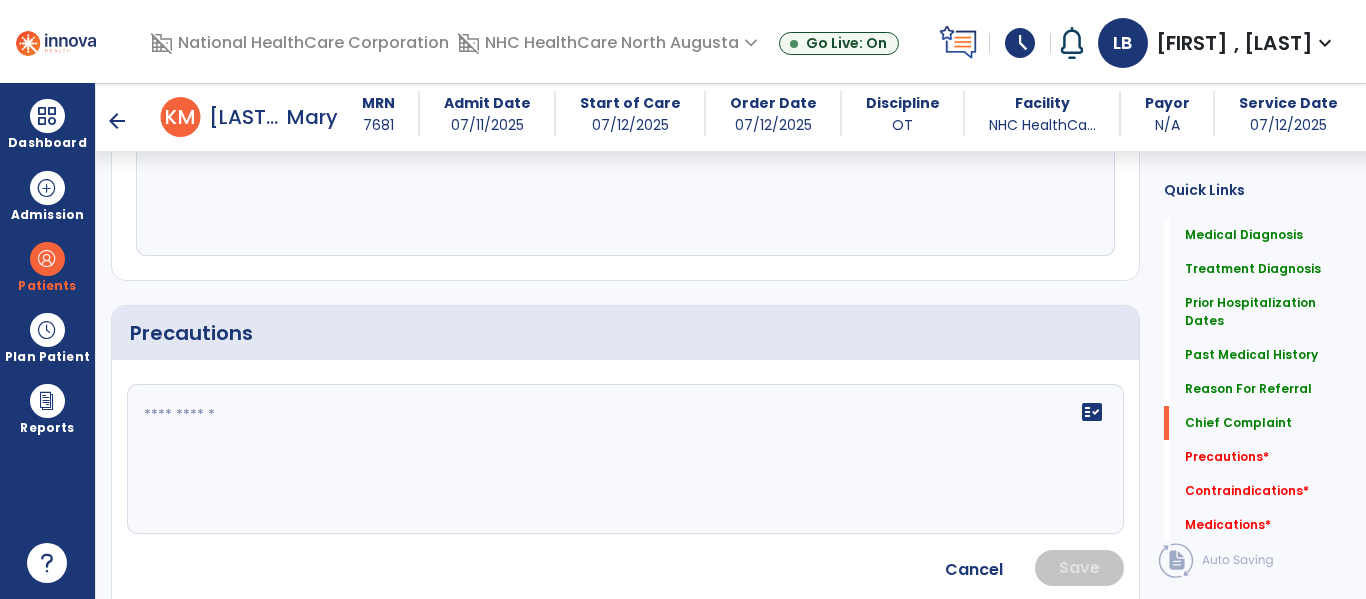 drag, startPoint x: 411, startPoint y: 384, endPoint x: 413, endPoint y: 416, distance: 32.06244 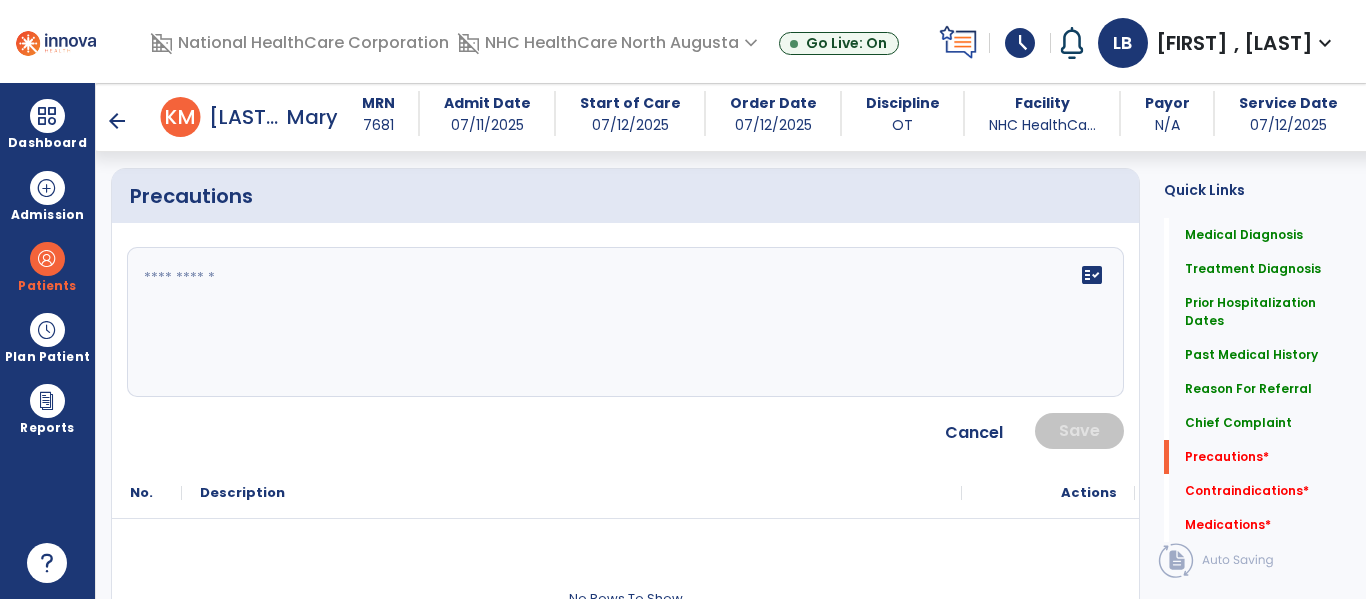 scroll, scrollTop: 1975, scrollLeft: 0, axis: vertical 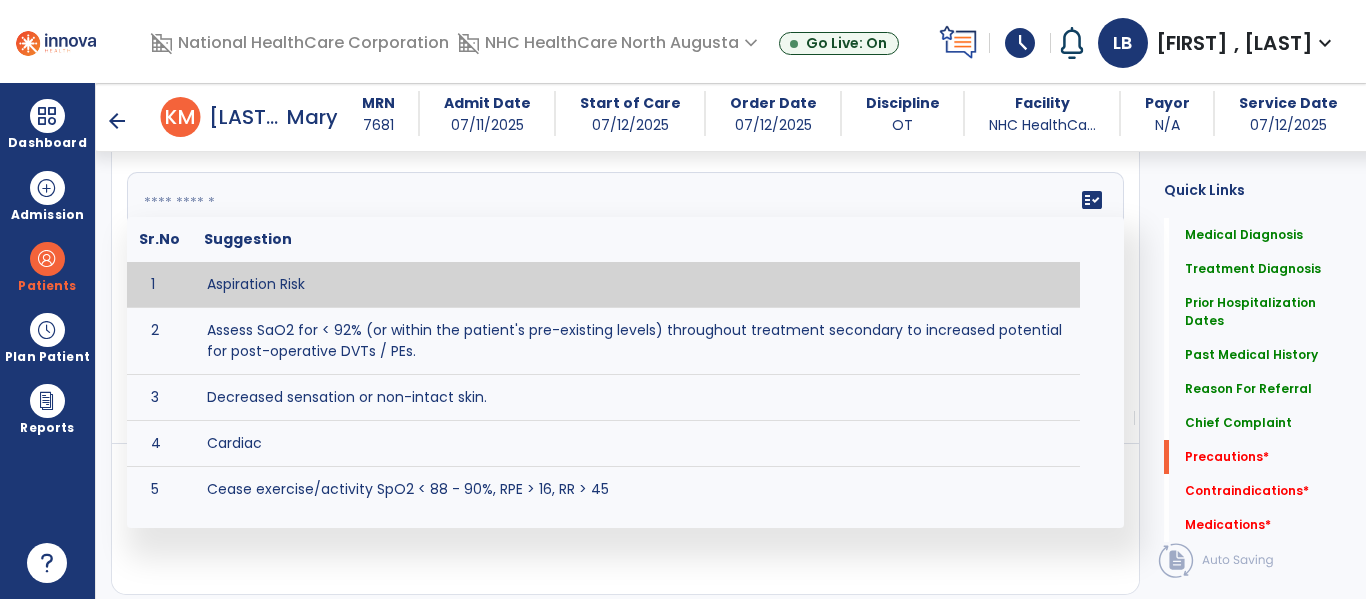 click on "fact_check  Sr.No Suggestion 1 Aspiration Risk 2 Assess SaO2 for < 92% (or within the patient's pre-existing levels) throughout treatment secondary to increased potential for post-operative DVTs / PEs. 3 Decreased sensation or non-intact skin. 4 Cardiac 5 Cease exercise/activity SpO2 < 88 - 90%, RPE > 16, RR > 45 6 Check for modified diet / oral intake restrictions related to swallowing impairments. Consult ST as appropriate. 7 Check INR lab results prior to activity if patient on blood thinners. 8 Closely monitor anxiety or stress due to increased SOB/dyspnea and cease activity/exercise until patient is able to control this response 9 Code Status:  10 Confirm surgical approach and discoloration or other precautions. 11 Confirm surgical procedure and specific precautions based on procedure (e.g., no twisting/bending/lifting, need for post-op brace, limiting time in sitting, etc.). 12 Confirm weight bearing status as defined by the surgeon. 13 14 Precautions for exercise include:  15 Depression 16 17 18 19 20" 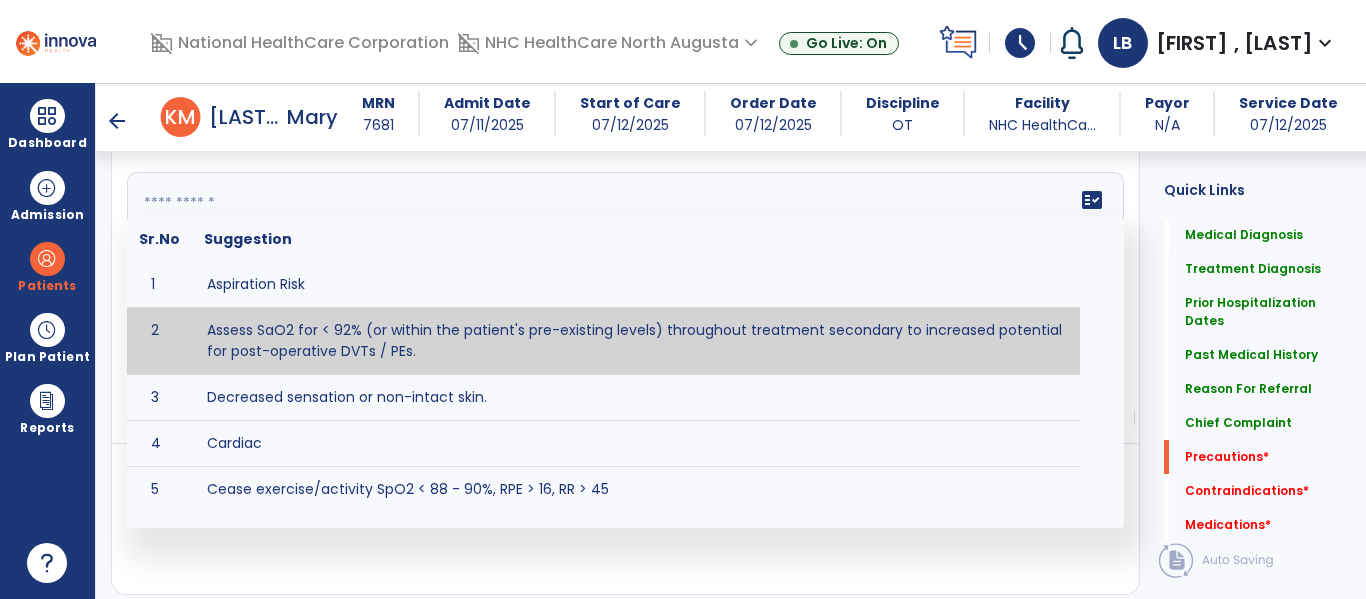click on "fact_check  Sr.No Suggestion 1 Aspiration Risk 2 Assess SaO2 for < 92% (or within the patient's pre-existing levels) throughout treatment secondary to increased potential for post-operative DVTs / PEs. 3 Decreased sensation or non-intact skin. 4 Cardiac 5 Cease exercise/activity SpO2 < 88 - 90%, RPE > 16, RR > 45 6 Check for modified diet / oral intake restrictions related to swallowing impairments. Consult ST as appropriate. 7 Check INR lab results prior to activity if patient on blood thinners. 8 Closely monitor anxiety or stress due to increased SOB/dyspnea and cease activity/exercise until patient is able to control this response 9 Code Status:  10 Confirm surgical approach and discoloration or other precautions. 11 Confirm surgical procedure and specific precautions based on procedure (e.g., no twisting/bending/lifting, need for post-op brace, limiting time in sitting, etc.). 12 Confirm weight bearing status as defined by the surgeon. 13 14 Precautions for exercise include:  15 Depression 16 17 18 19 20" 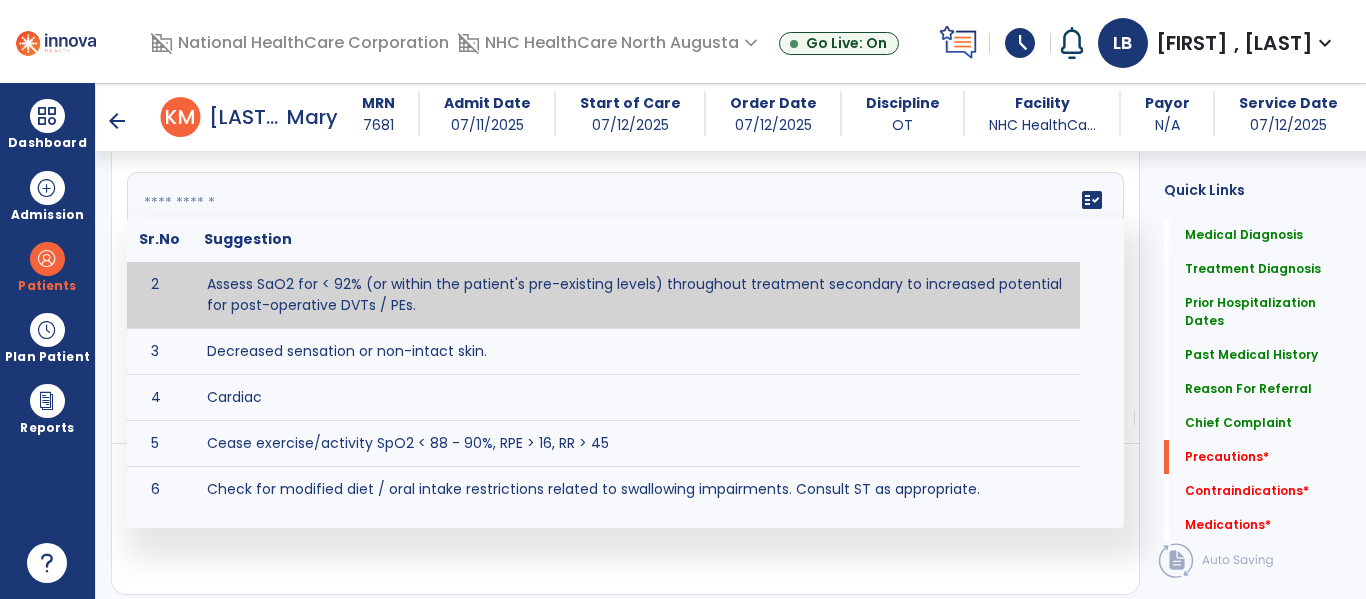 scroll, scrollTop: 0, scrollLeft: 0, axis: both 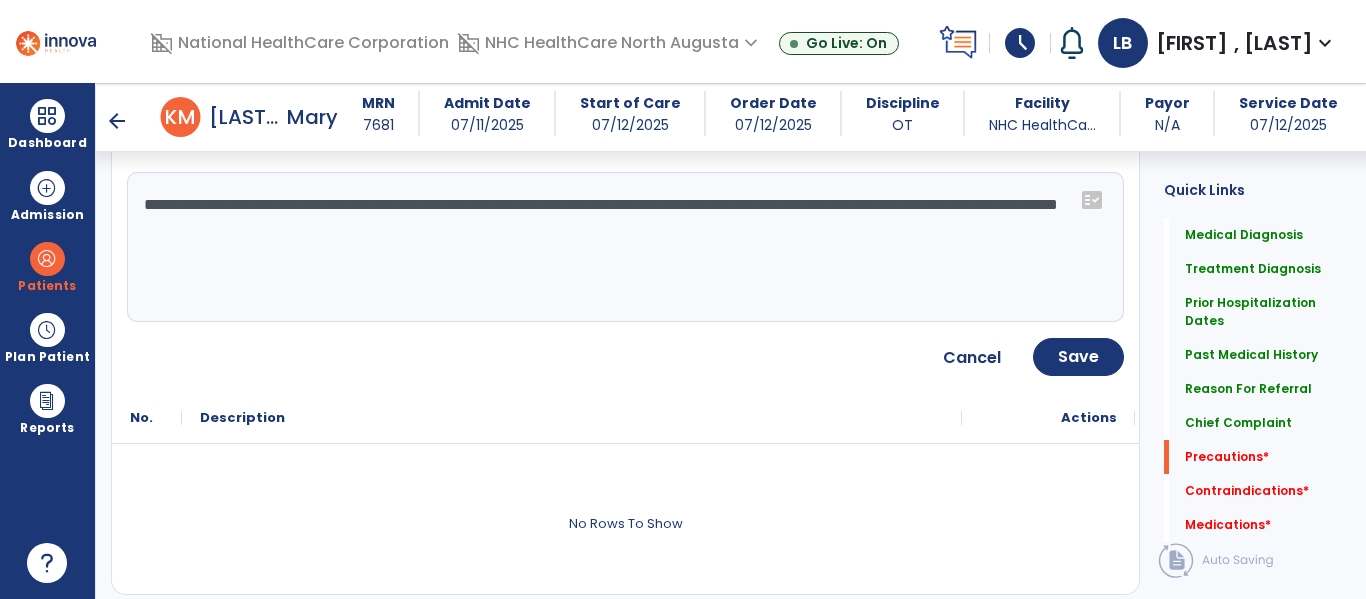 click on "**********" 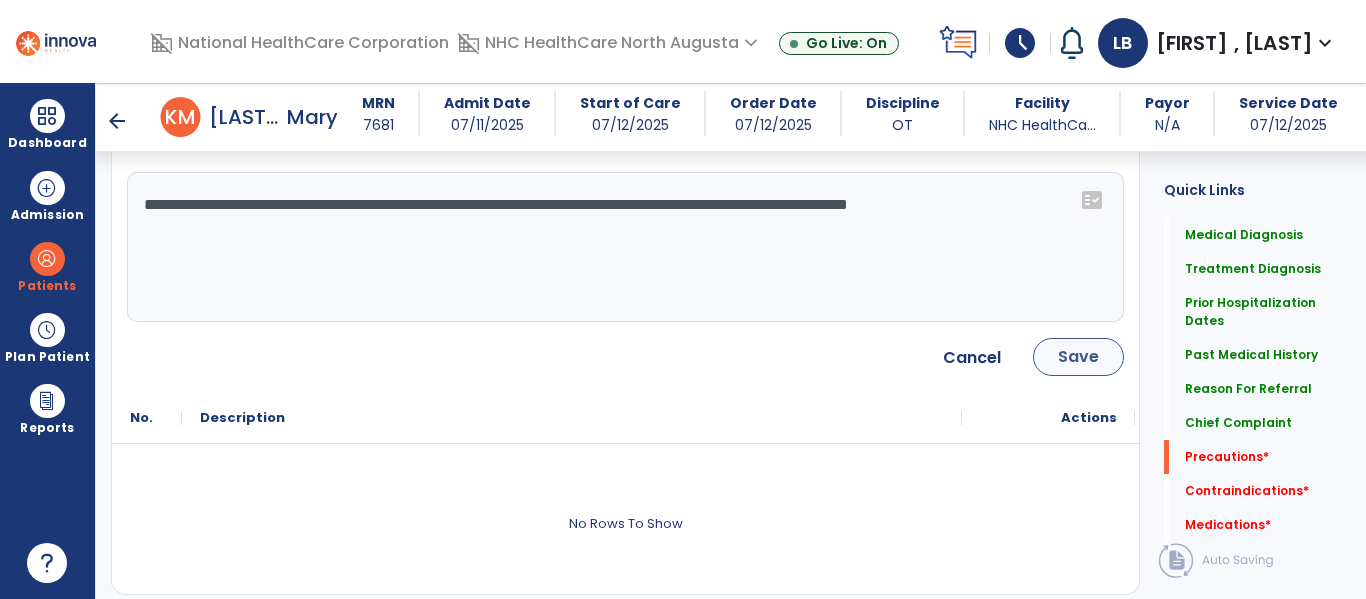 type on "**********" 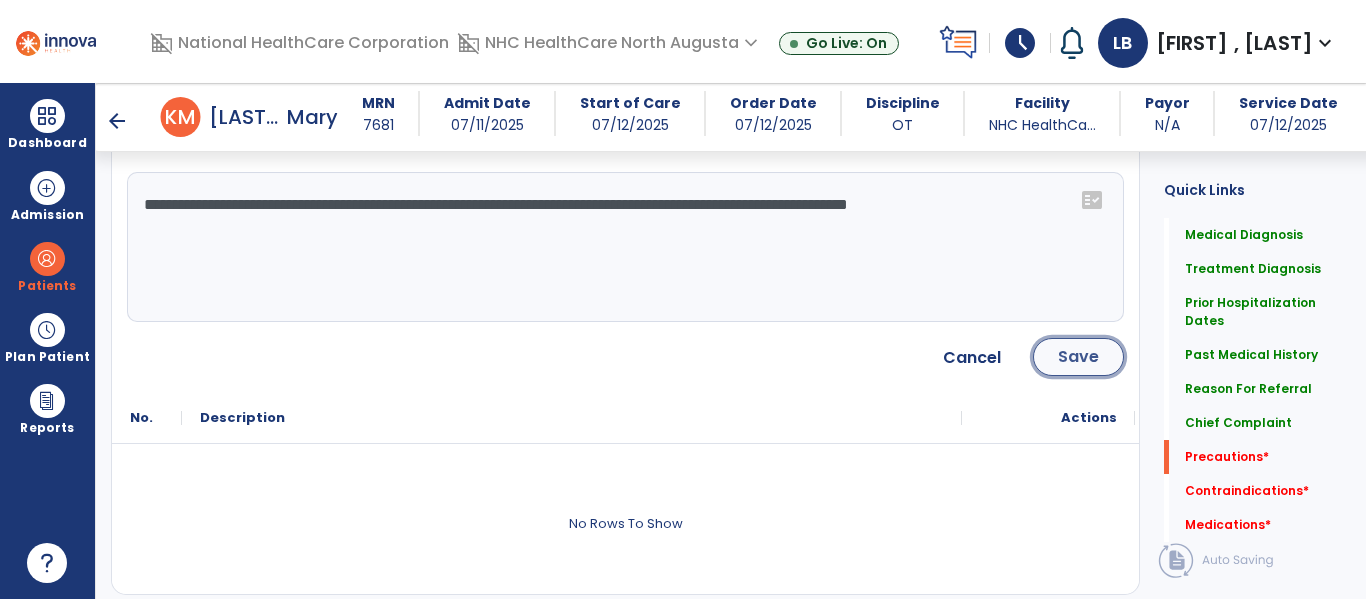 click on "Save" 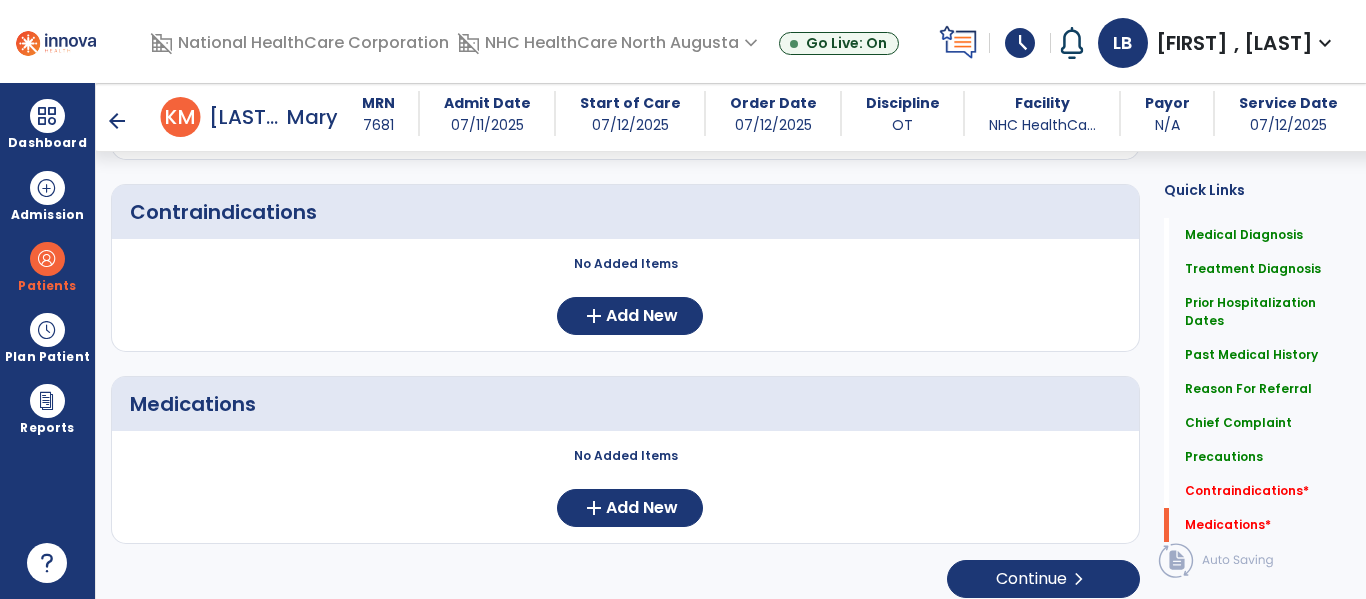scroll, scrollTop: 2197, scrollLeft: 0, axis: vertical 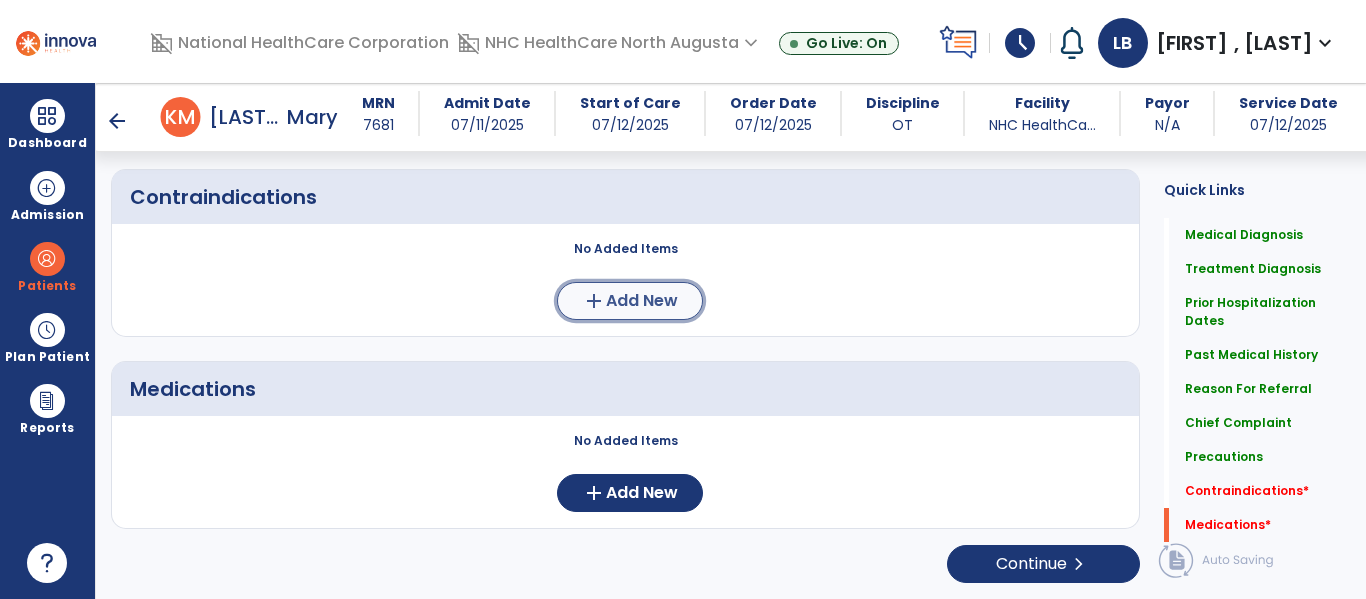 click on "Add New" 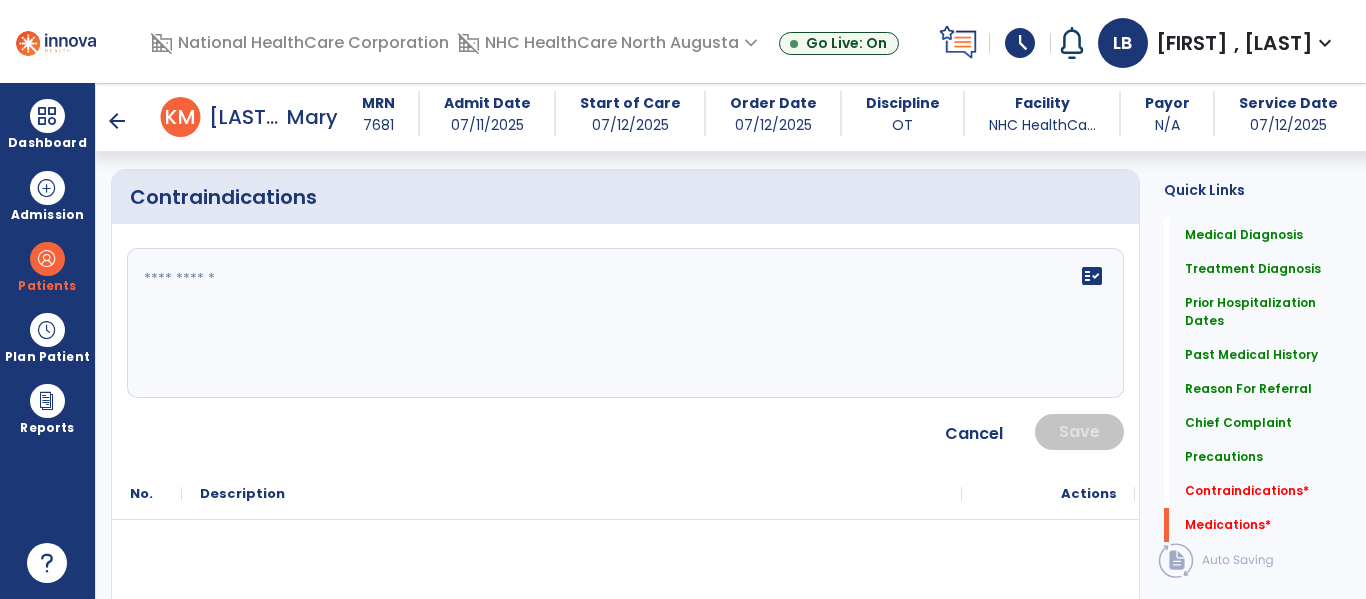 click on "fact_check" 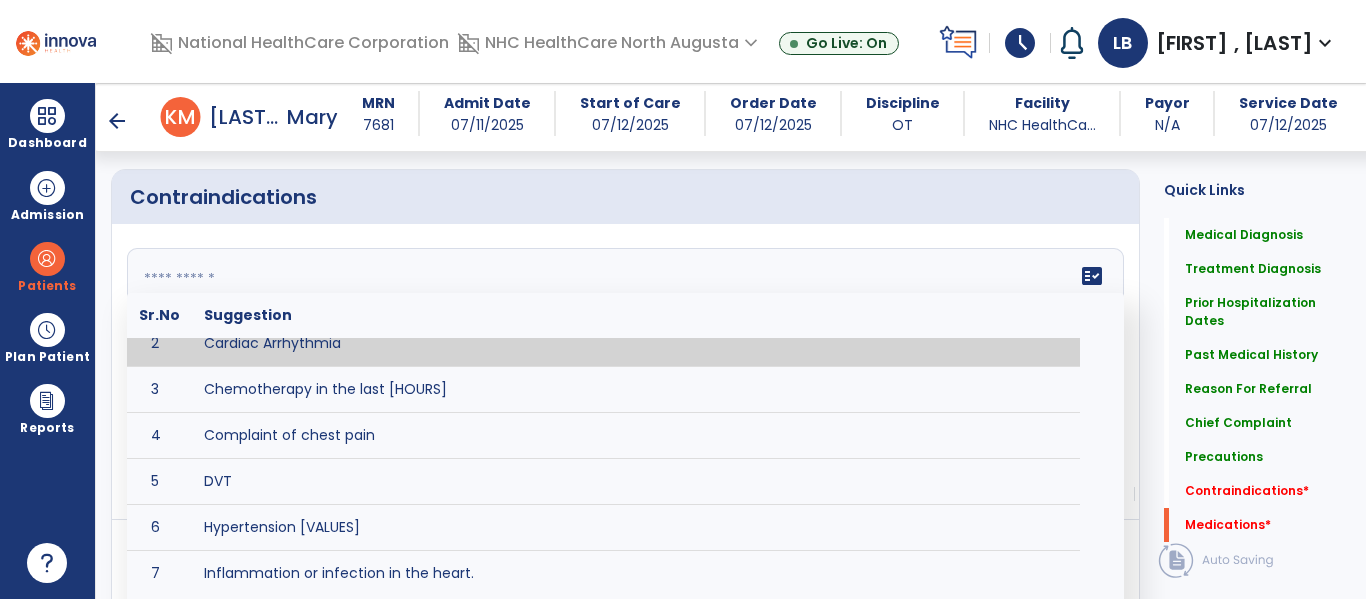 scroll, scrollTop: 72, scrollLeft: 0, axis: vertical 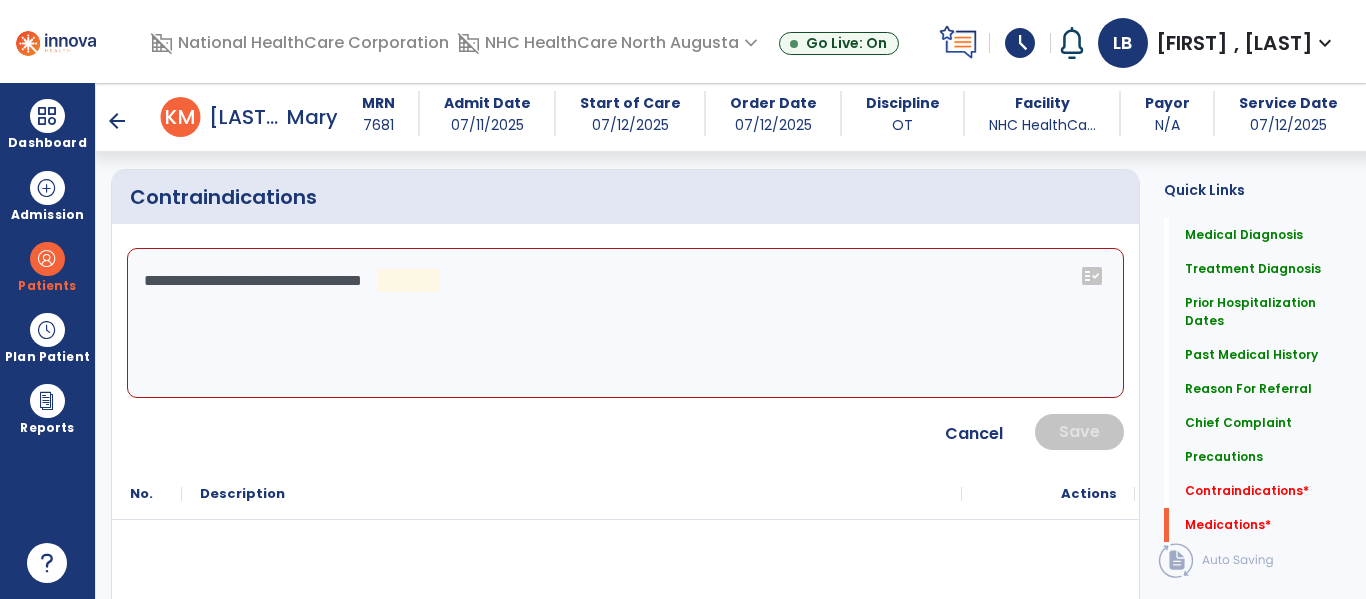 click on "**********" 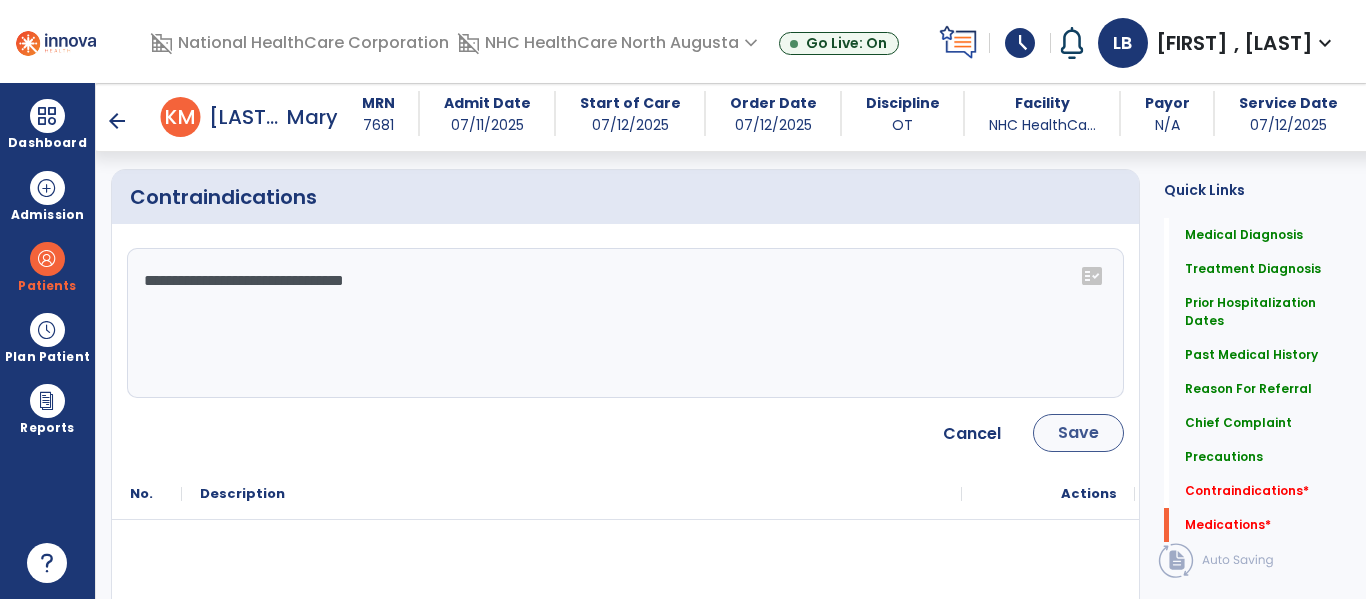 type on "**********" 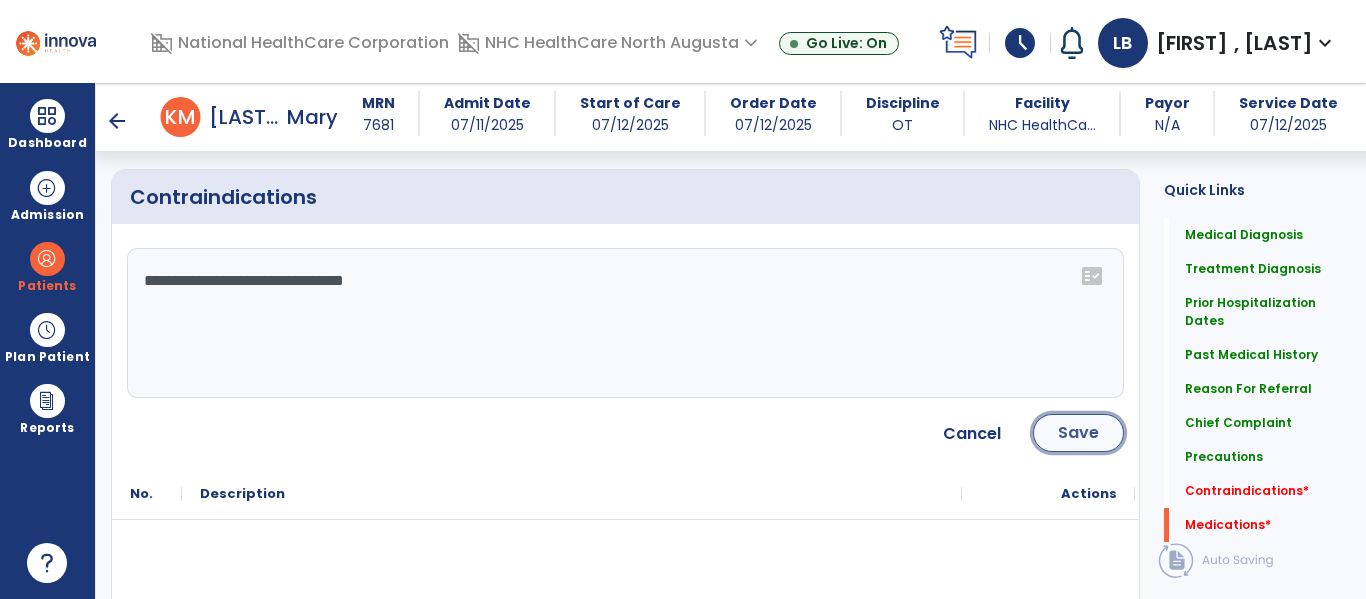 click on "Save" 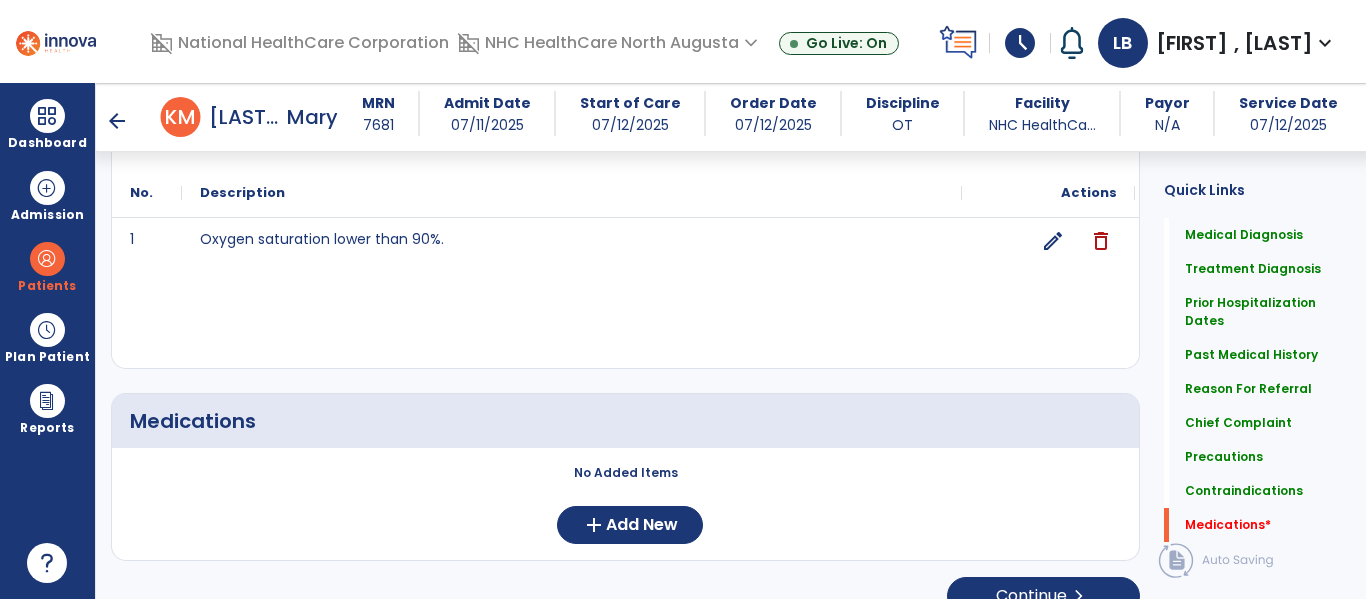 scroll, scrollTop: 2303, scrollLeft: 0, axis: vertical 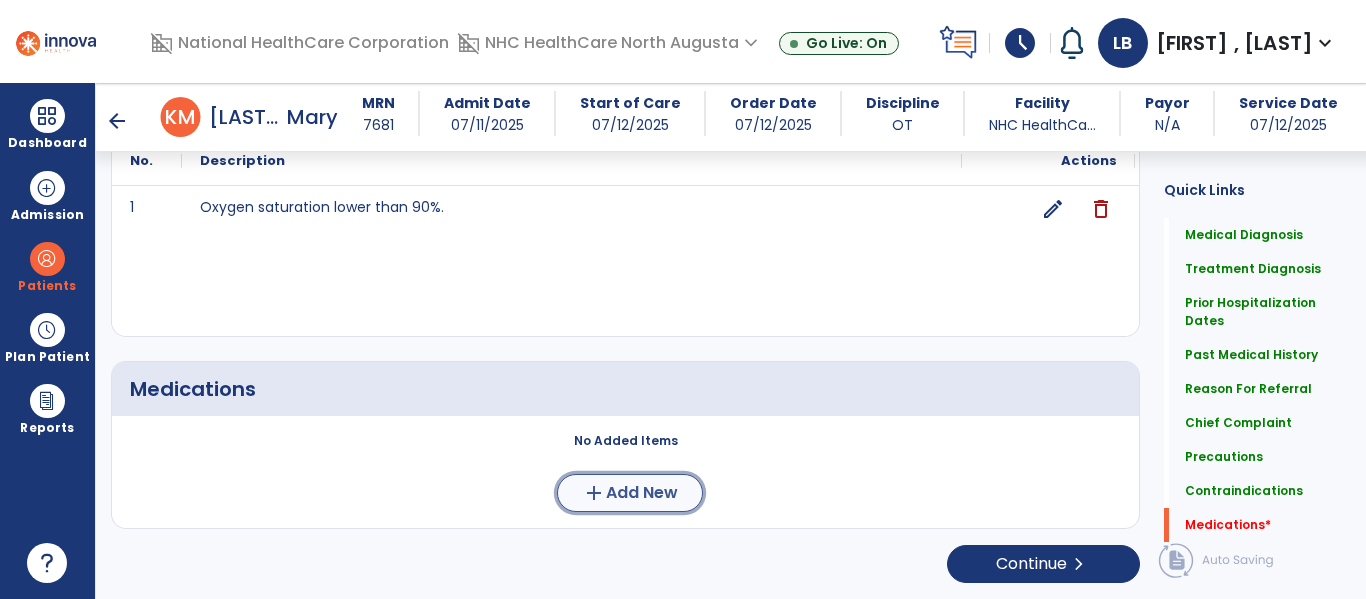 click on "Add New" 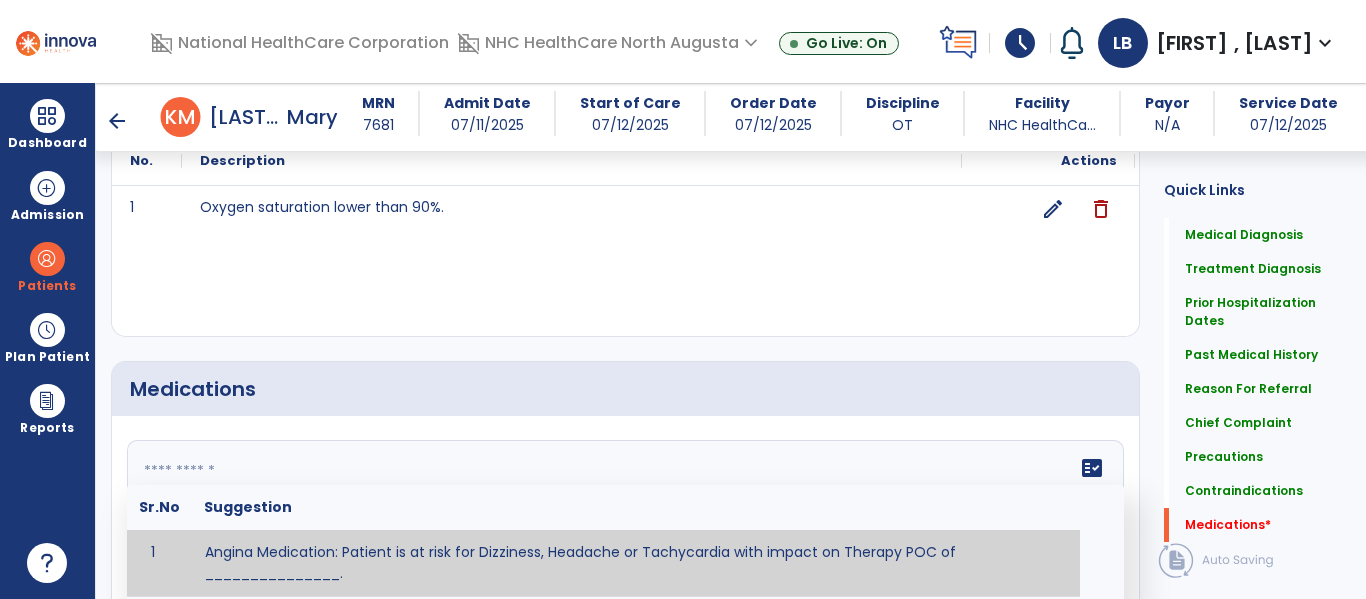 click on "fact_check  Sr.No Suggestion 1 Angina Medication: Patient is at risk for Dizziness, Headache or Tachycardia with impact on Therapy POC of _______________. 2 Anti-Anxiety Medication: at risk for Abnormal thinking, Anxiety, Arrhythmias, Clumsiness, Dizziness, Drowsiness, Dry mouth, GI disturbances, Headache, Increased appetite, Loss of appetite, Orthostatic hypotension, Sedation, Seizures, Tachycardia, Unsteadiness, Weakness or Weight gain with impact on Therapy POC of _____________. 3 Anti-Arrhythmic Agents: at risk for Arrhythmias, Confusion, EKG changes, Hallucinations, Hepatotoxicity, Increased blood pressure, Increased heart rate, Lethargy or Toxicity with impact on Therapy POC of 4 Anti-Coagulant medications: with potential risk for hemorrhage (including rectal bleeding and coughing up blood), and heparin-induced thrombocytopenia (HIT syndrome). Potential impact on therapy progress includes _________. 5 6 7 8 Aspirin for ______________. 9 10 11 12 13 14 15 16 17 18 19 20 21 22 23 24" 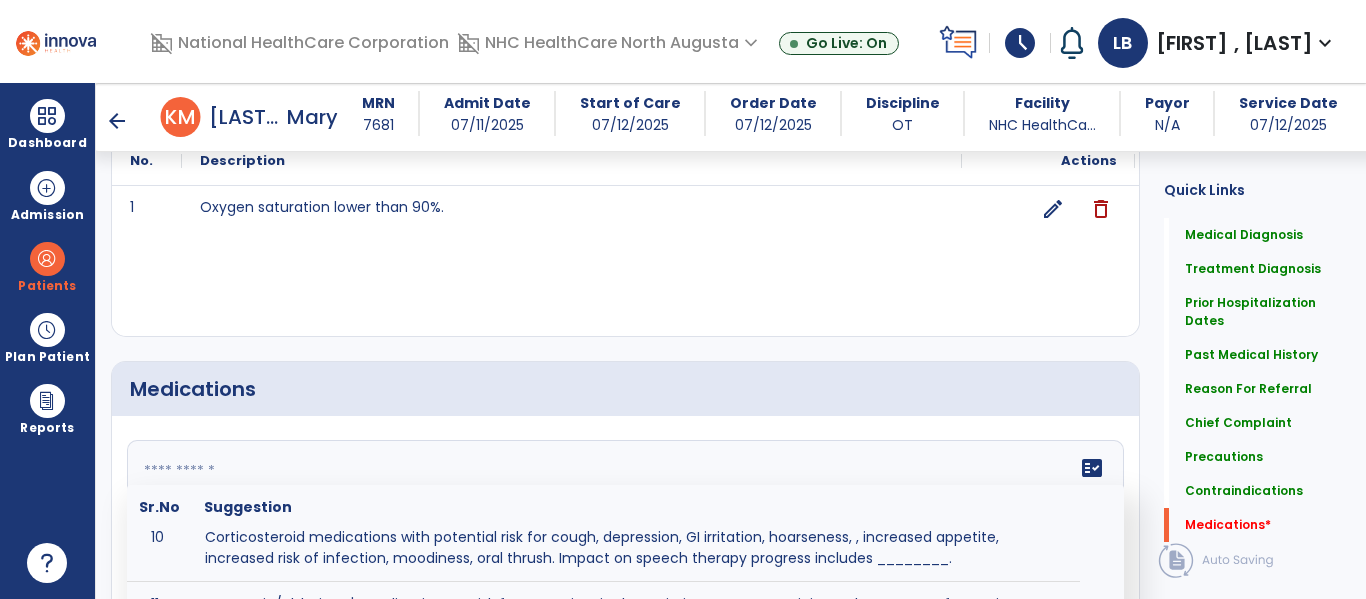 scroll, scrollTop: 674, scrollLeft: 0, axis: vertical 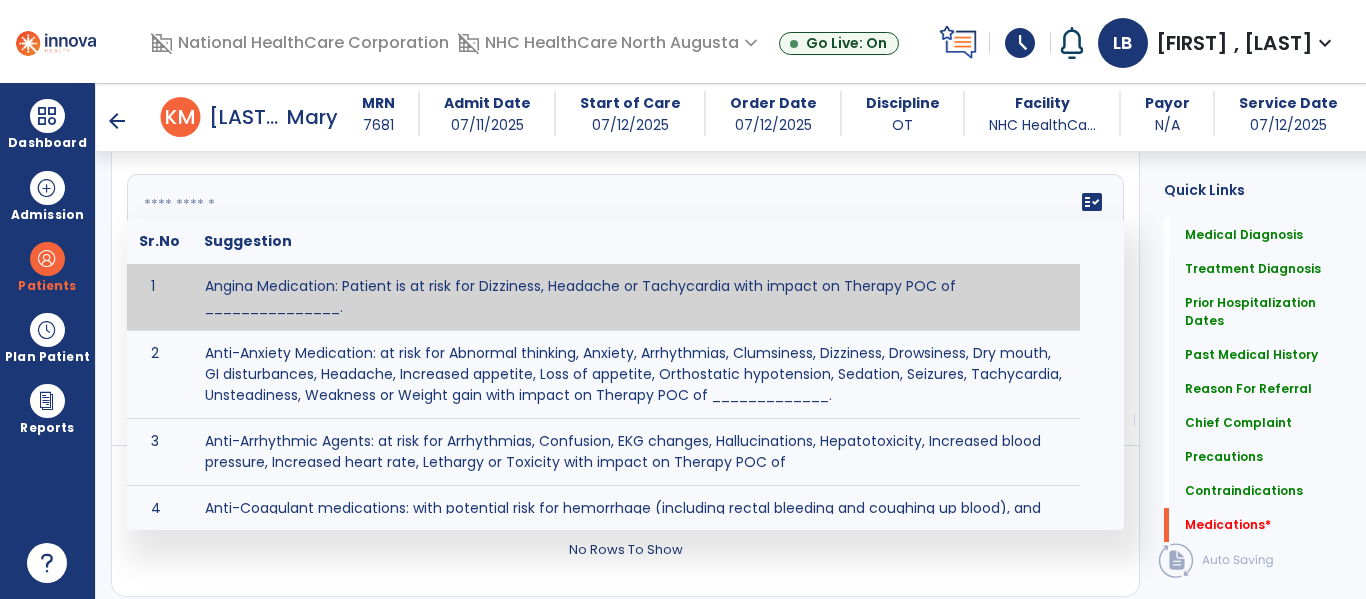 click on "fact_check  Sr.No Suggestion 1 Angina Medication: Patient is at risk for Dizziness, Headache or Tachycardia with impact on Therapy POC of _______________. 2 Anti-Anxiety Medication: at risk for Abnormal thinking, Anxiety, Arrhythmias, Clumsiness, Dizziness, Drowsiness, Dry mouth, GI disturbances, Headache, Increased appetite, Loss of appetite, Orthostatic hypotension, Sedation, Seizures, Tachycardia, Unsteadiness, Weakness or Weight gain with impact on Therapy POC of _____________. 3 Anti-Arrhythmic Agents: at risk for Arrhythmias, Confusion, EKG changes, Hallucinations, Hepatotoxicity, Increased blood pressure, Increased heart rate, Lethargy or Toxicity with impact on Therapy POC of 4 Anti-Coagulant medications: with potential risk for hemorrhage (including rectal bleeding and coughing up blood), and heparin-induced thrombocytopenia (HIT syndrome). Potential impact on therapy progress includes _________. 5 6 7 8 Aspirin for ______________. 9 10 11 12 13 14 15 16 17 18 19 20 21 22 23 24" 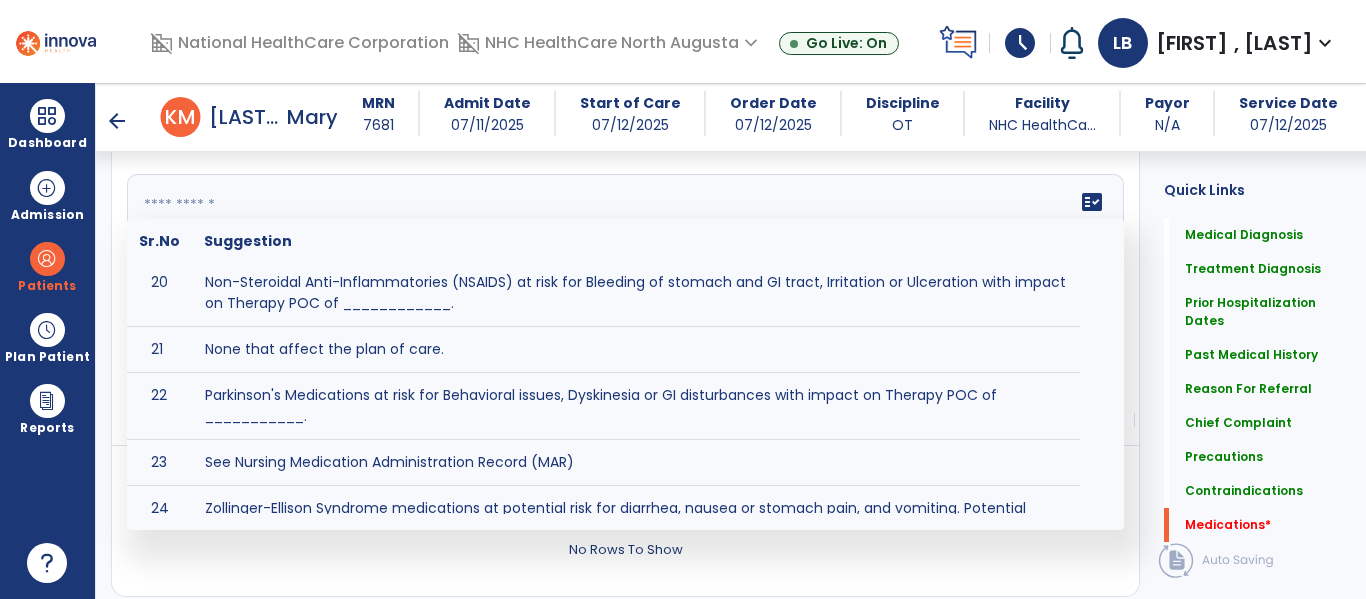 scroll, scrollTop: 1400, scrollLeft: 0, axis: vertical 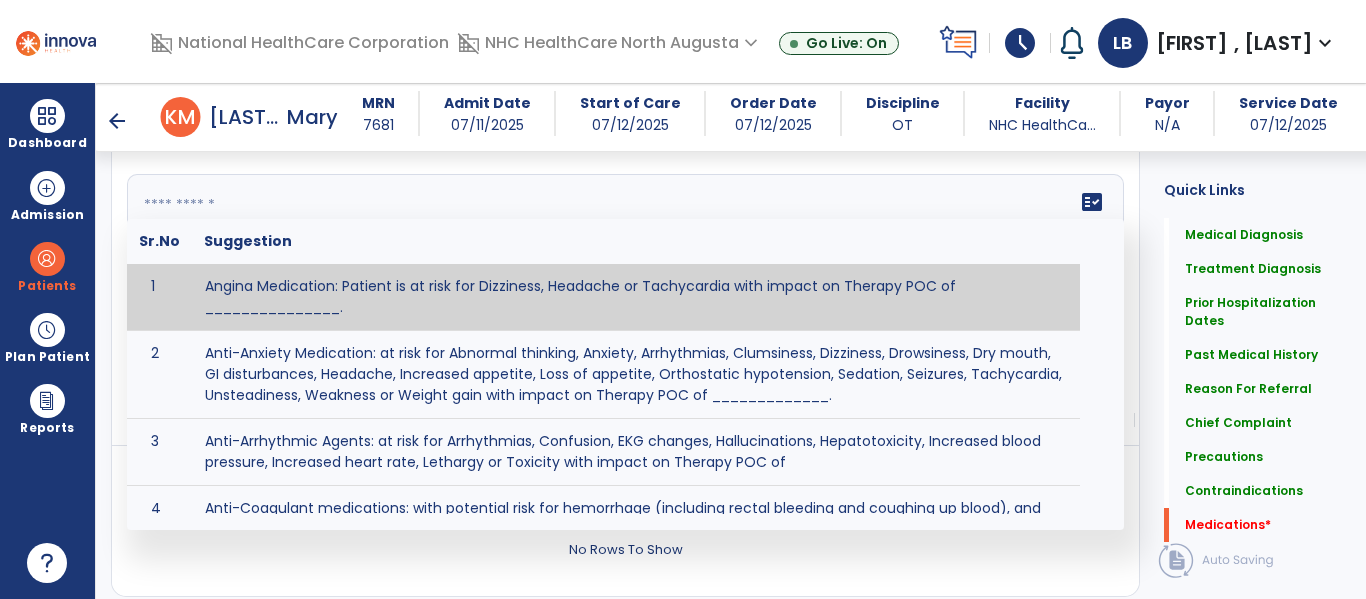 click on "fact_check  Sr.No Suggestion 1 Angina Medication: Patient is at risk for Dizziness, Headache or Tachycardia with impact on Therapy POC of _______________. 2 Anti-Anxiety Medication: at risk for Abnormal thinking, Anxiety, Arrhythmias, Clumsiness, Dizziness, Drowsiness, Dry mouth, GI disturbances, Headache, Increased appetite, Loss of appetite, Orthostatic hypotension, Sedation, Seizures, Tachycardia, Unsteadiness, Weakness or Weight gain with impact on Therapy POC of _____________. 3 Anti-Arrhythmic Agents: at risk for Arrhythmias, Confusion, EKG changes, Hallucinations, Hepatotoxicity, Increased blood pressure, Increased heart rate, Lethargy or Toxicity with impact on Therapy POC of 4 Anti-Coagulant medications: with potential risk for hemorrhage (including rectal bleeding and coughing up blood), and heparin-induced thrombocytopenia (HIT syndrome). Potential impact on therapy progress includes _________. 5 6 7 8 Aspirin for ______________. 9 10 11 12 13 14 15 16 17 18 19 20 21 22 23 24" 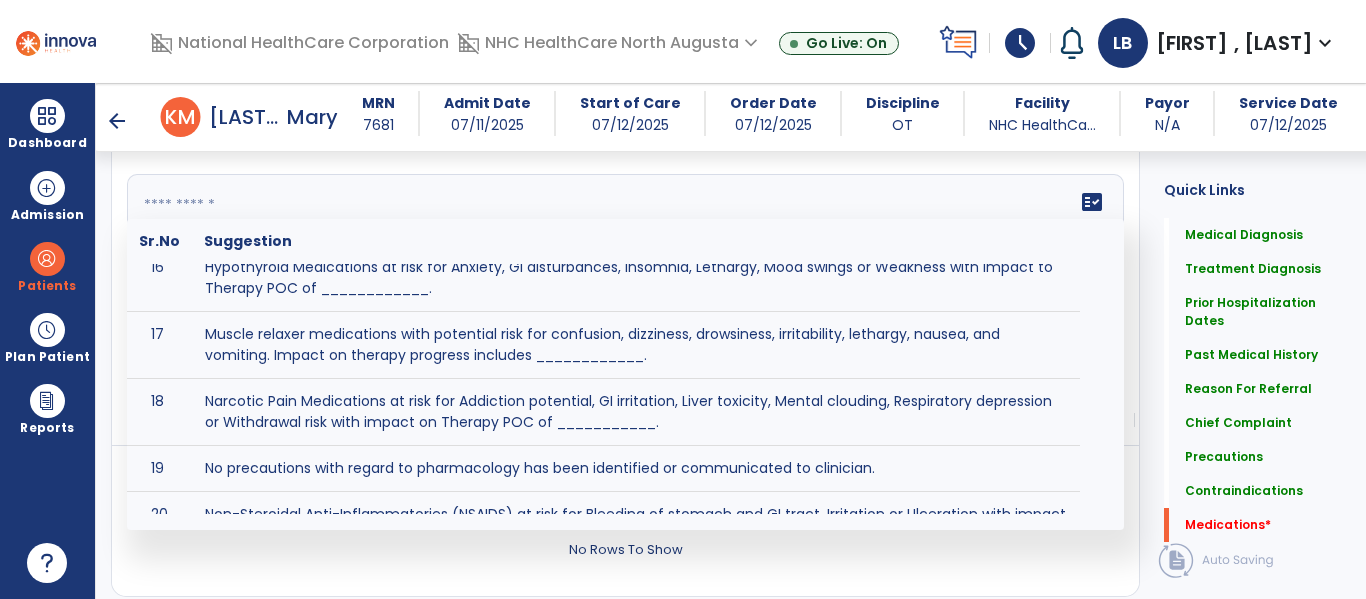scroll, scrollTop: 1168, scrollLeft: 0, axis: vertical 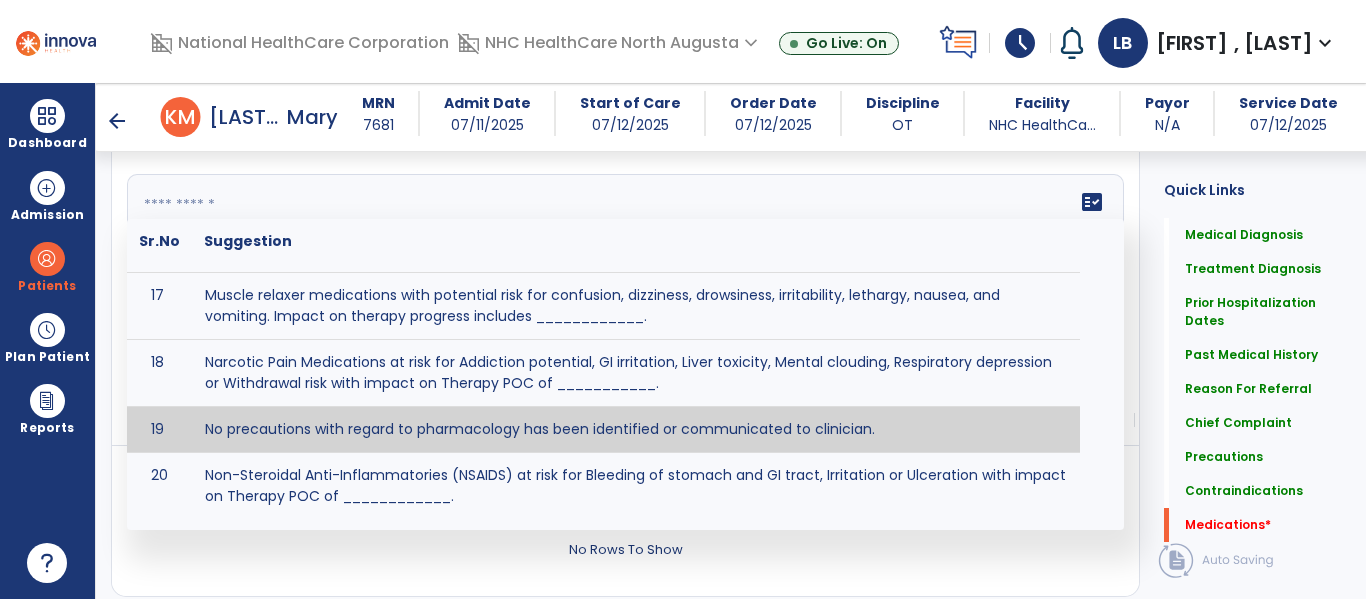 type on "**********" 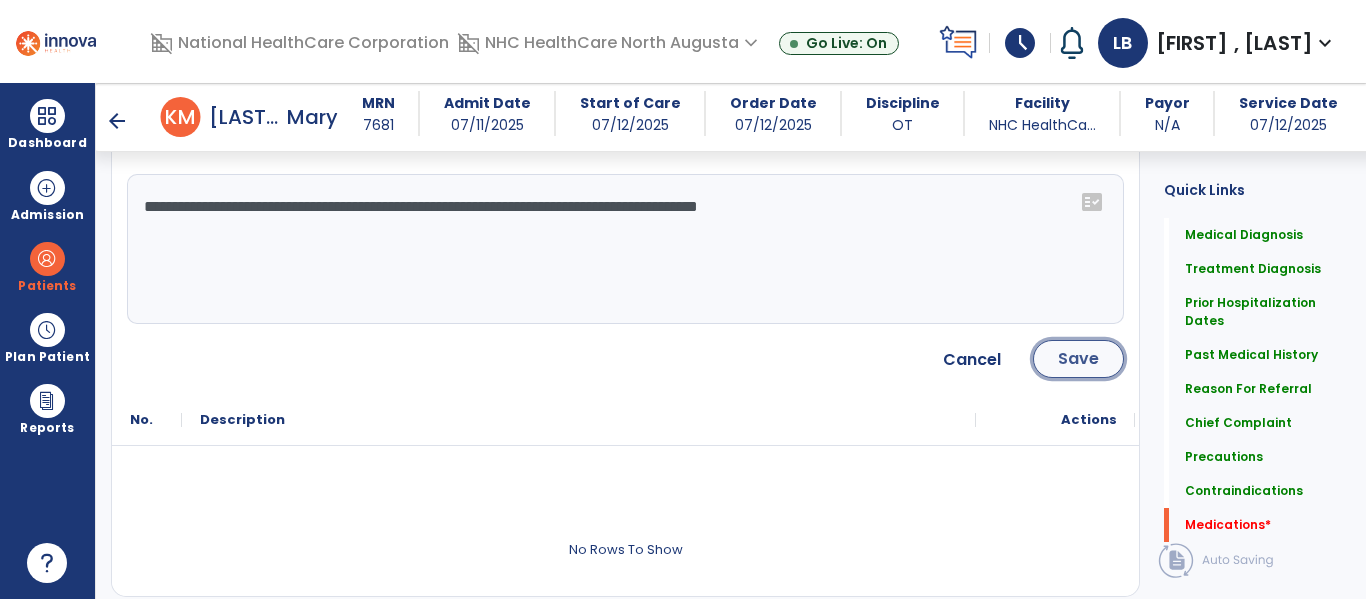 click on "Save" 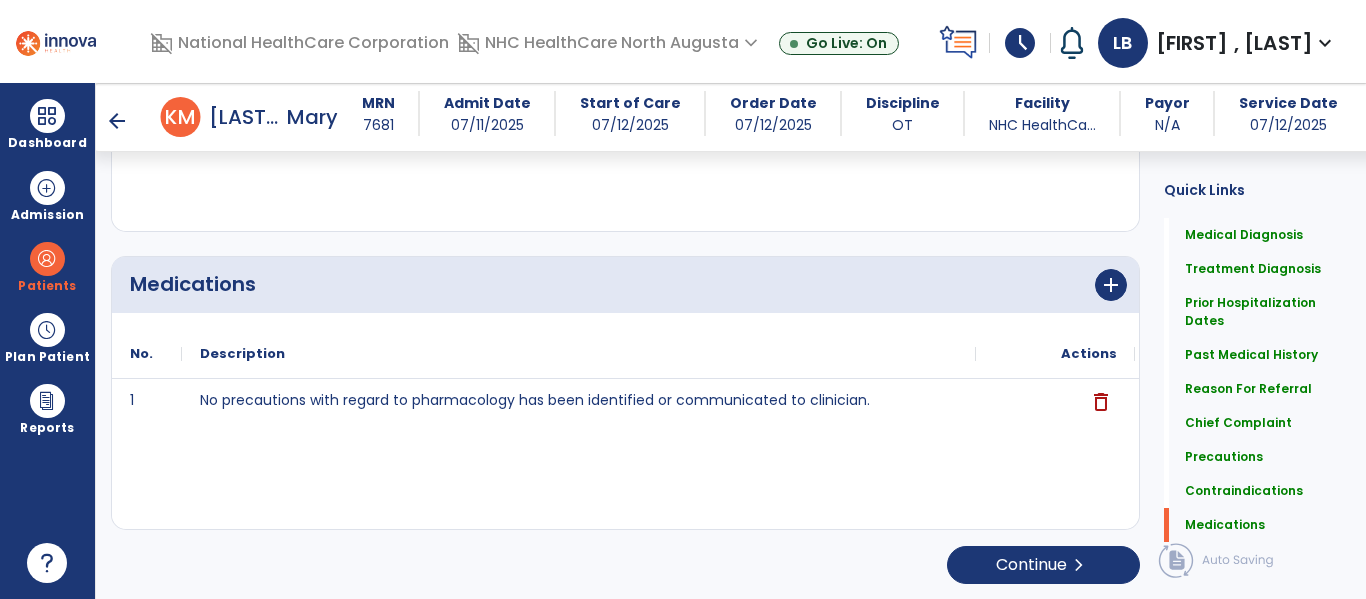scroll, scrollTop: 2410, scrollLeft: 0, axis: vertical 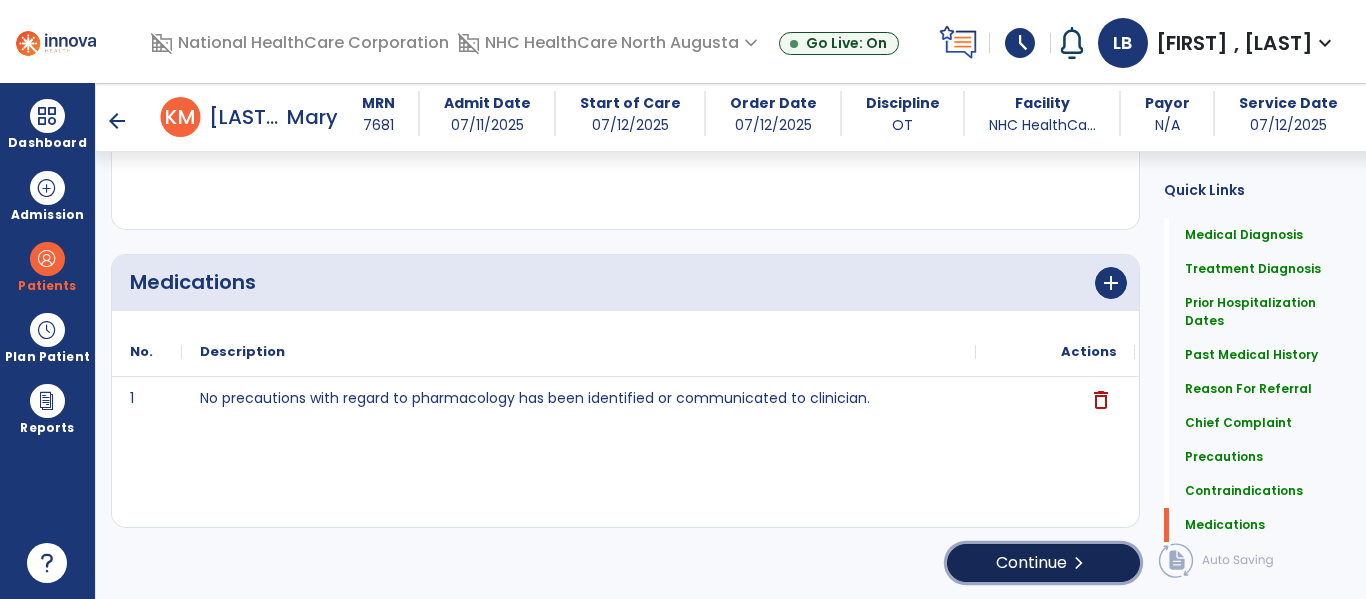 click on "chevron_right" 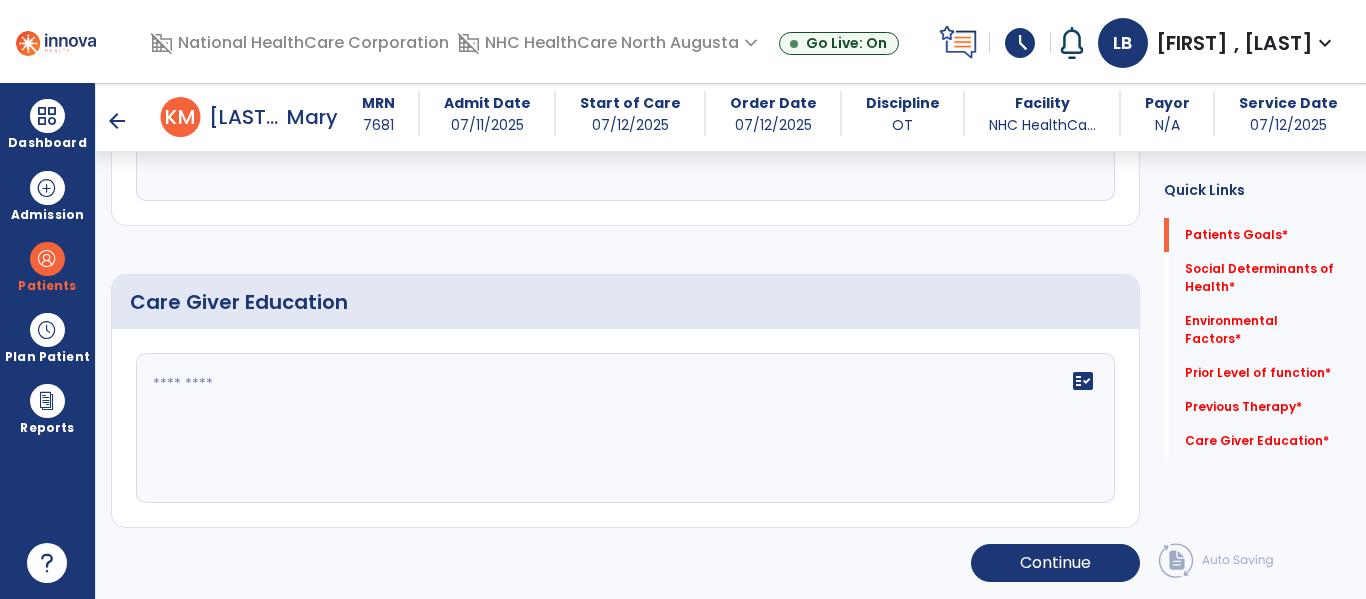 scroll, scrollTop: 106, scrollLeft: 0, axis: vertical 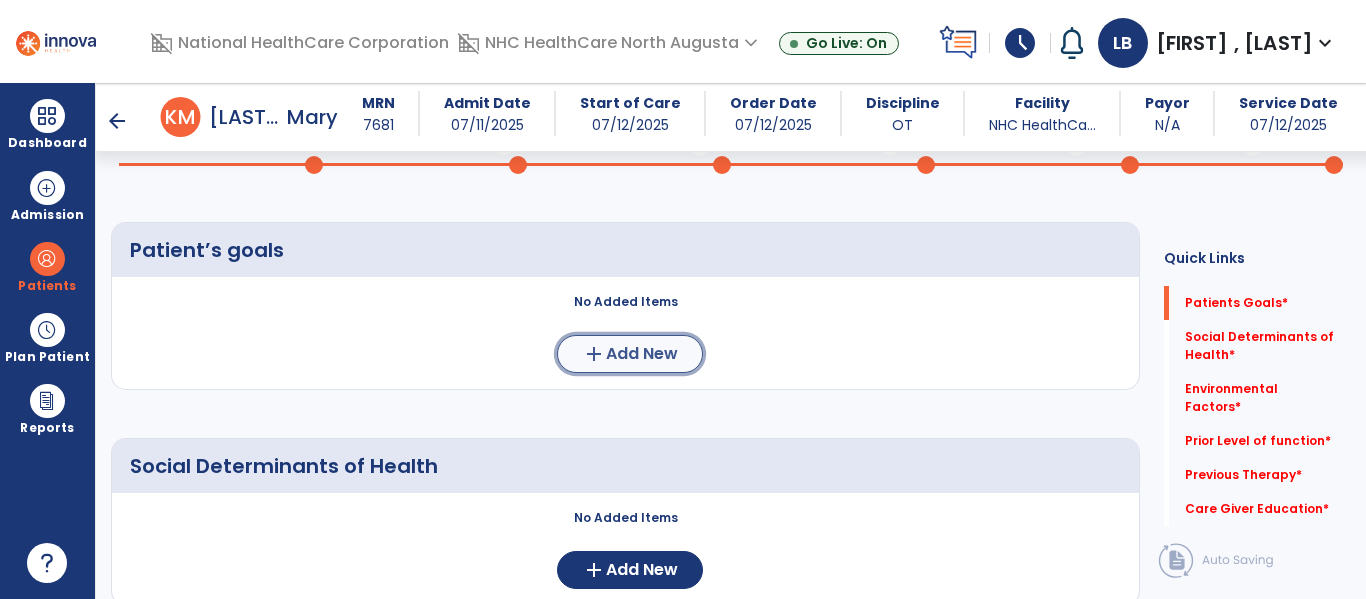 click on "add  Add New" 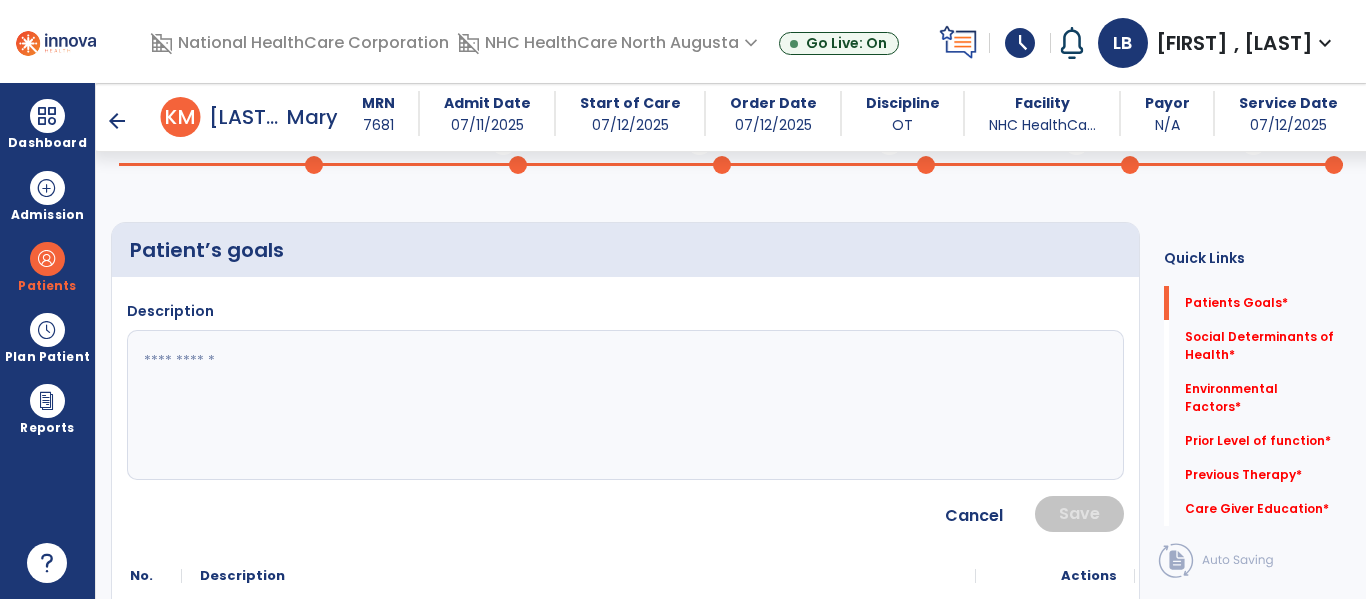 click 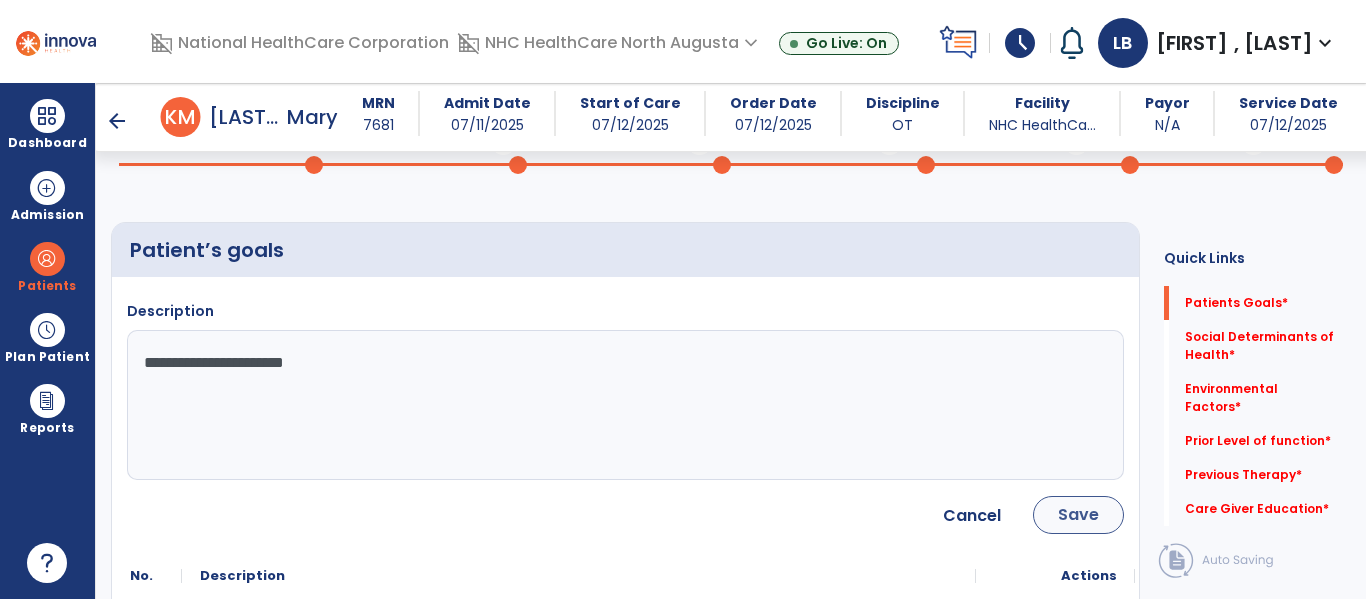 type on "**********" 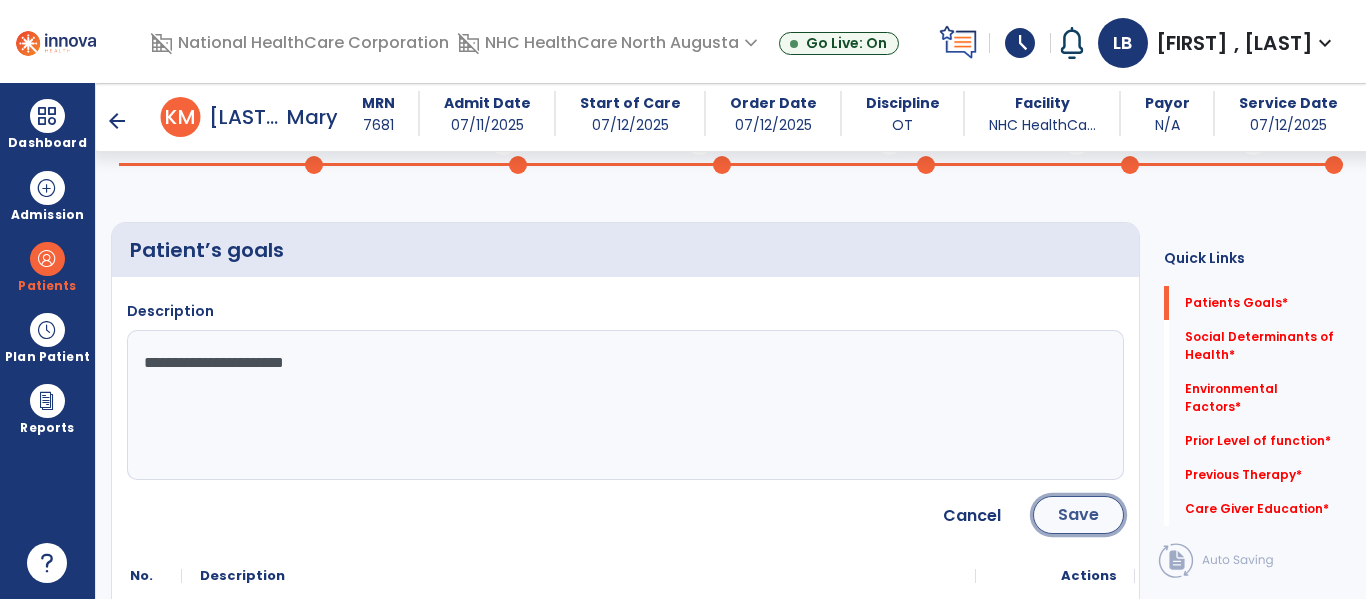click on "Save" 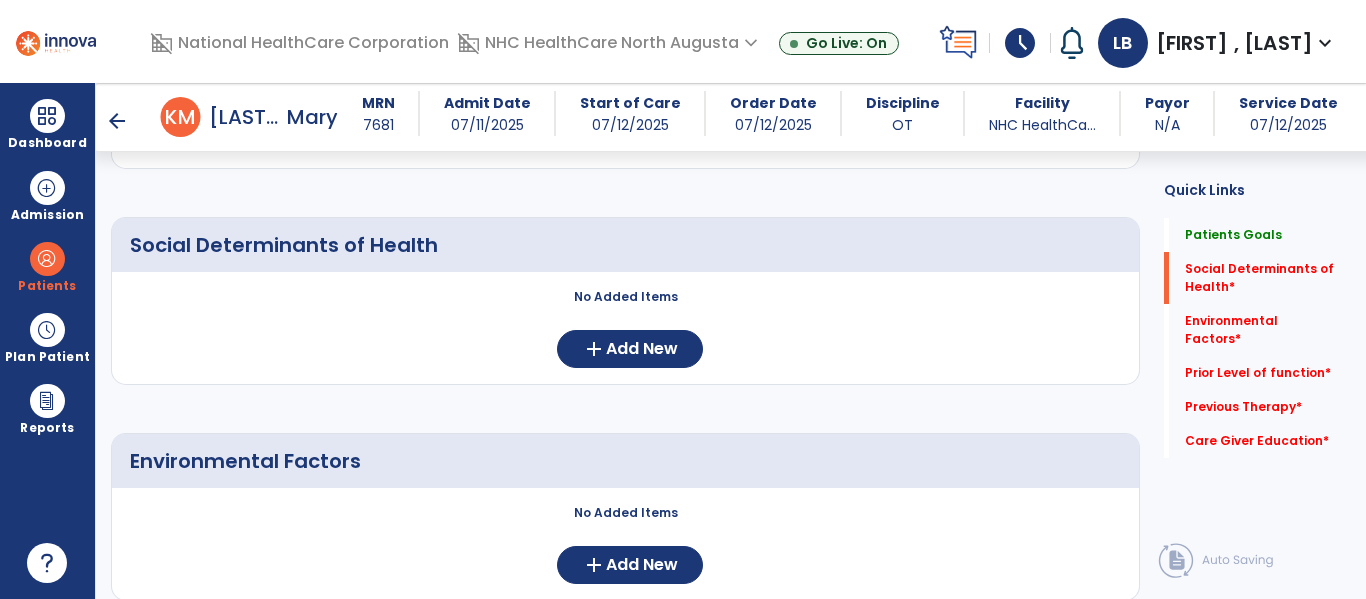 scroll, scrollTop: 437, scrollLeft: 0, axis: vertical 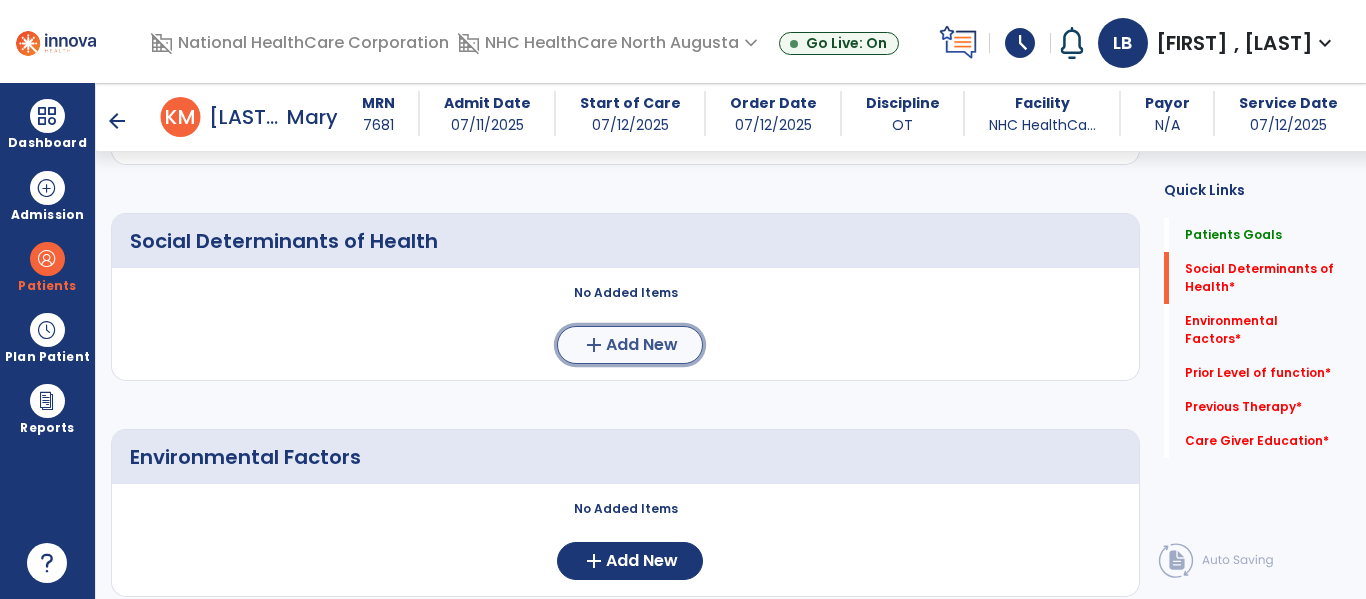 click on "Add New" 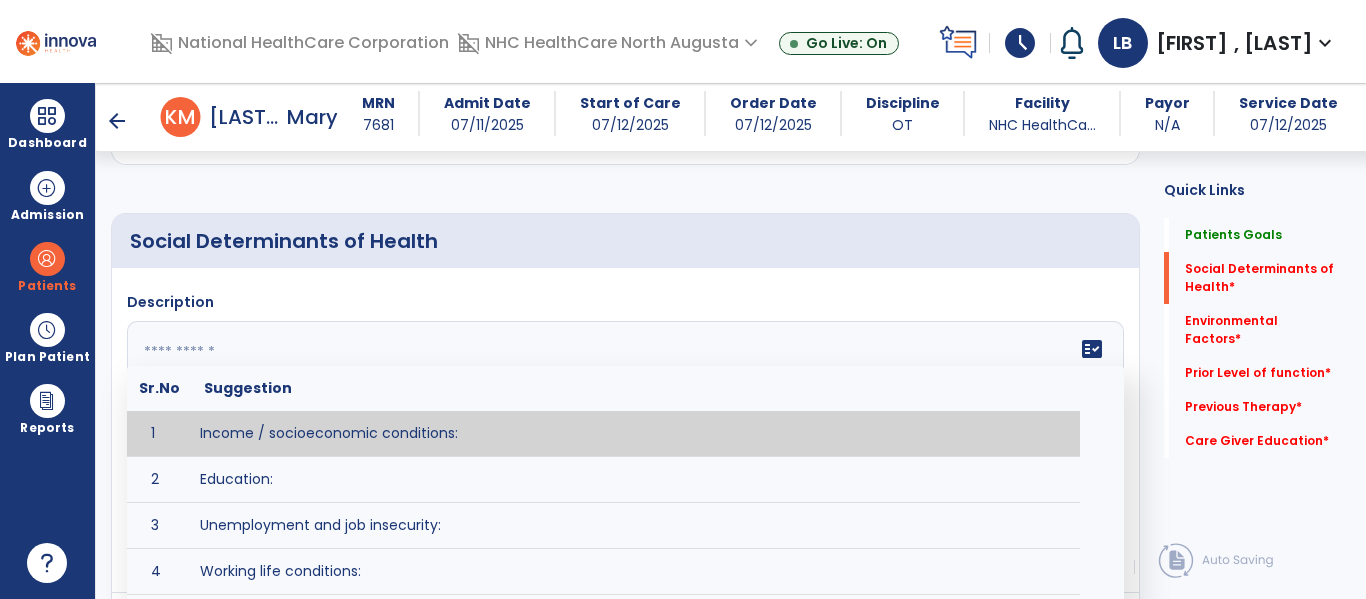 click 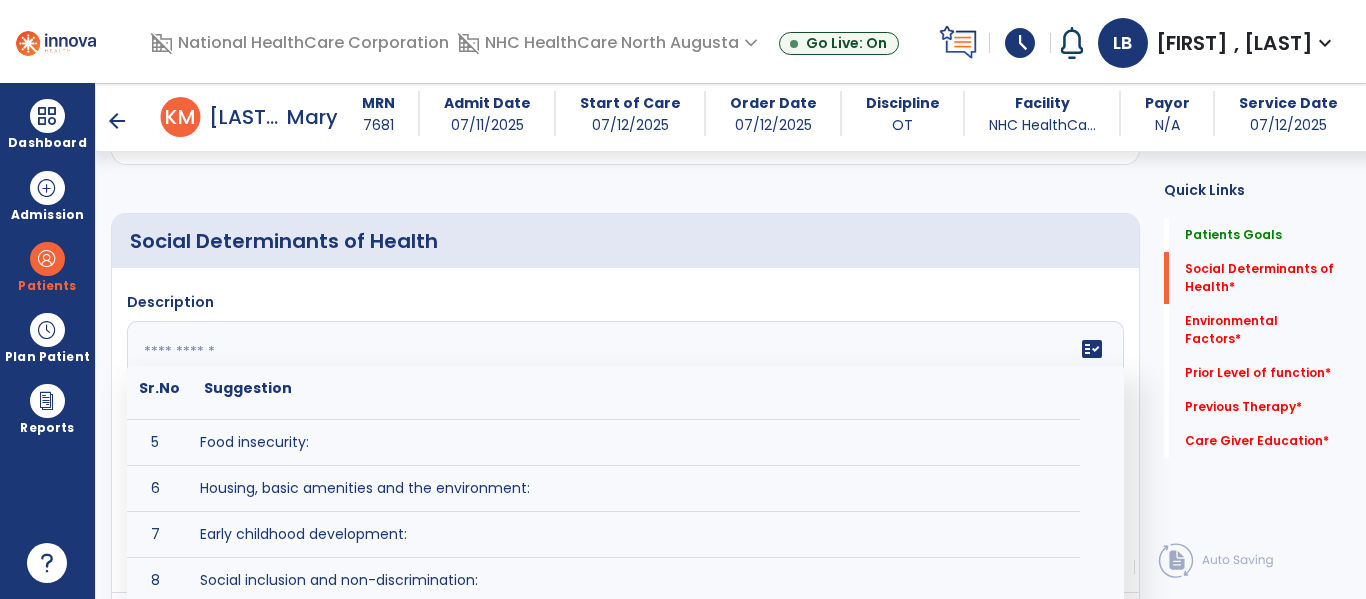 scroll, scrollTop: 210, scrollLeft: 0, axis: vertical 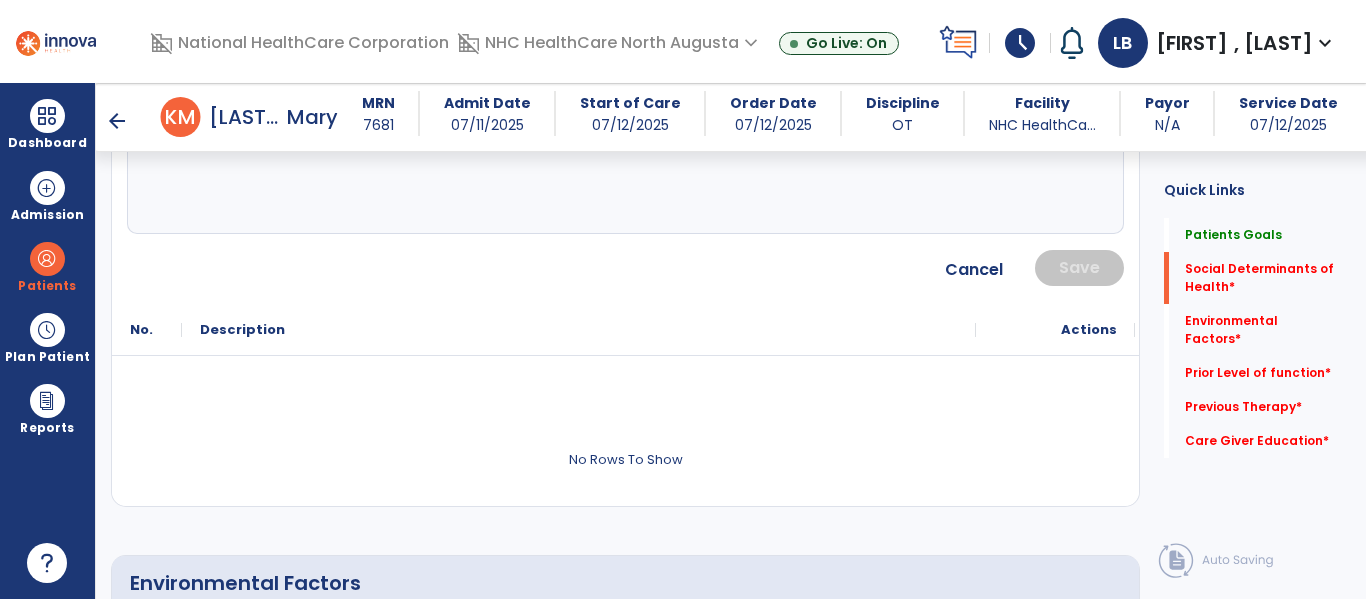 drag, startPoint x: 1093, startPoint y: 331, endPoint x: 1094, endPoint y: 297, distance: 34.0147 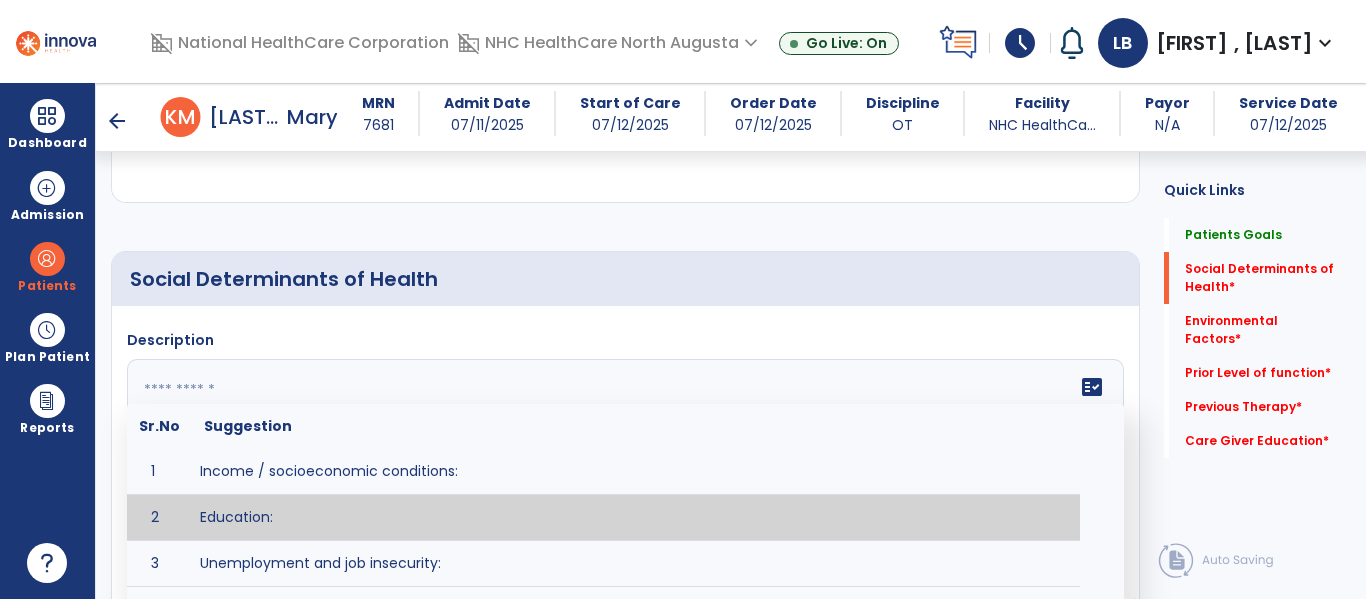 scroll, scrollTop: 391, scrollLeft: 0, axis: vertical 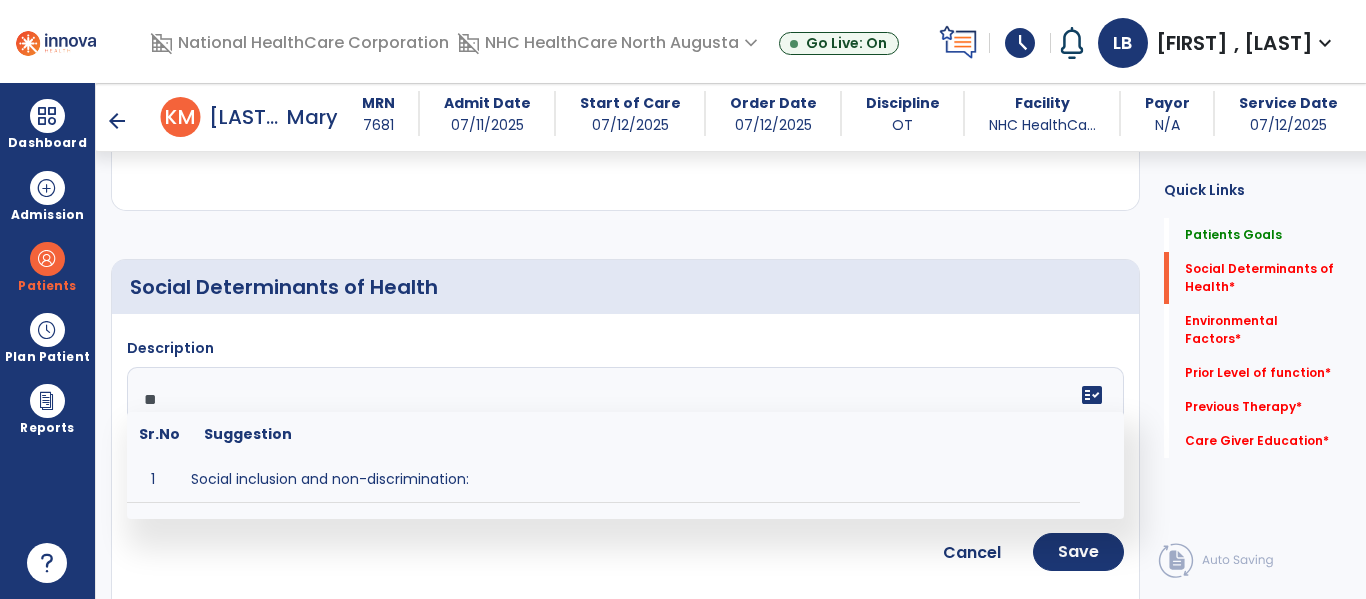 type on "*" 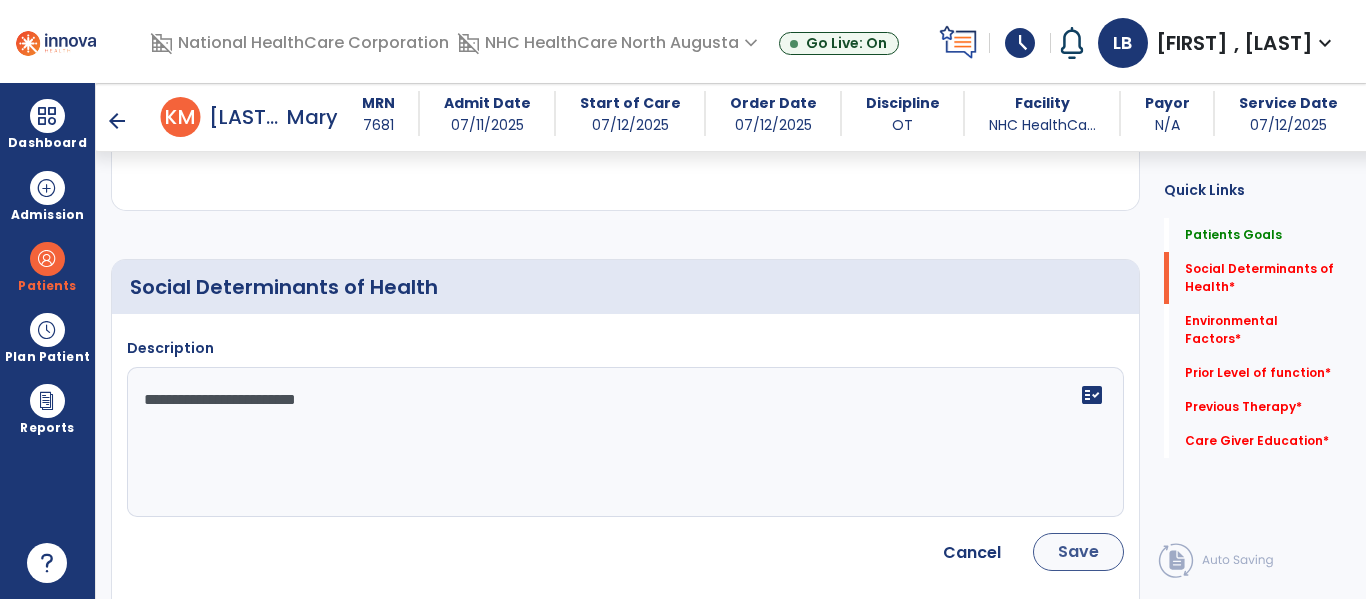 type on "**********" 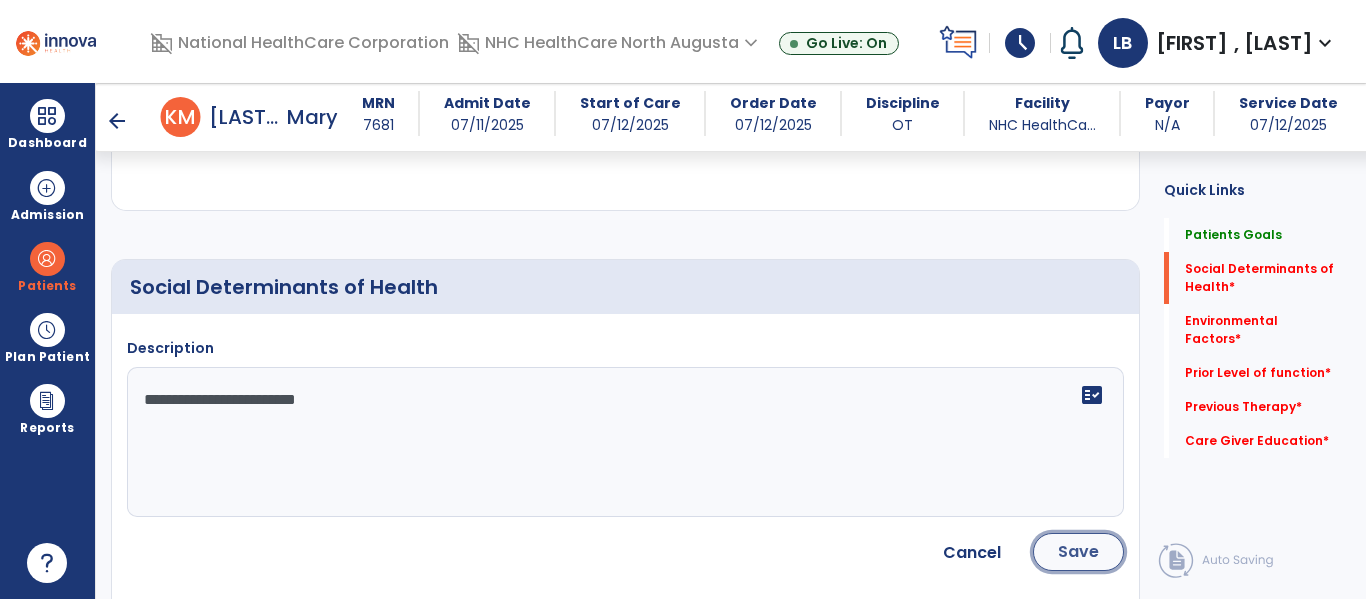 click on "Save" 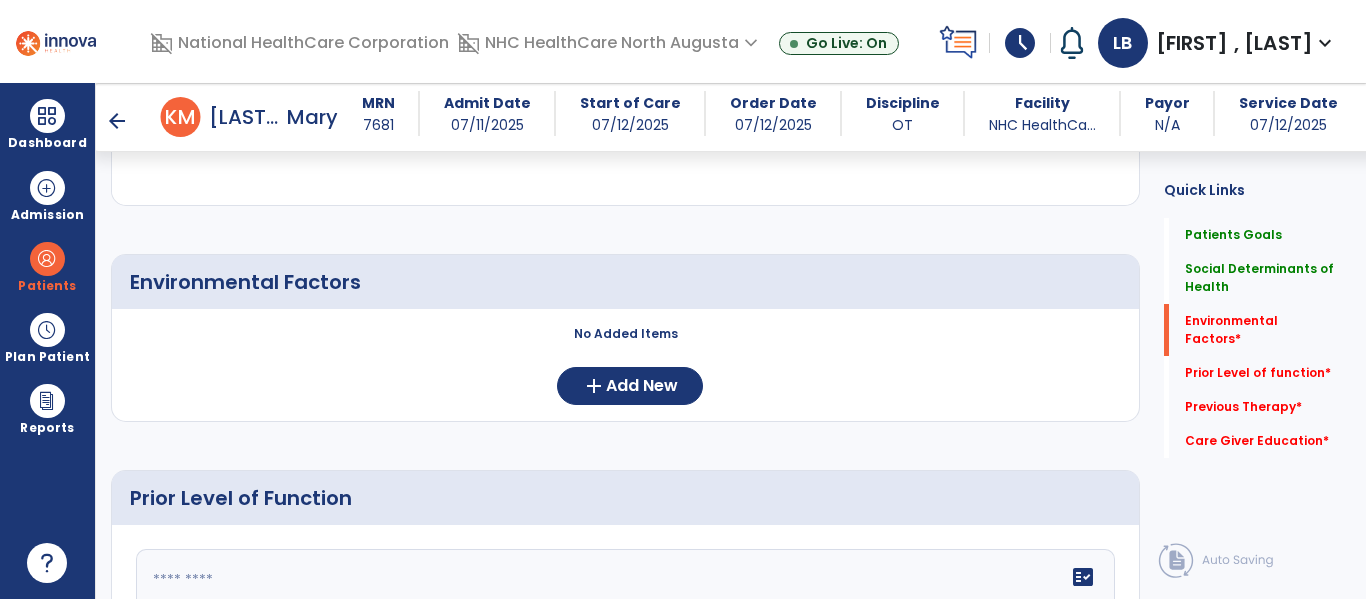 scroll, scrollTop: 741, scrollLeft: 0, axis: vertical 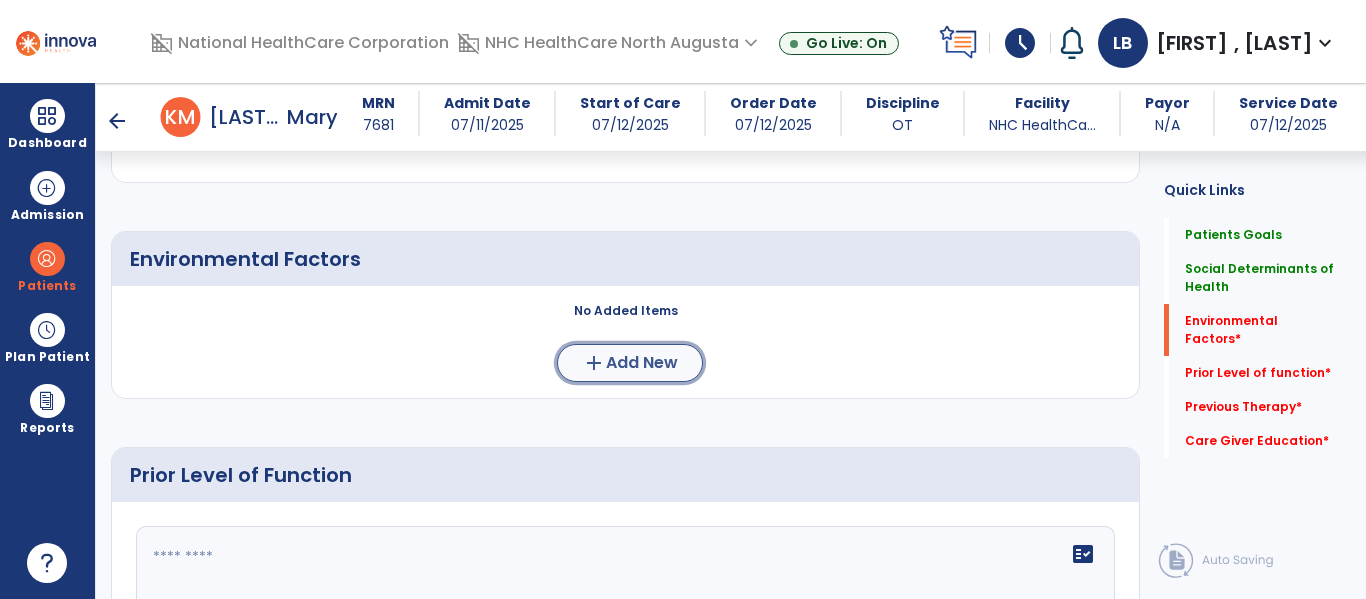 click on "Add New" 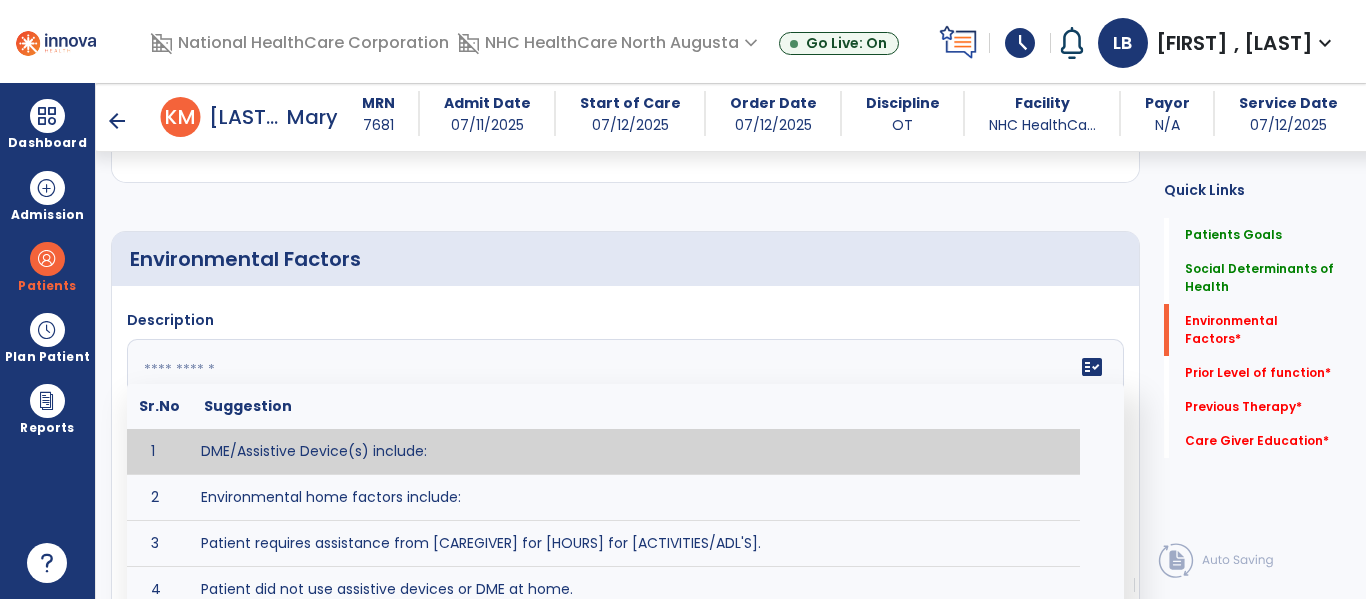 click 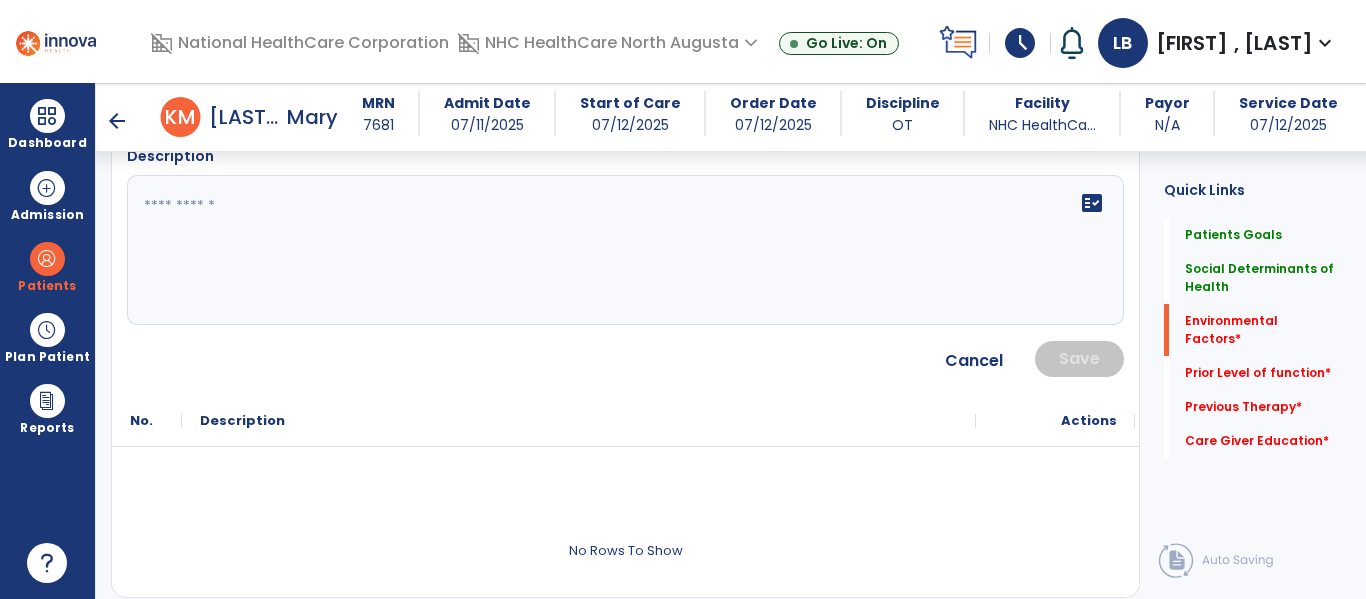 scroll, scrollTop: 872, scrollLeft: 0, axis: vertical 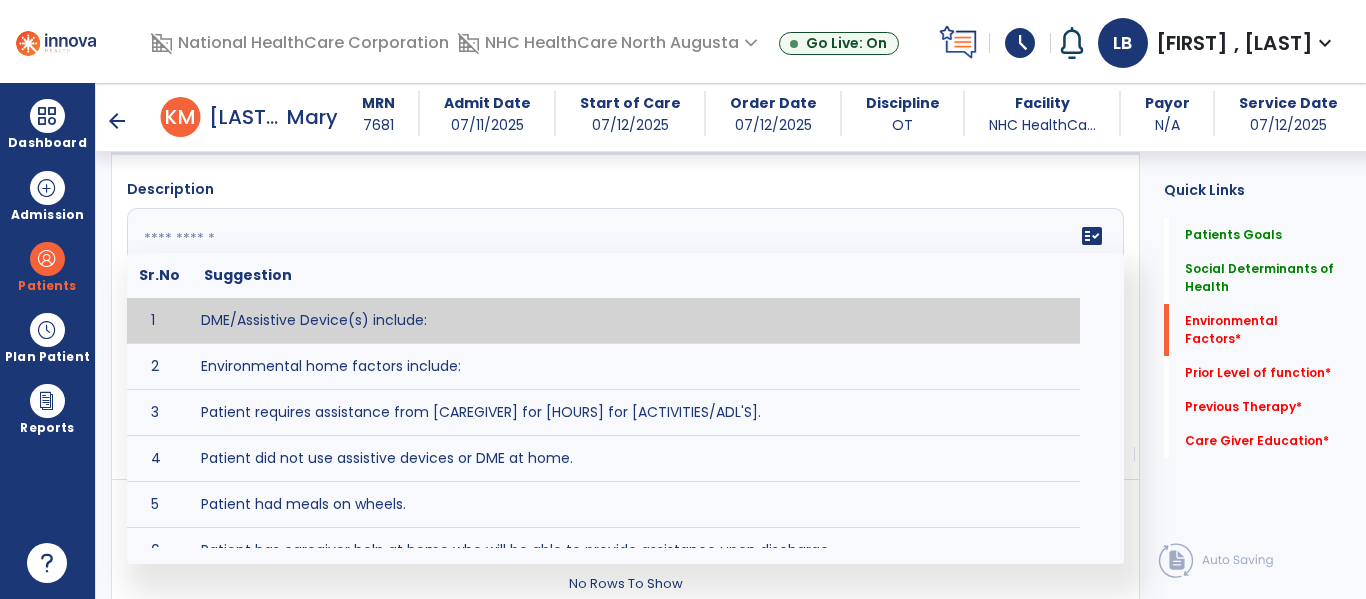 click on "fact_check  Sr.No Suggestion 1 DME/Assistive Device(s) include:  2 Environmental home factors include:  3 Patient requires assistance from [CAREGIVER] for [HOURS] for [ACTIVITIES/ADL'S]. 4 Patient did not use assistive devices or DME at home. 5 Patient had meals on wheels. 6 Patient has caregiver help at home who will be able to provide assistance upon discharge. 7 Patient lived alone at home prior to admission and will [HAVE or HAVE NOT] assistance at home from [CAREGIVER] upon discharge. 8 Patient lives alone. 9 Patient lives with caregiver who provides support/aid for ____________. 10 Patient lives with spouse/significant other. 11 Patient needs to clime [NUMBER] stairs [WITH/WITHOUT] railing in order to reach [ROOM]. 12 Patient uses adaptive equipment at home including [EQUIPMENT] and has the following home modifications __________. 13 Patient was able to complete community activities (driving, shopping, community ambulation, etc.) independently. 14 15 16 17" 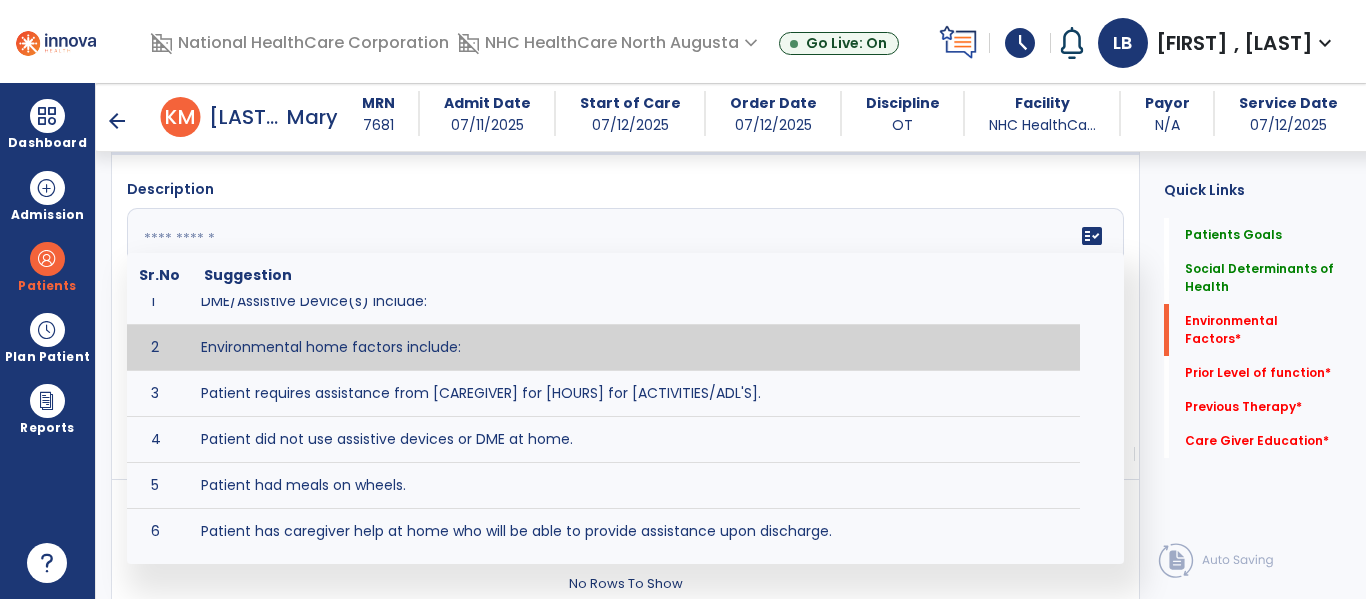 scroll, scrollTop: 0, scrollLeft: 0, axis: both 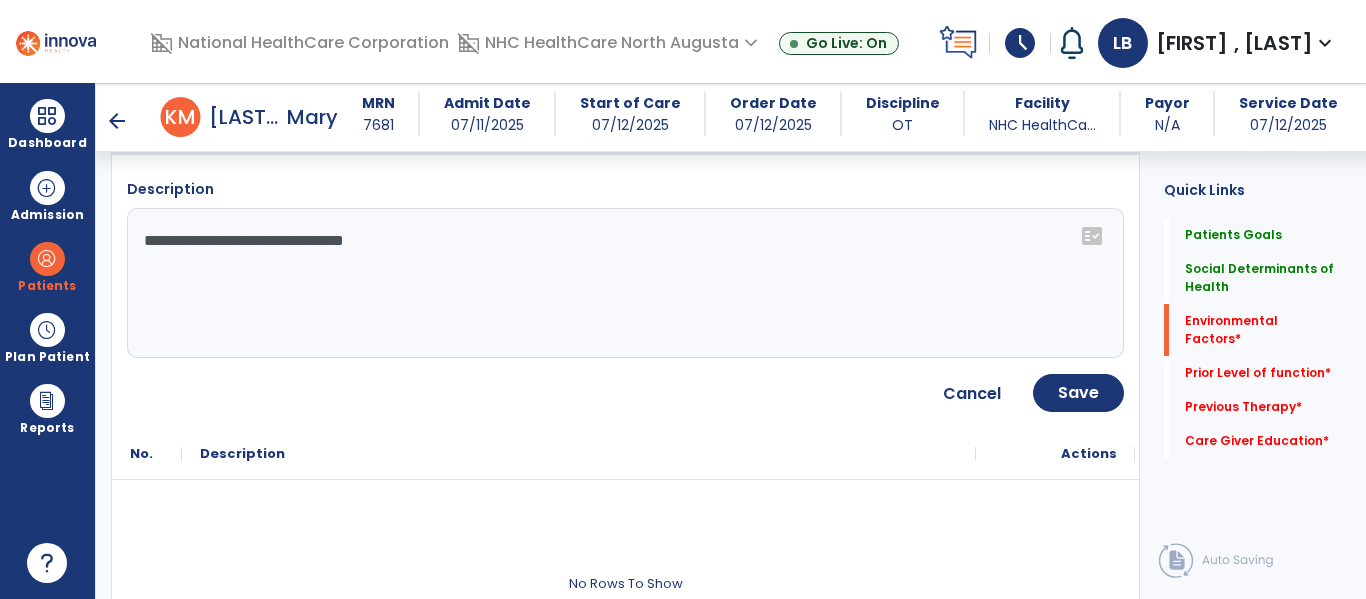 click on "**********" 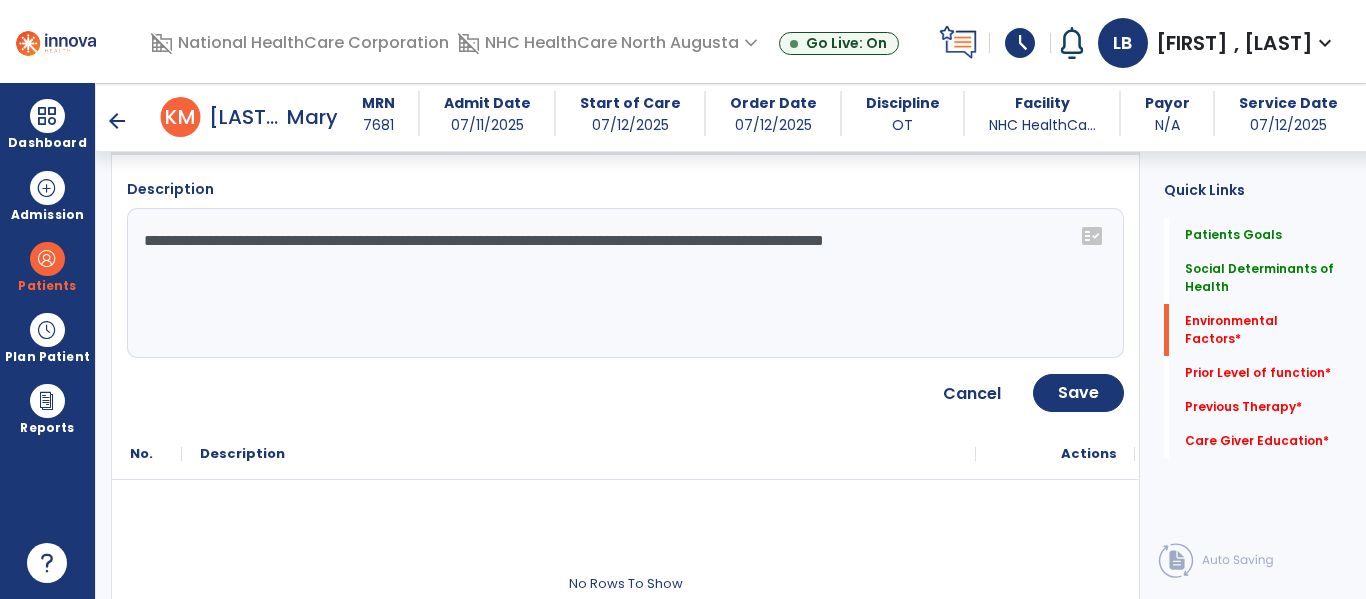 type on "**********" 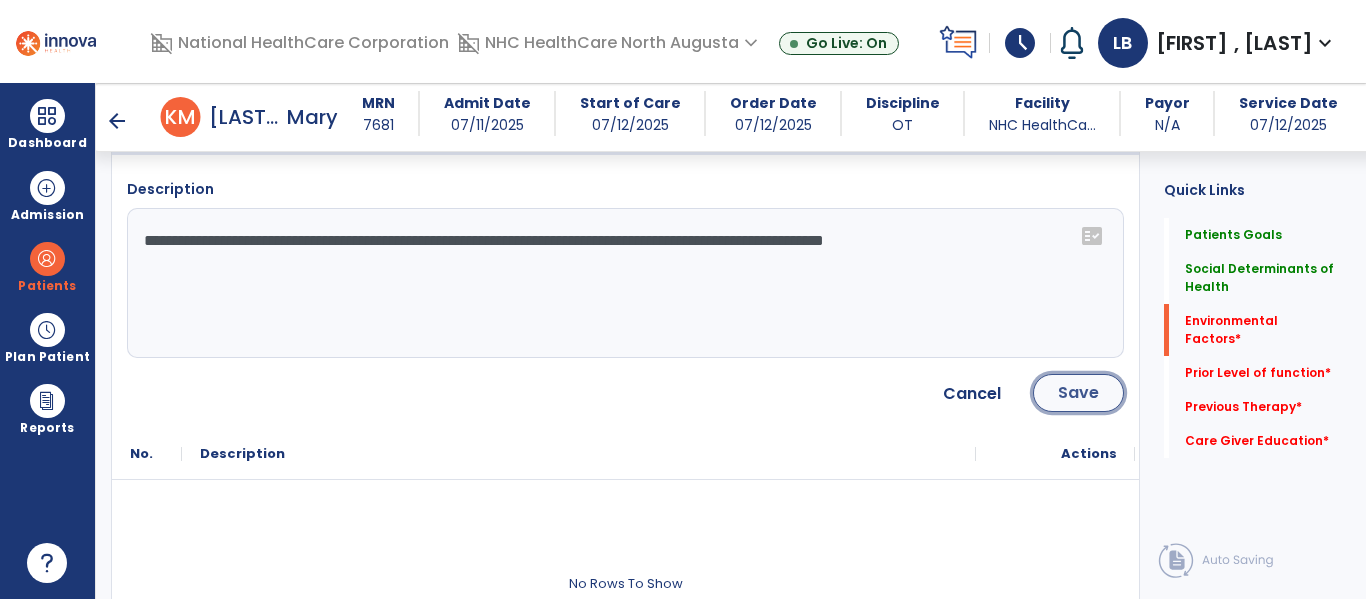 click on "Save" 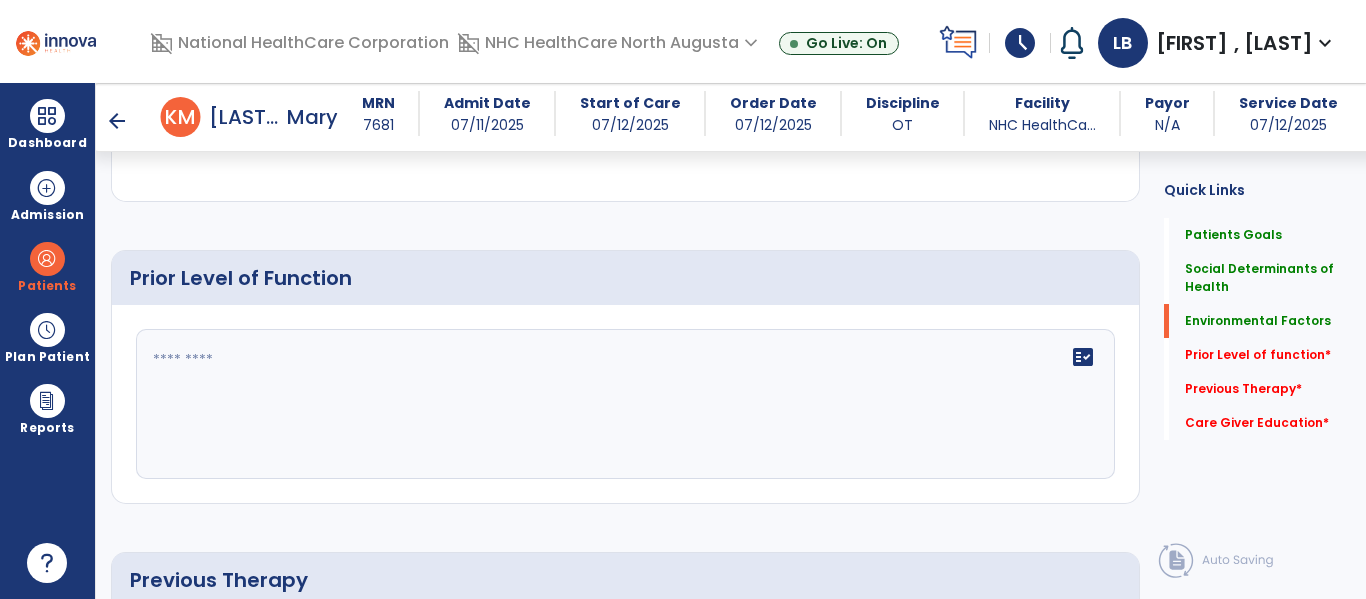 scroll, scrollTop: 1073, scrollLeft: 0, axis: vertical 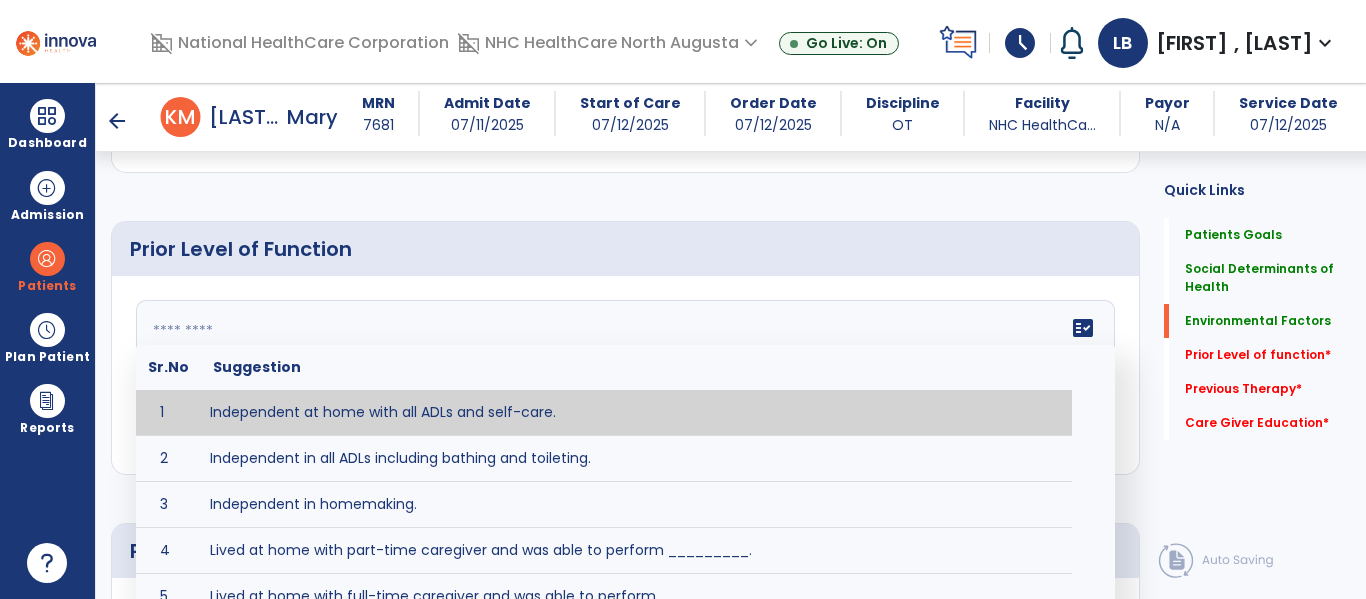 click on "fact_check  Sr.No Suggestion 1 Independent at home with all ADLs and self-care. 2 Independent in all ADLs including bathing and toileting. 3 Independent in homemaking. 4 Lived at home with part-time caregiver and was able to perform _________. 5 Lived at home with full-time caregiver and was able to perform _________. 6 Lived at home with home health assistant for ________. 7 Lived at SNF and able to _______. 8 Lived at SNF and required ______ assist for ________. 9 Lived in assisted living facility and able to _______. 10 Lived in home with ______ stairs and able to navigate with_________ assistance and _______ device. 11 Lived in single story home and did not have to navigate stairs or steps. 12 Lived in SNF and began to develop increase in risk for ______. 13 Lived in SNF and skin was intact without pressure sores or wounds 14 Lived in SNF and was independent with the following ADL's ________. 15 Lived independently at home with _________ and able to __________. 16 17 Worked as a __________." 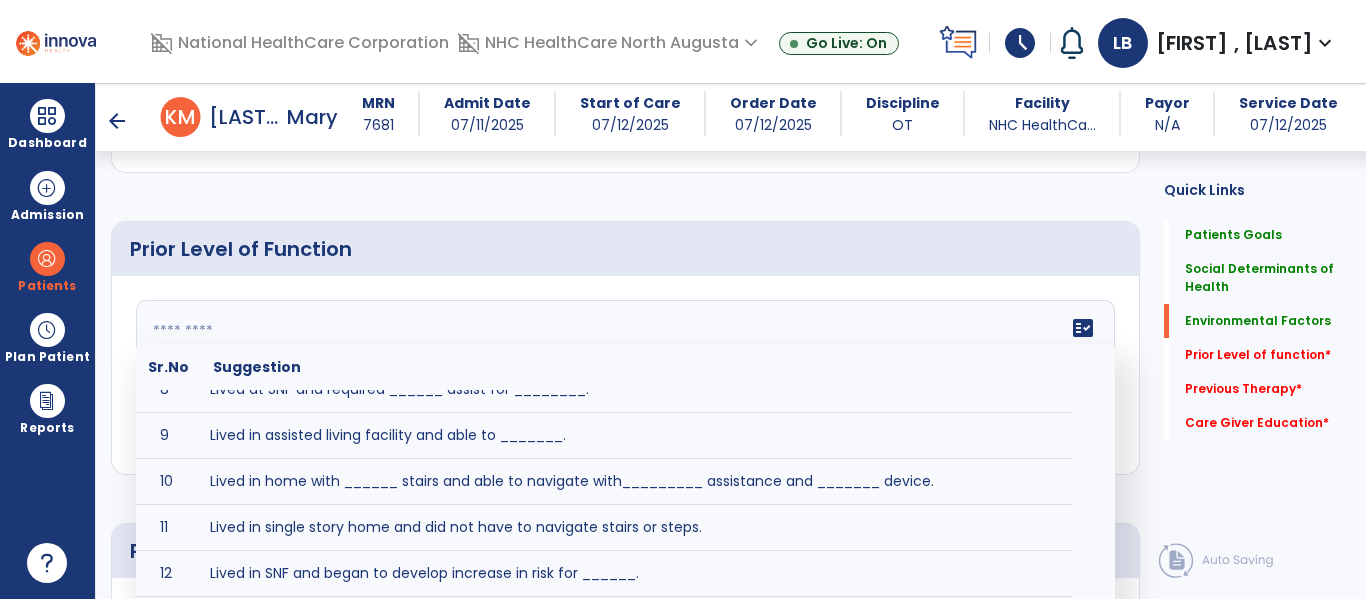 scroll, scrollTop: 347, scrollLeft: 0, axis: vertical 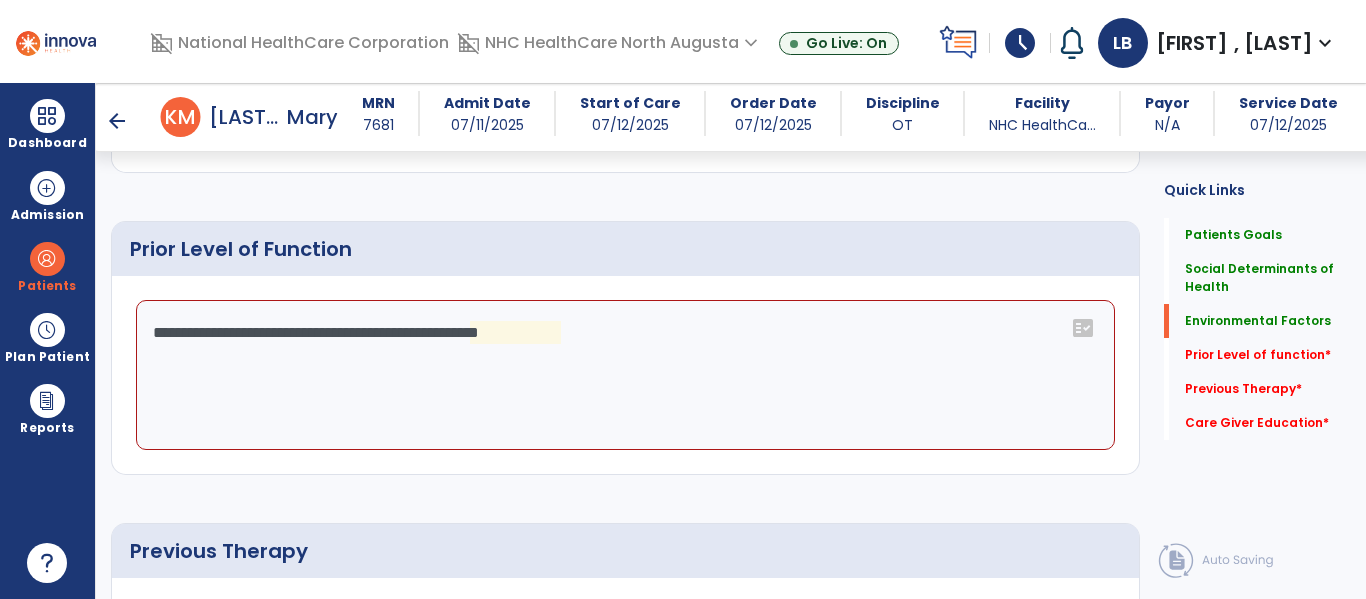 click on "**********" 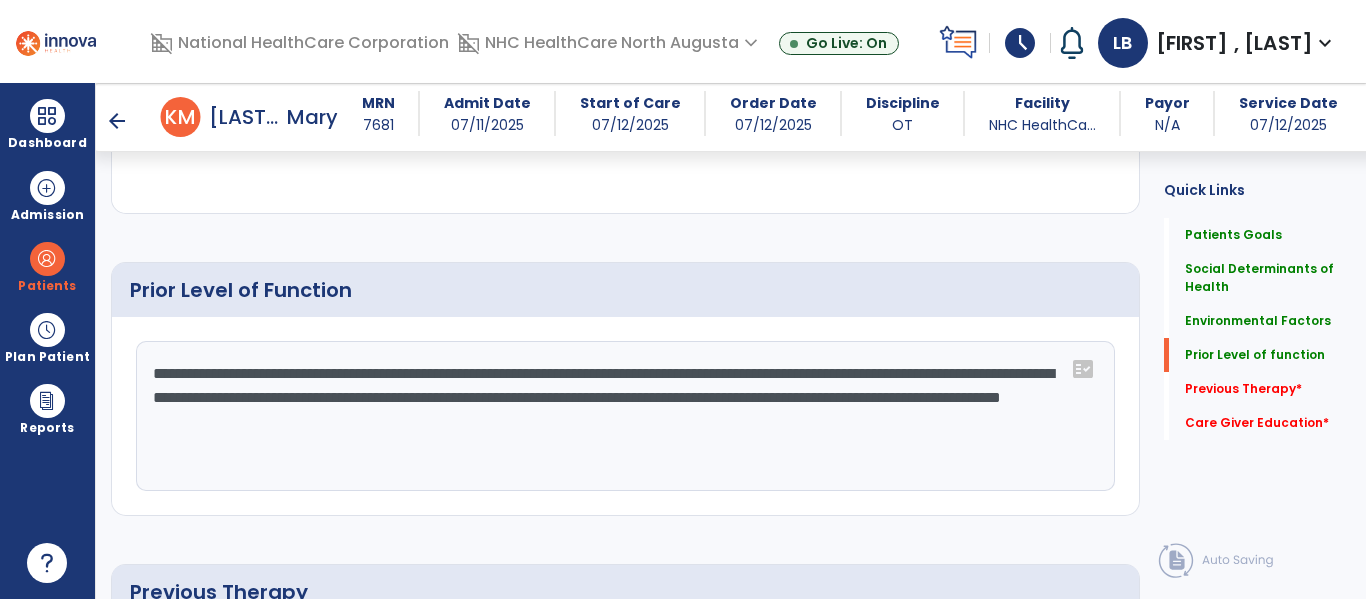 scroll, scrollTop: 1027, scrollLeft: 0, axis: vertical 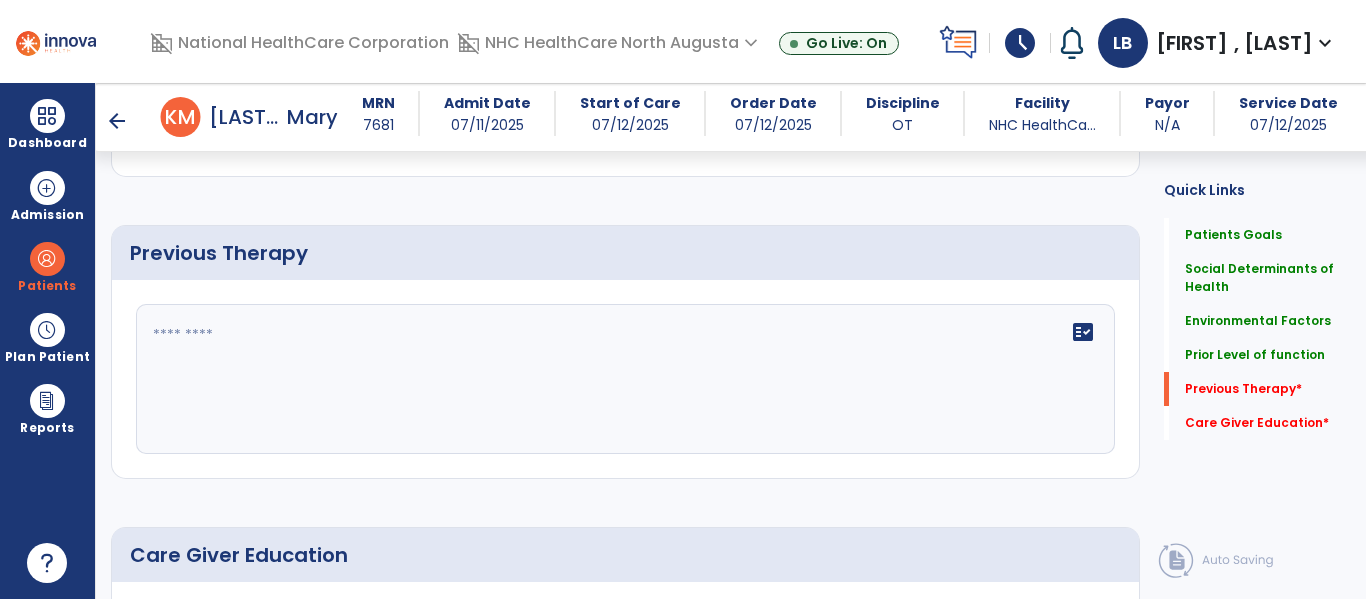 type on "**********" 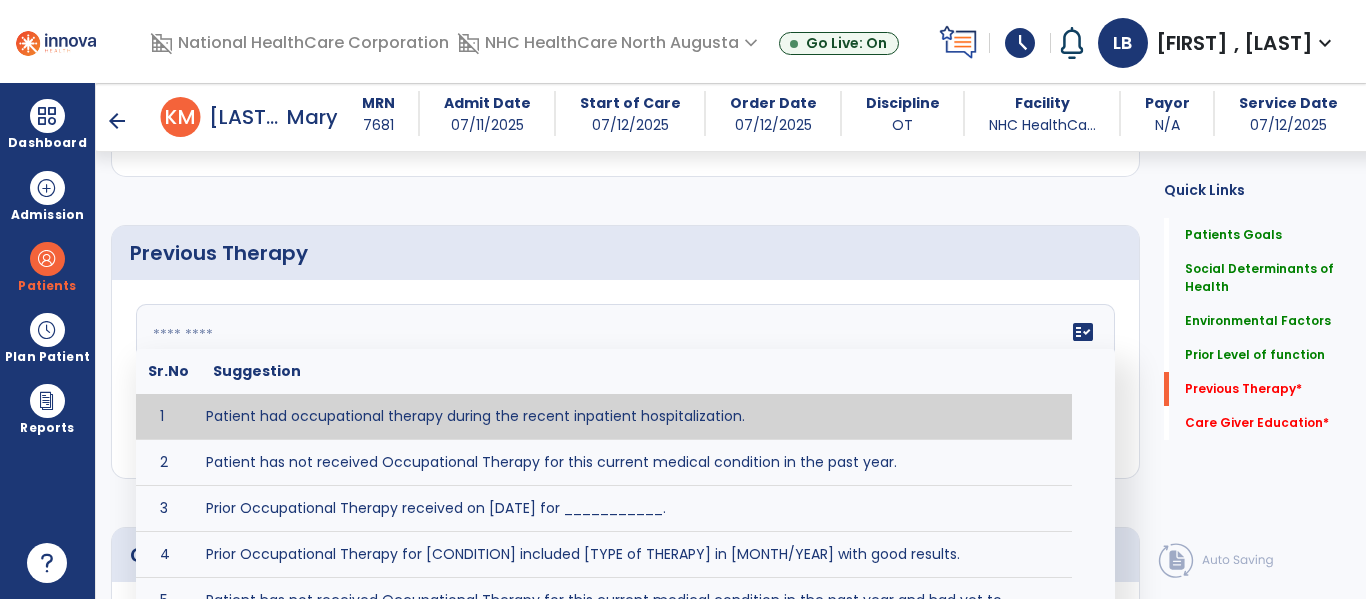 click 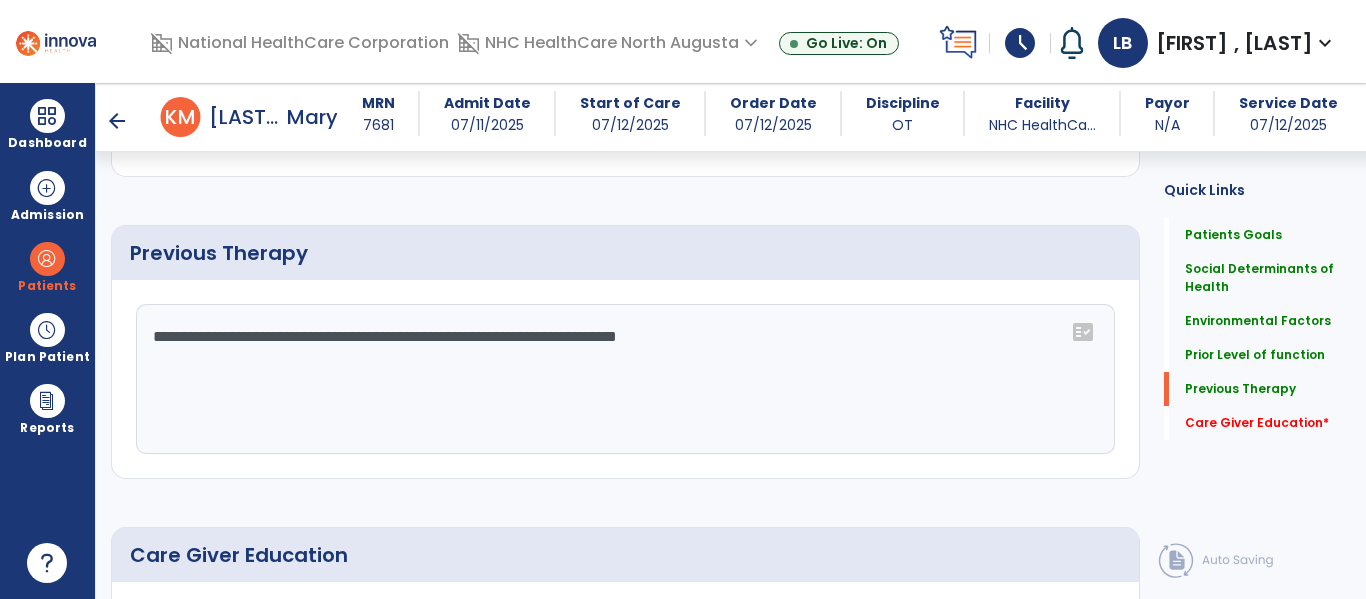 click on "**********" 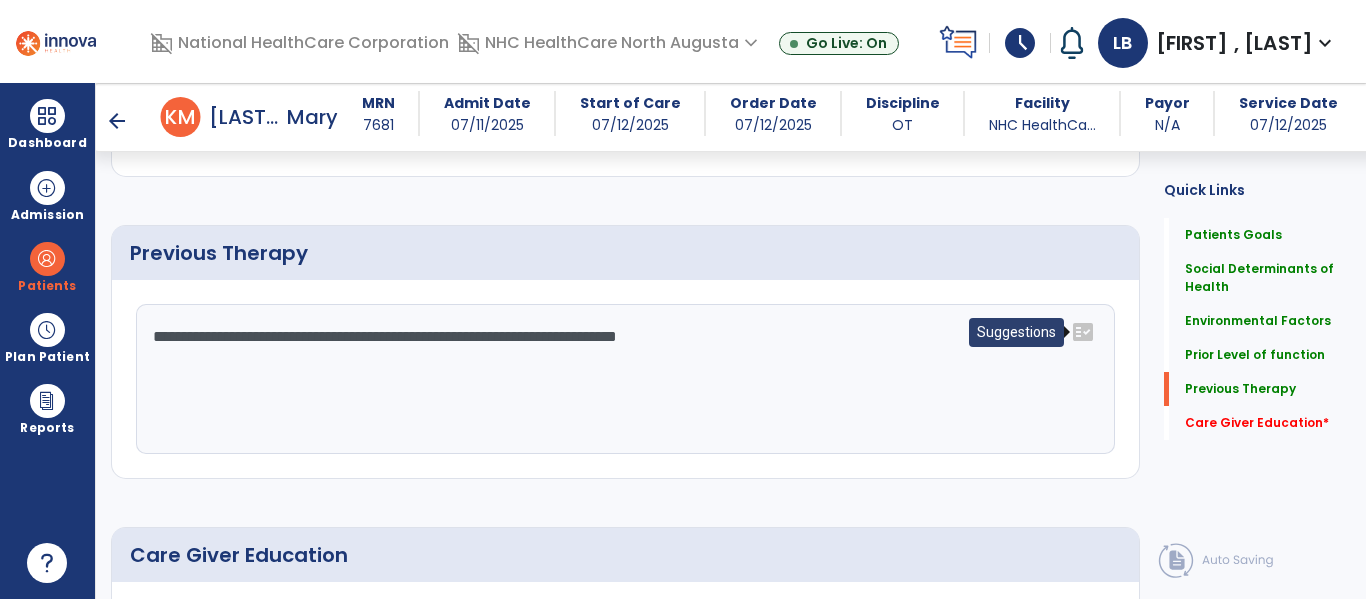 click on "fact_check" 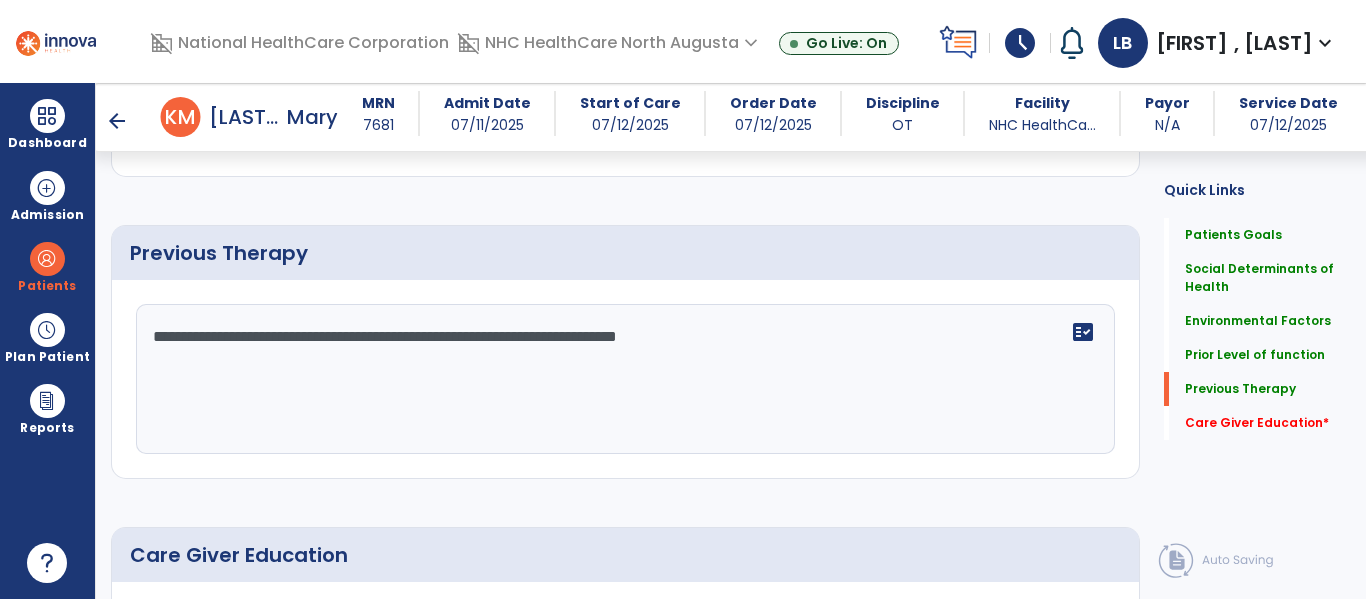 drag, startPoint x: 1085, startPoint y: 428, endPoint x: 1086, endPoint y: 440, distance: 12.0415945 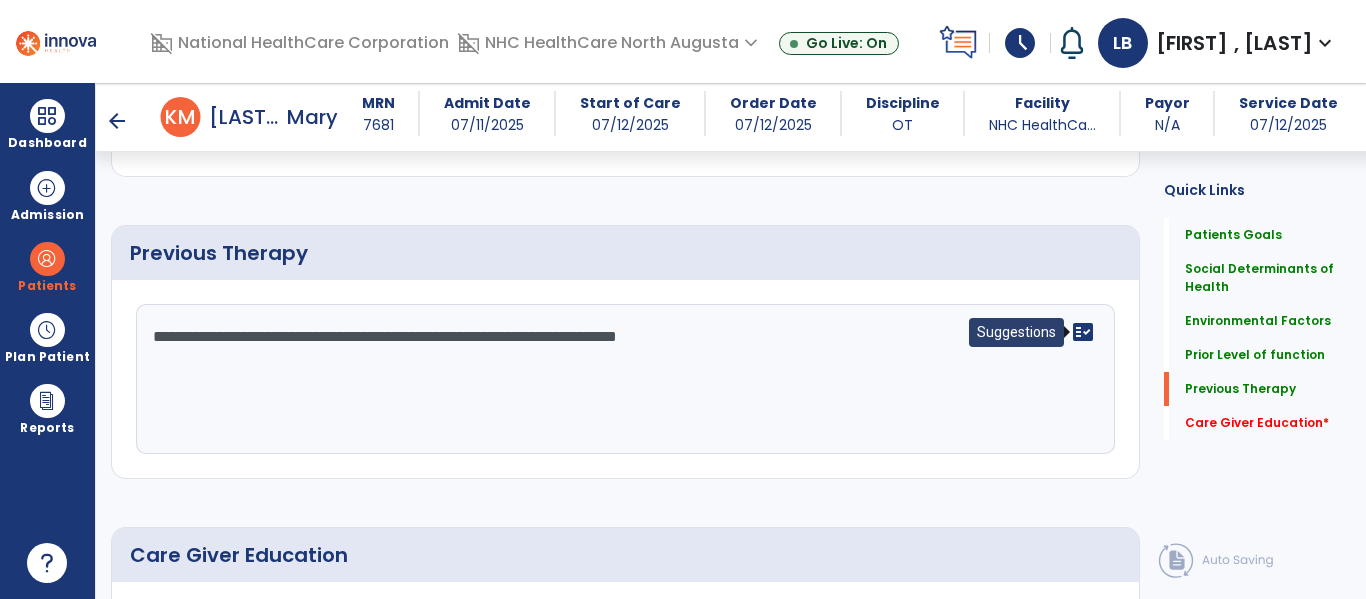 click on "fact_check" 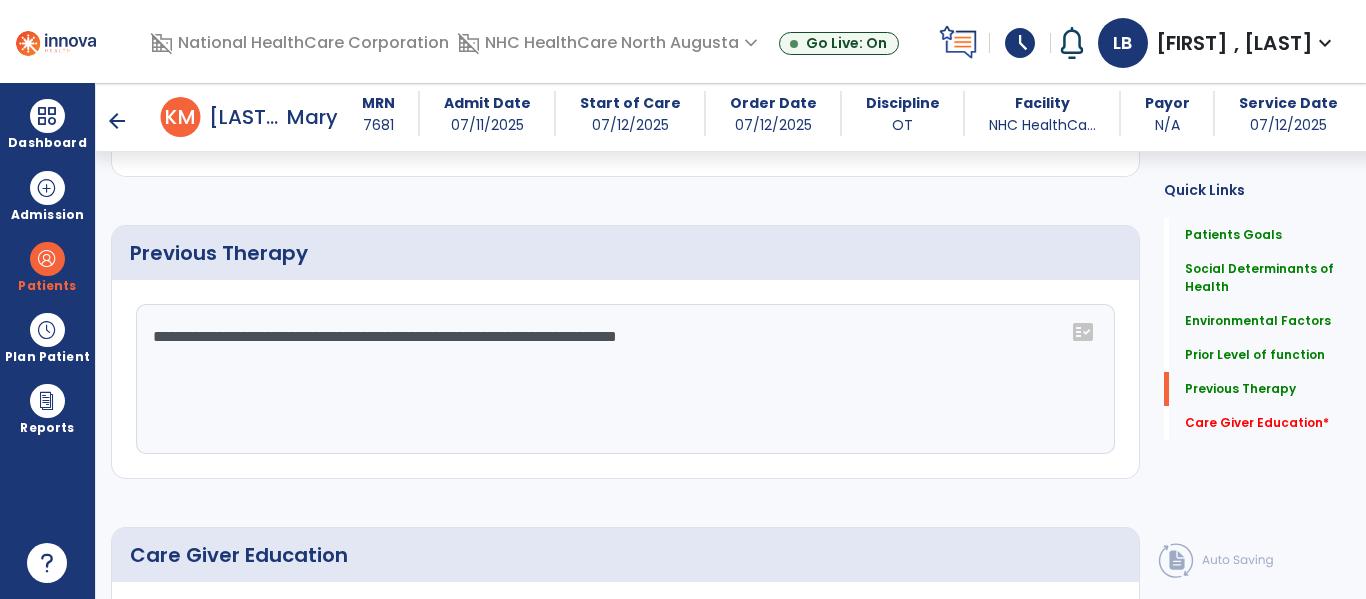 click on "fact_check" 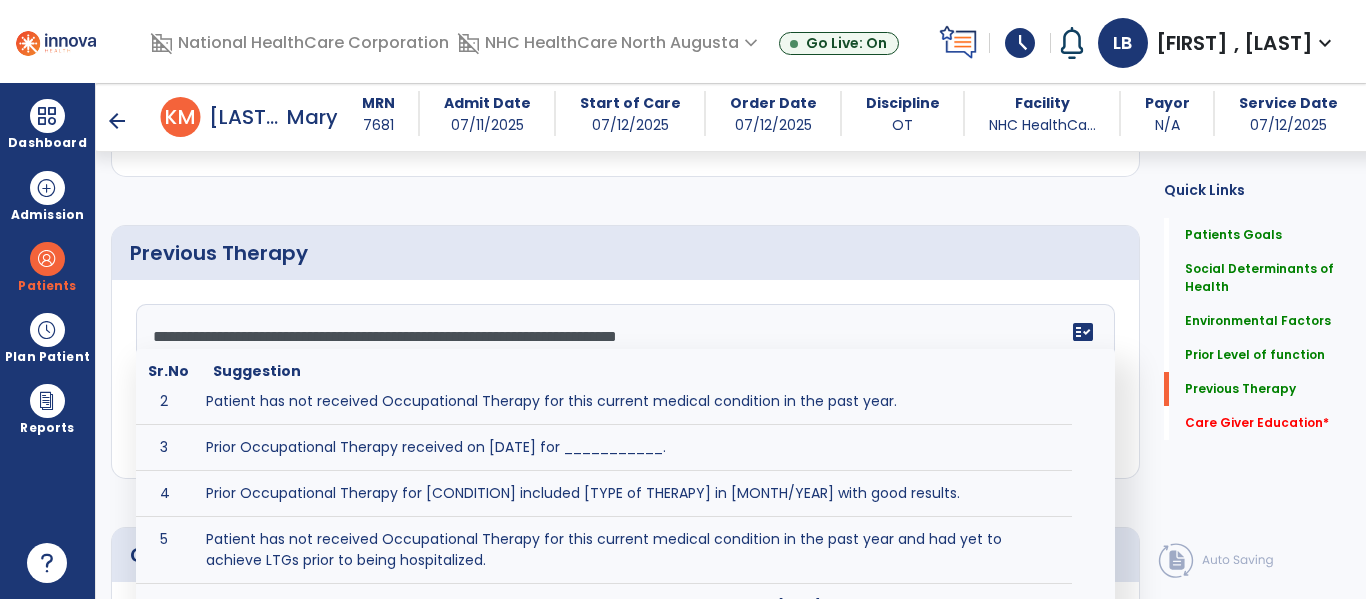 scroll, scrollTop: 68, scrollLeft: 0, axis: vertical 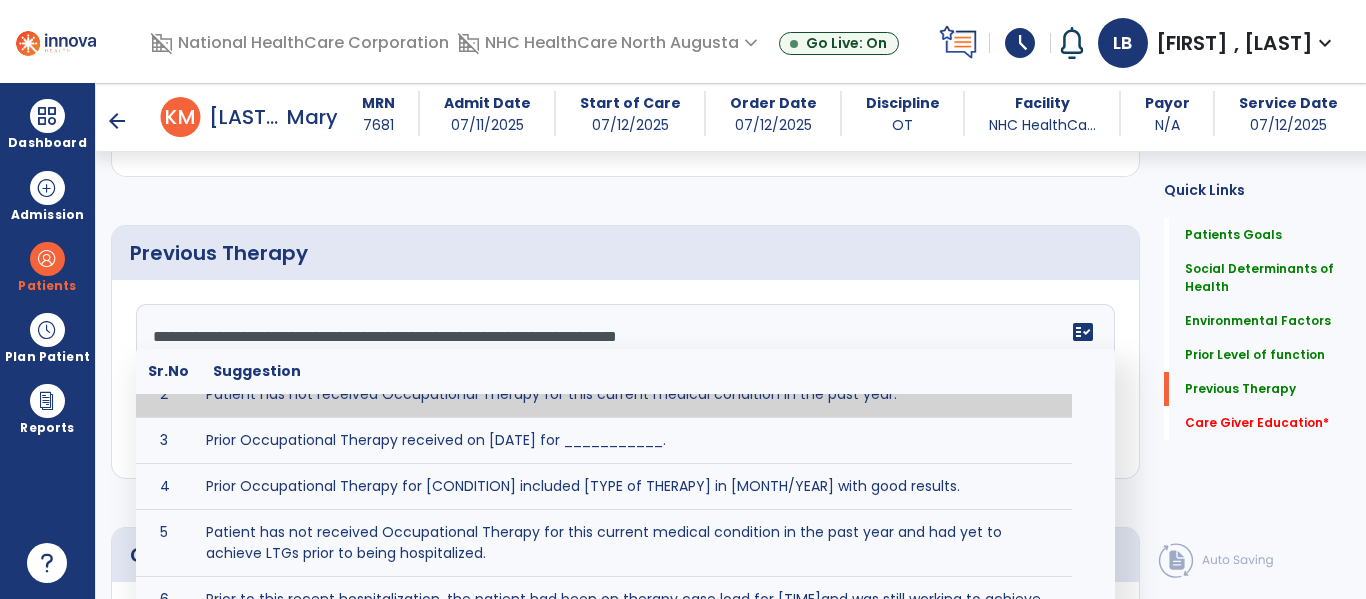 click on "**********" 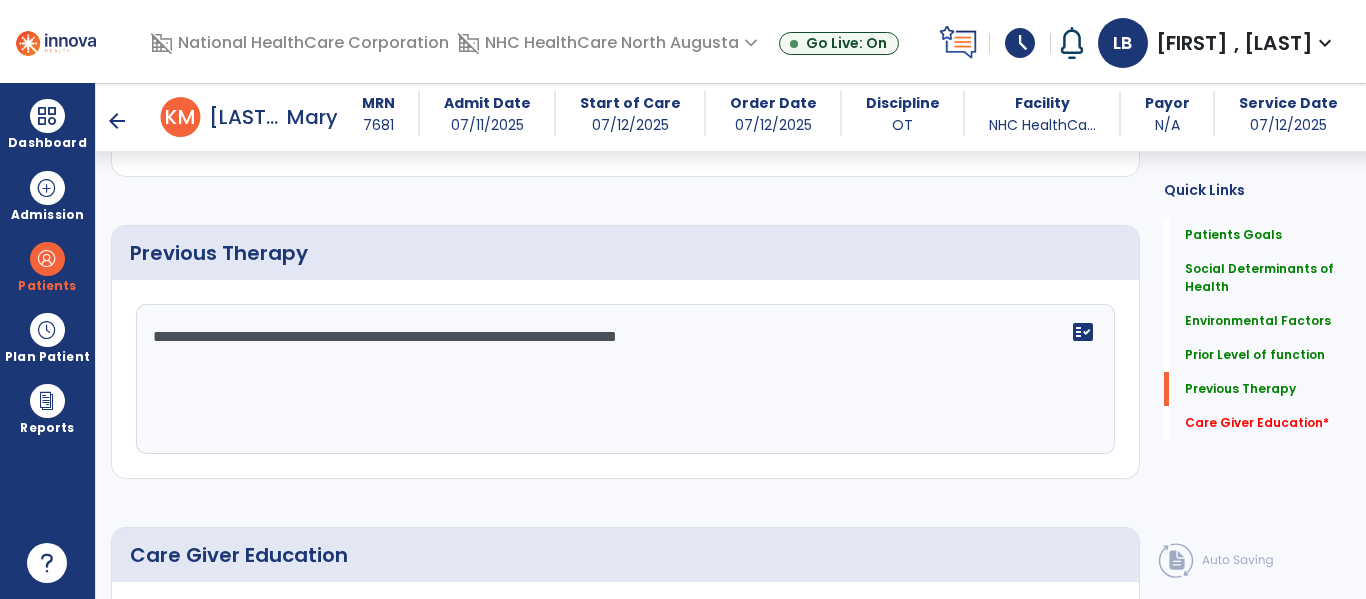 click on "Previous Therapy" 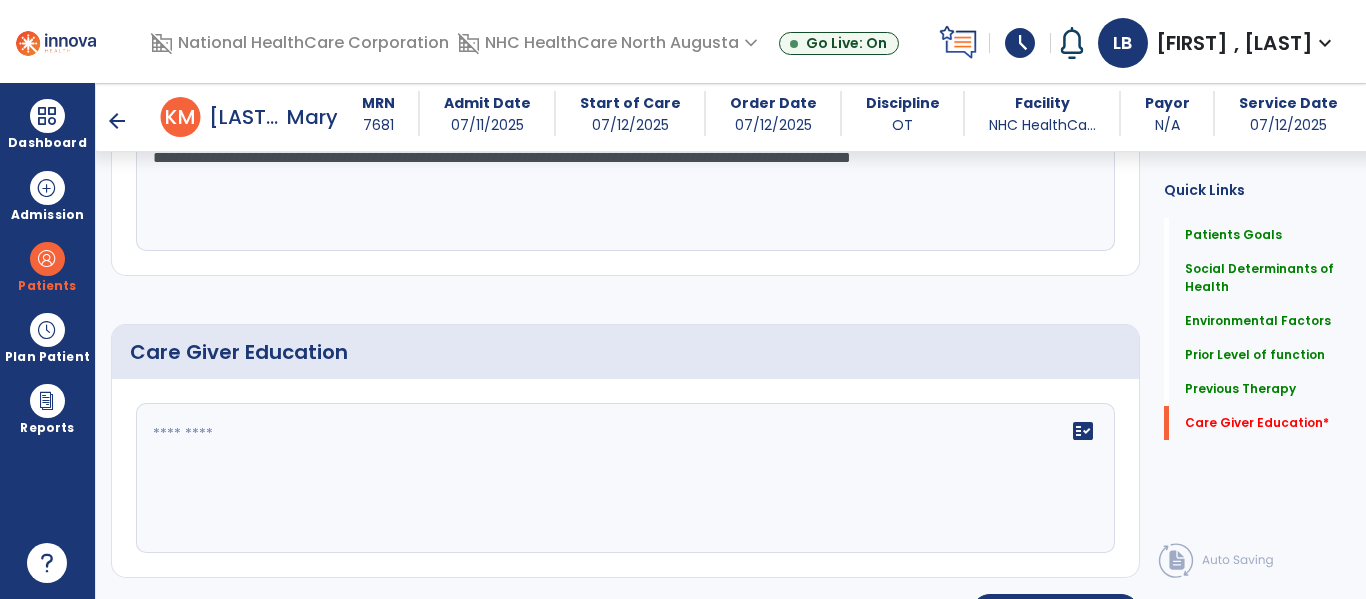 scroll, scrollTop: 1623, scrollLeft: 0, axis: vertical 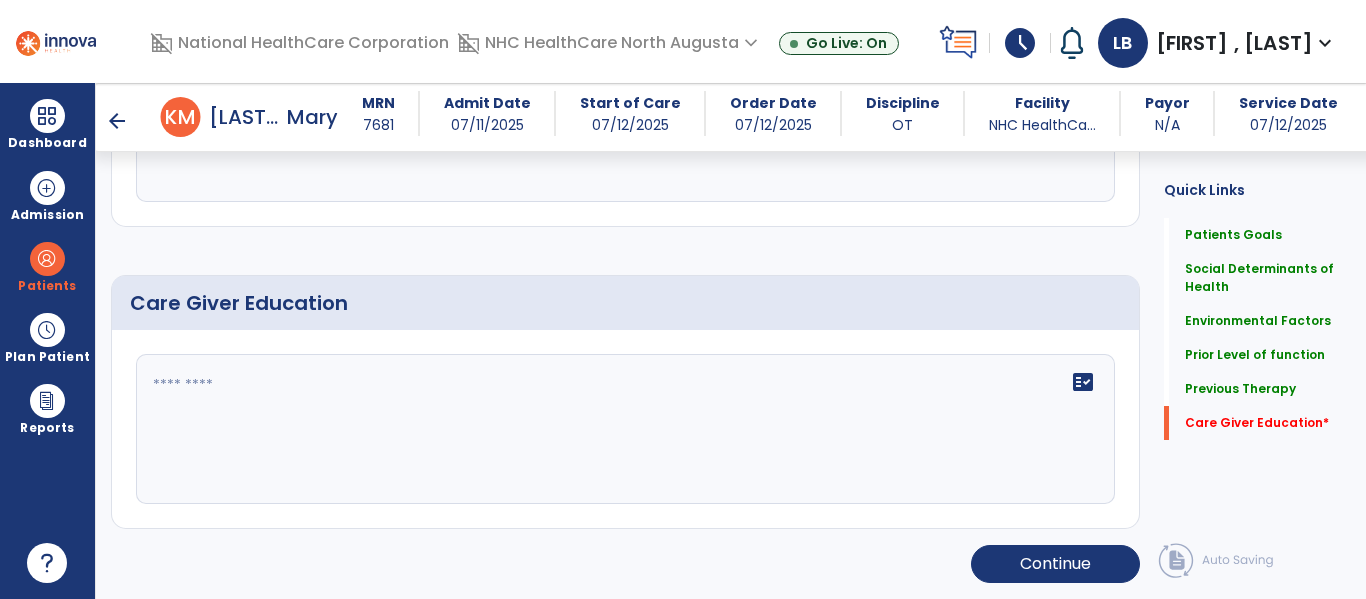 type on "**********" 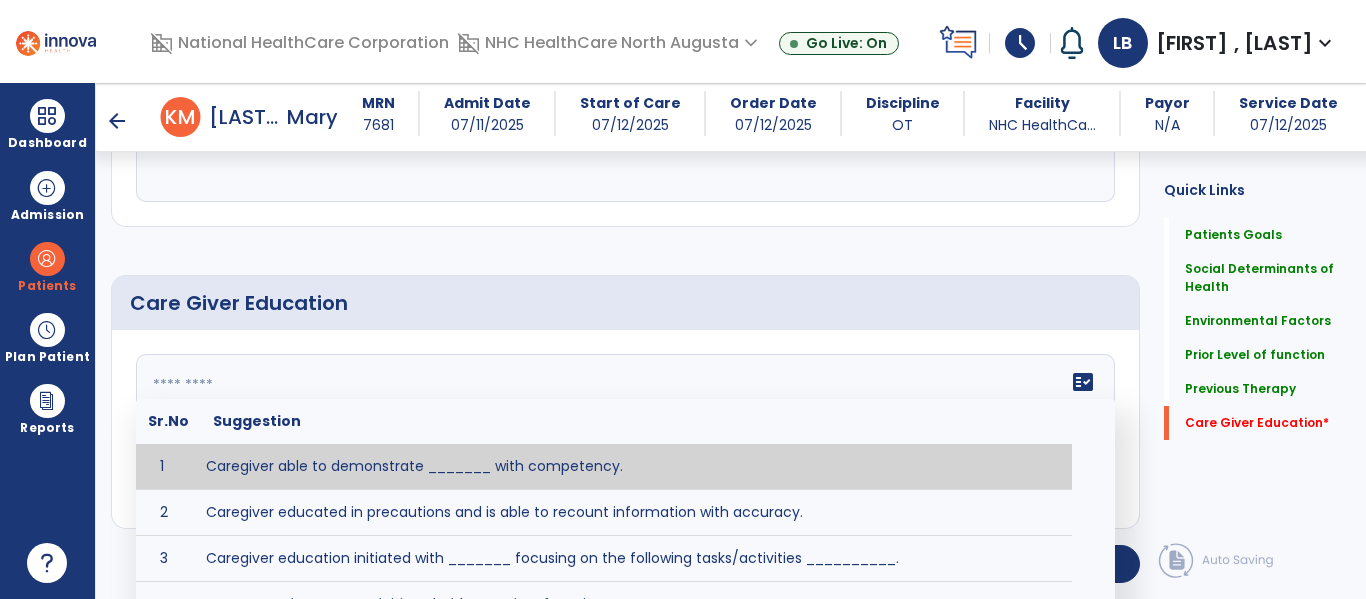 click on "fact_check  Sr.No Suggestion 1 Caregiver able to demonstrate _______ with competency. 2 Caregiver educated in precautions and is able to recount information with accuracy. 3 Caregiver education initiated with _______ focusing on the following tasks/activities __________. 4 Home exercise program initiated with caregiver focusing on __________. 5 Patient educated in precautions and is able to recount information with [VALUE]% accuracy." 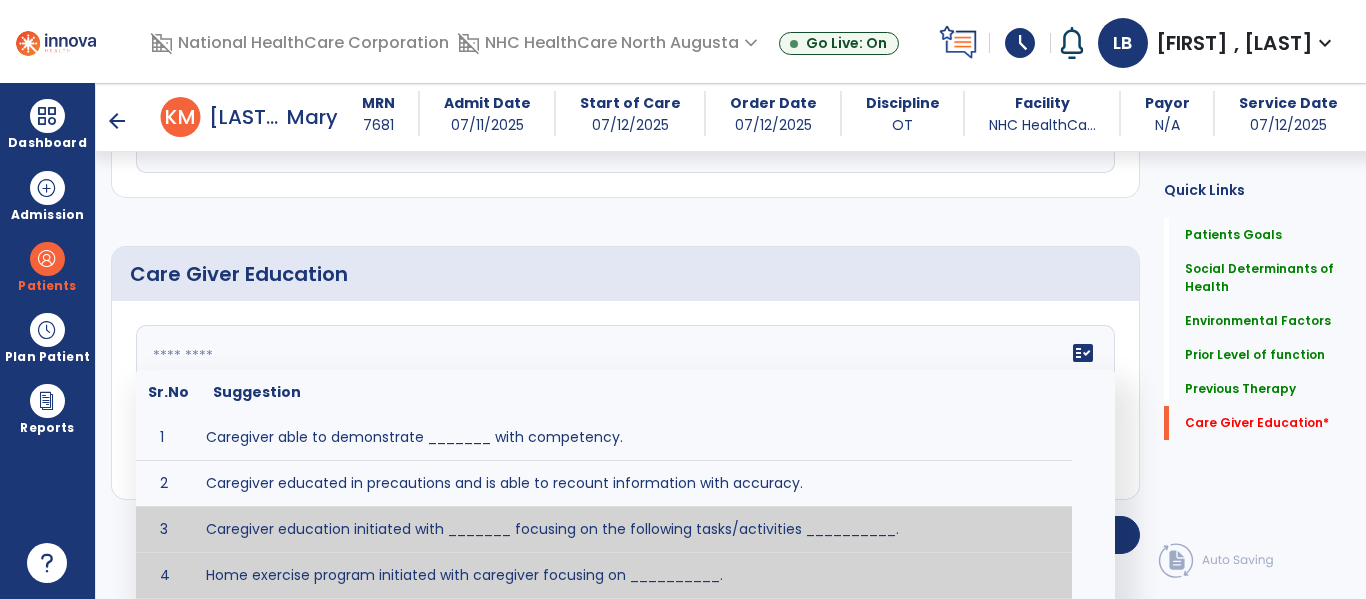 scroll, scrollTop: 1698, scrollLeft: 0, axis: vertical 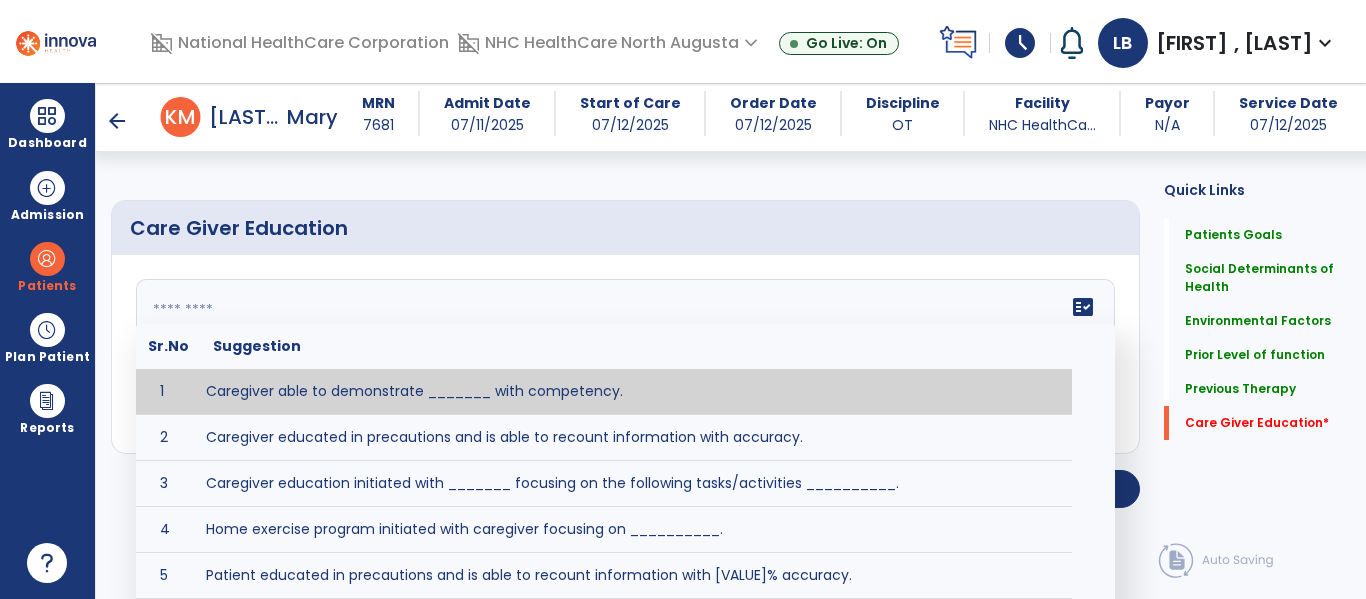click 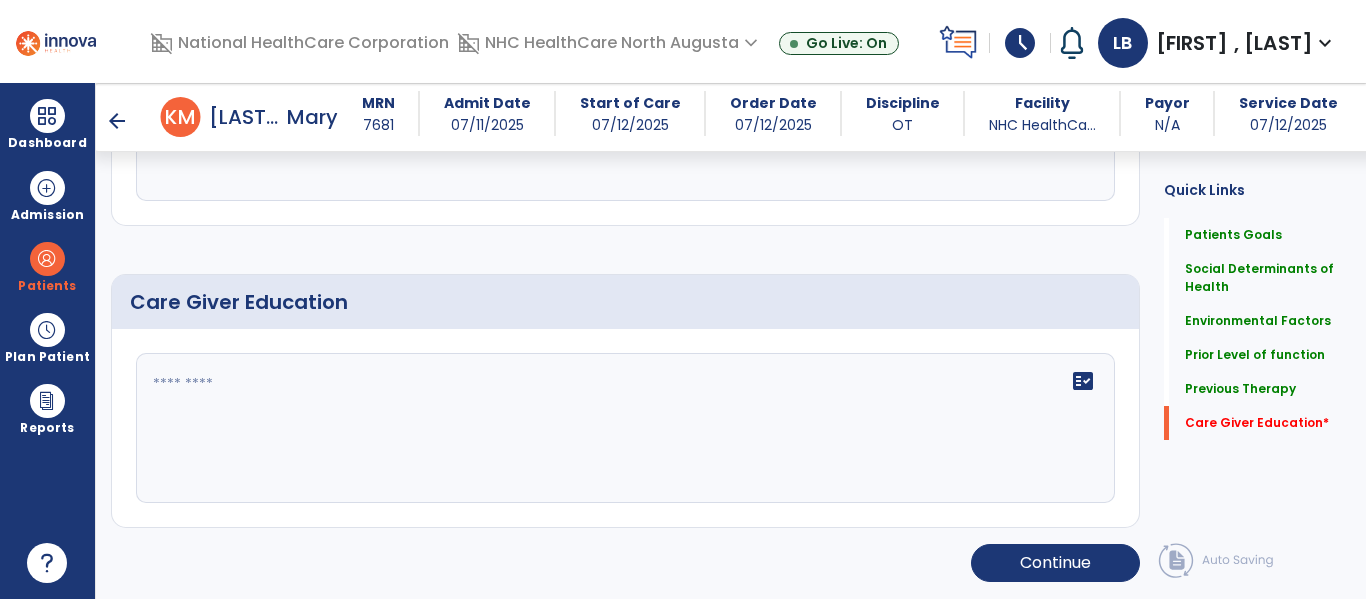 click on "Care Giver Education  fact_check" 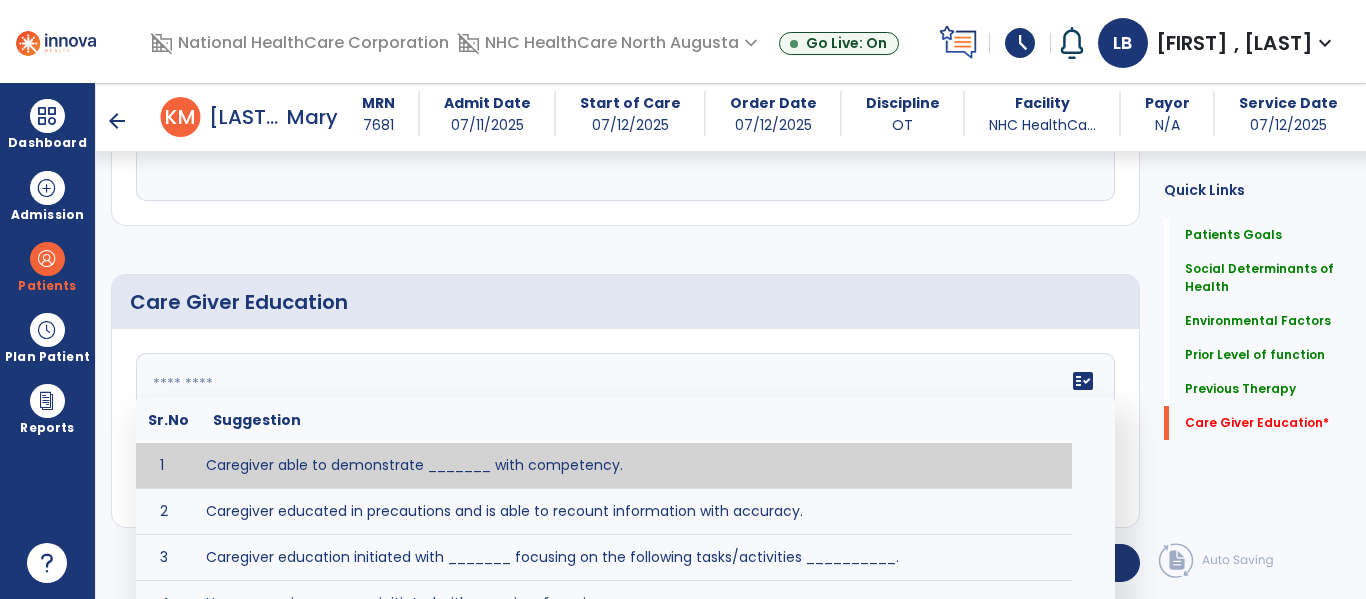 scroll, scrollTop: 1698, scrollLeft: 0, axis: vertical 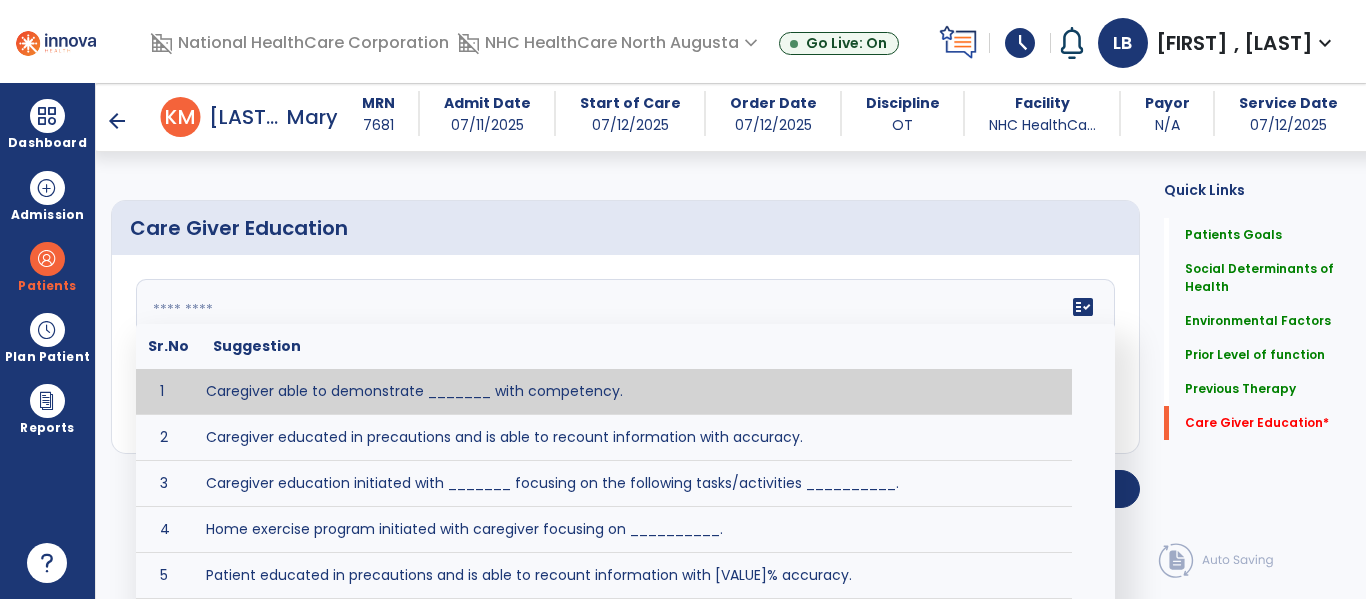 click on "fact_check  Sr.No Suggestion 1 Caregiver able to demonstrate _______ with competency. 2 Caregiver educated in precautions and is able to recount information with accuracy. 3 Caregiver education initiated with _______ focusing on the following tasks/activities __________. 4 Home exercise program initiated with caregiver focusing on __________. 5 Patient educated in precautions and is able to recount information with [VALUE]% accuracy." 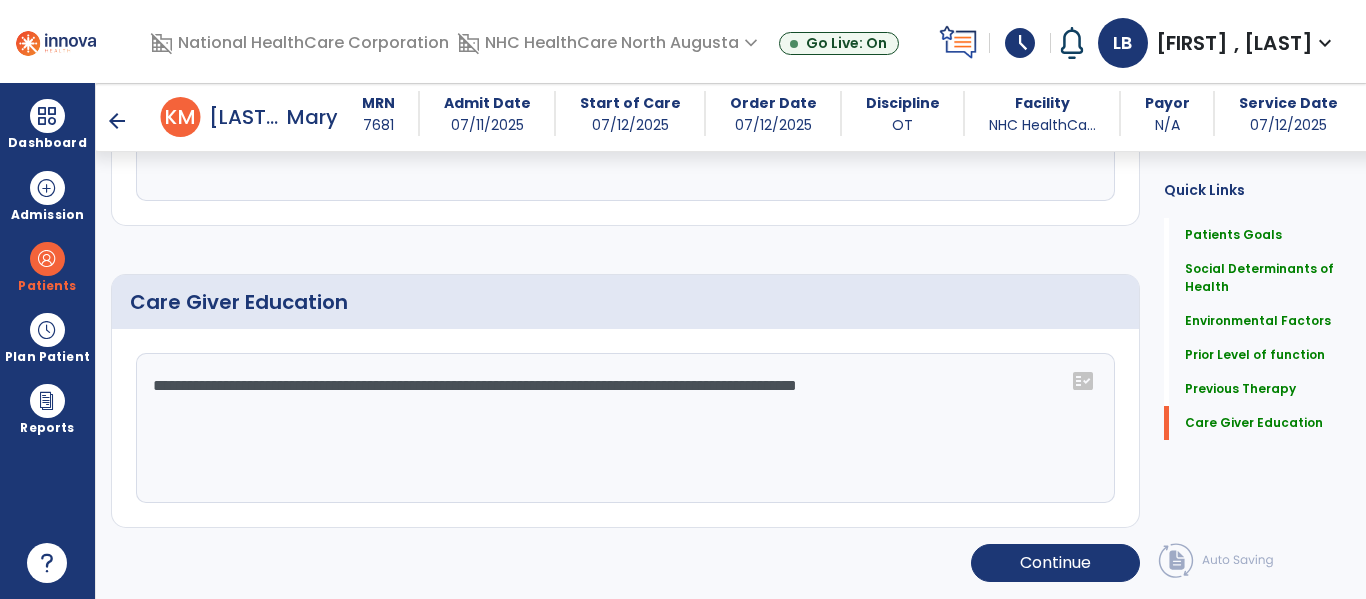 scroll, scrollTop: 1624, scrollLeft: 0, axis: vertical 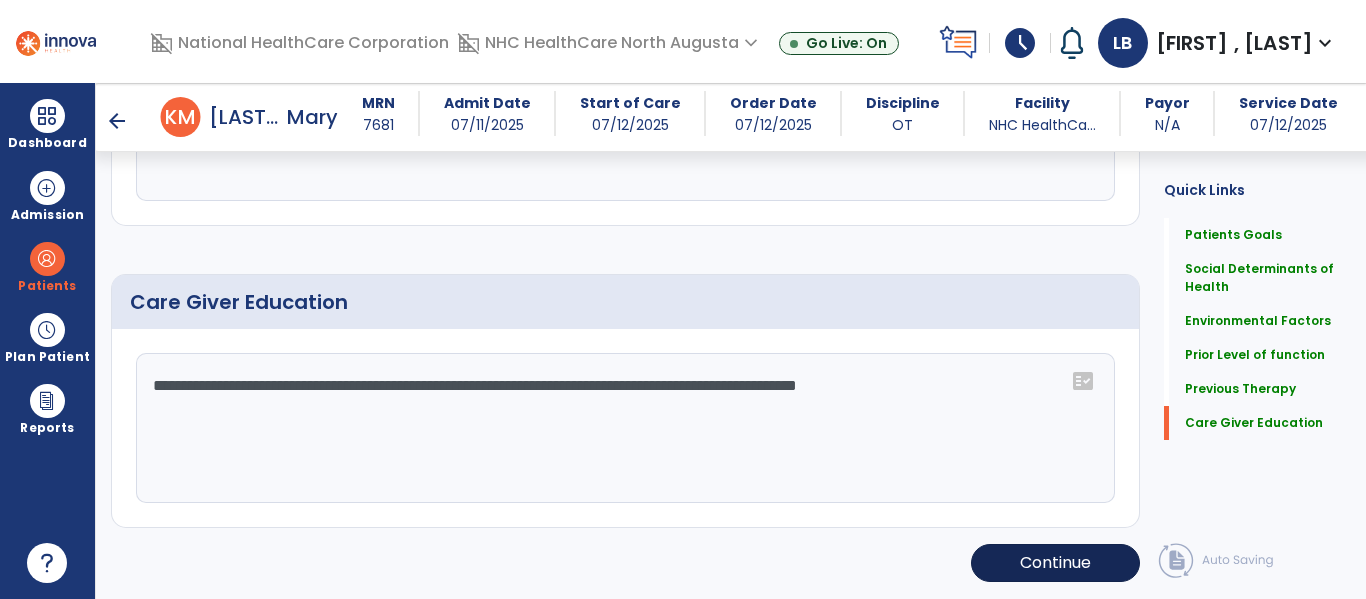 type on "**********" 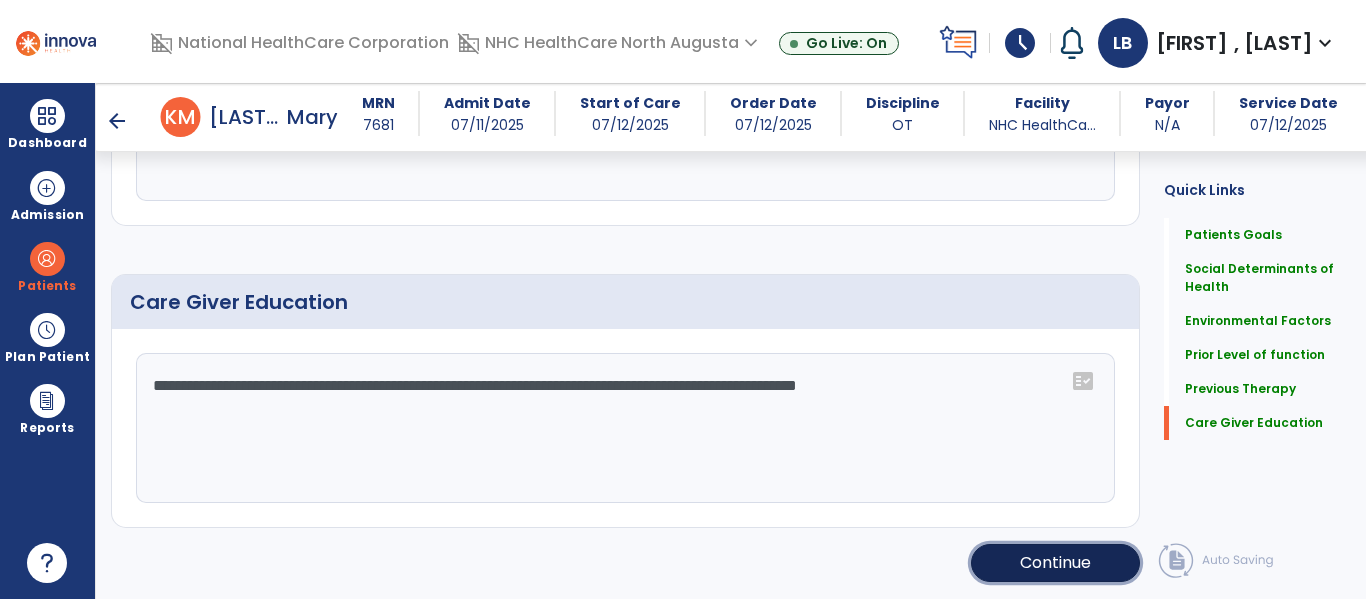 click on "Continue" 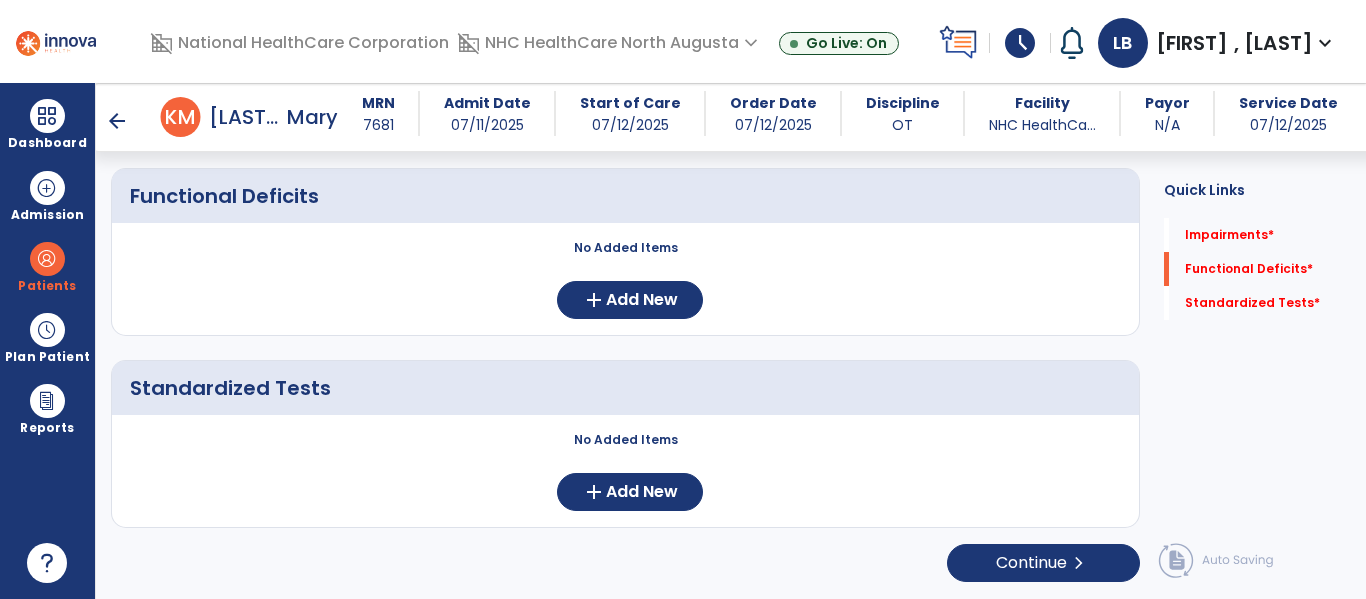 scroll, scrollTop: 352, scrollLeft: 0, axis: vertical 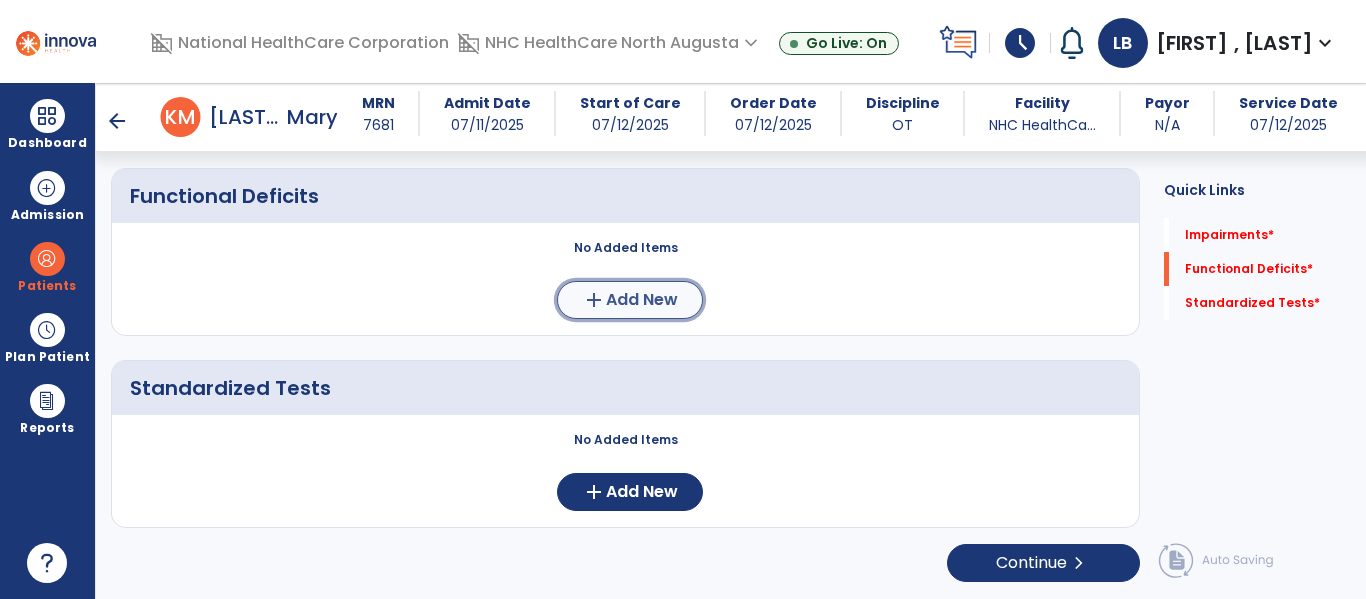 click on "add  Add New" 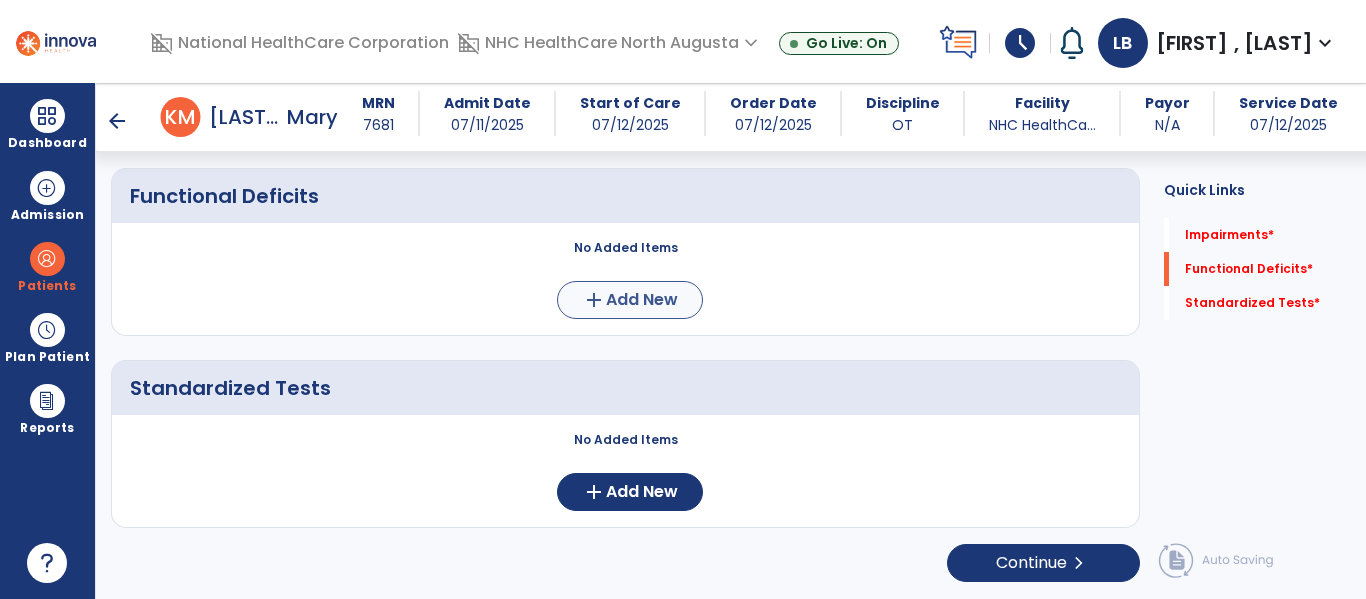 scroll, scrollTop: 0, scrollLeft: 0, axis: both 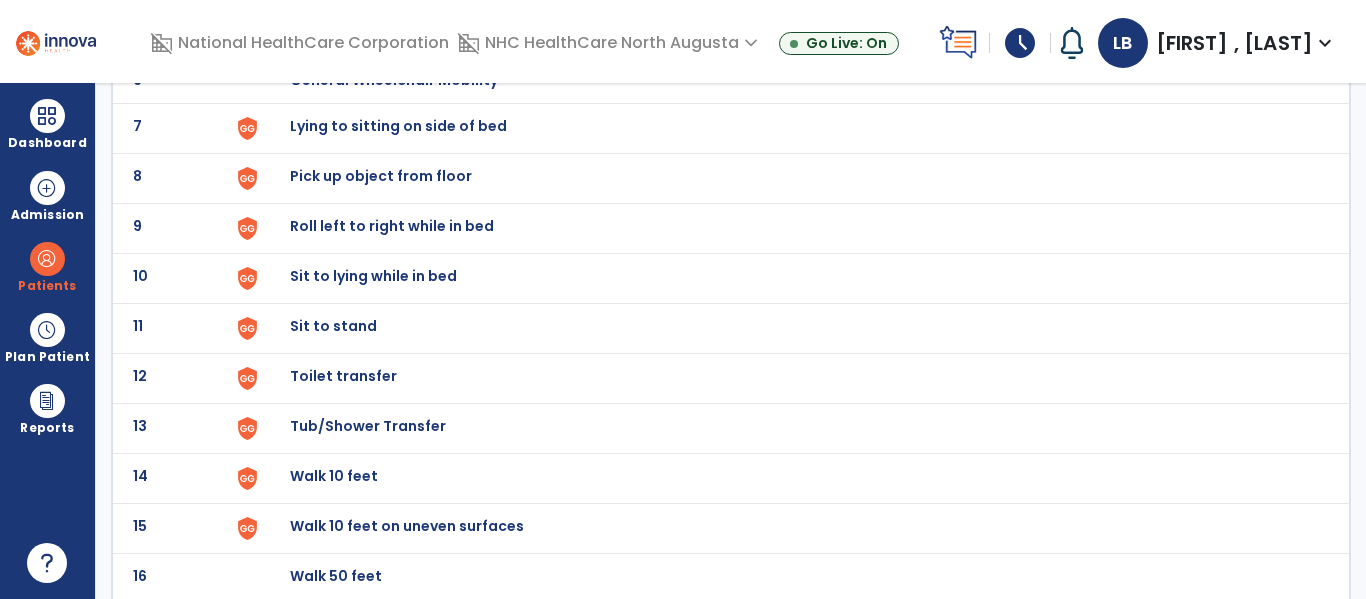 click on "Sit to stand" at bounding box center (789, -168) 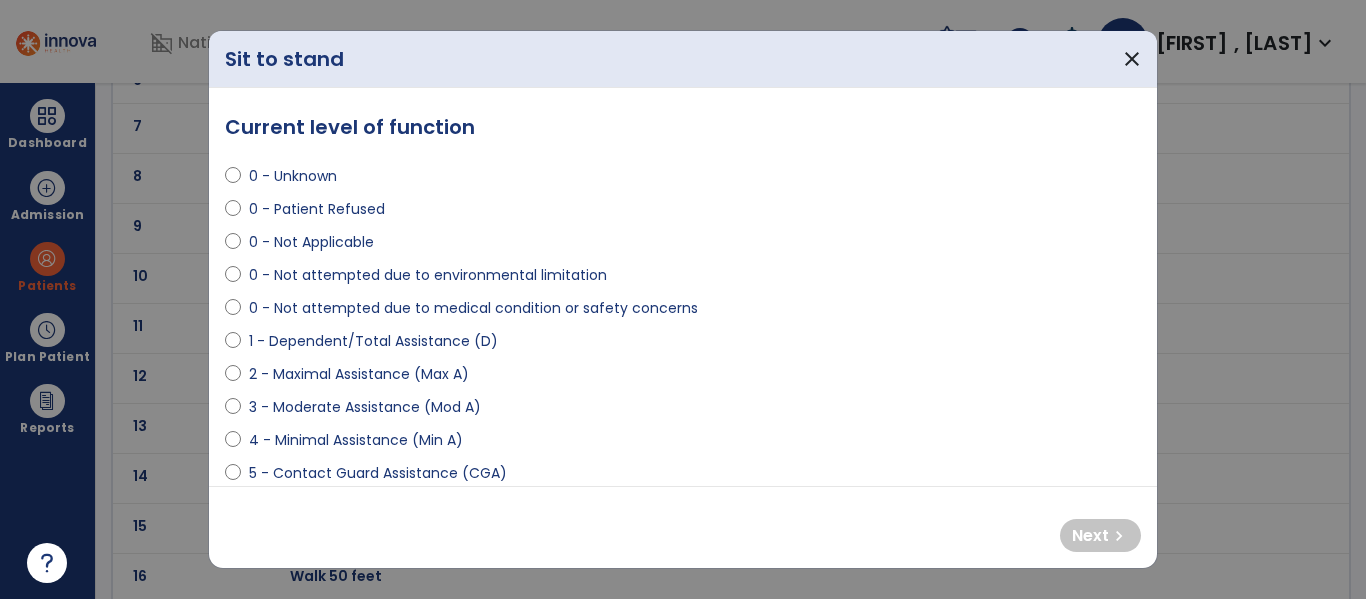 select on "**********" 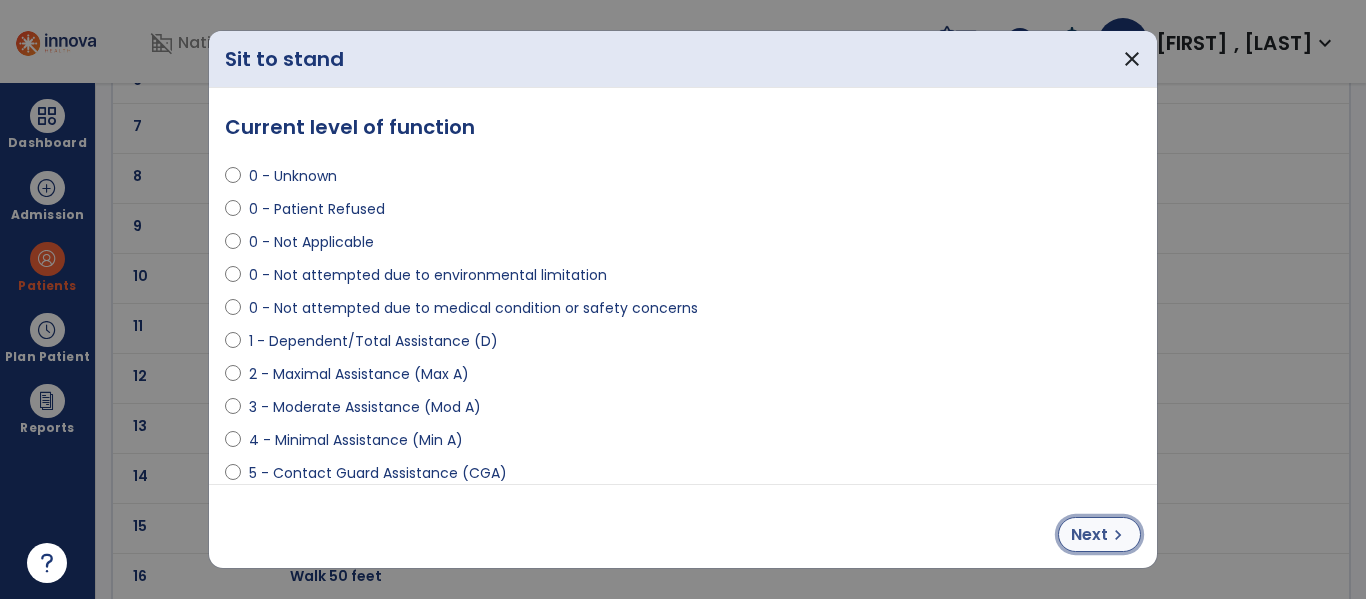 click on "Next" at bounding box center (1089, 535) 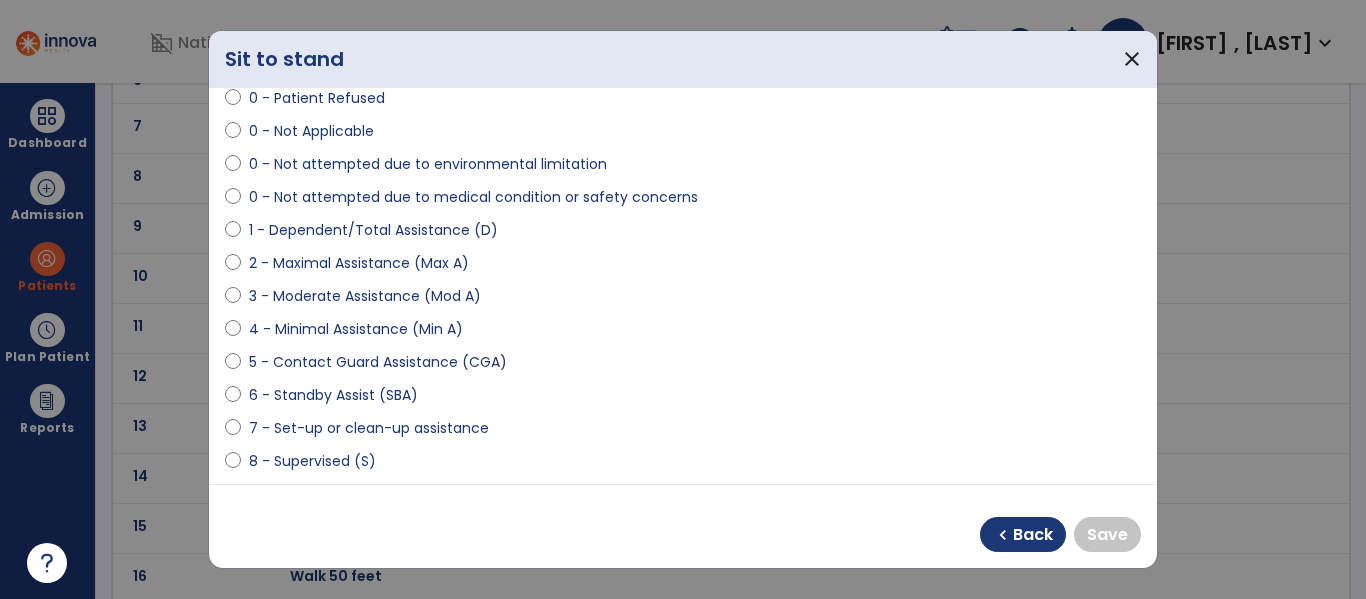 scroll, scrollTop: 124, scrollLeft: 0, axis: vertical 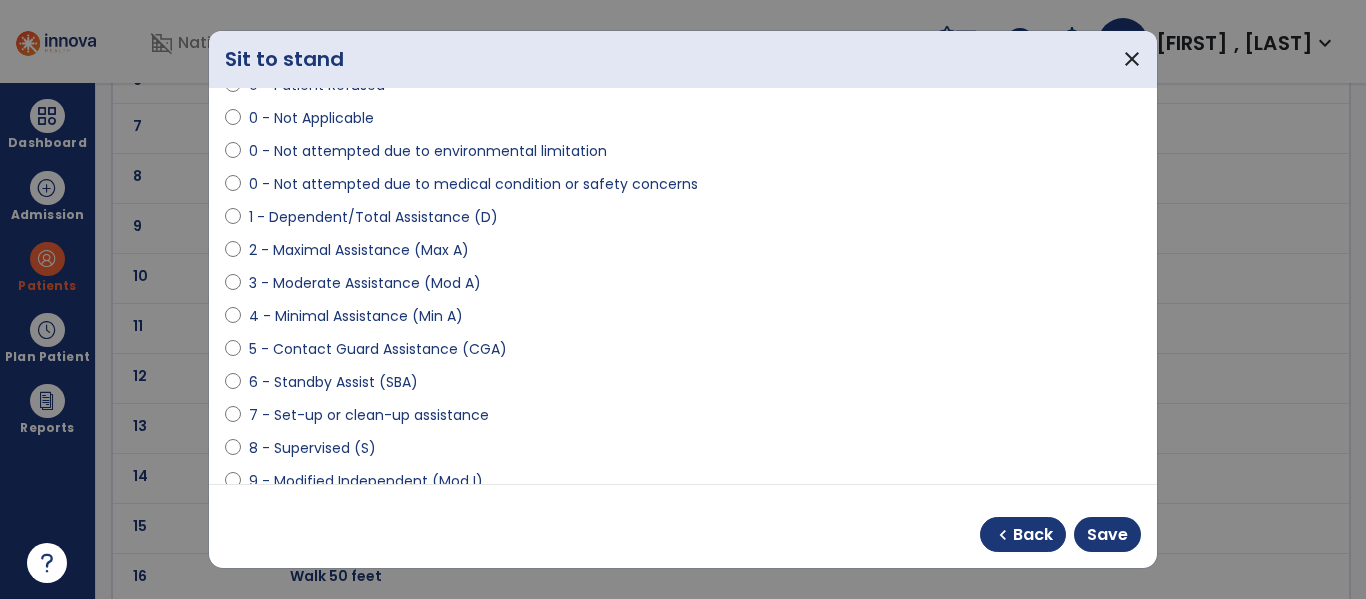 select on "**********" 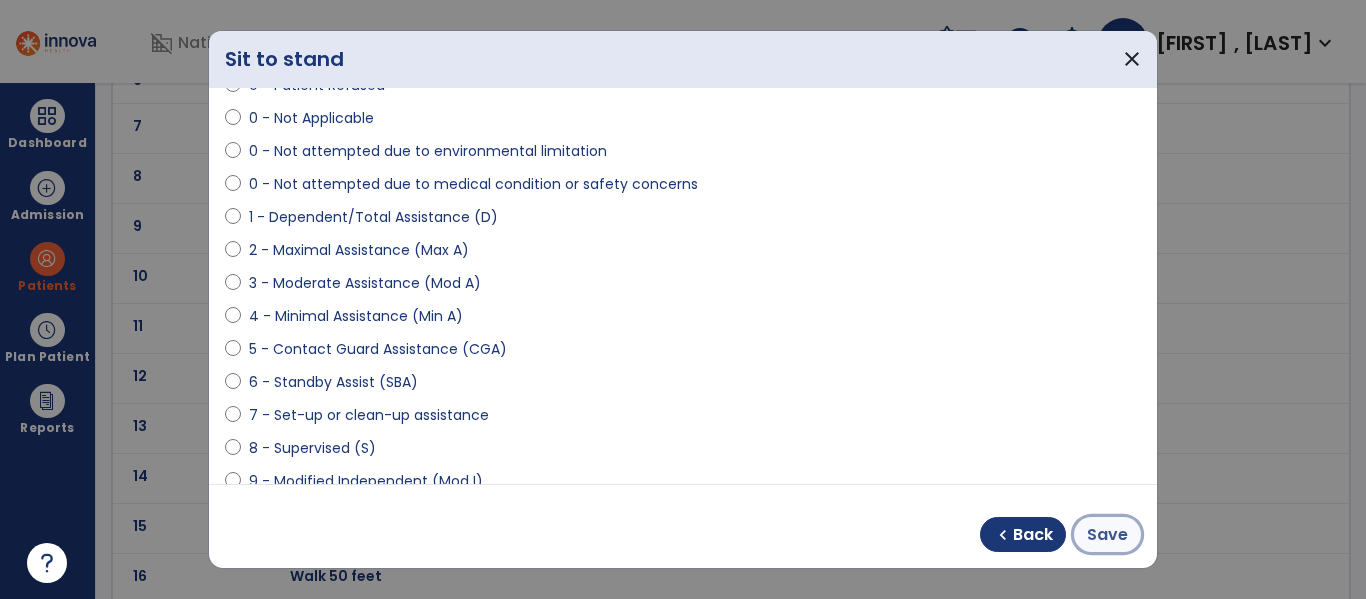 click on "Save" at bounding box center (1107, 535) 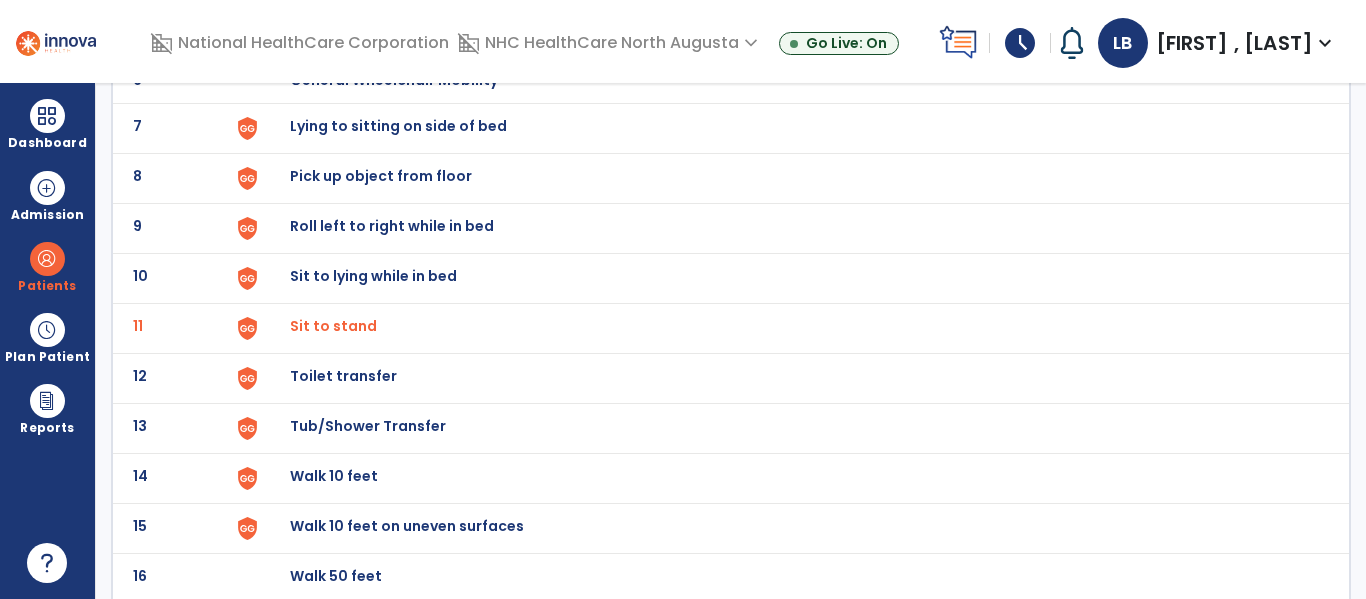 click on "Toilet transfer" at bounding box center [336, -170] 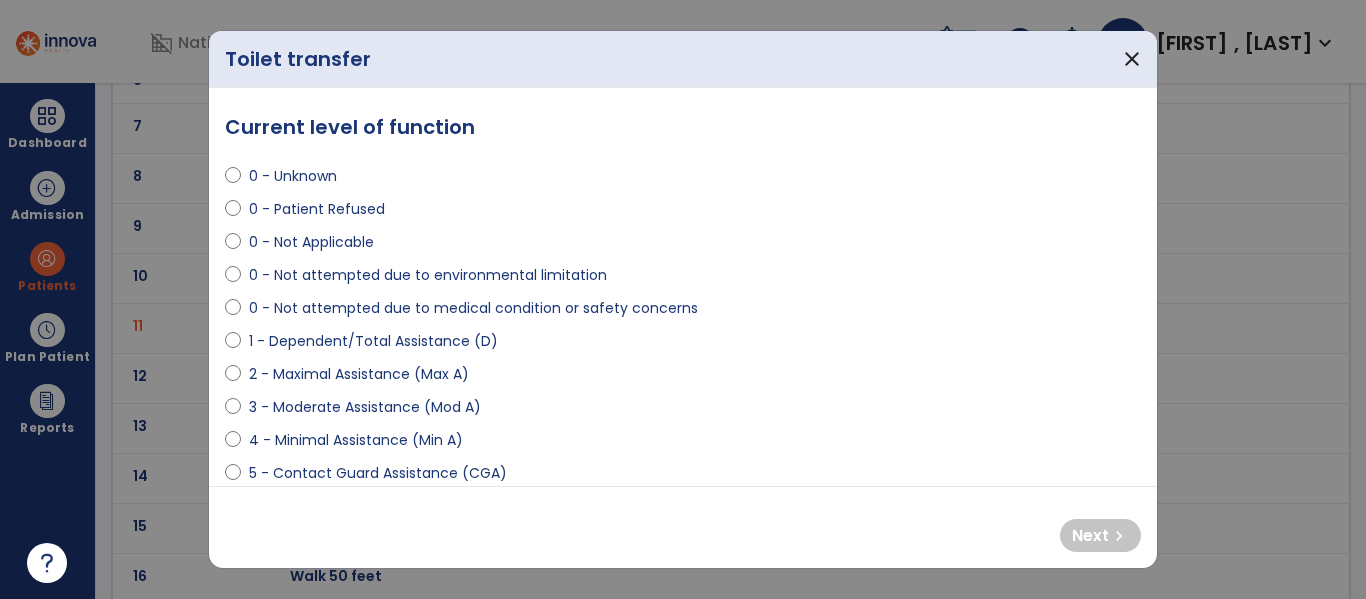 select on "**********" 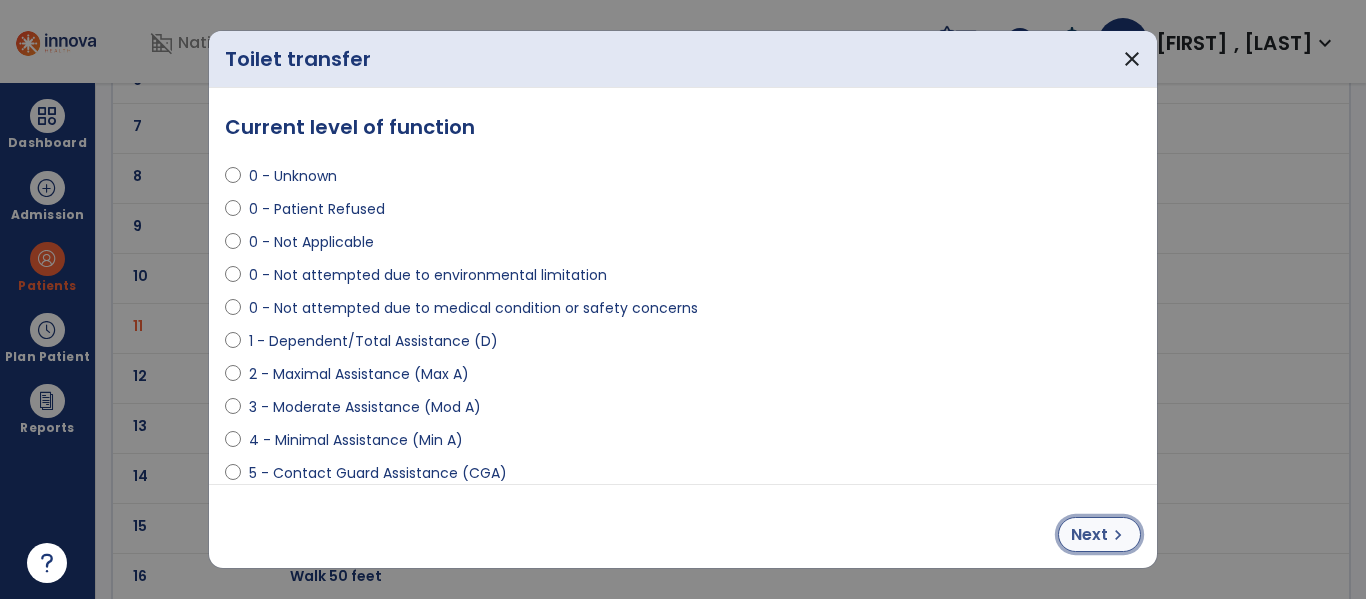 click on "Next" at bounding box center [1089, 535] 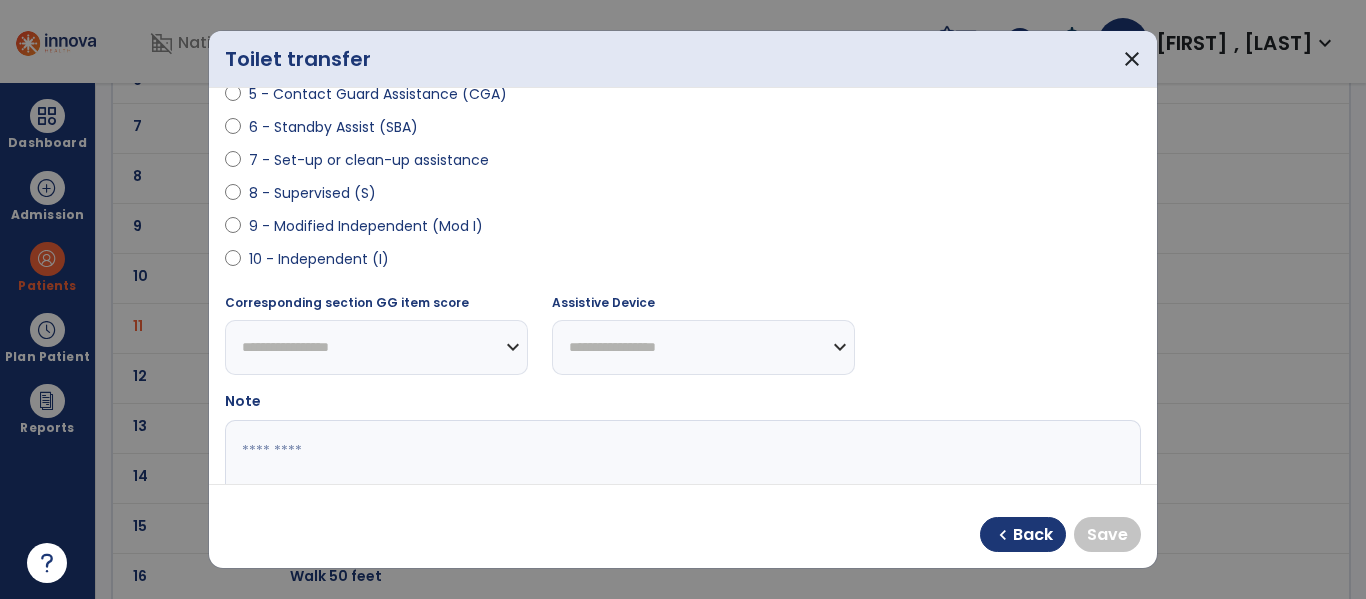 scroll, scrollTop: 404, scrollLeft: 0, axis: vertical 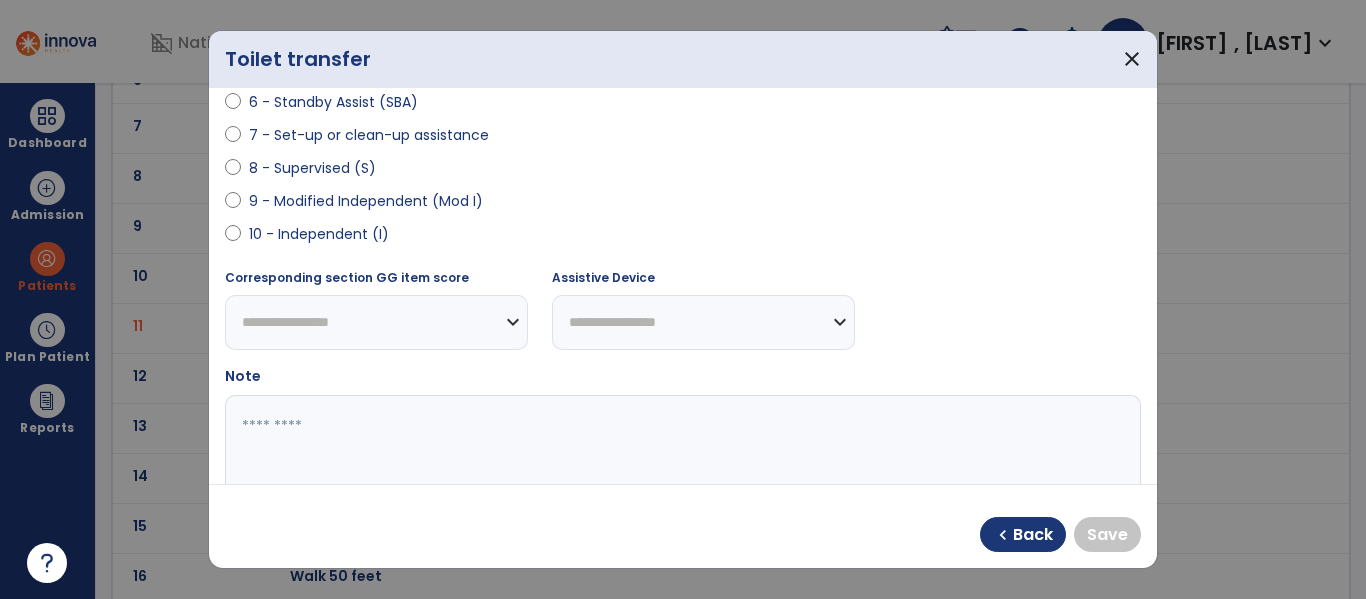 select on "**********" 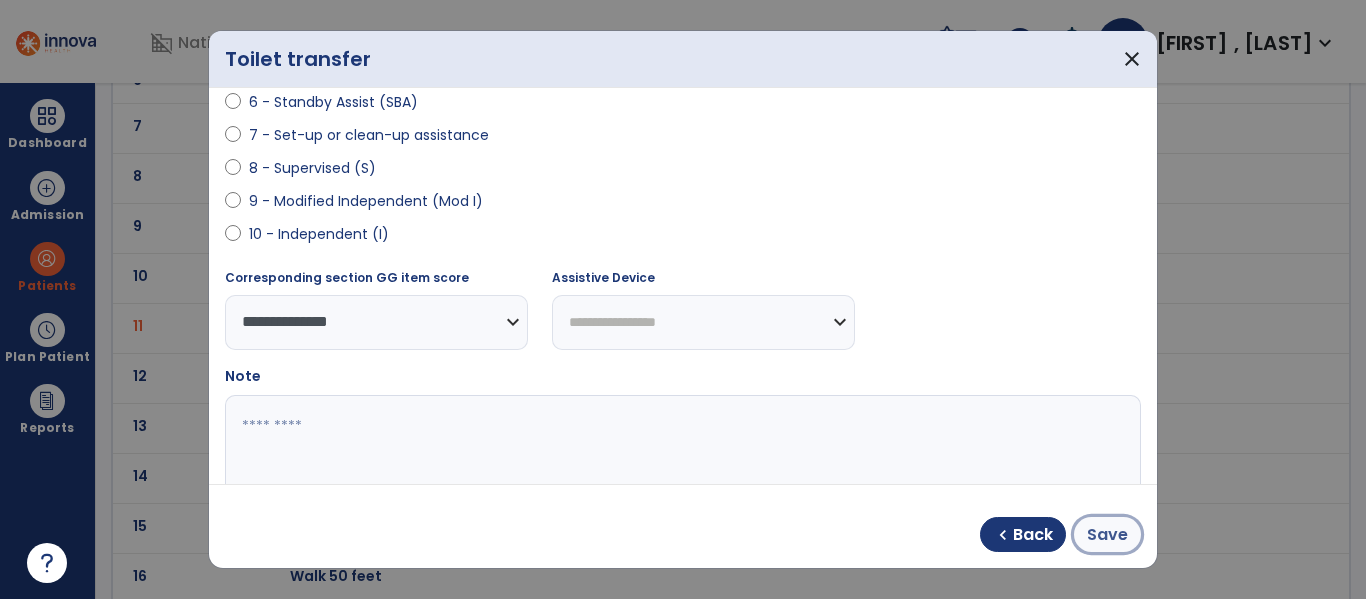 click on "Save" at bounding box center [1107, 535] 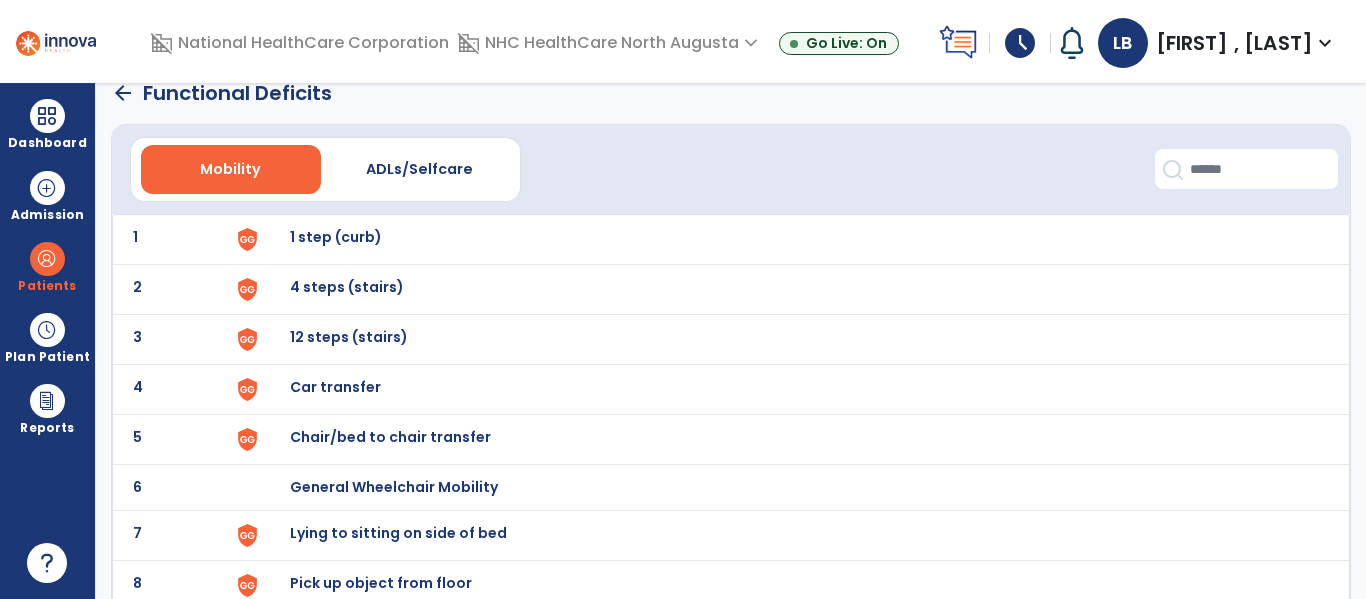 scroll, scrollTop: 0, scrollLeft: 0, axis: both 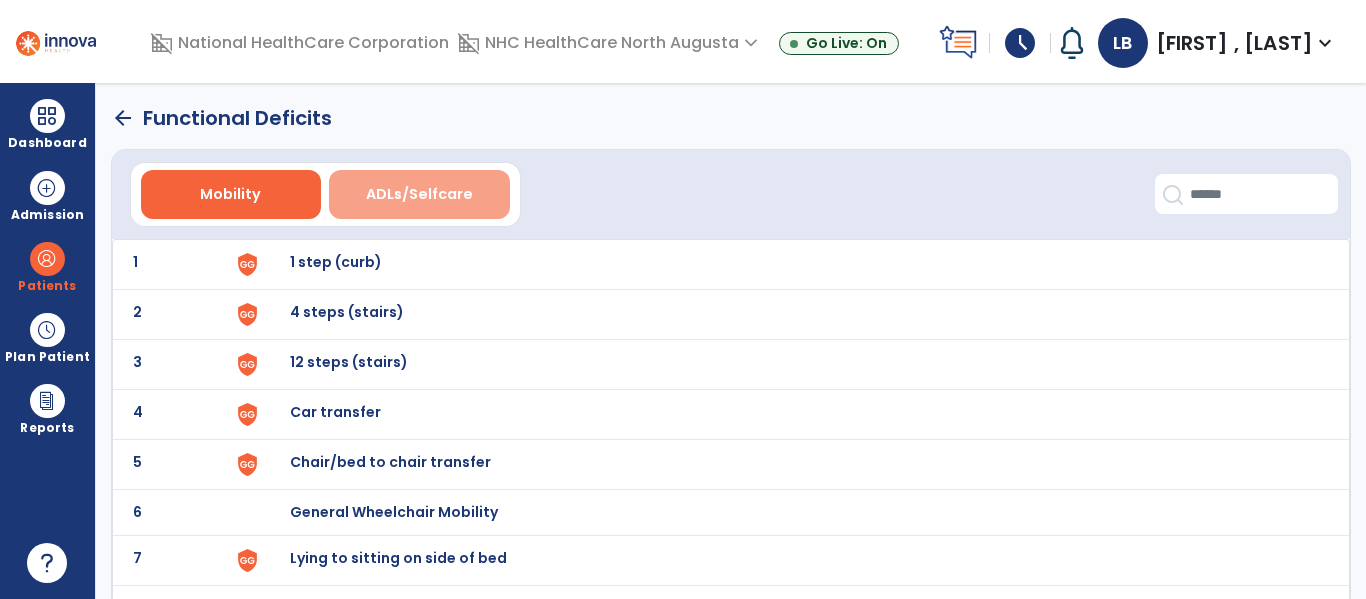 click on "ADLs/Selfcare" at bounding box center [419, 194] 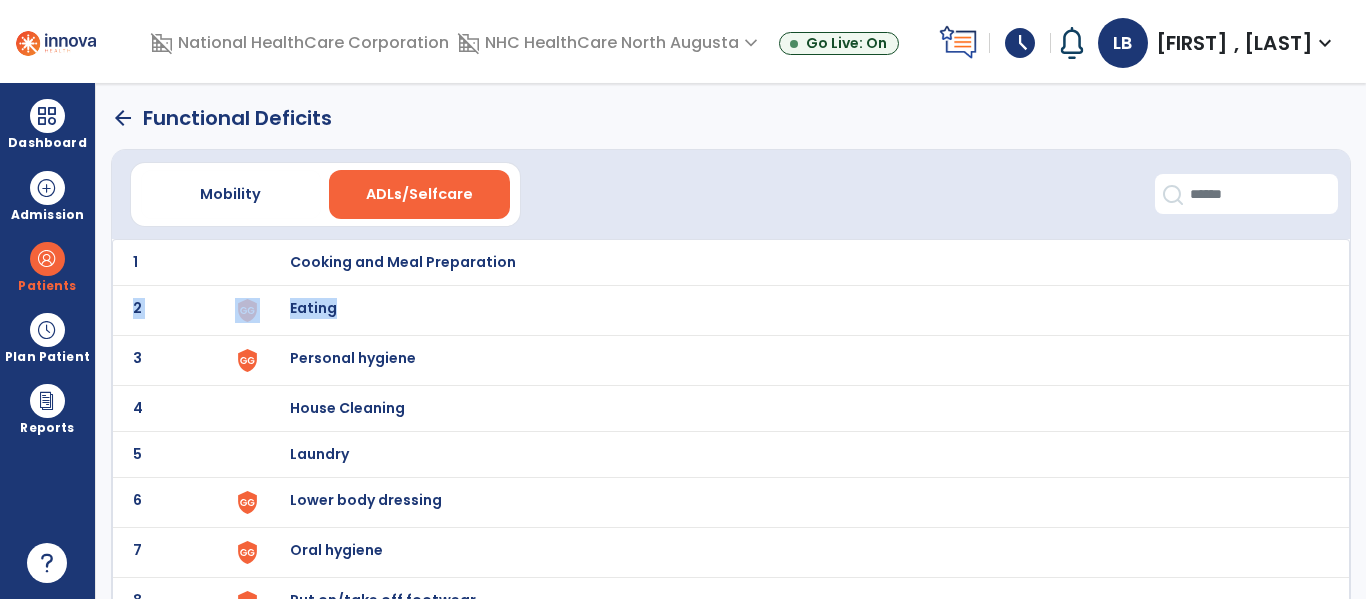 drag, startPoint x: 1360, startPoint y: 227, endPoint x: 1365, endPoint y: 322, distance: 95.131485 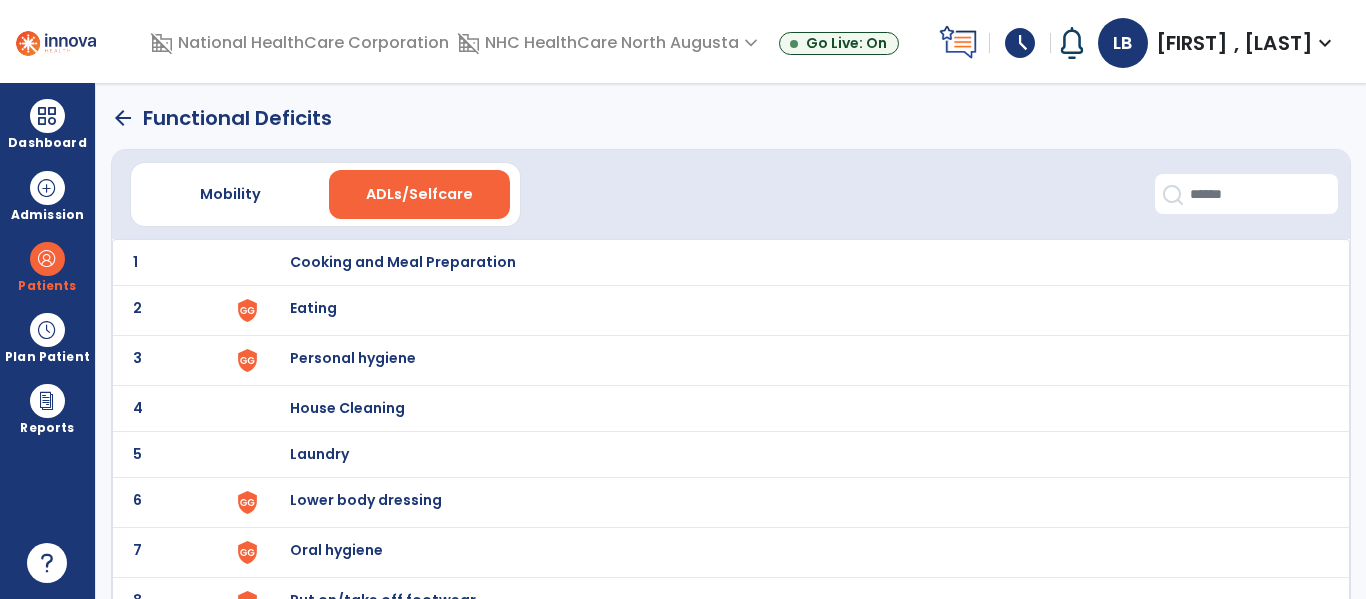 click on "arrow_back   Functional Deficits" 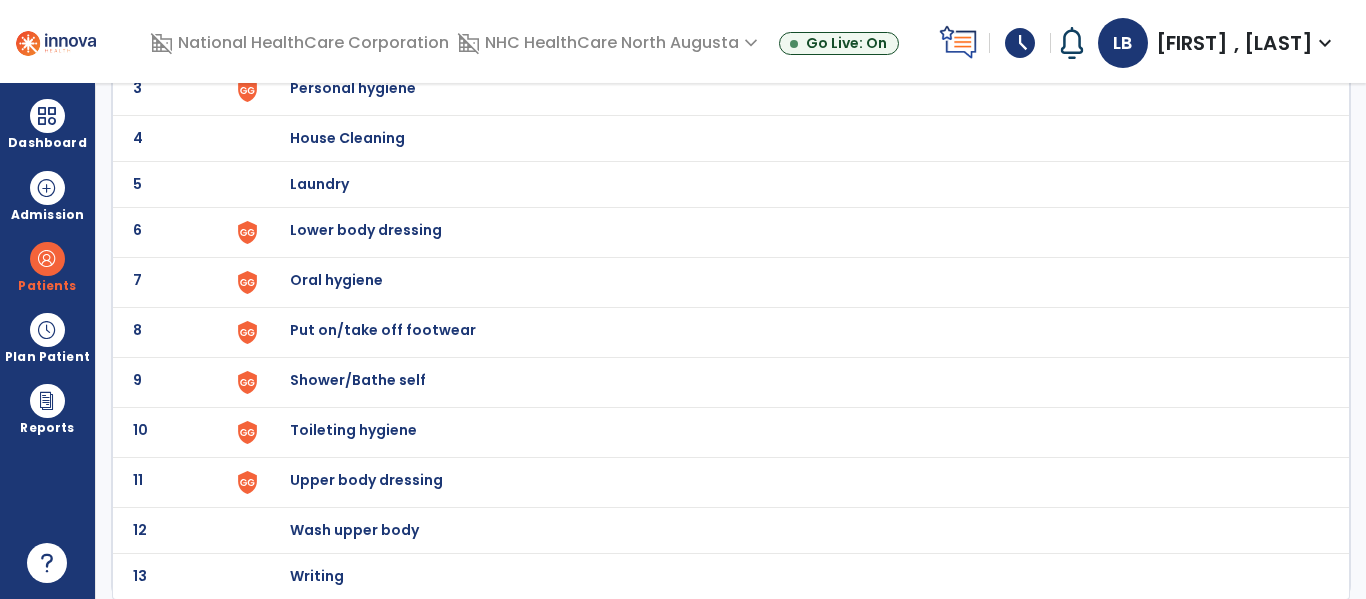 scroll, scrollTop: 272, scrollLeft: 0, axis: vertical 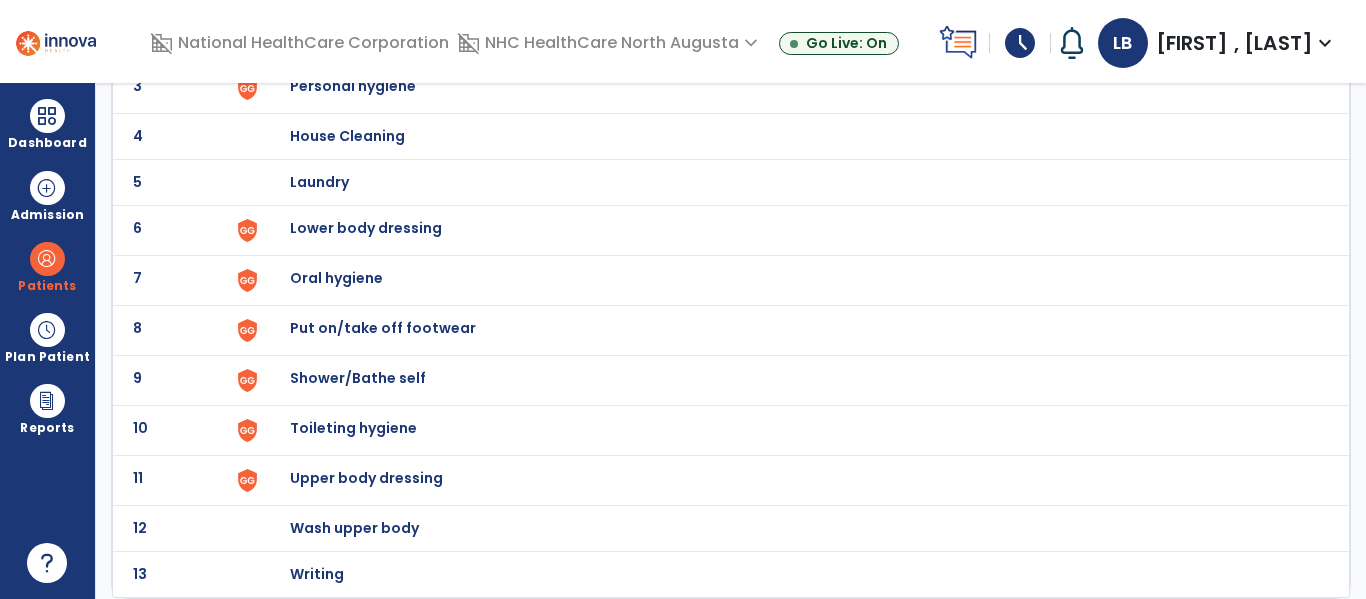 click on "Upper body dressing" at bounding box center (403, -10) 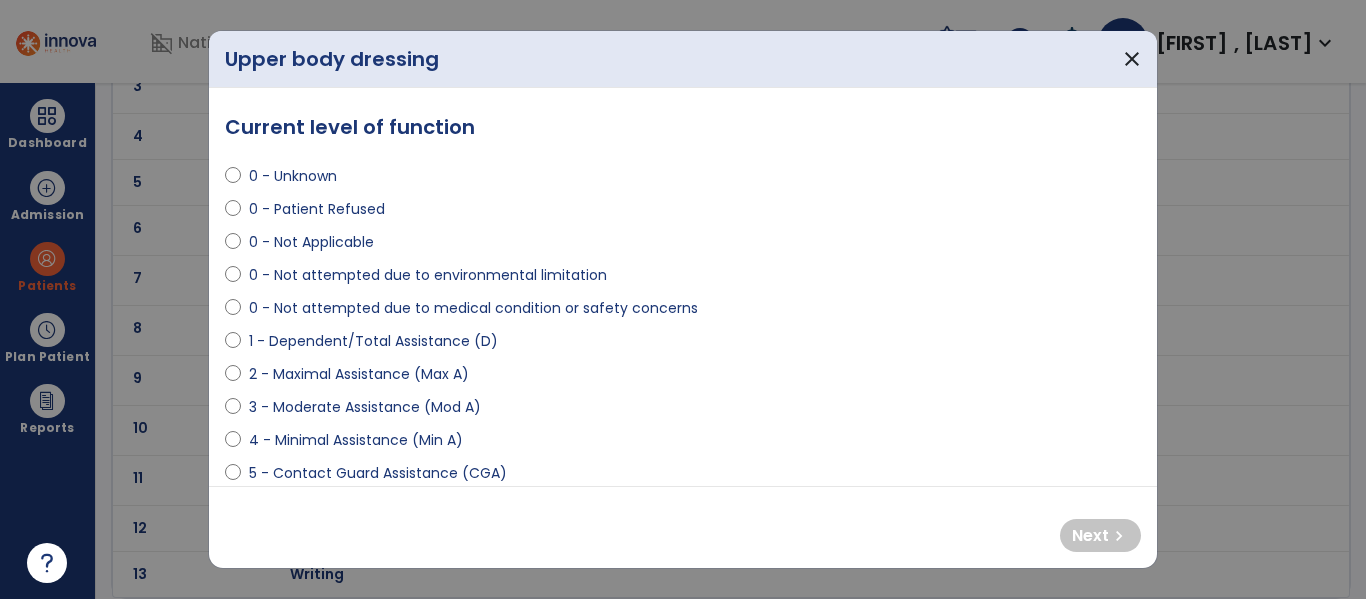 select on "**********" 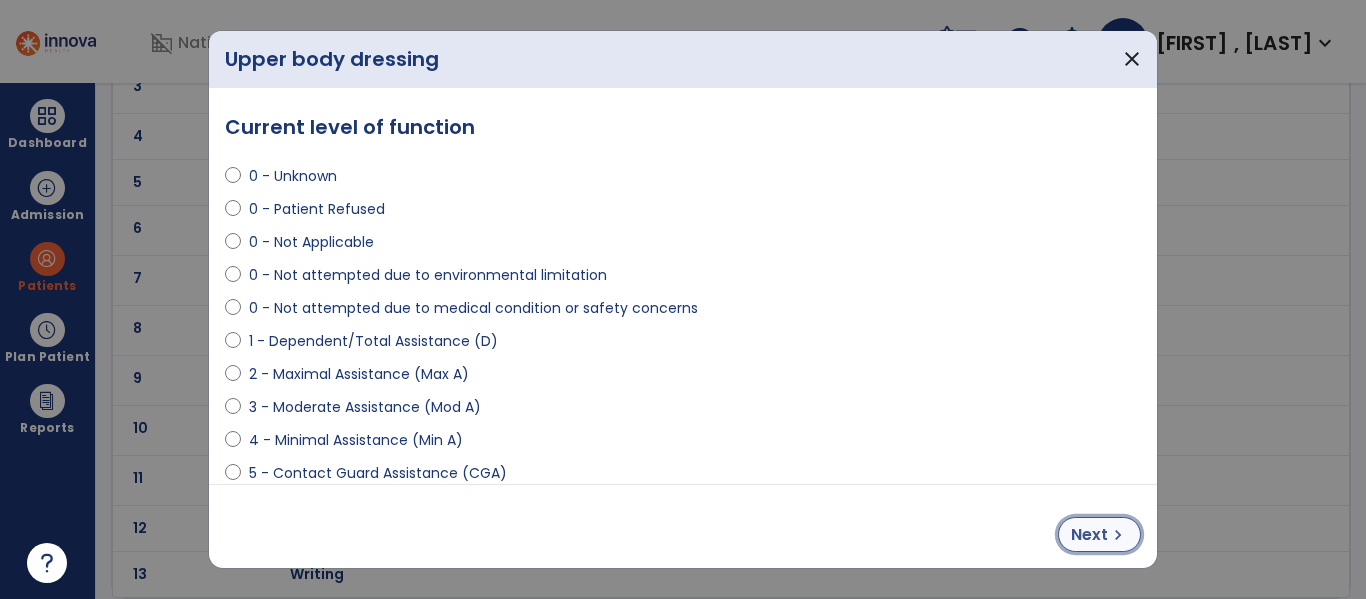 click on "chevron_right" at bounding box center (1118, 535) 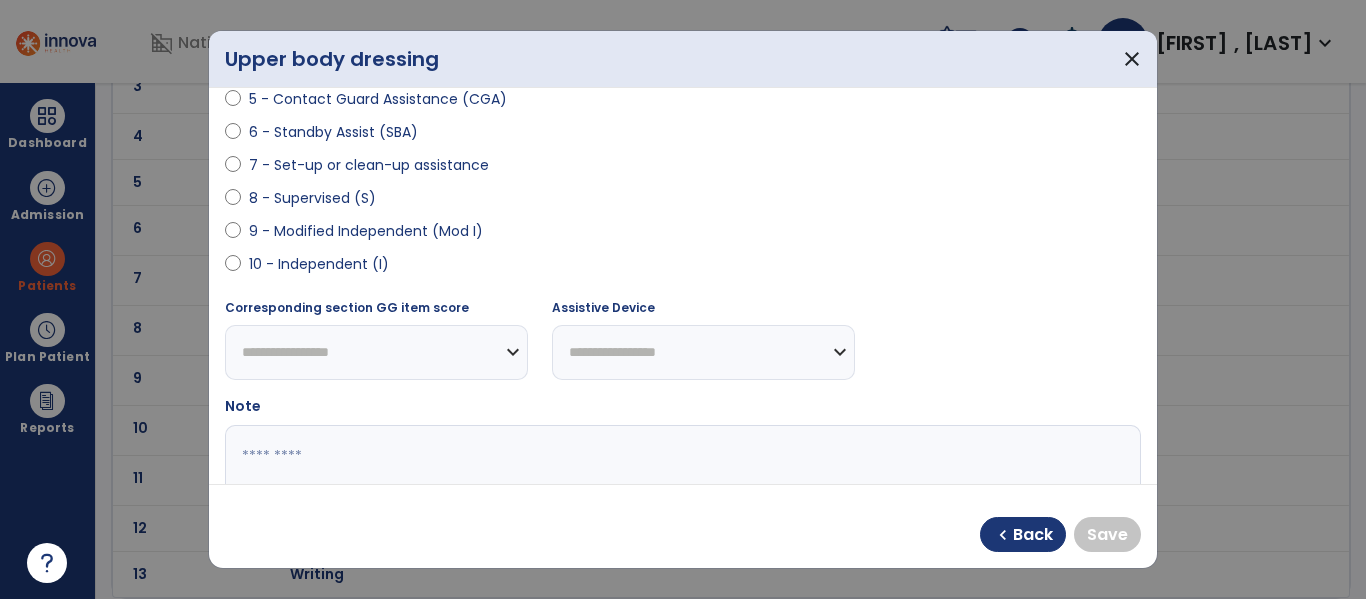 scroll, scrollTop: 478, scrollLeft: 0, axis: vertical 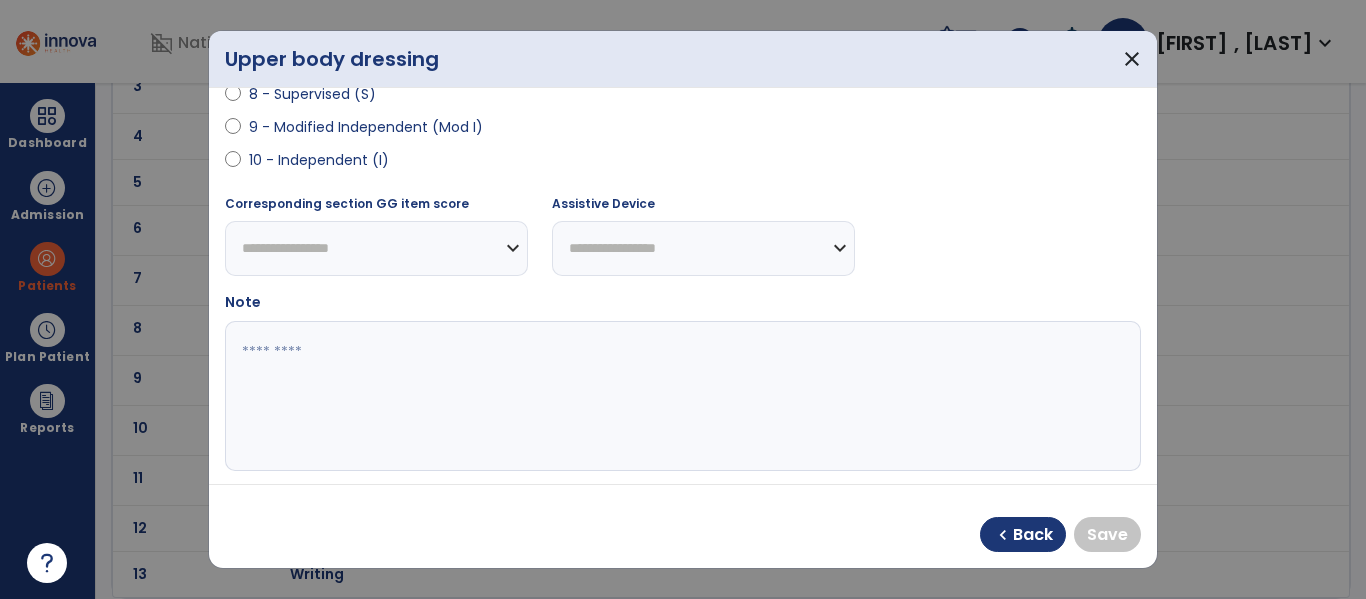 select on "**********" 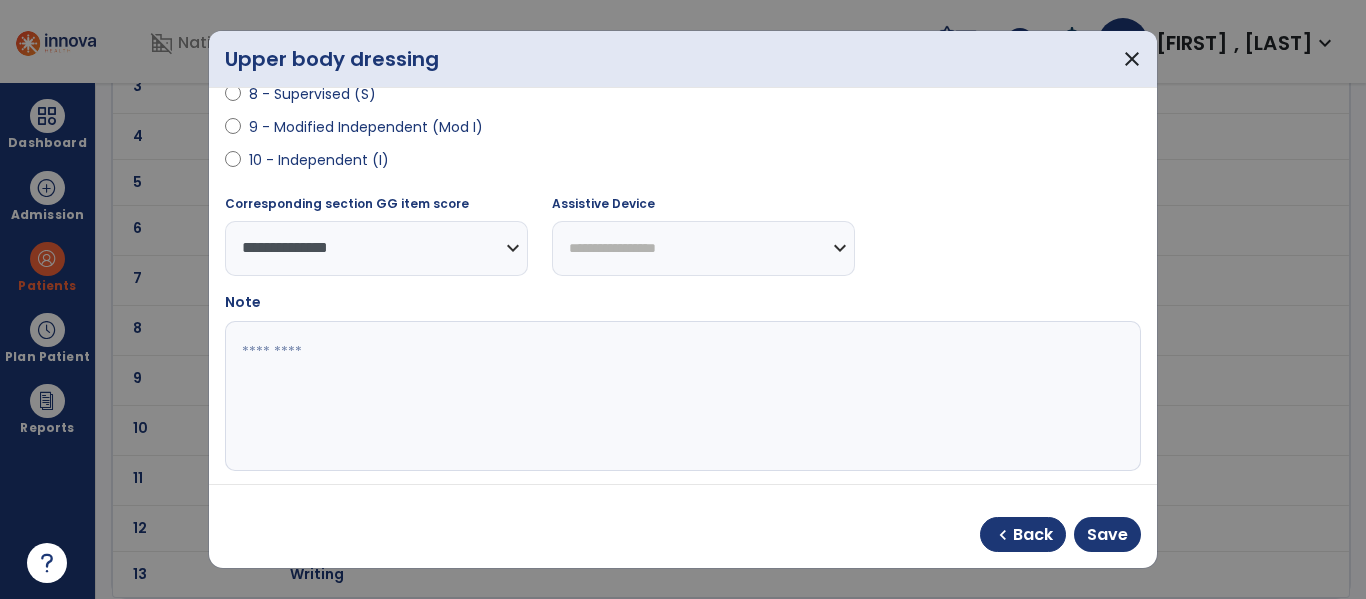click at bounding box center (680, 396) 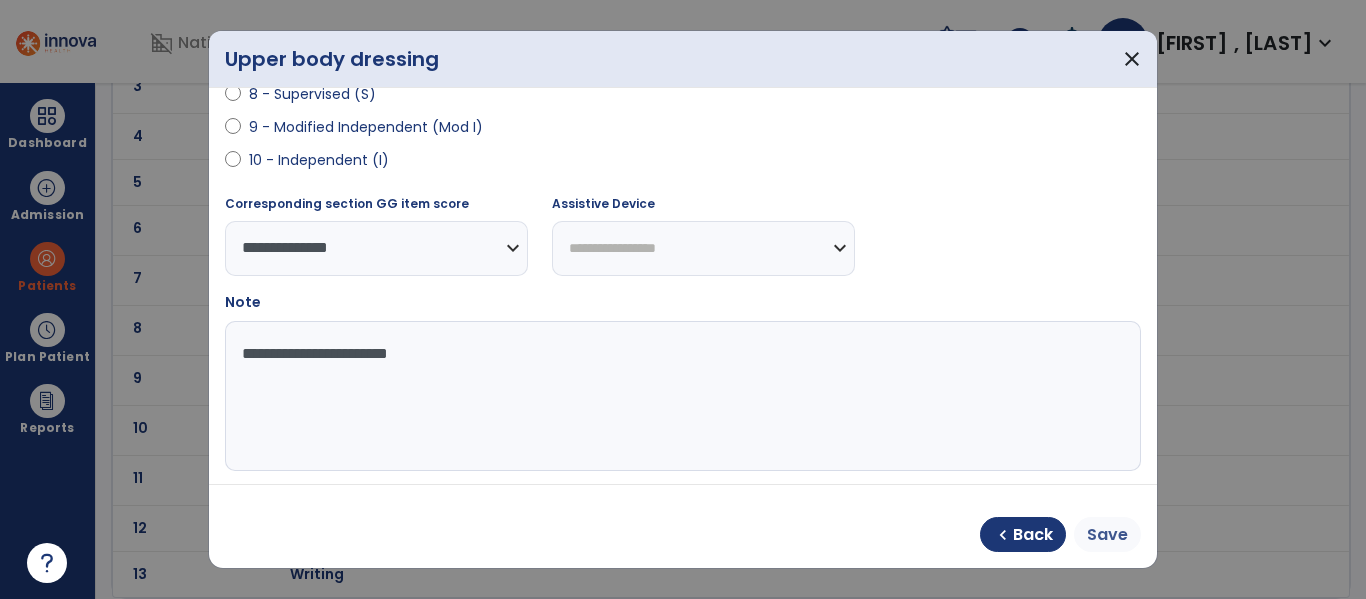 type on "**********" 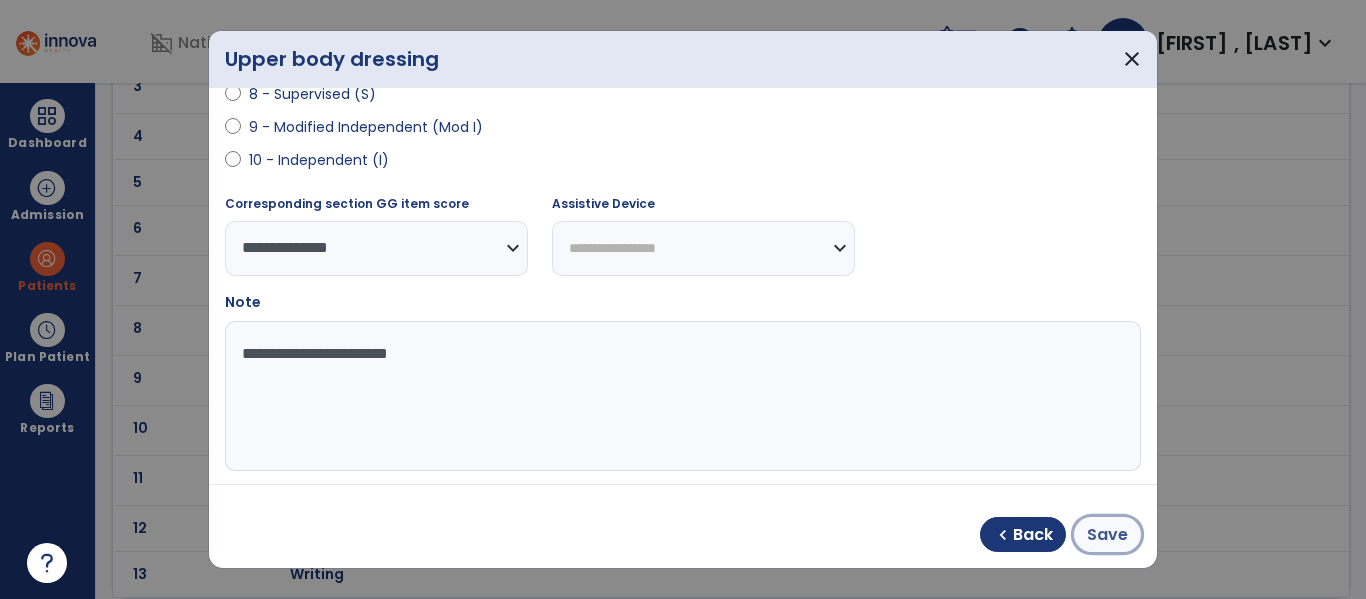 click on "Save" at bounding box center [1107, 535] 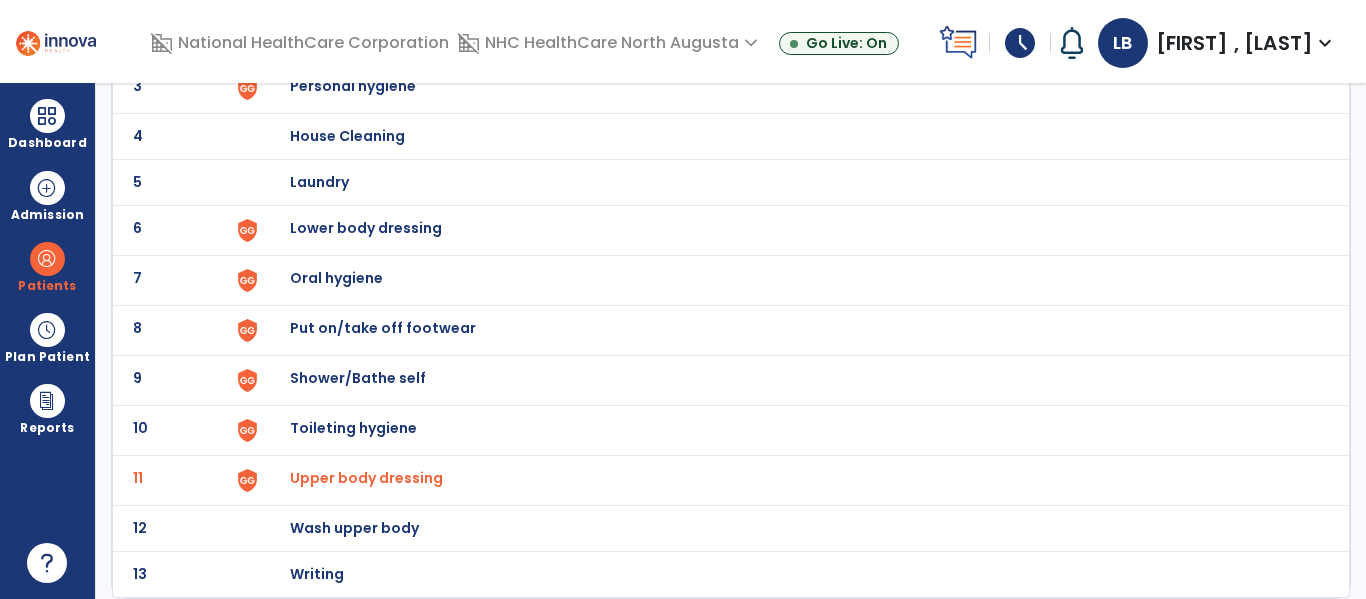 click on "Lower body dressing" at bounding box center [789, -10] 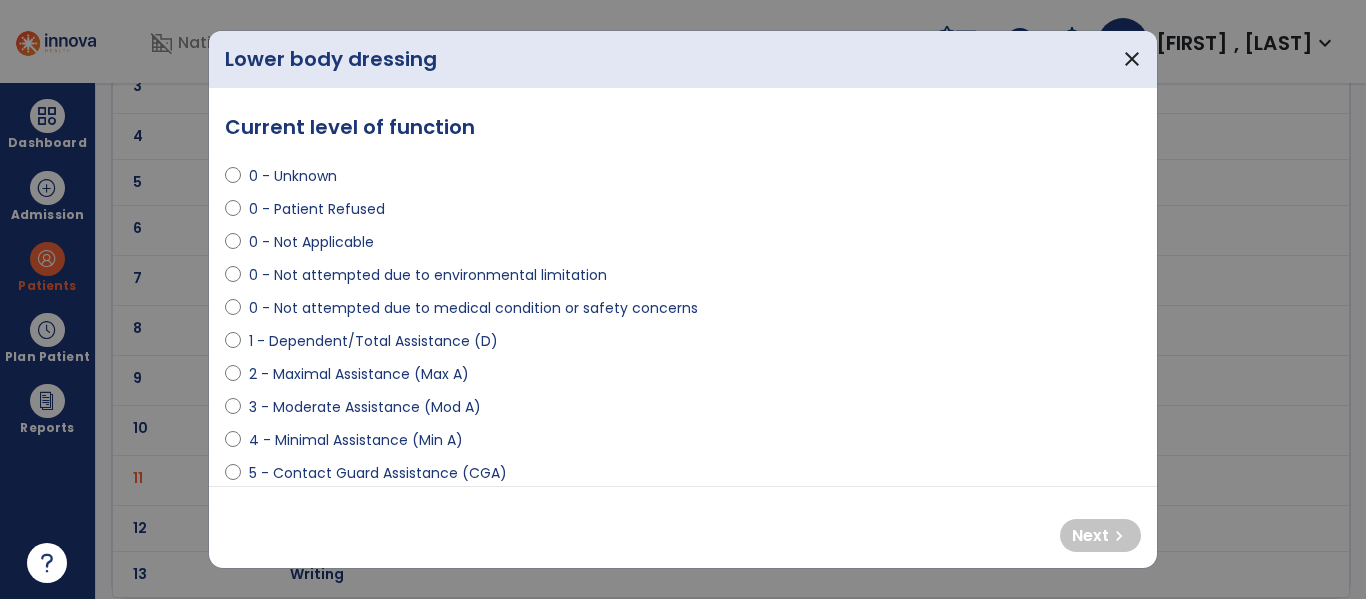 select on "**********" 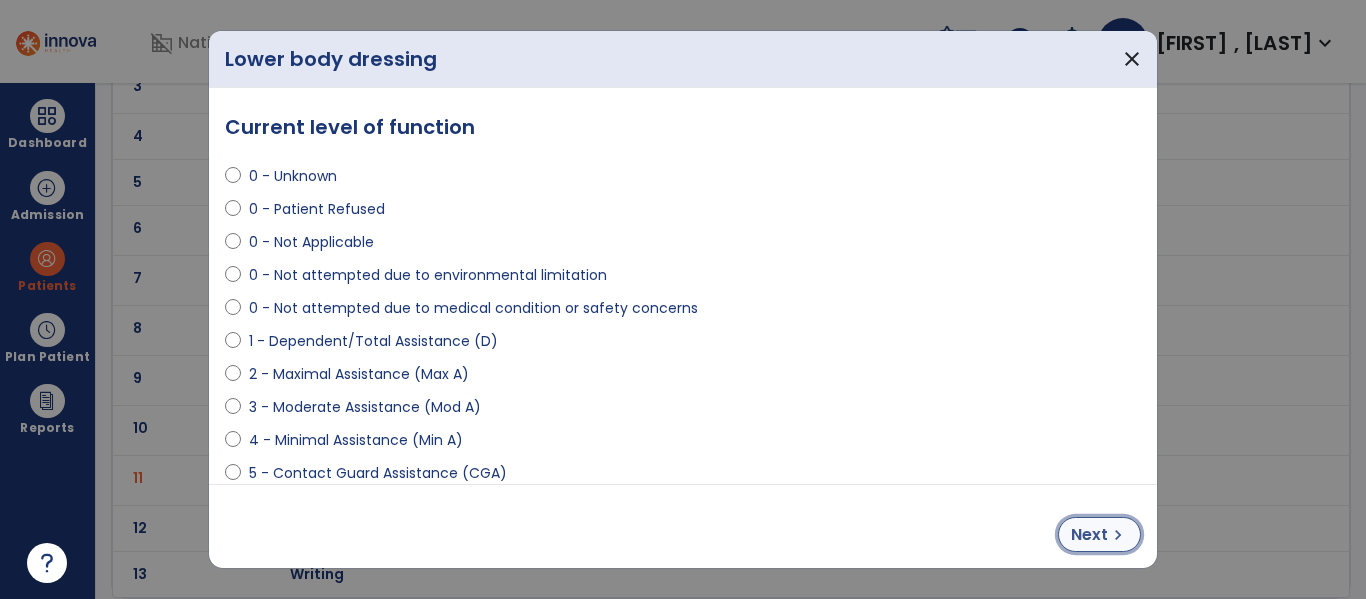click on "Next" at bounding box center (1089, 535) 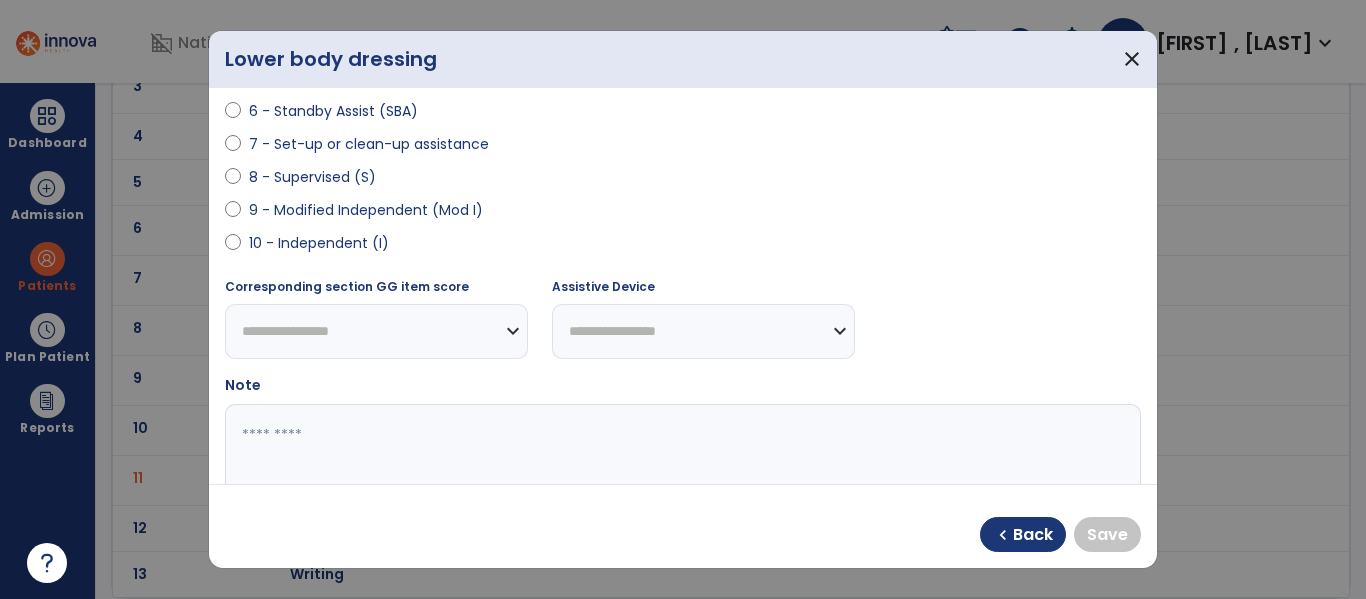 scroll, scrollTop: 392, scrollLeft: 0, axis: vertical 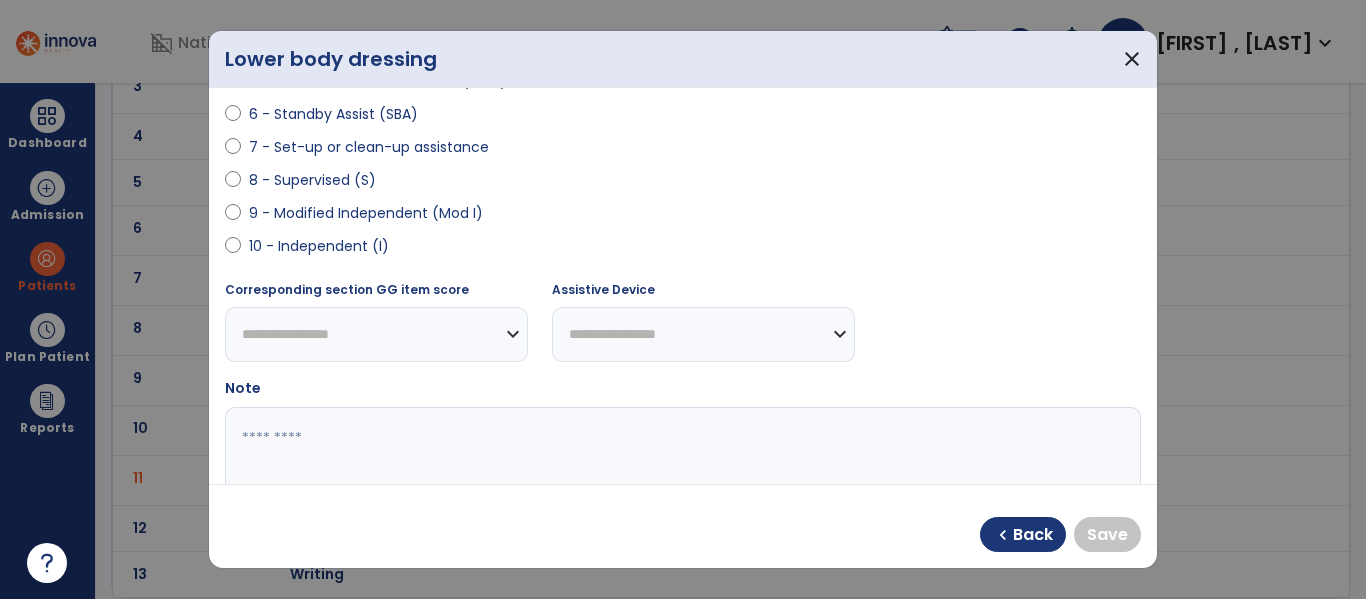 select on "**********" 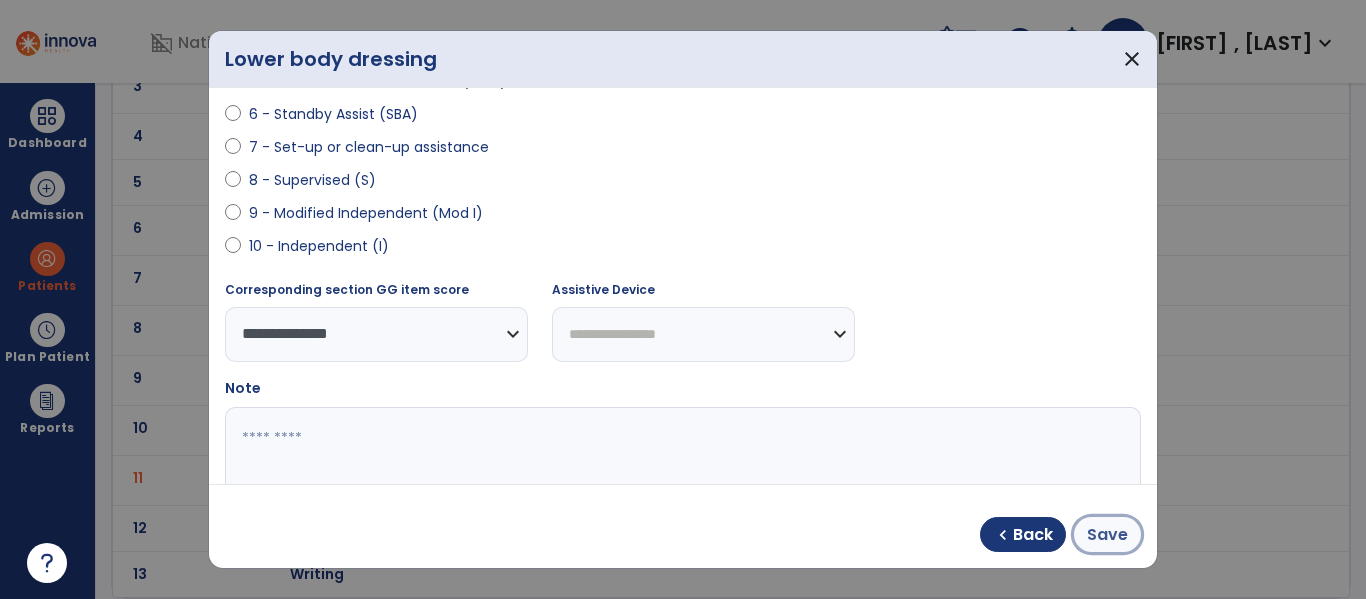 click on "Save" at bounding box center [1107, 535] 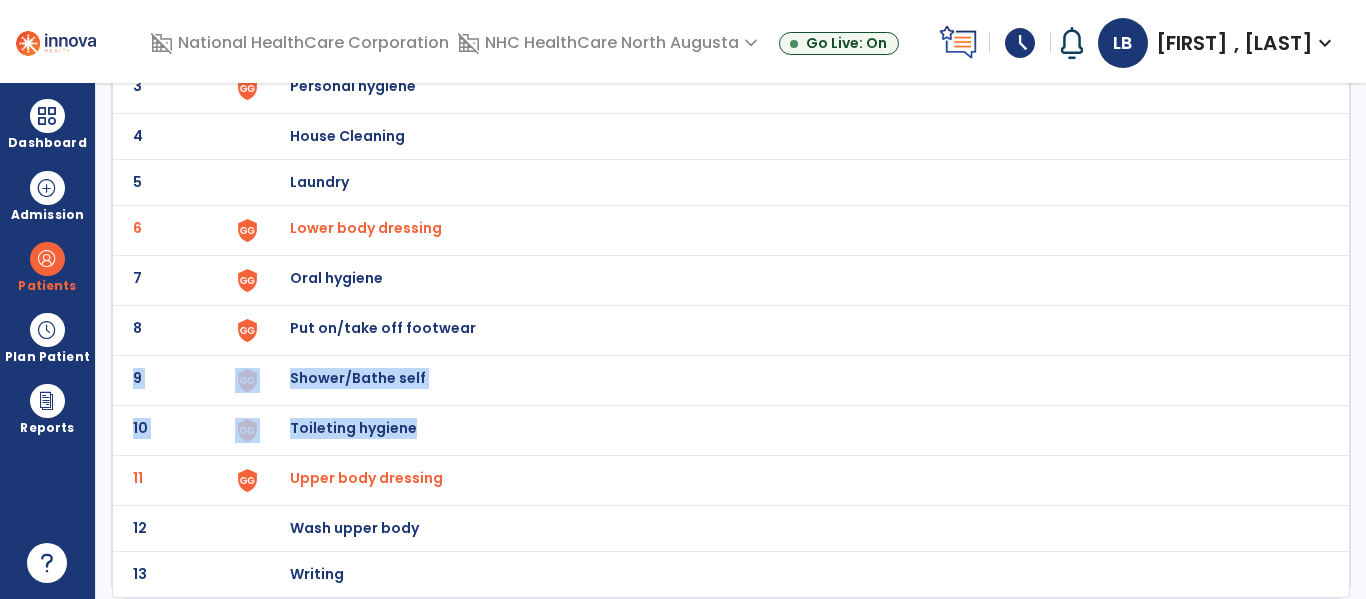 drag, startPoint x: 1360, startPoint y: 333, endPoint x: 1365, endPoint y: 436, distance: 103.121284 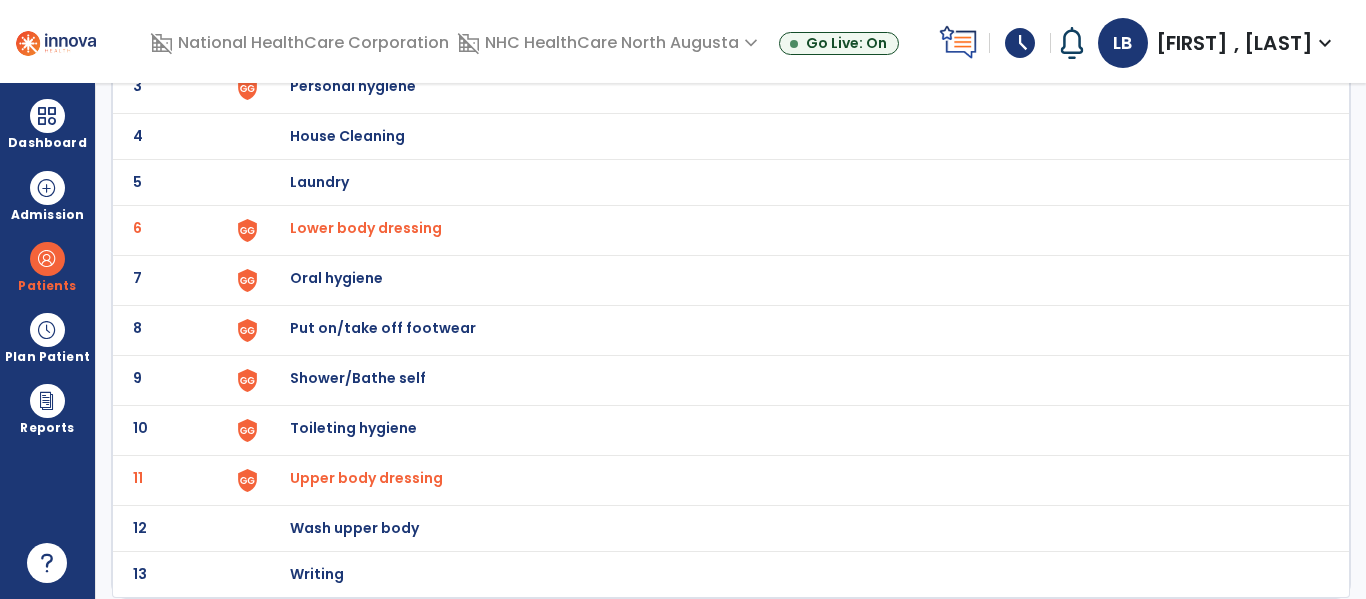 click on "arrow_back   Functional Deficits   Mobility   ADLs/Selfcare  1 Cooking and Meal Preparation 2 Eating 3 Personal hygiene 4 House Cleaning 5 Laundry 6 Lower body dressing 7 Oral hygiene 8 Put on/take off footwear 9 Shower/Bathe self 10 Toileting hygiene 11 Upper body dressing 12 Wash upper body 13 Writing" at bounding box center (731, 341) 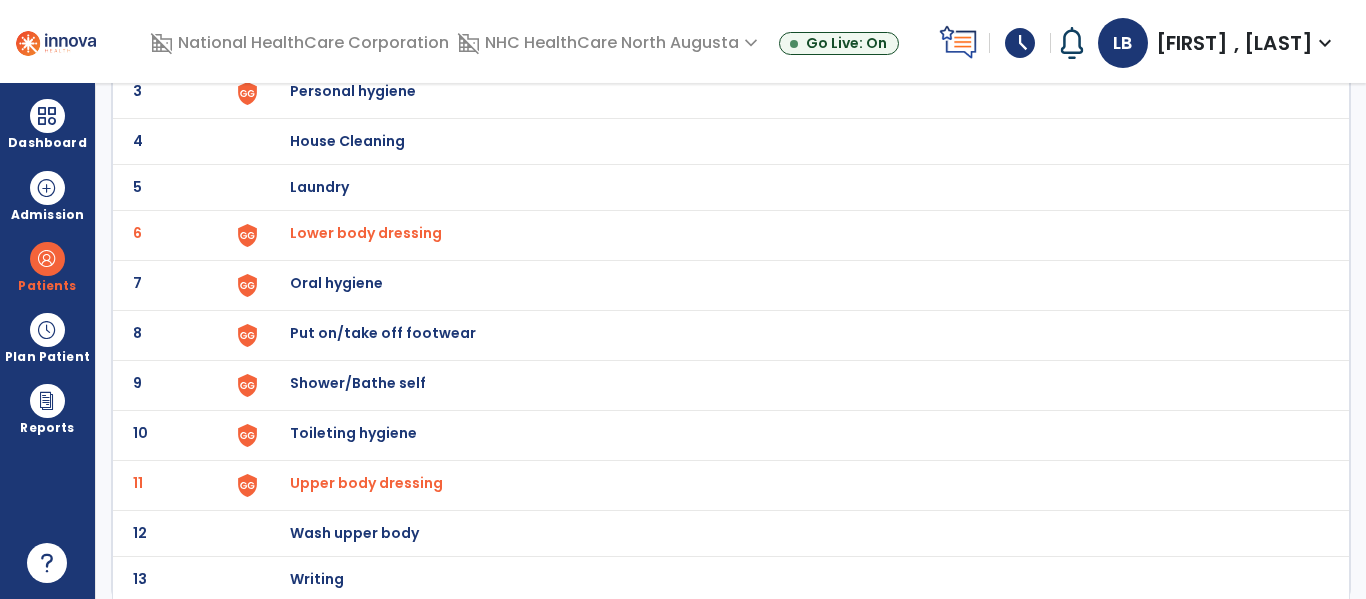 scroll, scrollTop: 272, scrollLeft: 0, axis: vertical 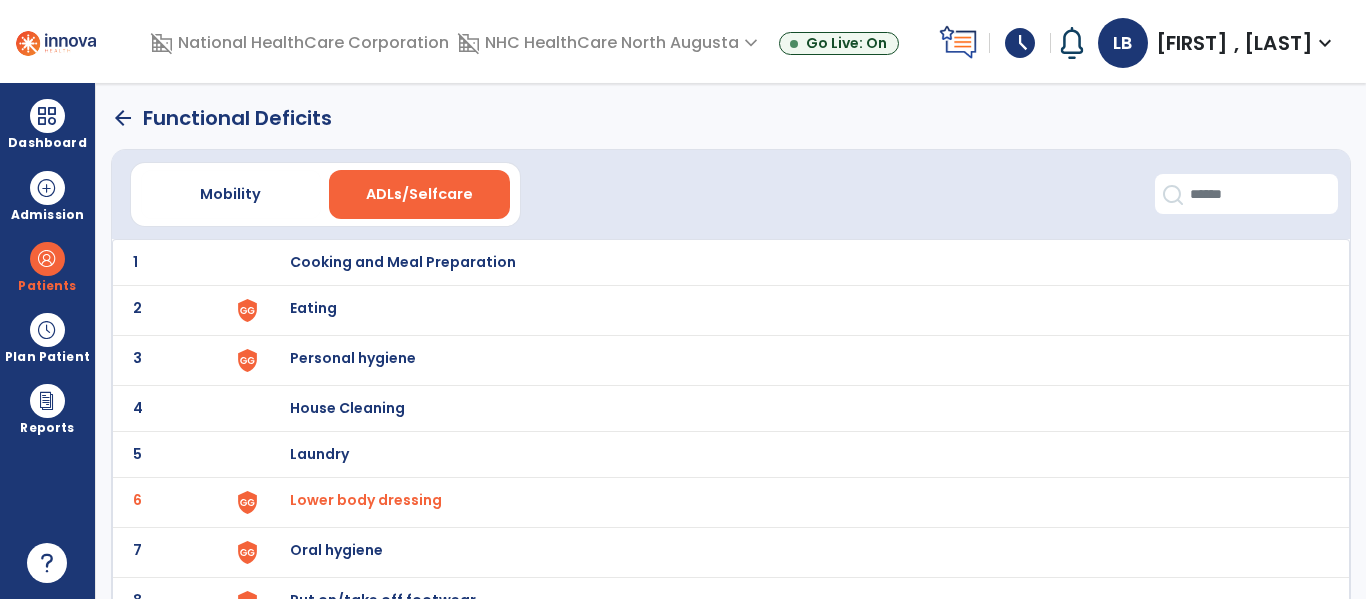 click on "arrow_back" 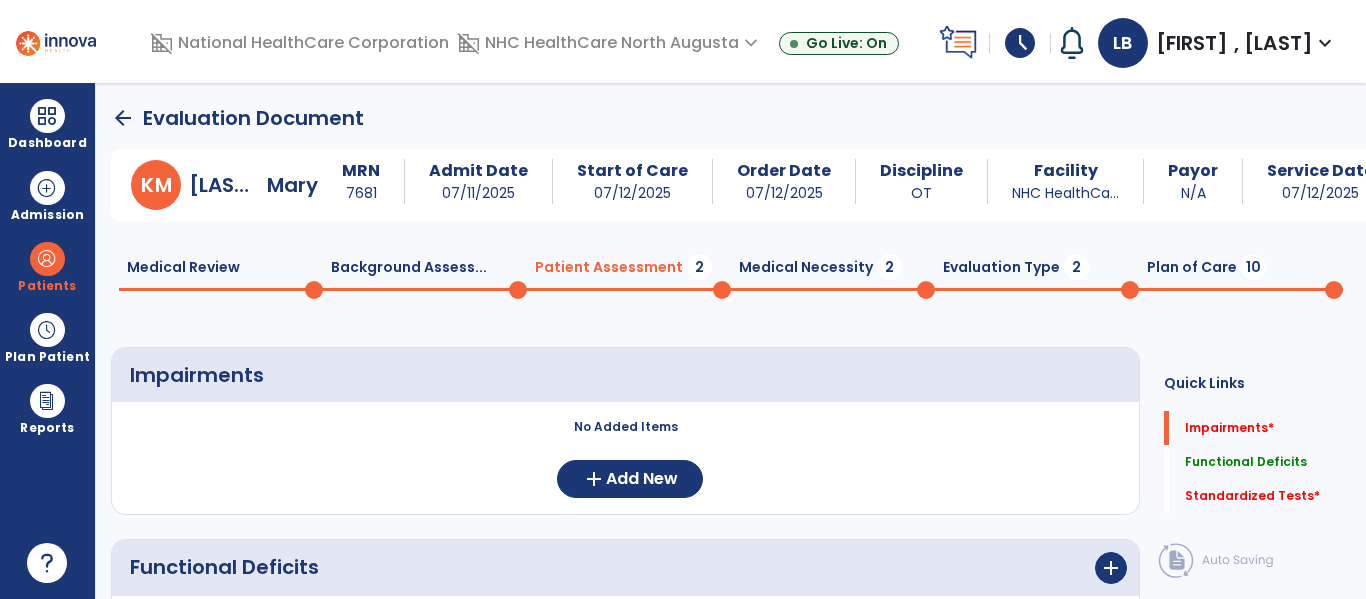 scroll, scrollTop: 20, scrollLeft: 0, axis: vertical 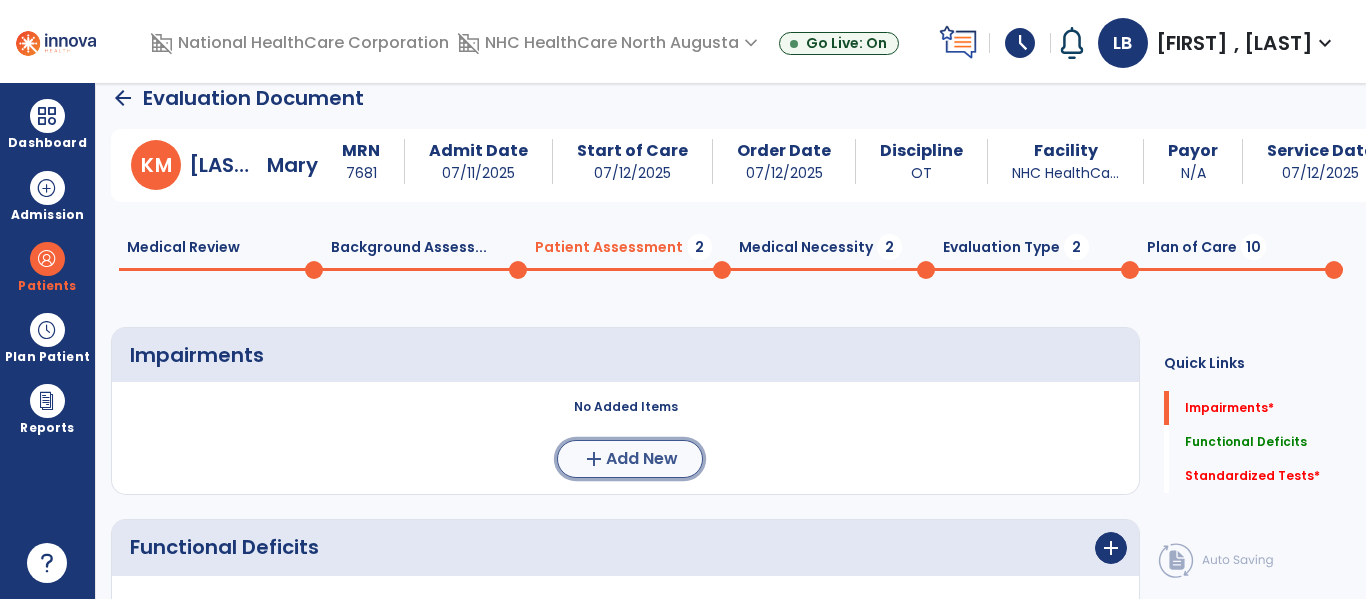 click on "Add New" 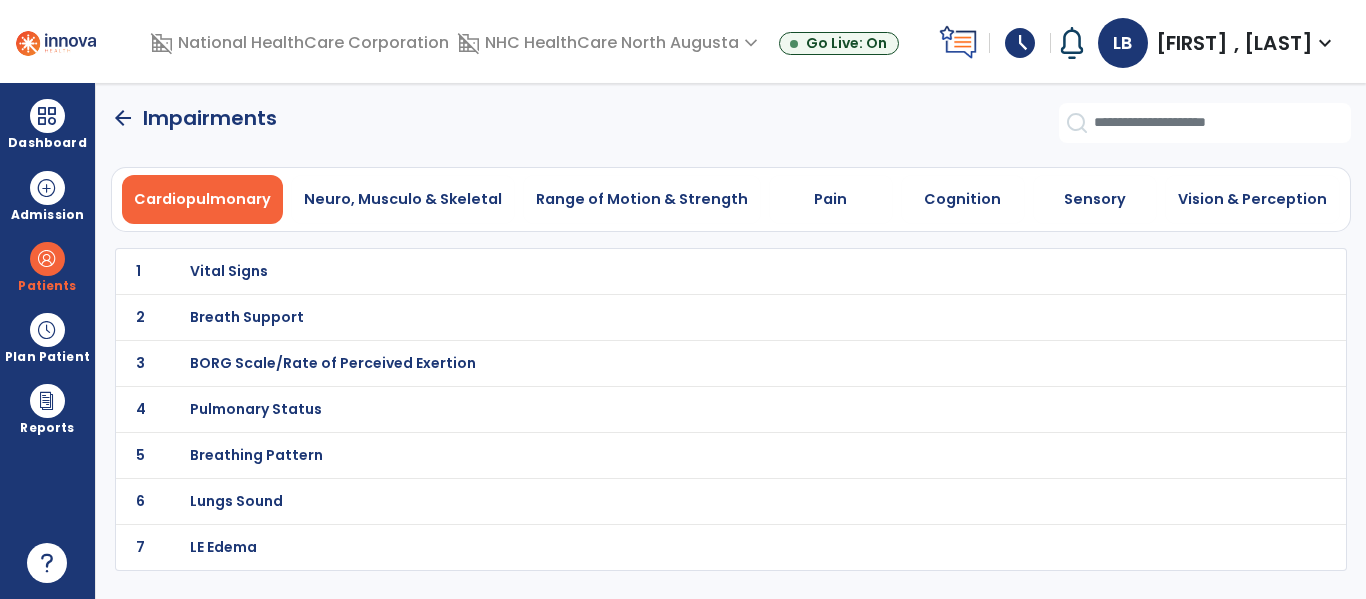 scroll, scrollTop: 0, scrollLeft: 0, axis: both 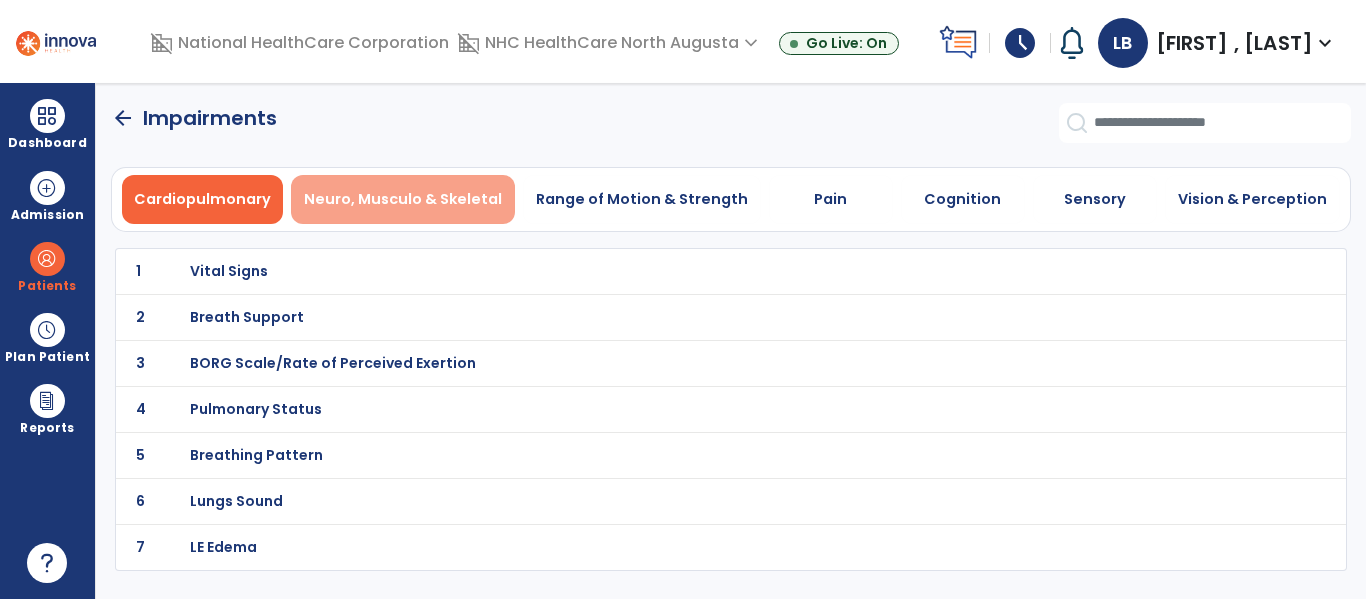 click on "Neuro, Musculo & Skeletal" at bounding box center (403, 199) 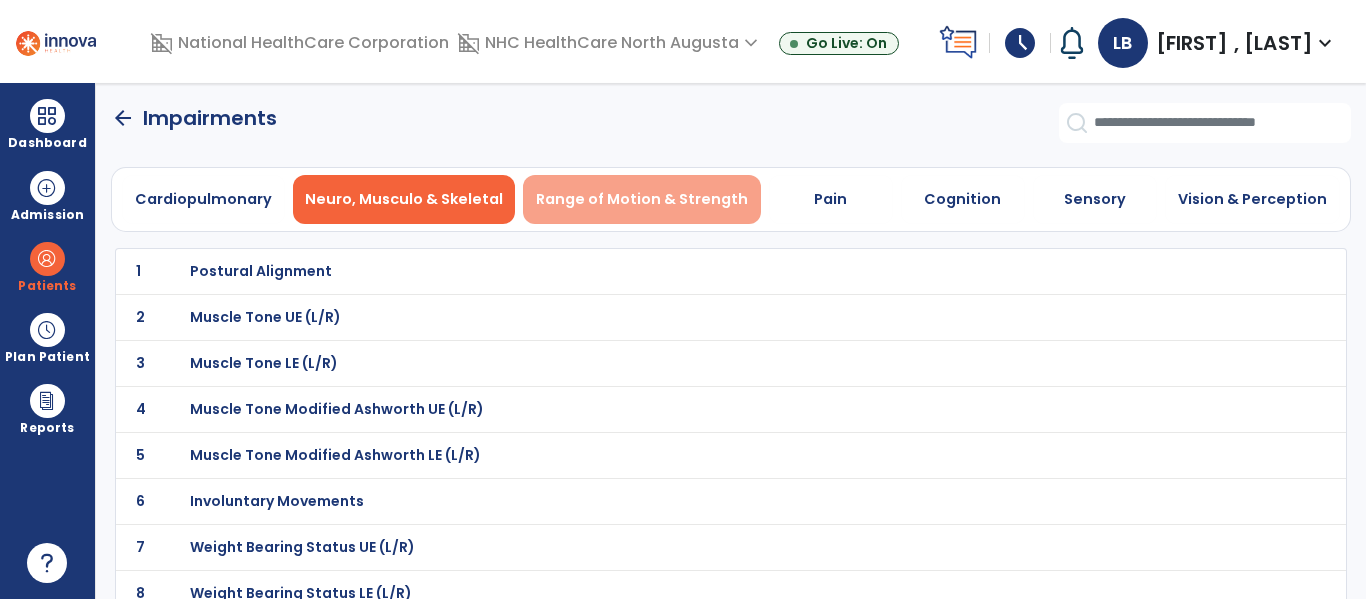 click on "Range of Motion & Strength" at bounding box center [642, 199] 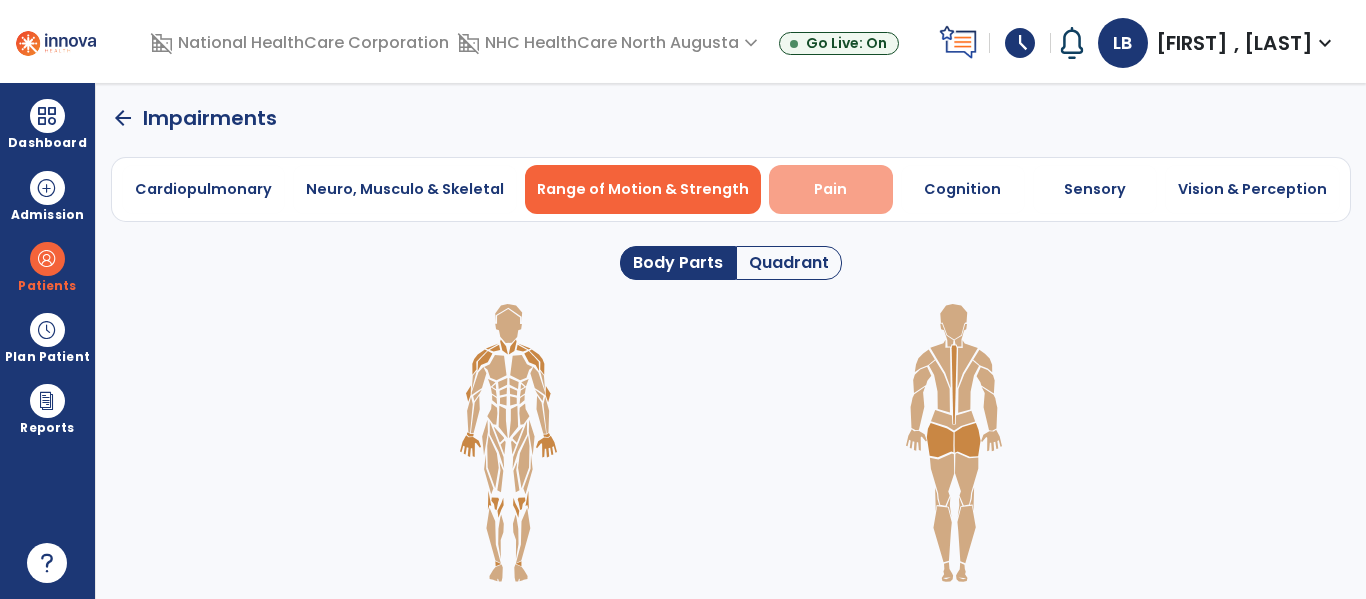 click on "Pain" at bounding box center [830, 189] 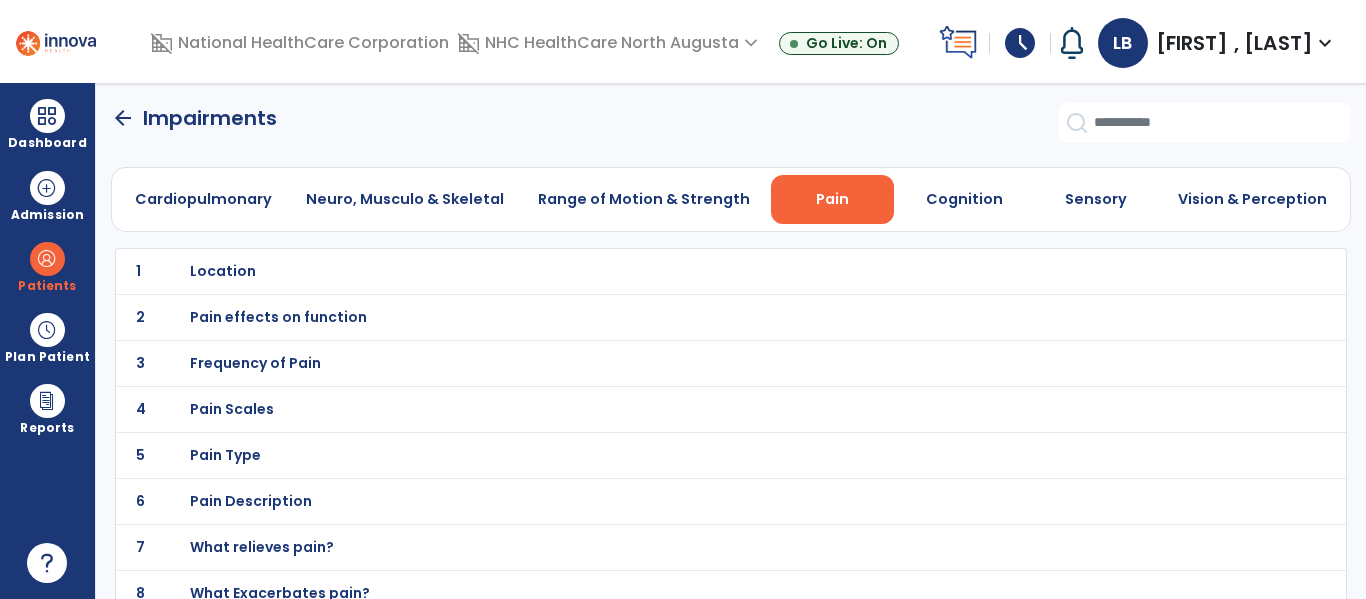 click on "Pain Scales" at bounding box center (687, 271) 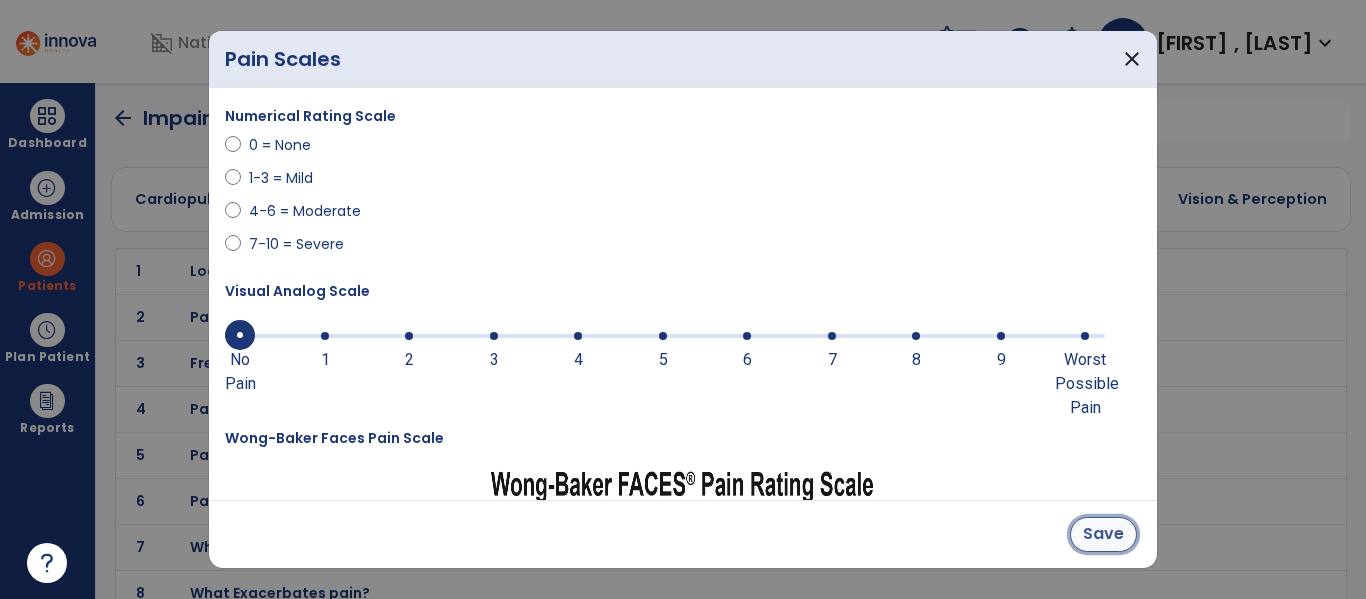 click on "Save" at bounding box center [1103, 534] 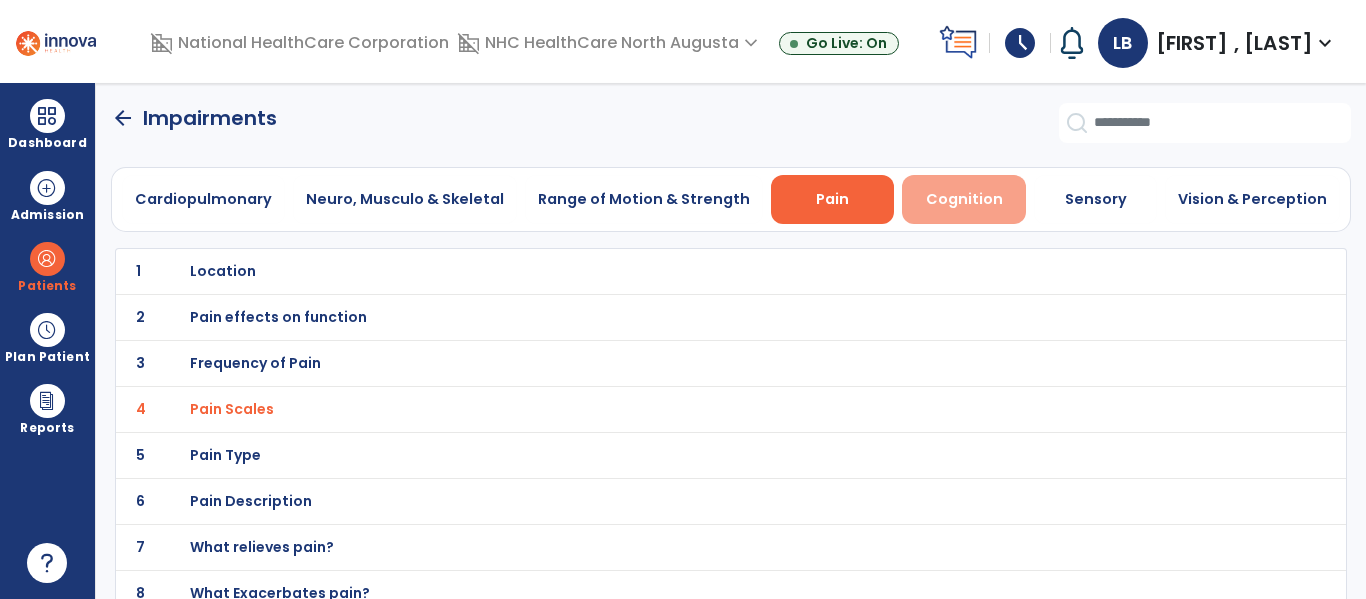 click on "Cognition" at bounding box center [964, 199] 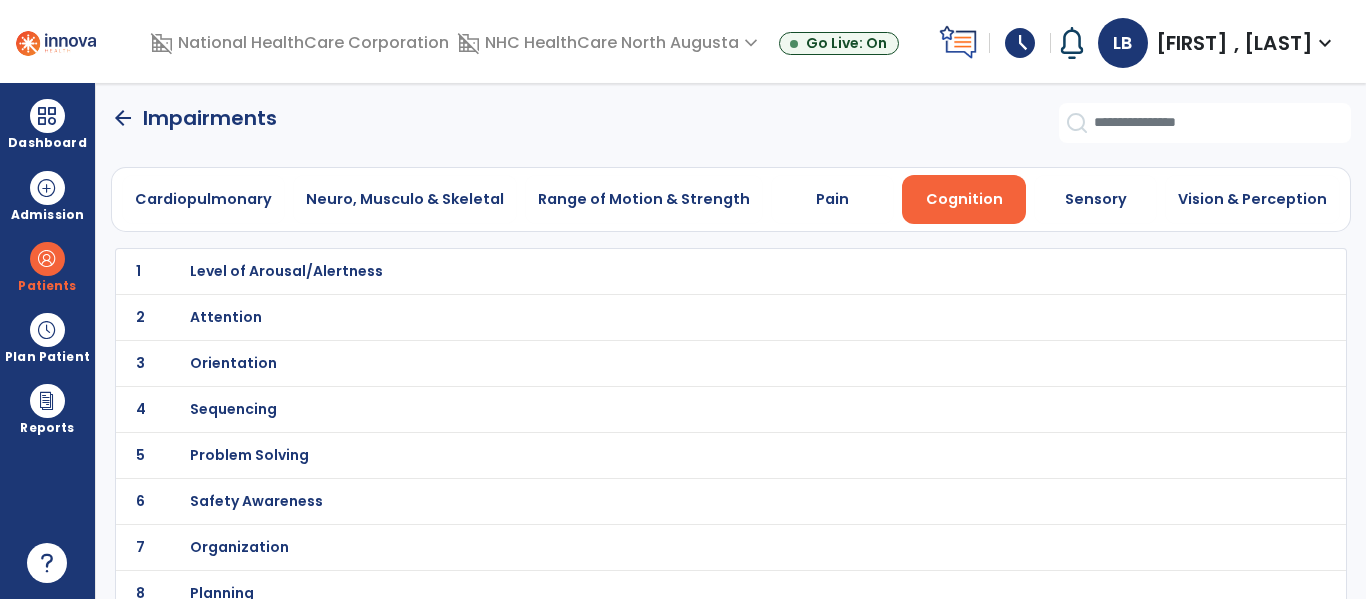 click on "3 Orientation" 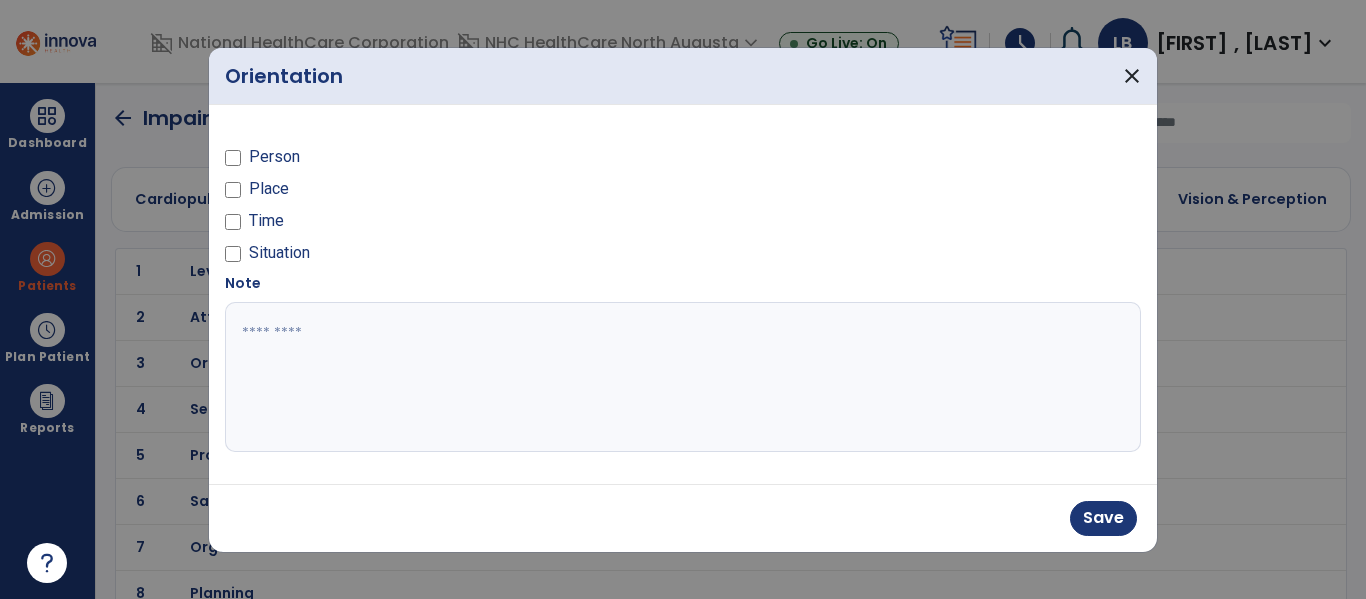 click at bounding box center (683, 377) 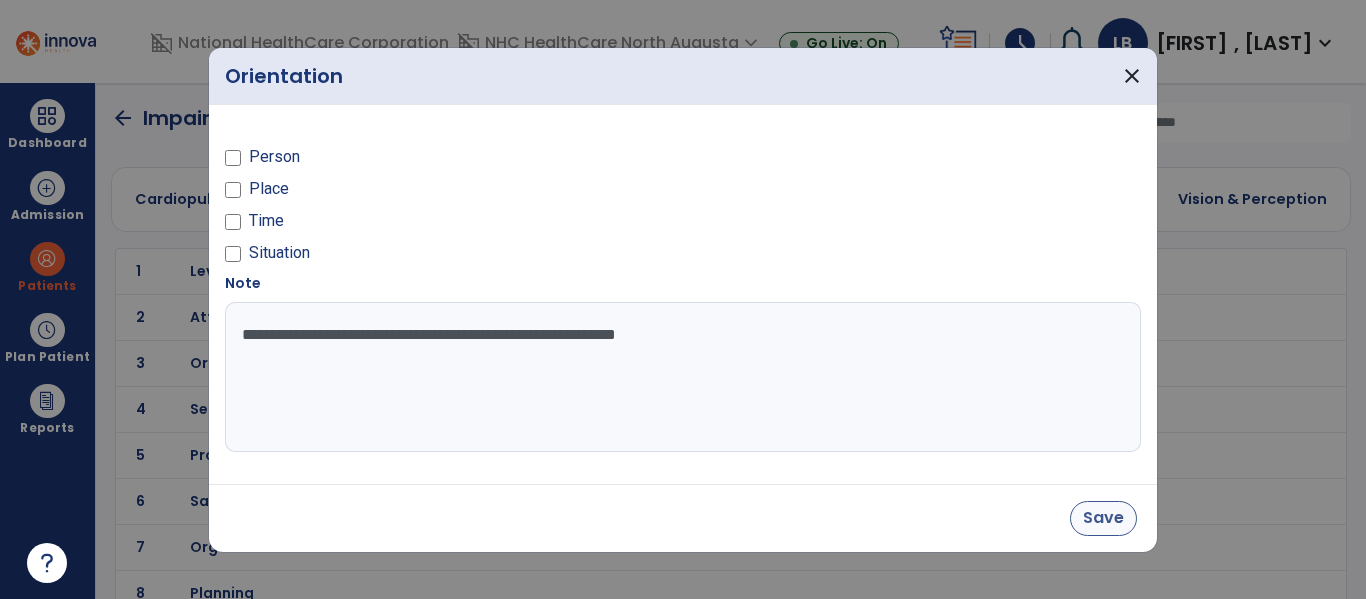 type on "**********" 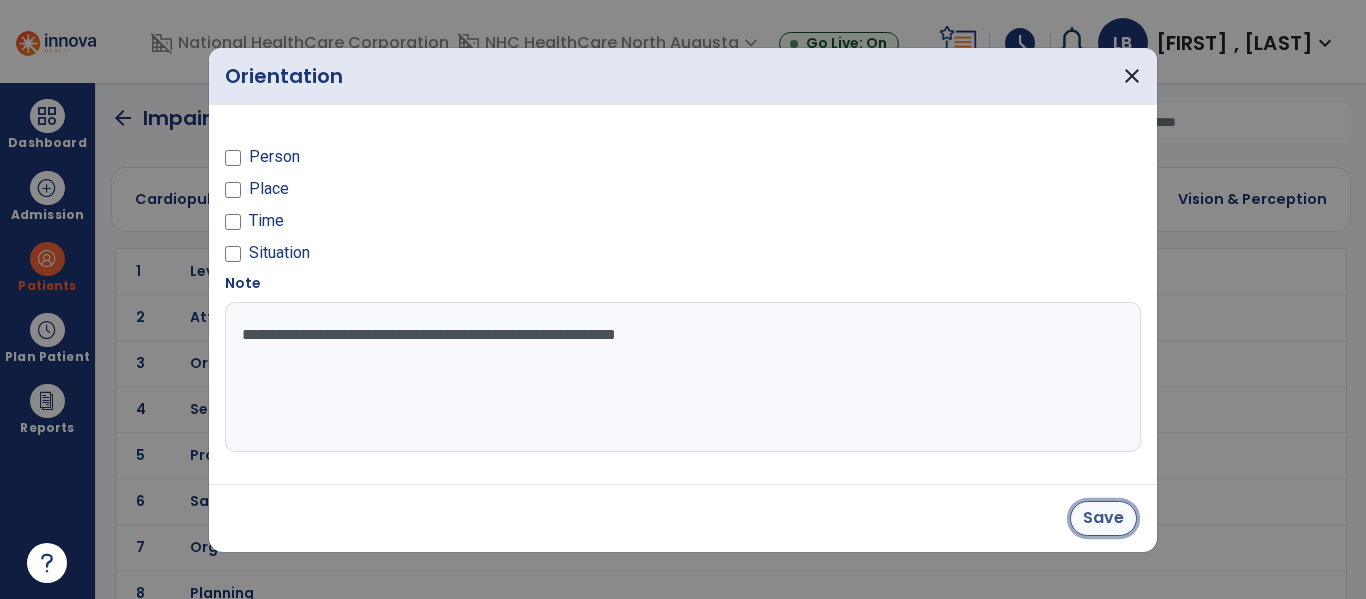 click on "Save" at bounding box center (1103, 518) 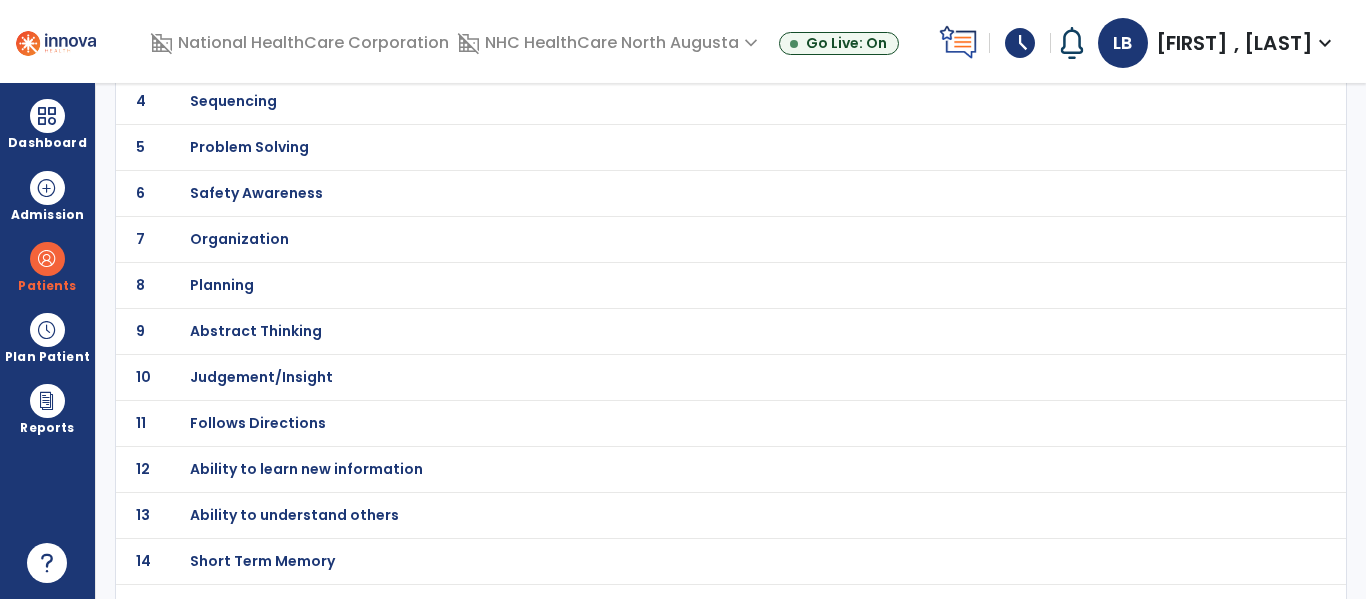 scroll, scrollTop: 340, scrollLeft: 0, axis: vertical 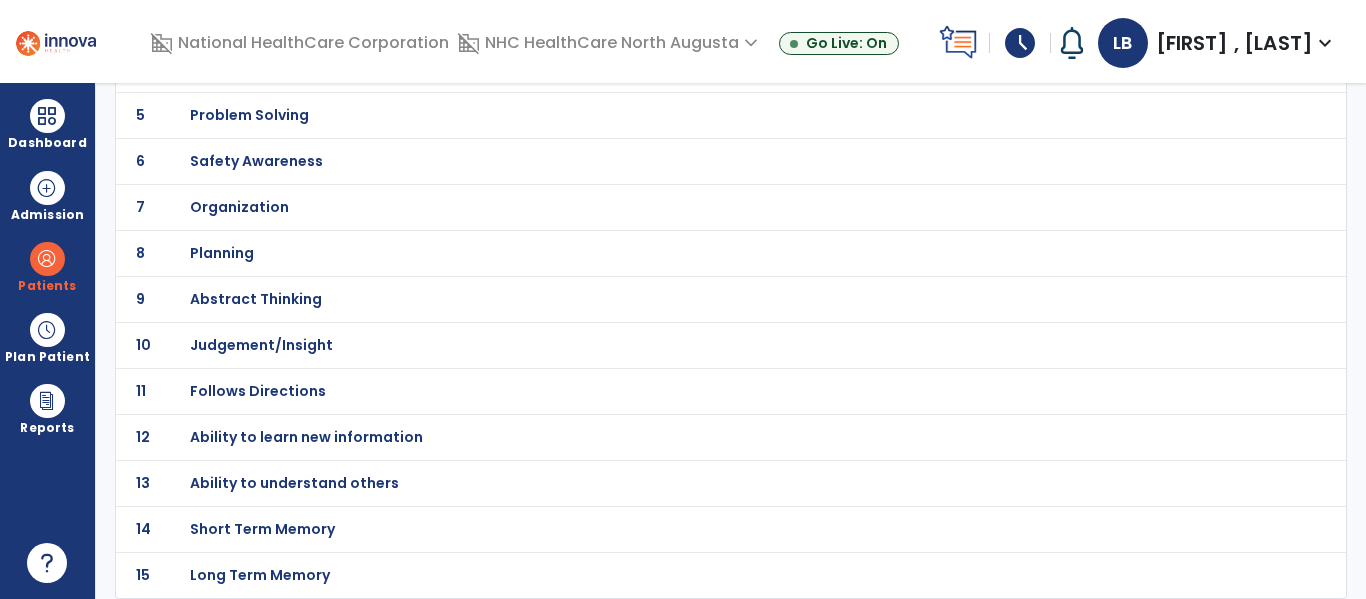 click on "Short Term Memory" at bounding box center [286, -69] 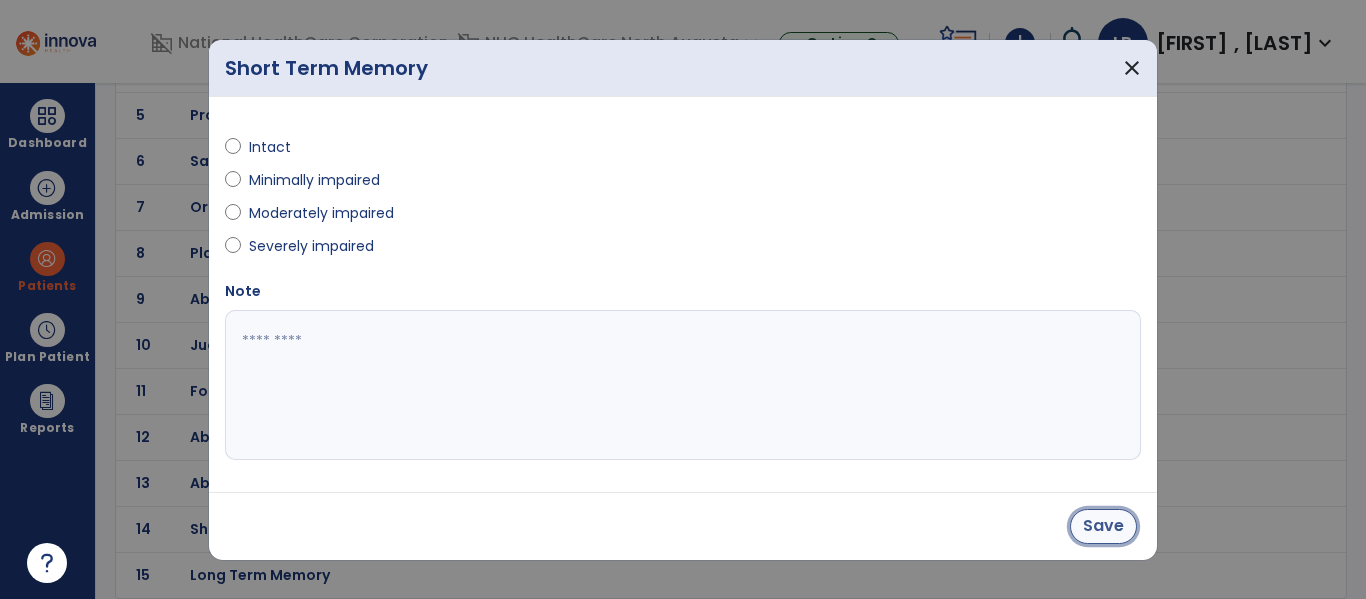 click on "Save" at bounding box center [1103, 526] 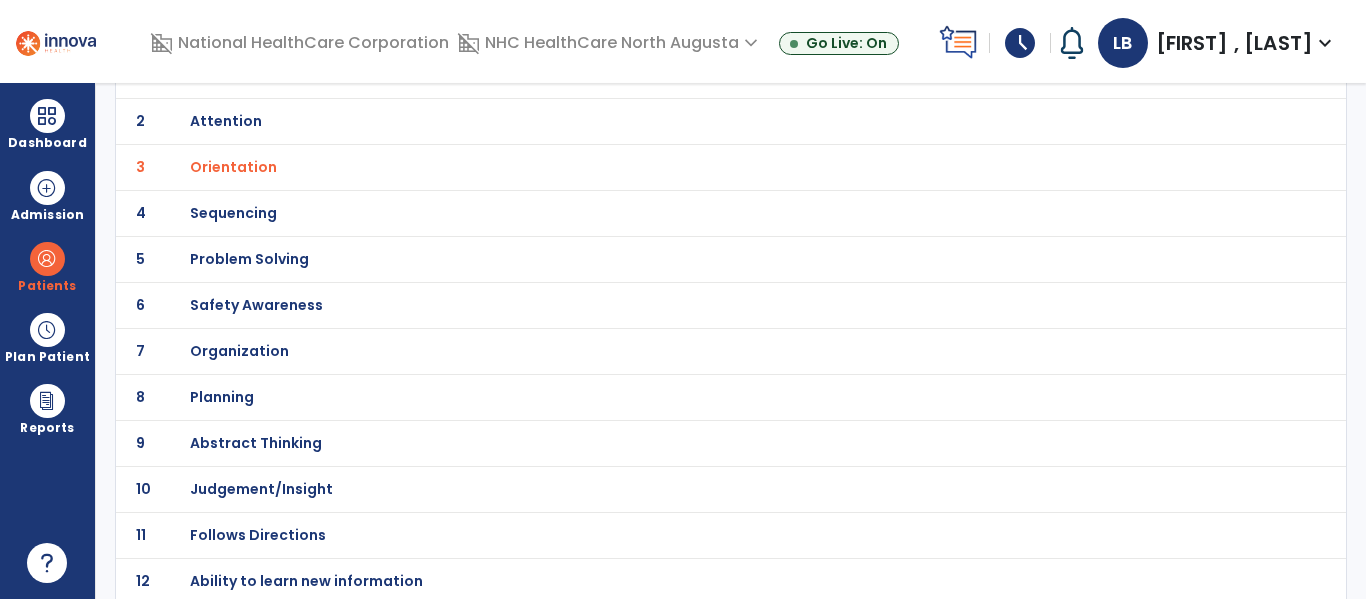 scroll, scrollTop: 0, scrollLeft: 0, axis: both 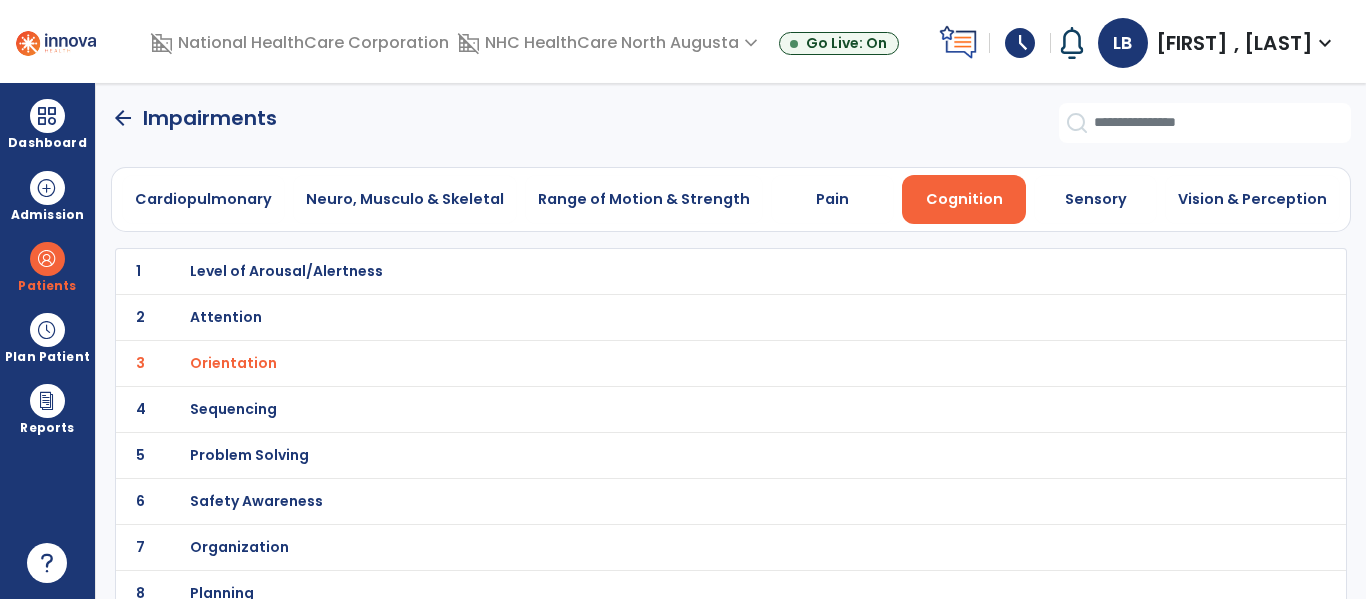 click on "arrow_back" 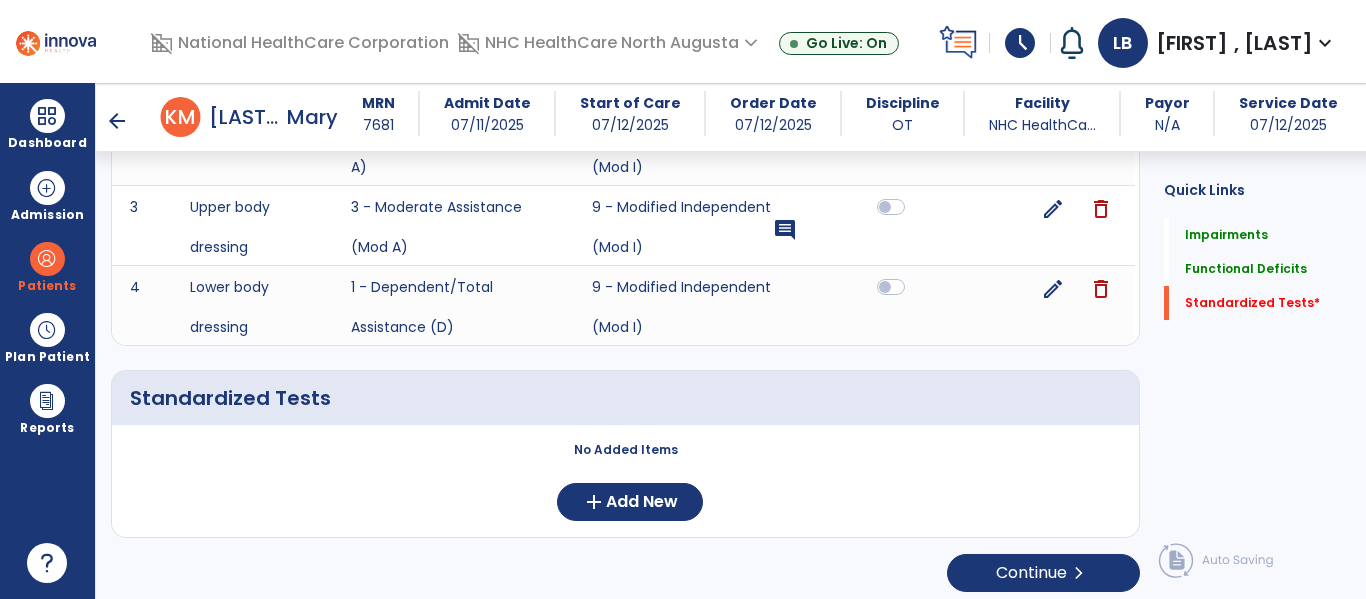 scroll, scrollTop: 767, scrollLeft: 0, axis: vertical 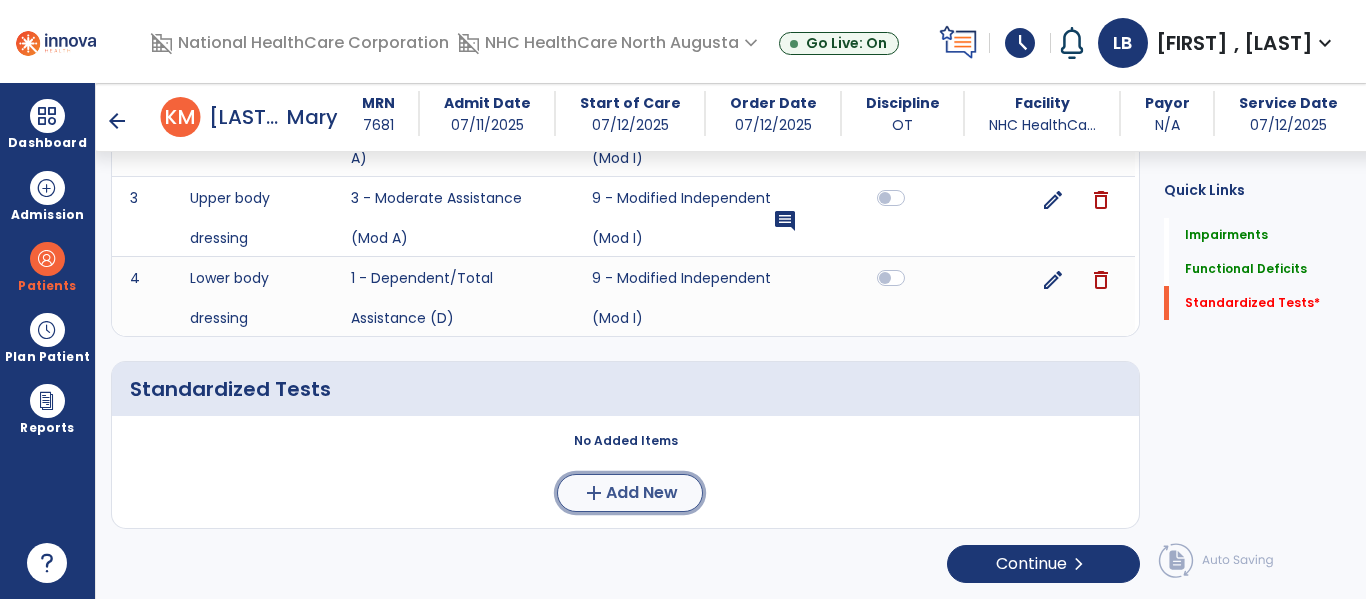 click on "add  Add New" 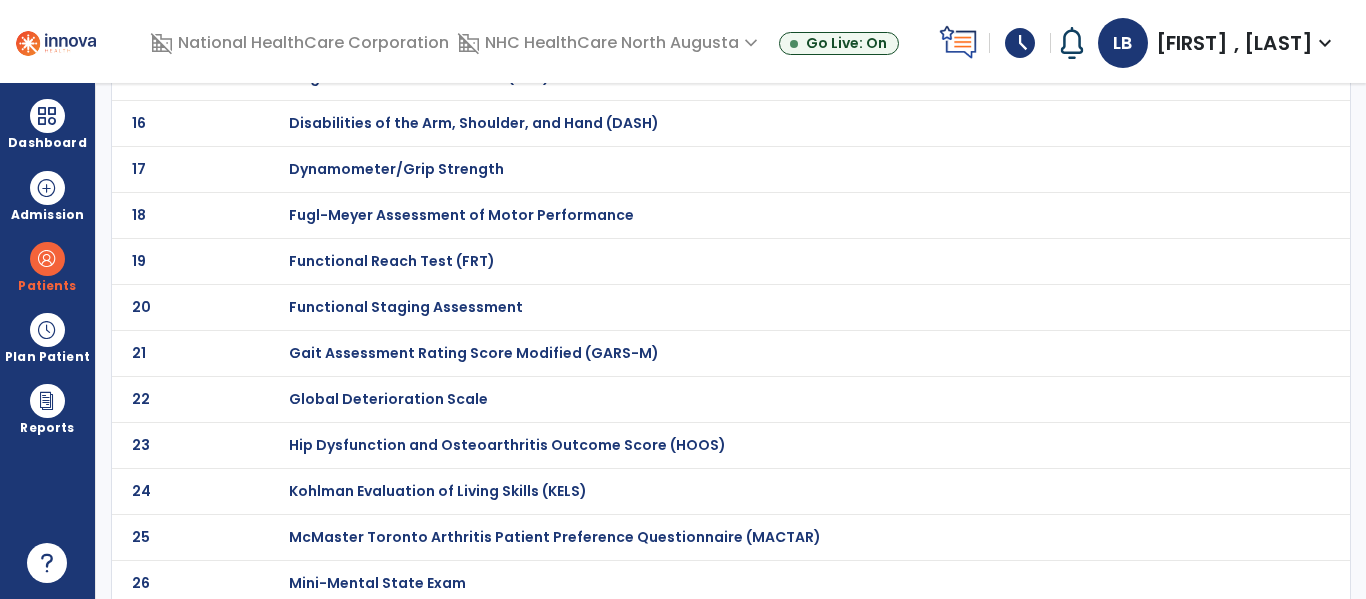 scroll, scrollTop: 0, scrollLeft: 0, axis: both 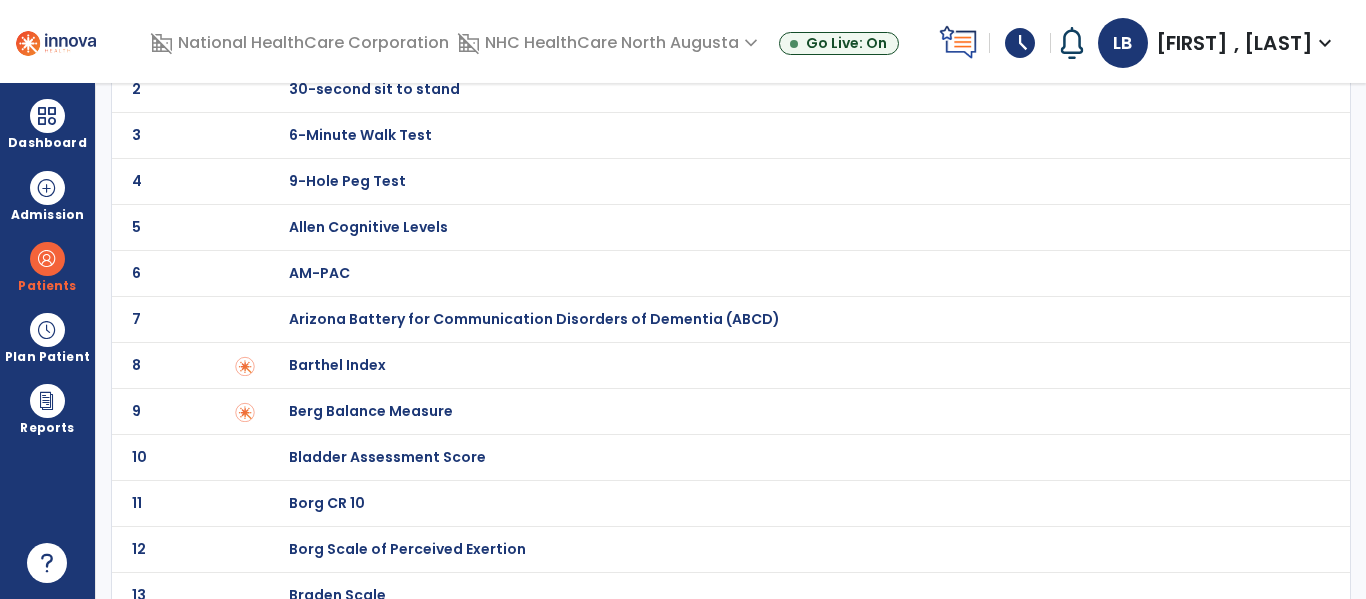 click on "Barthel Index" at bounding box center (789, 43) 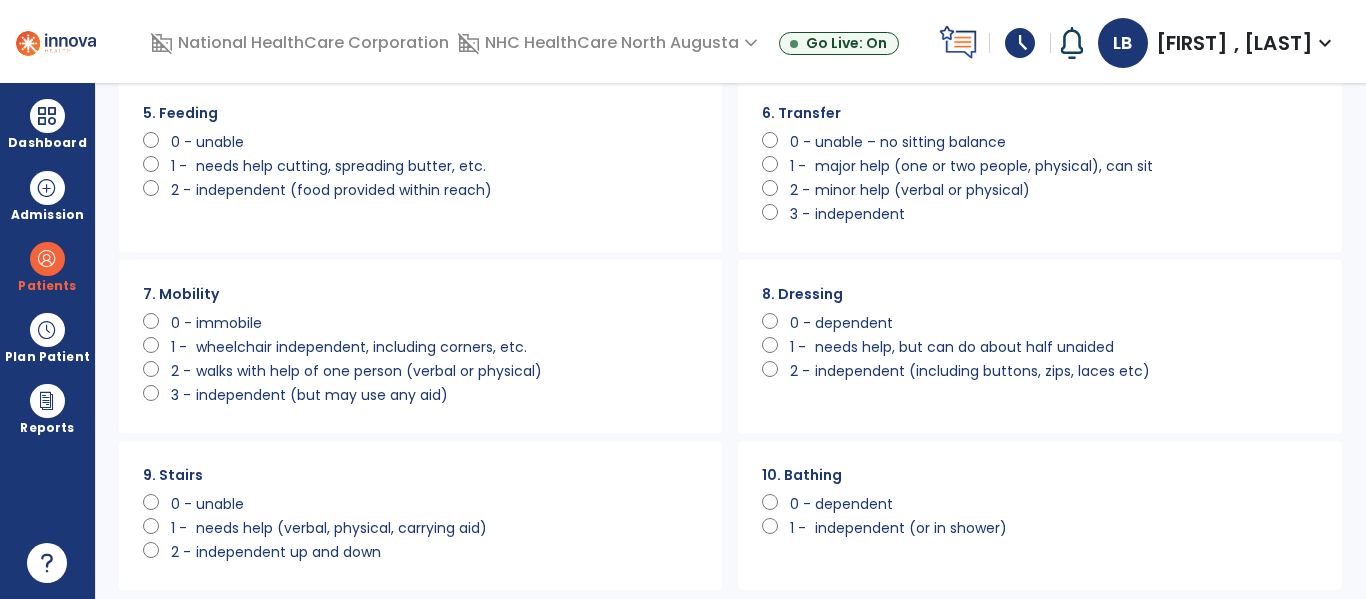 scroll, scrollTop: 407, scrollLeft: 0, axis: vertical 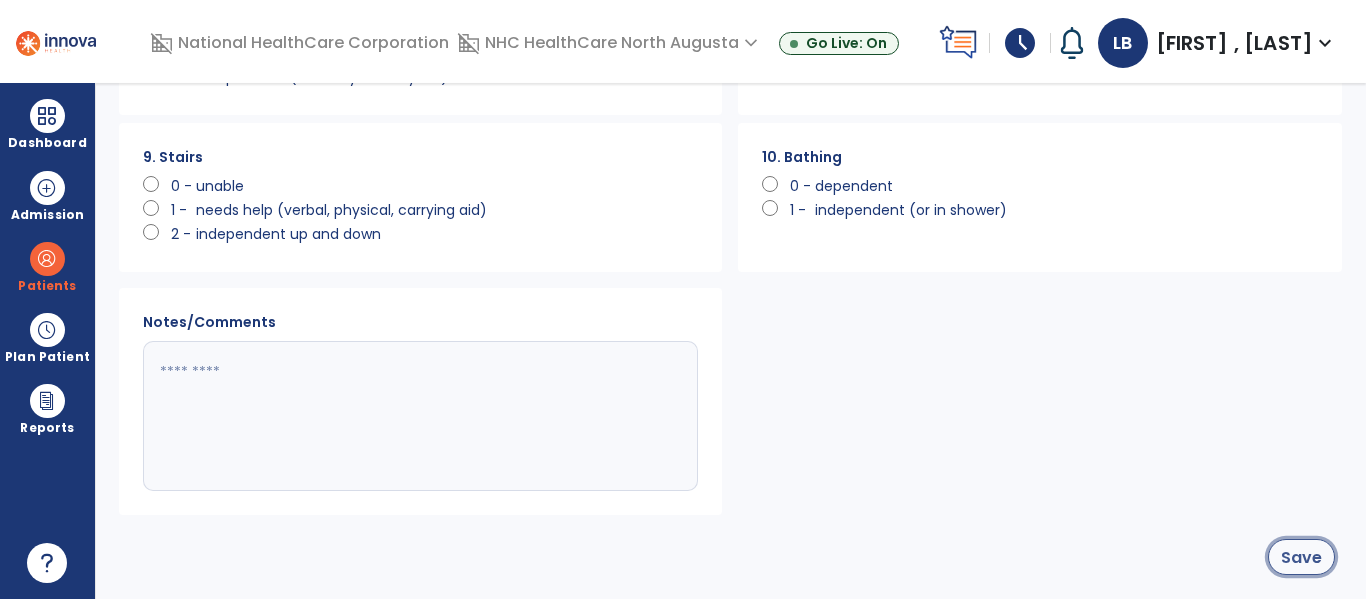 click on "Save" 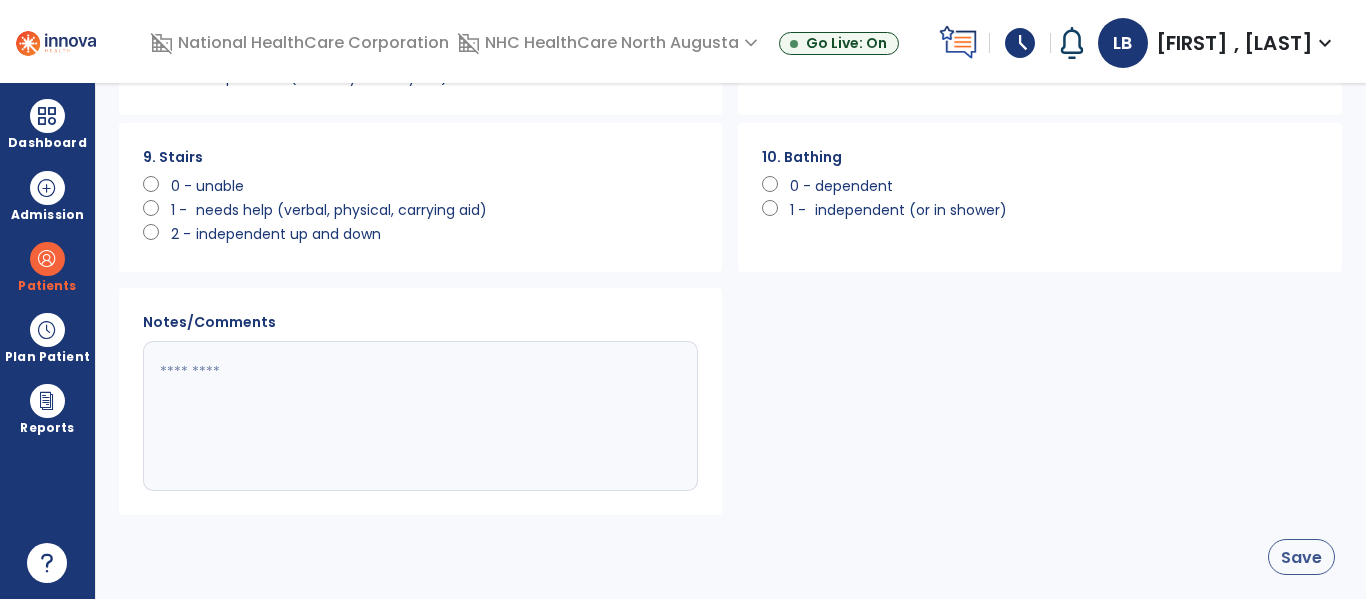 scroll, scrollTop: 1742, scrollLeft: 0, axis: vertical 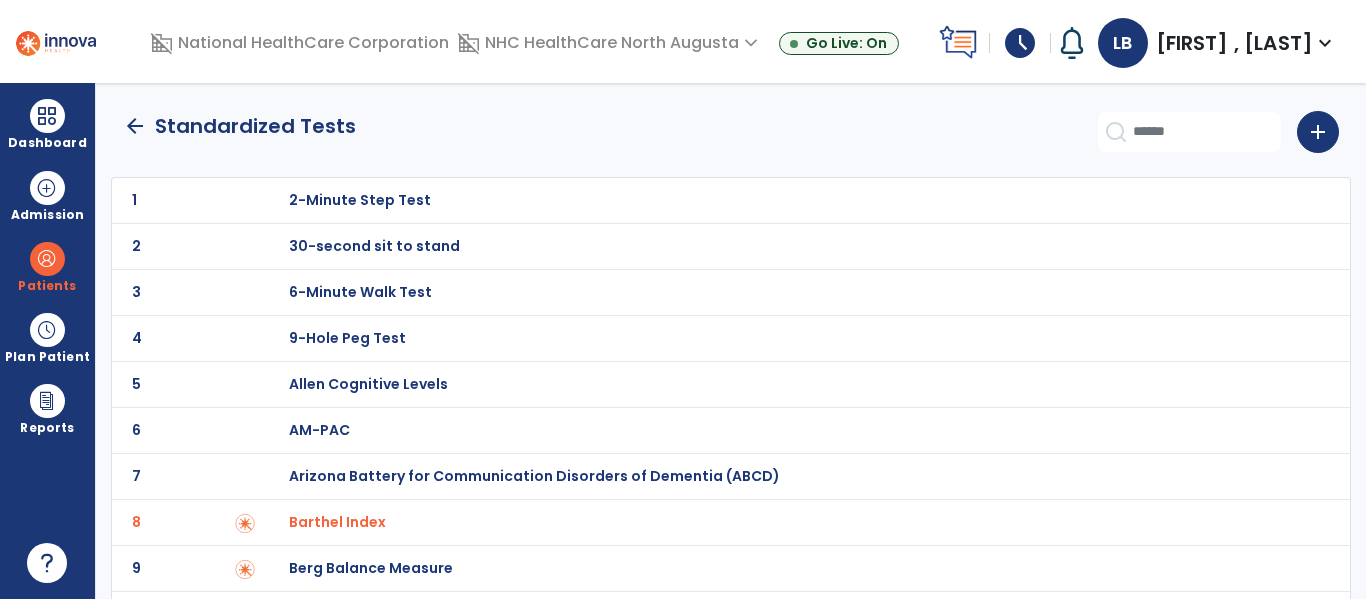 click on "arrow_back" 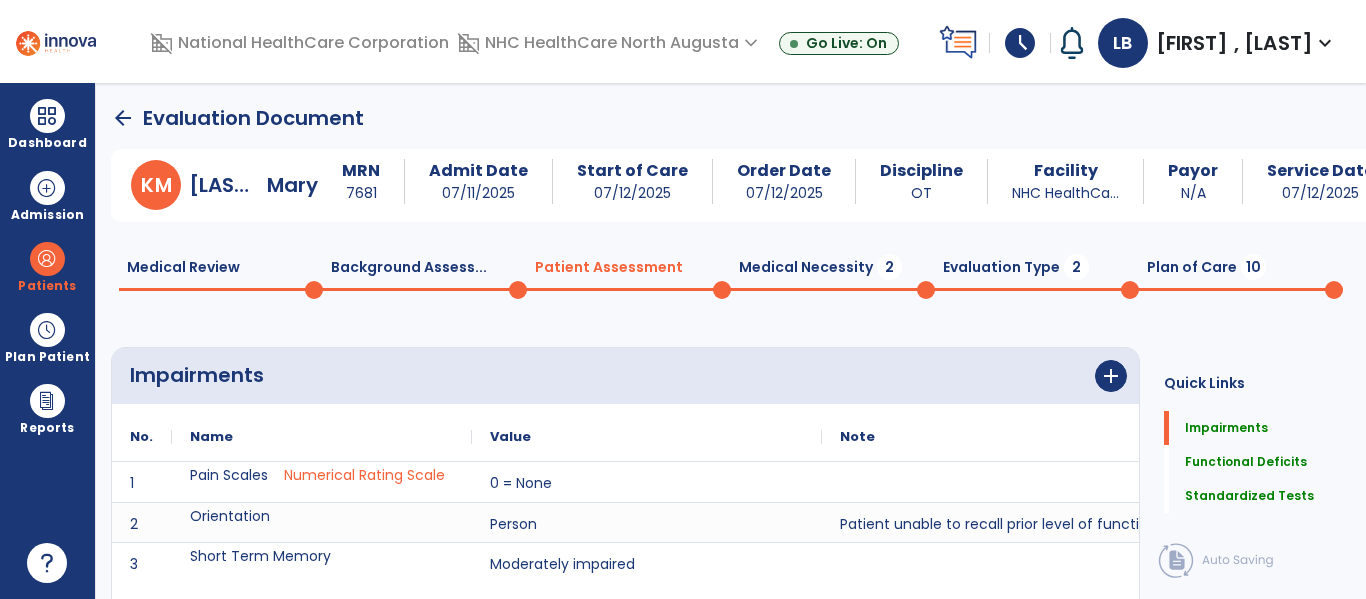 scroll, scrollTop: 20, scrollLeft: 0, axis: vertical 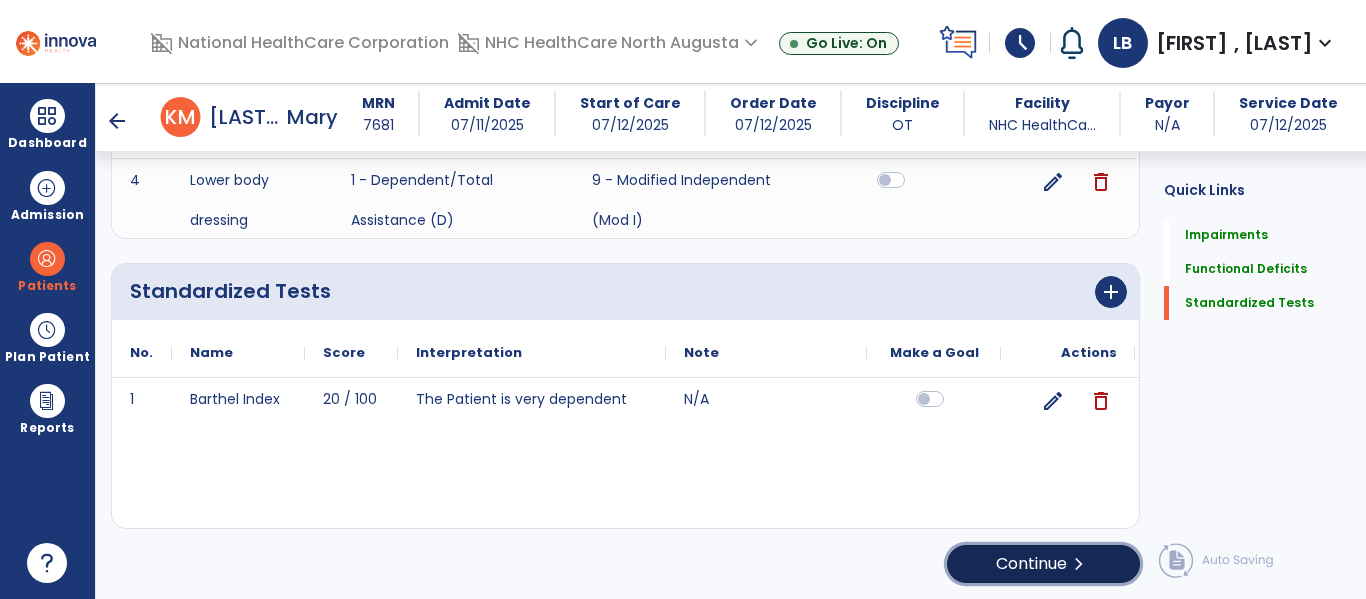 click on "Continue  chevron_right" 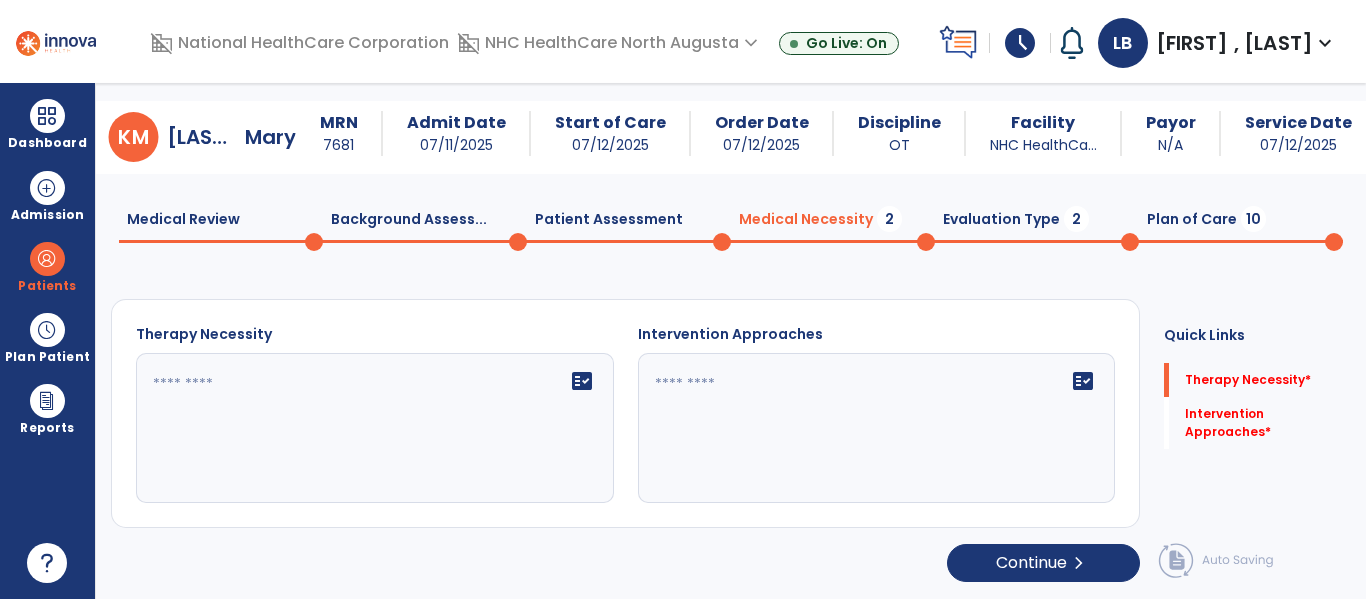 scroll, scrollTop: 29, scrollLeft: 0, axis: vertical 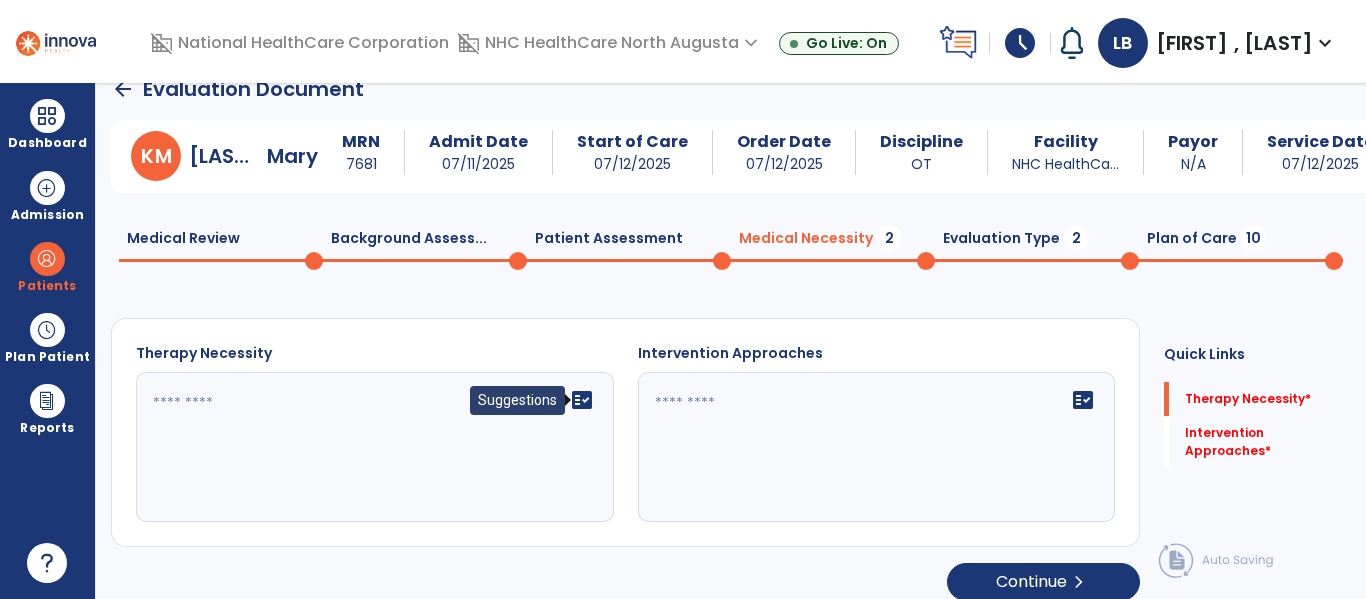 click on "fact_check" 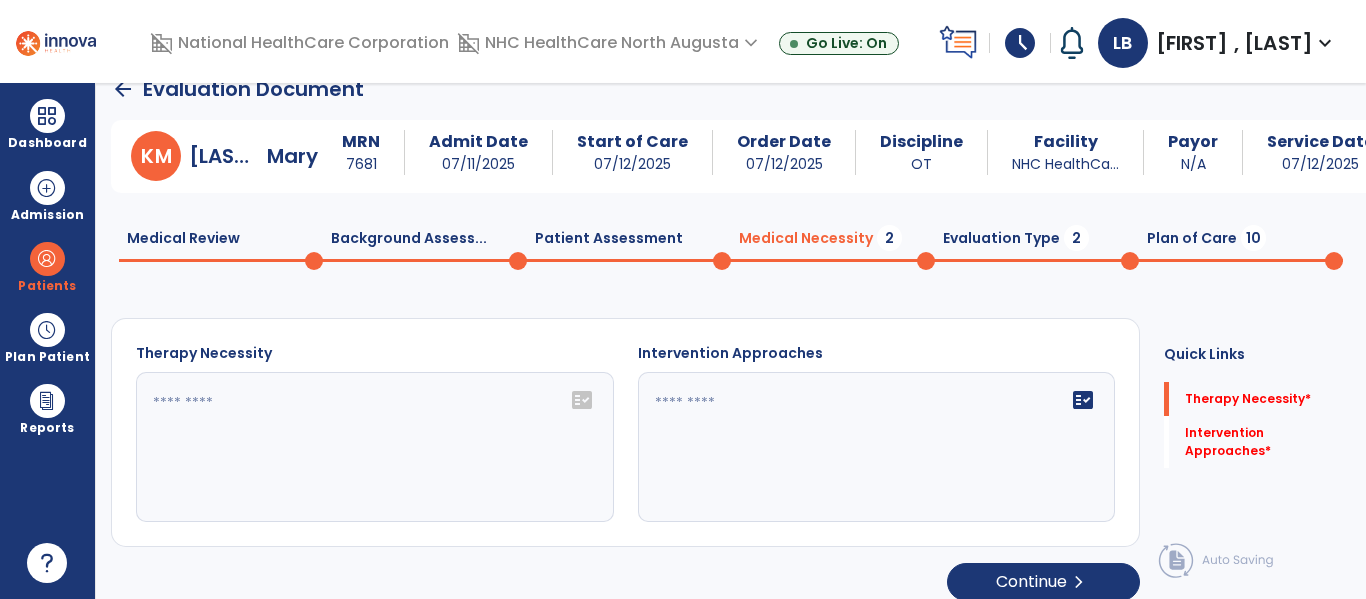 click 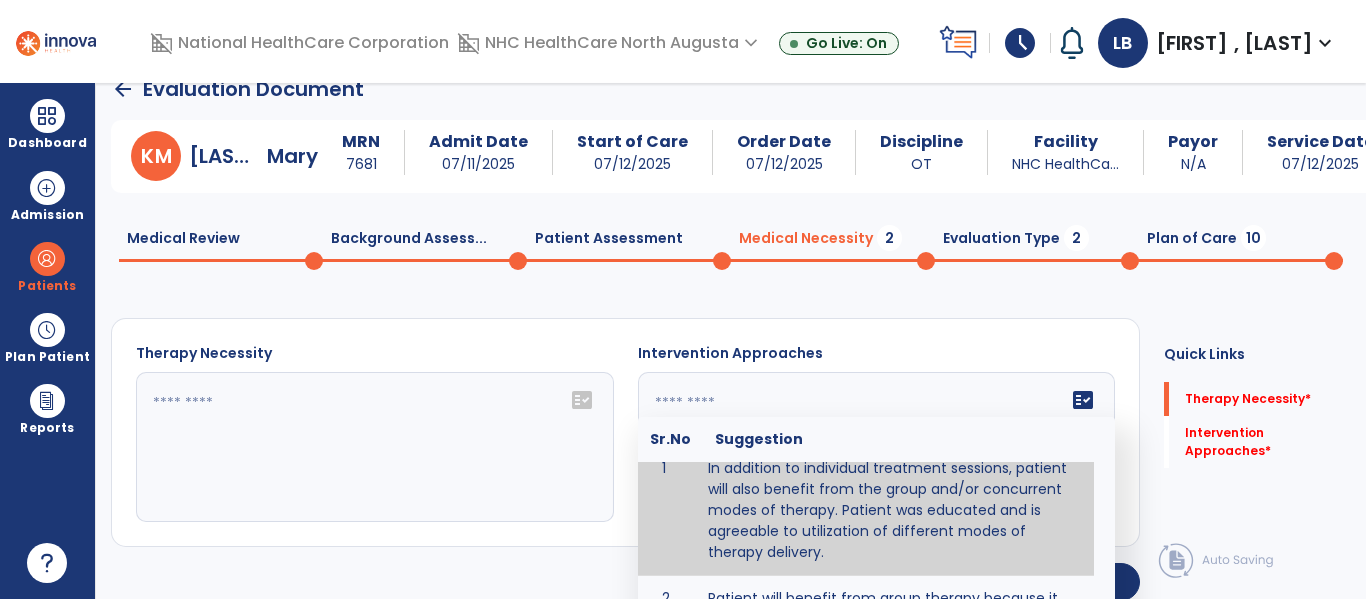 scroll, scrollTop: 0, scrollLeft: 0, axis: both 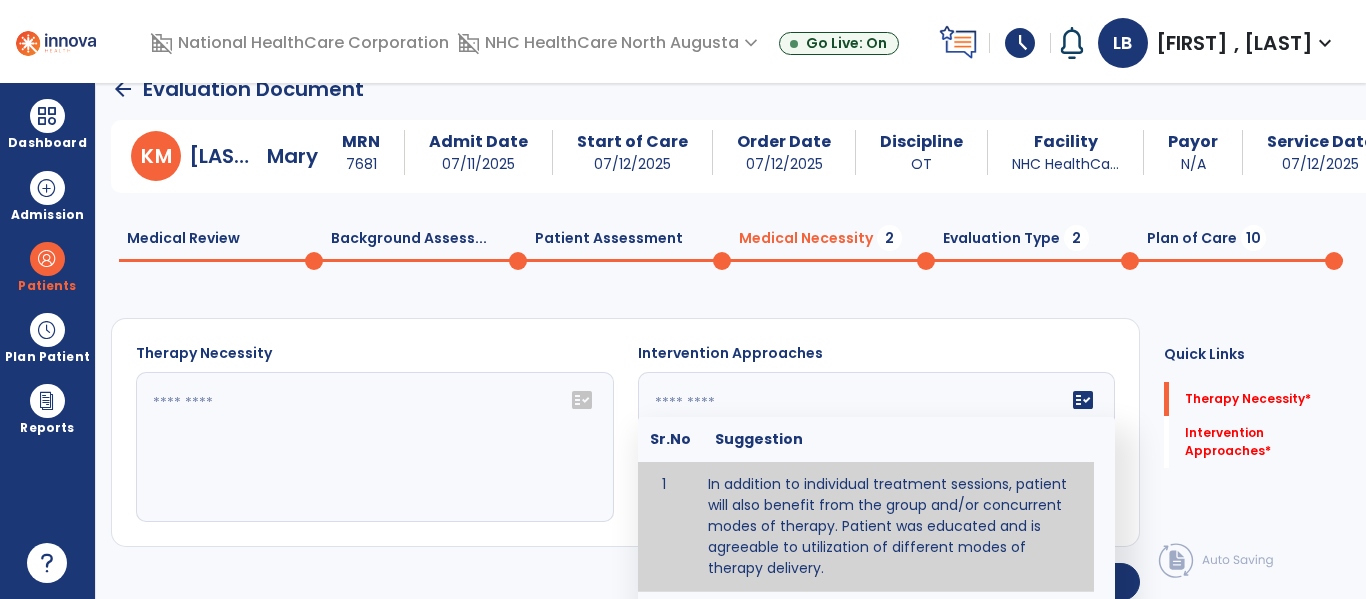 type on "**********" 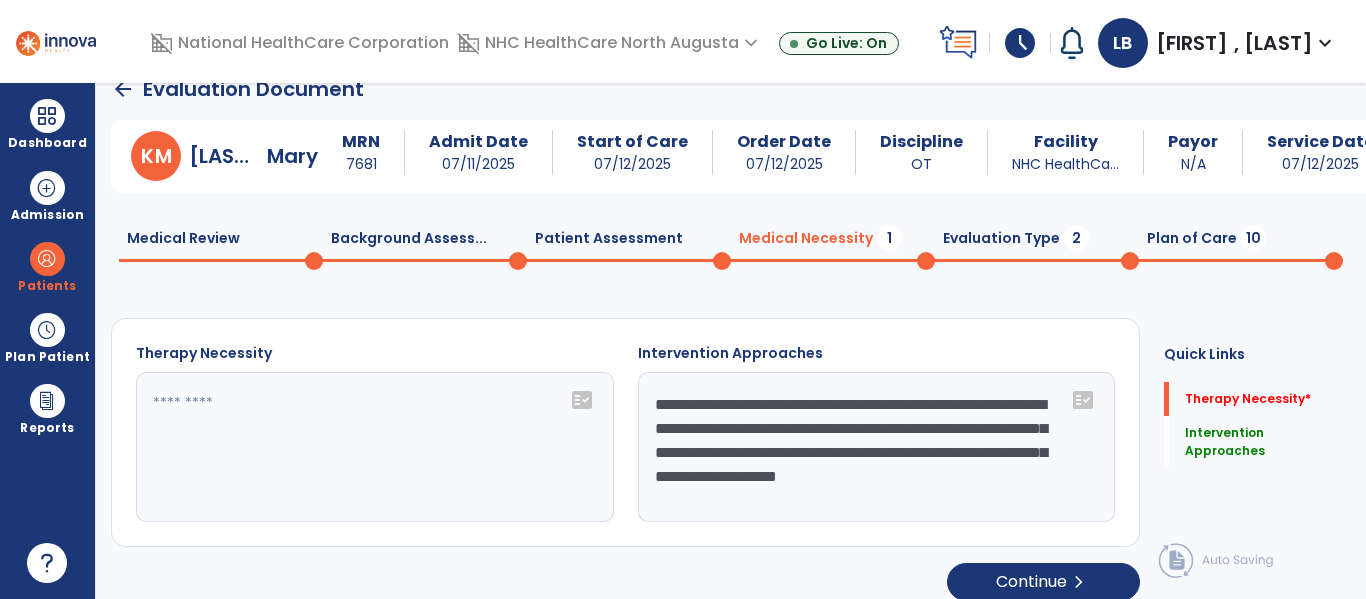 click 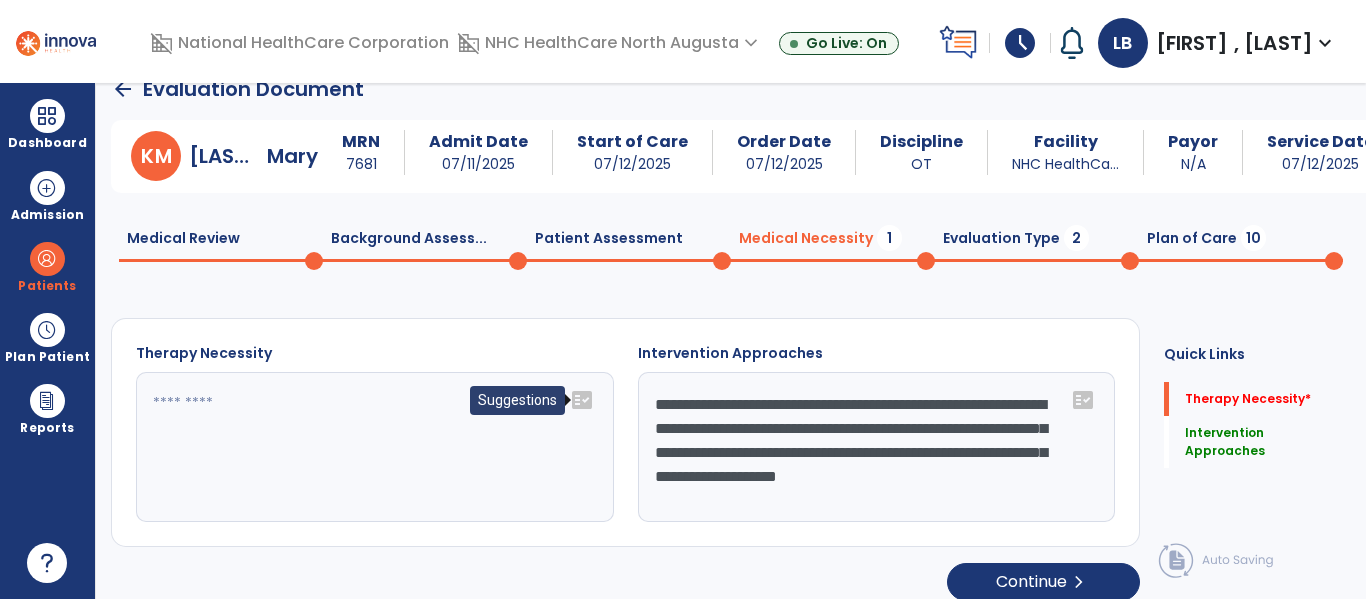 click on "fact_check" 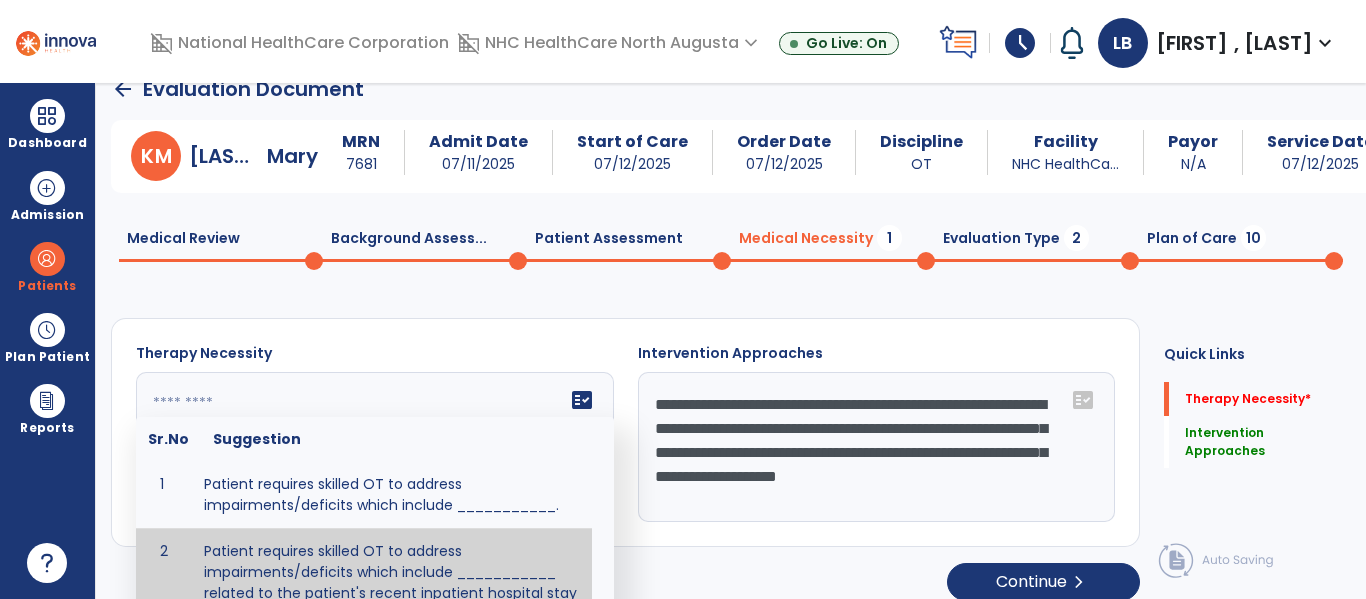scroll, scrollTop: 66, scrollLeft: 0, axis: vertical 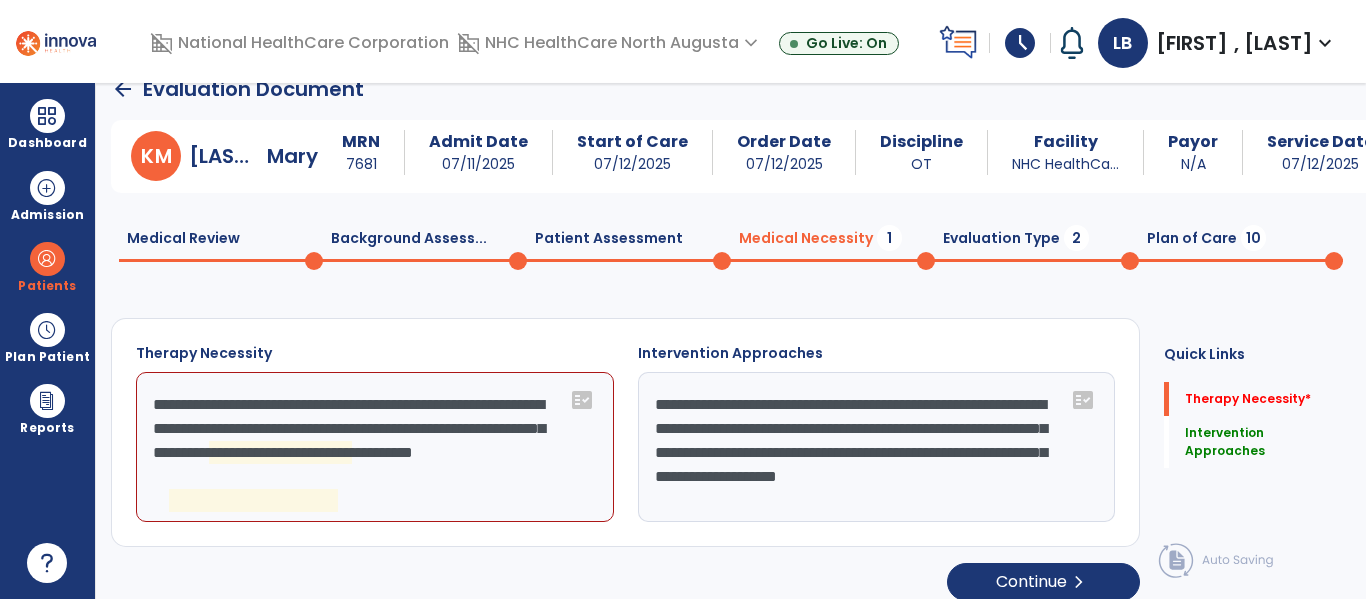 click on "**********" 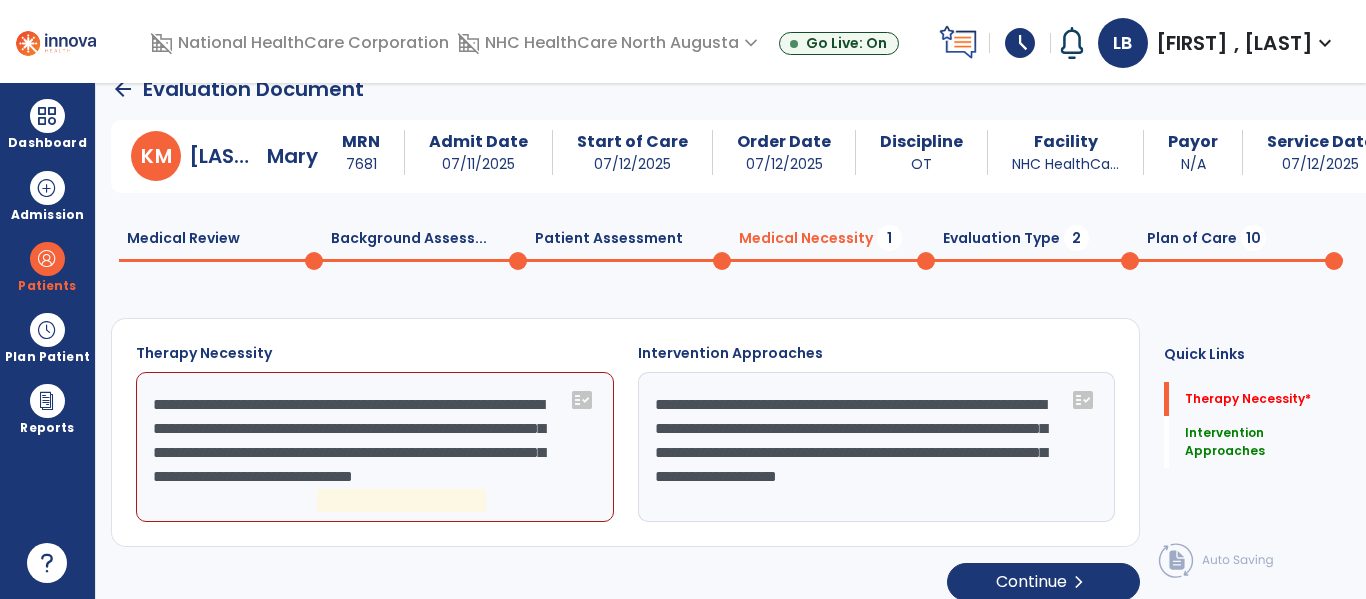 click on "**********" 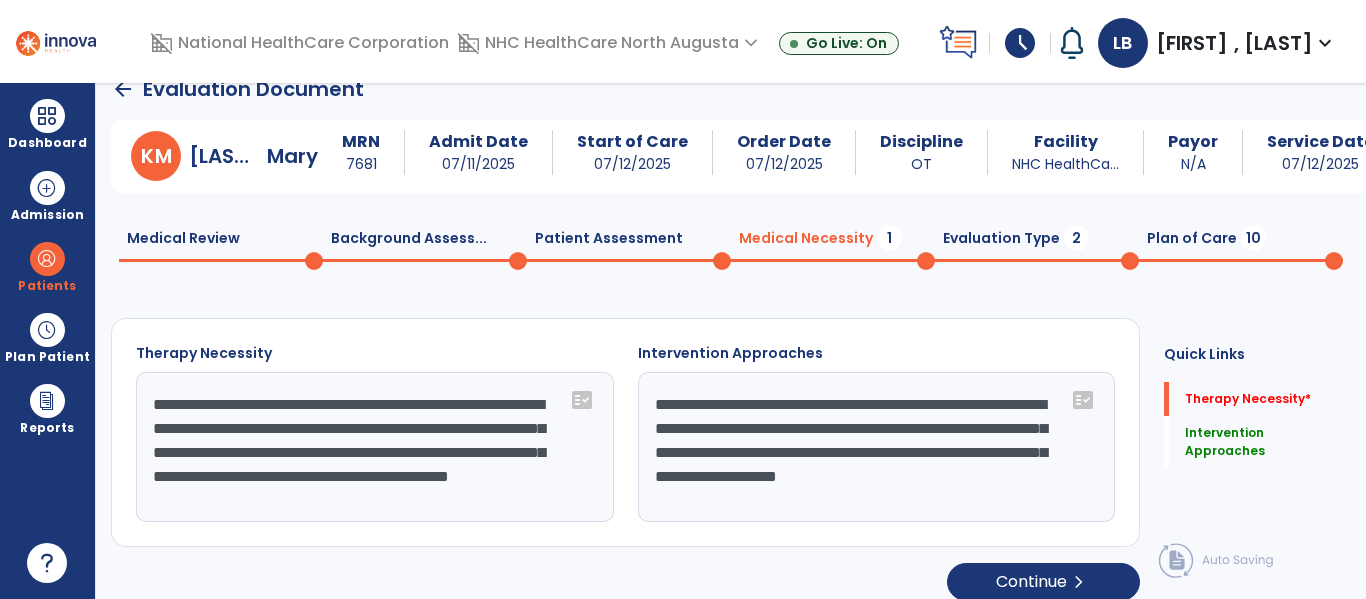 scroll, scrollTop: 16, scrollLeft: 0, axis: vertical 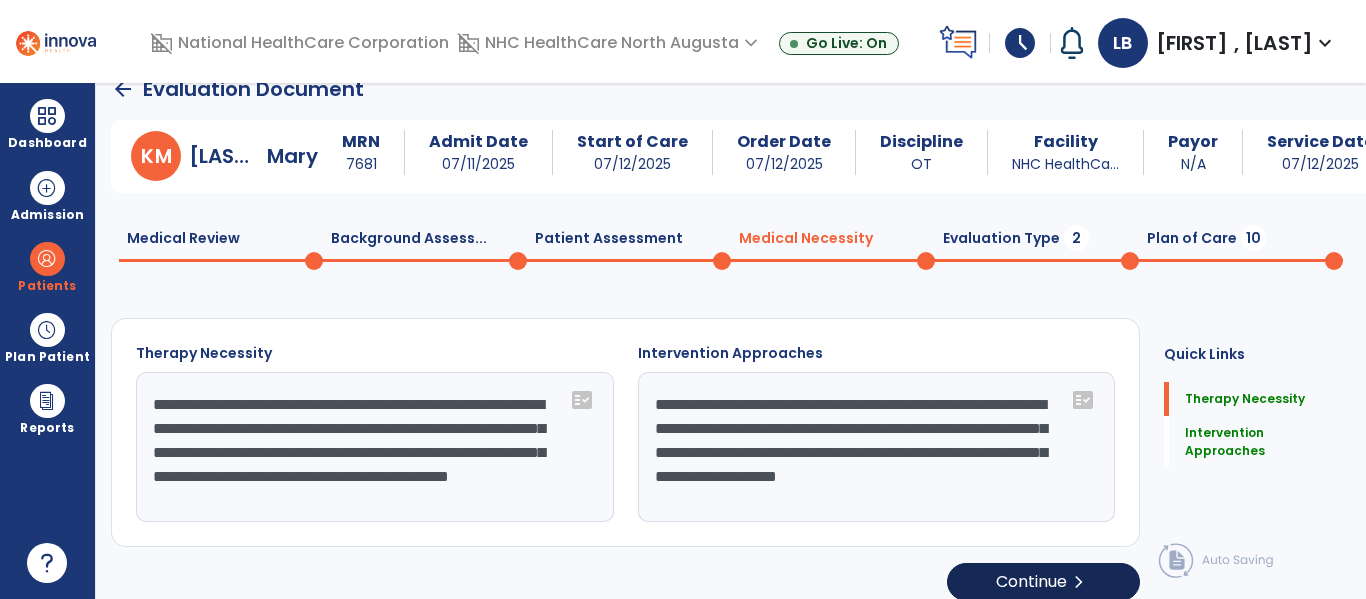 type on "**********" 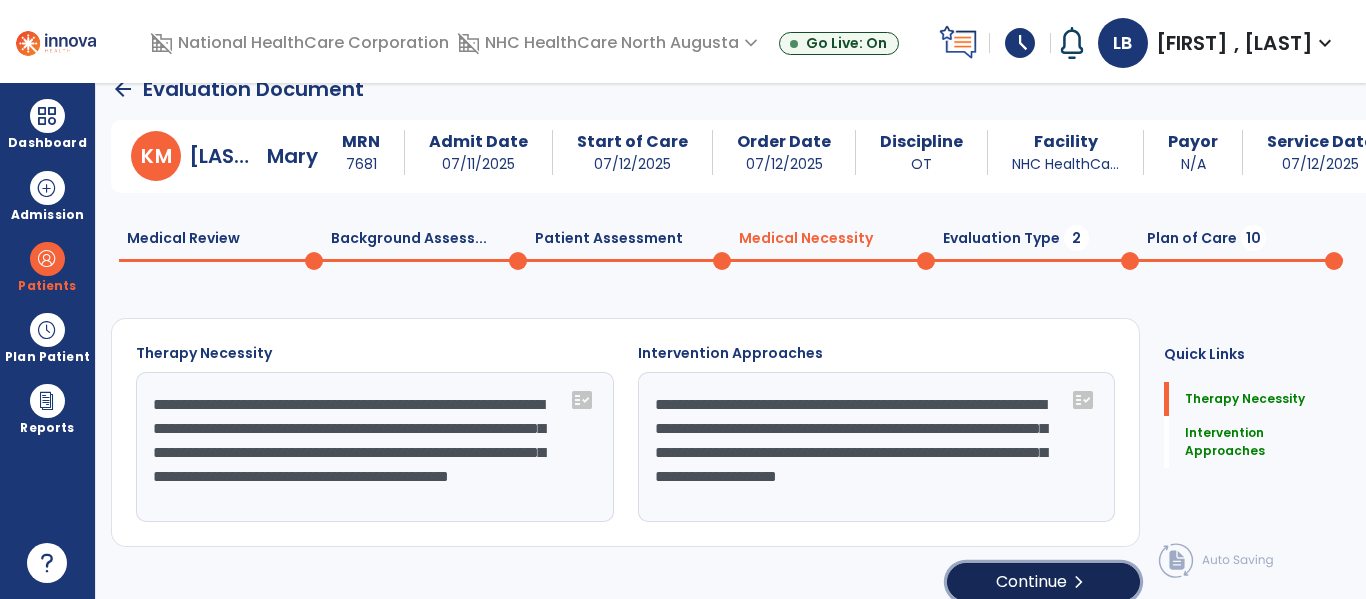 click on "Continue  chevron_right" 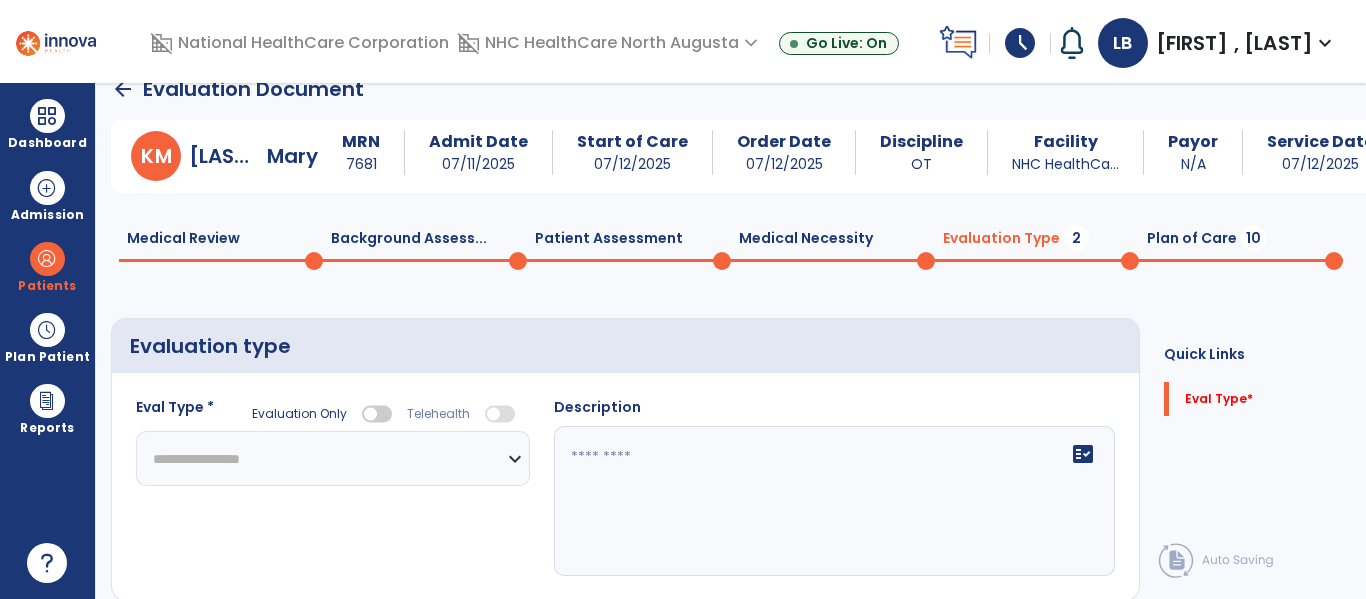 click on "**********" 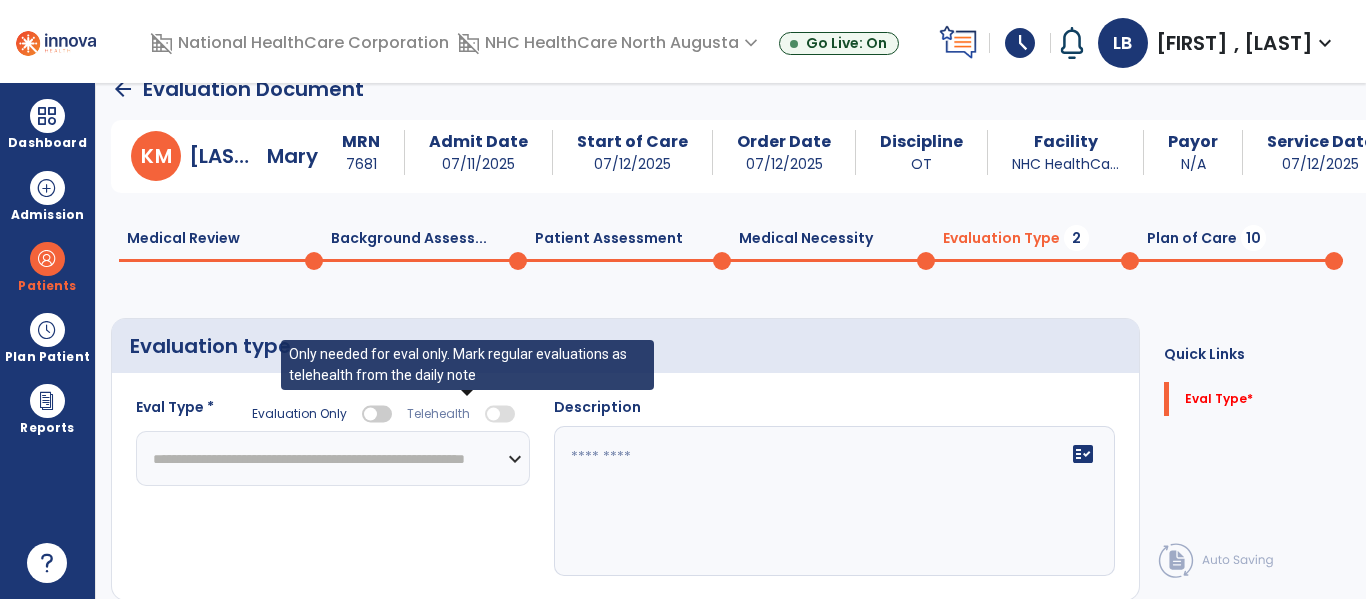 click on "**********" 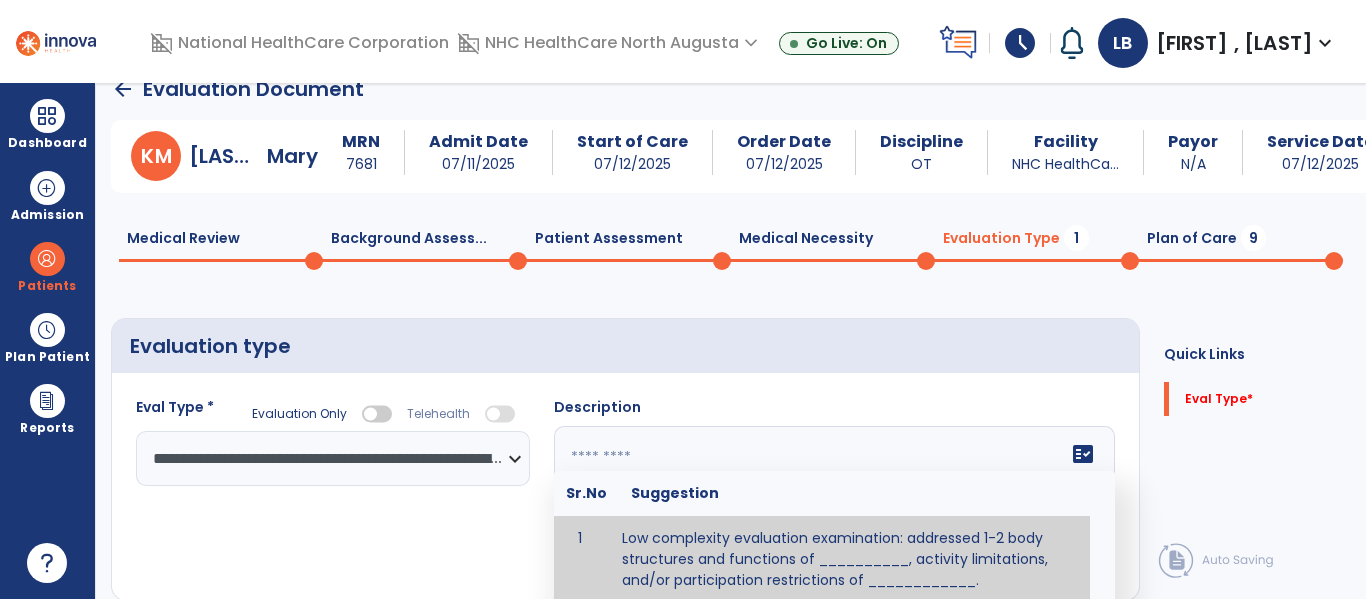 click on "fact_check  Sr.No Suggestion 1 Low complexity evaluation examination: addressed 1-2 body structures and functions of __________, activity limitations, and/or participation restrictions of ____________. 2 Moderate Complexity evaluation examination: addressed 3 or more body structures and functions of ________, activity limitations, and/or participation restrictions of _______. 3 High Complexity evaluation examination: addressed 4 or more body structures and functions of _______, activity limitations, and/or participation restrictions of _________" 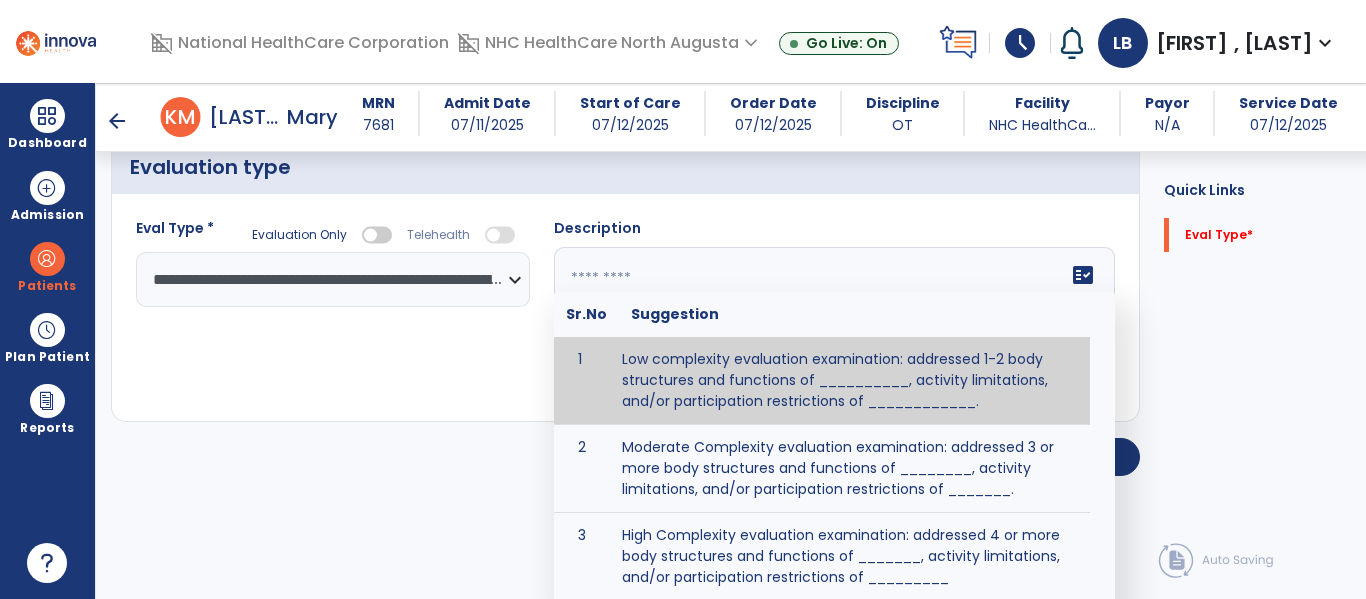 scroll, scrollTop: 193, scrollLeft: 0, axis: vertical 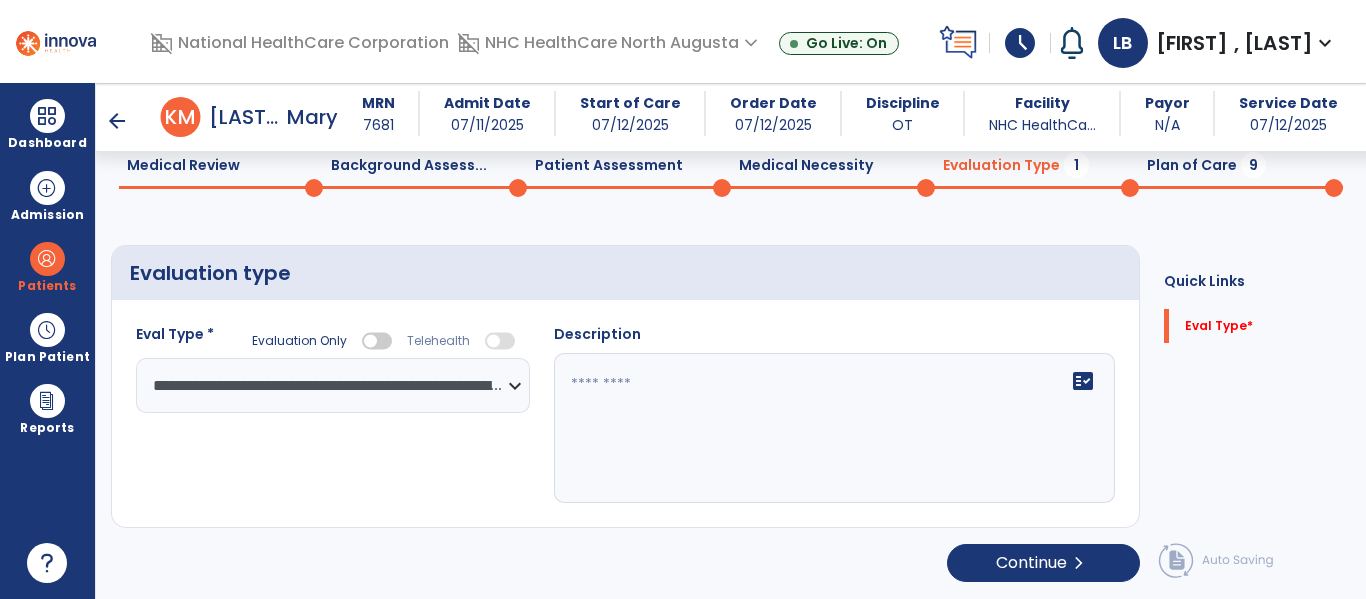 click on "**********" 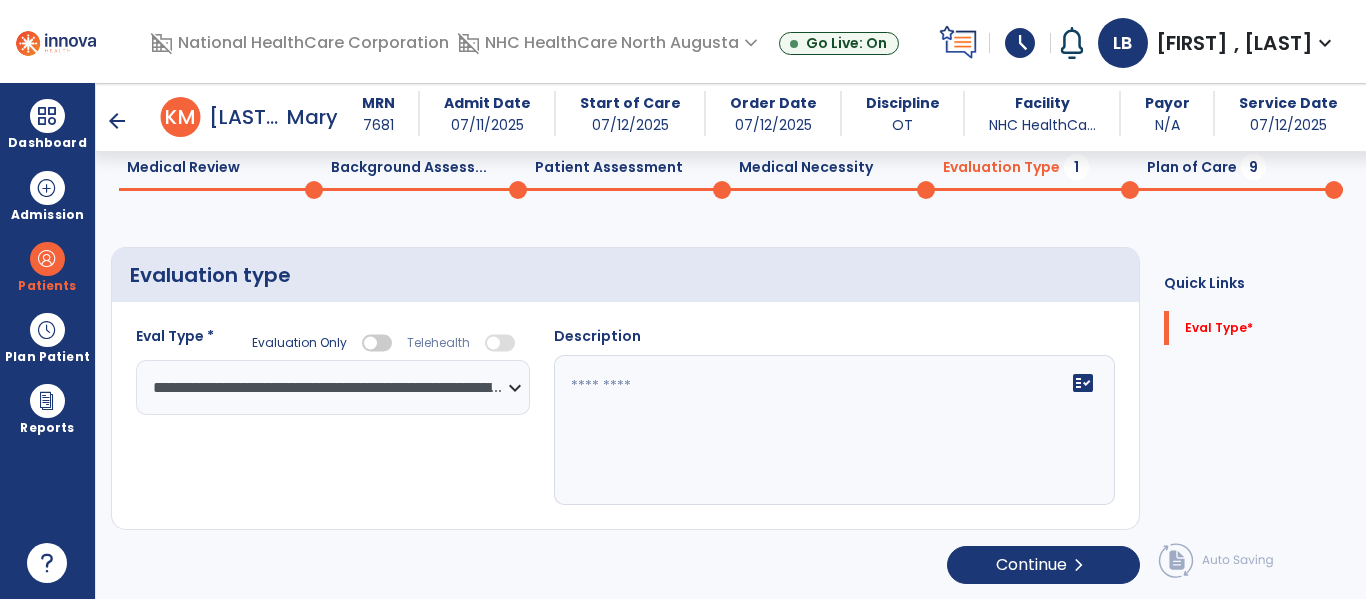scroll, scrollTop: 83, scrollLeft: 0, axis: vertical 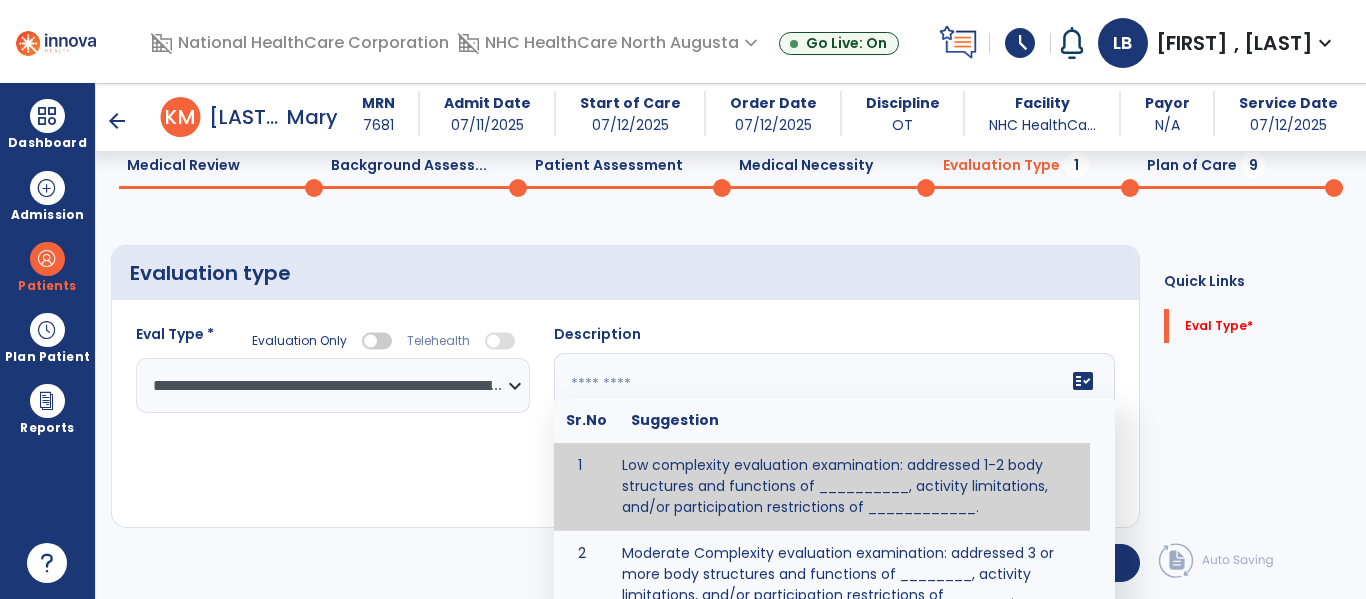 click 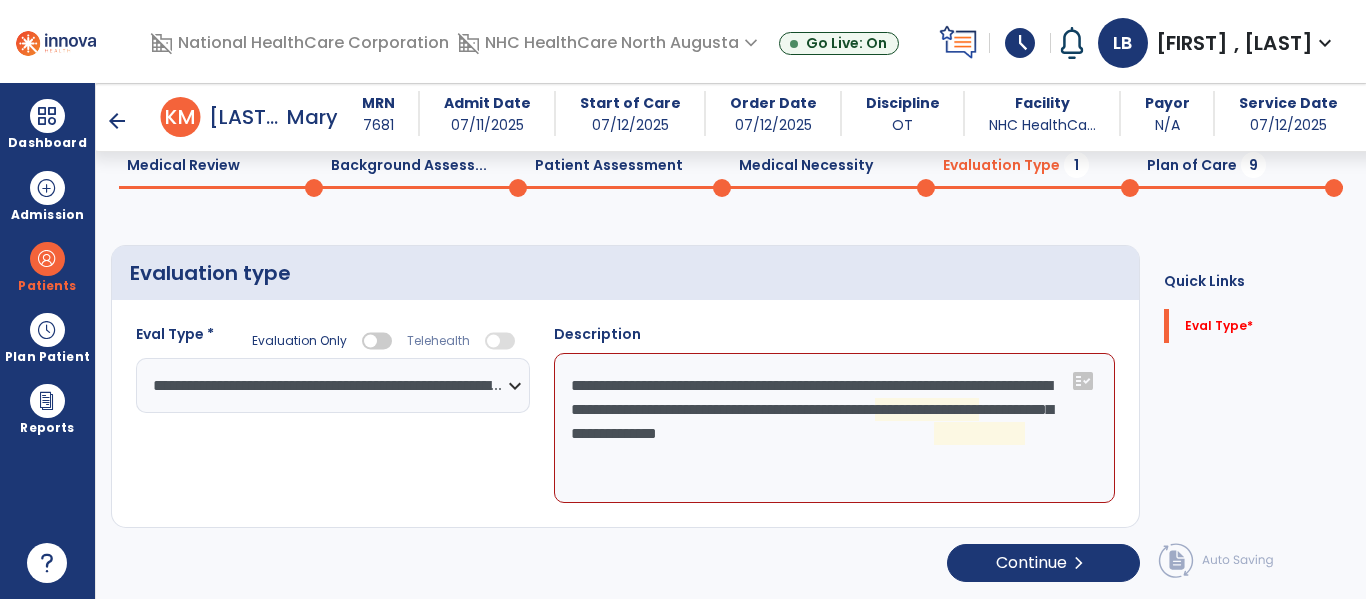 click on "**********" 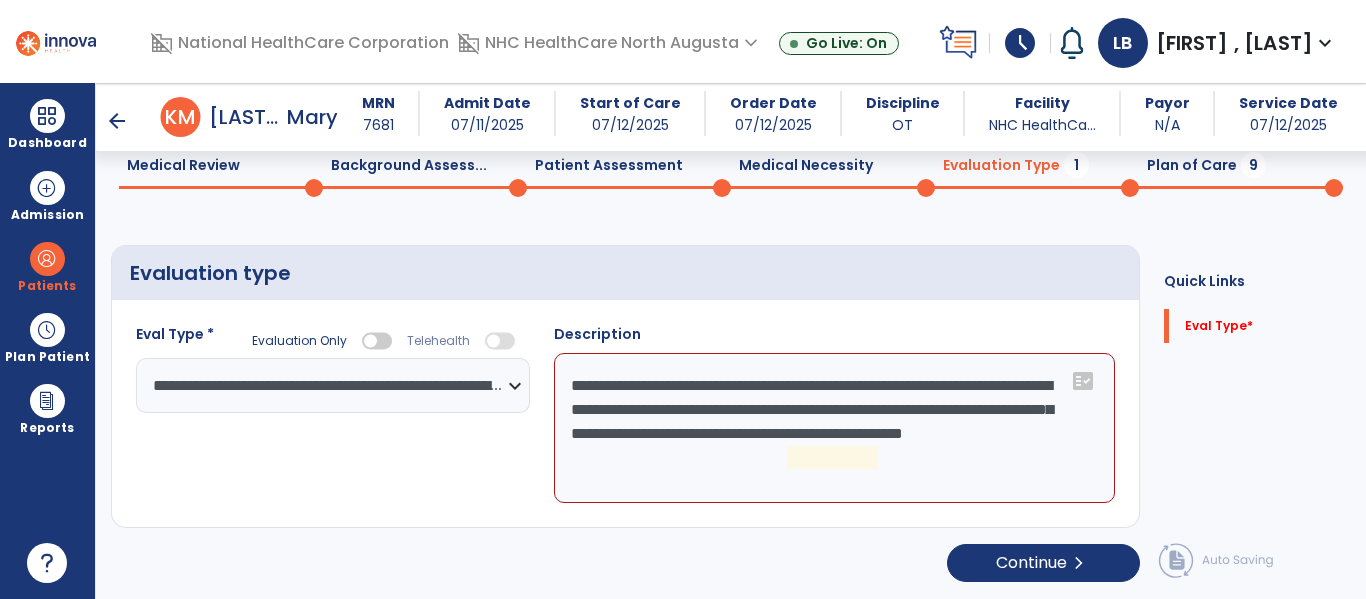 click on "**********" 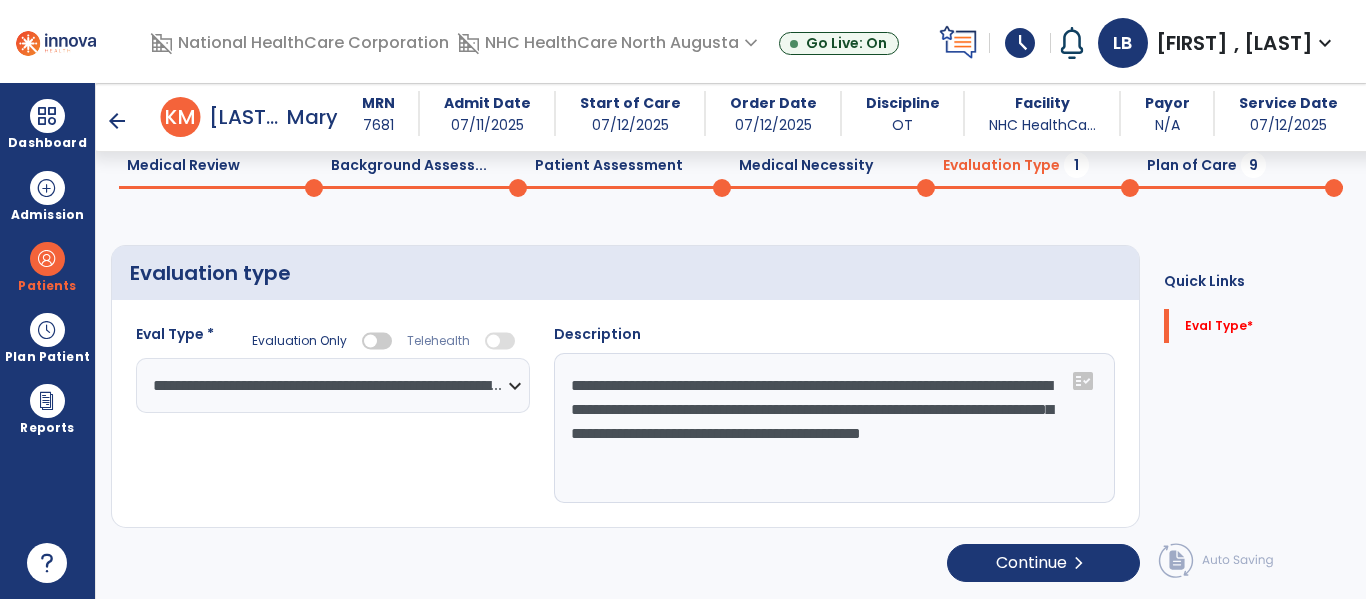 click on "**********" 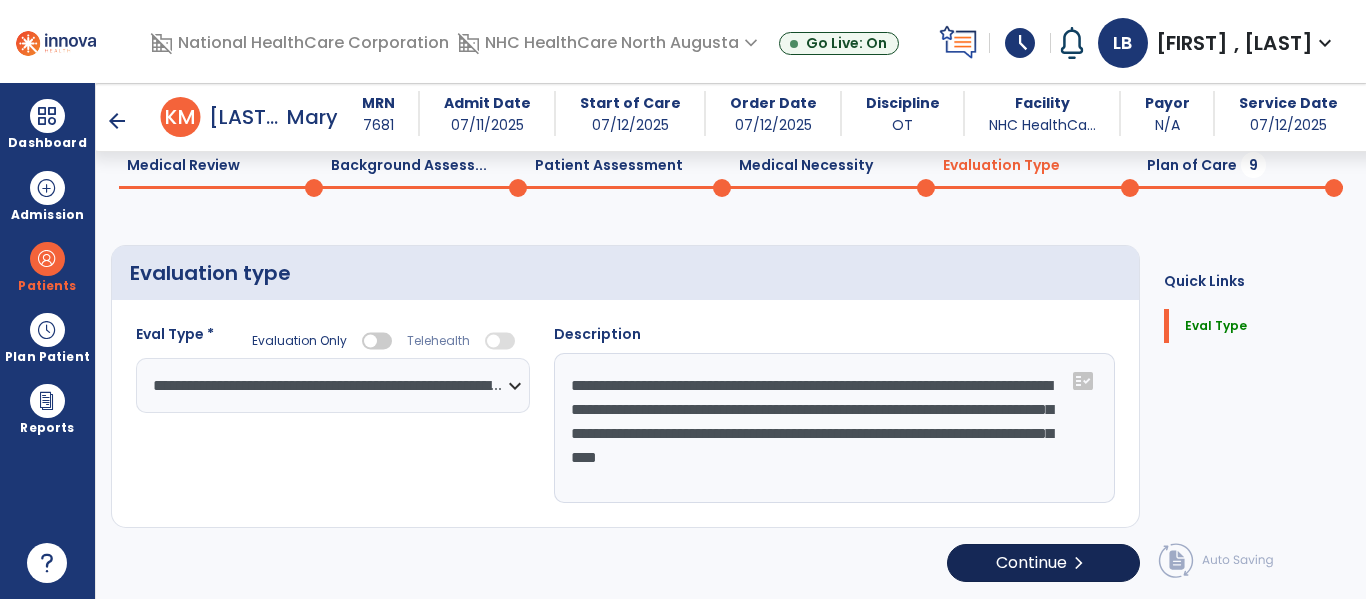 type on "**********" 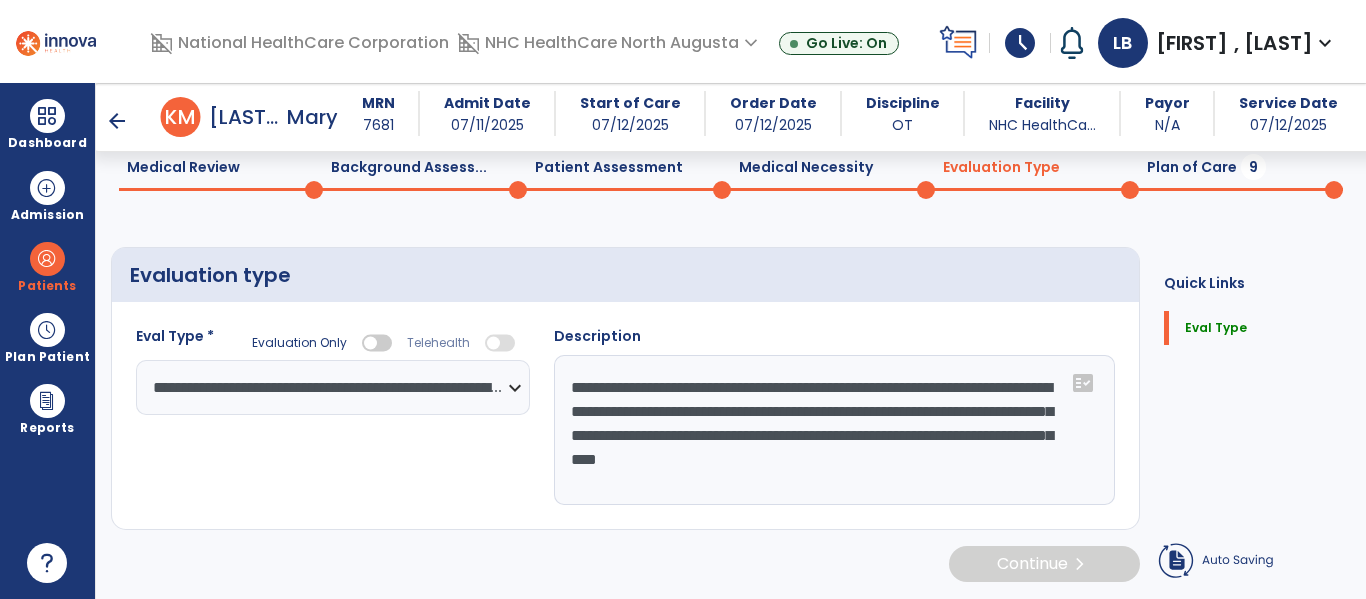 click on "Continue  chevron_right" 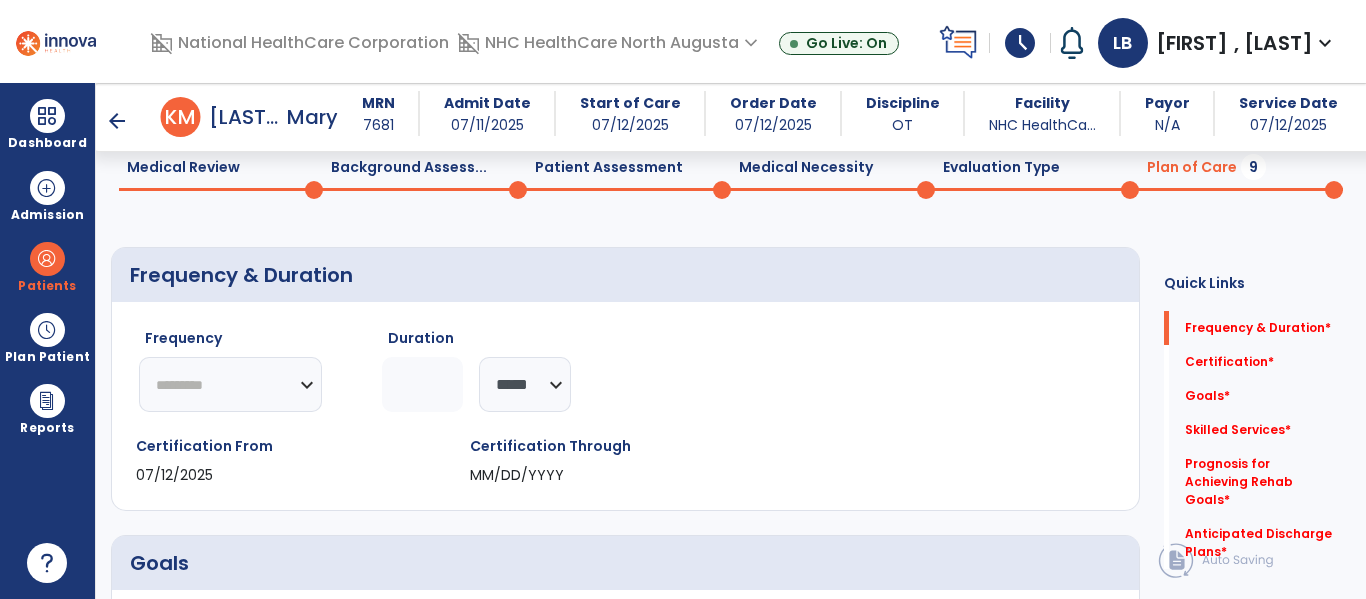 scroll, scrollTop: 83, scrollLeft: 0, axis: vertical 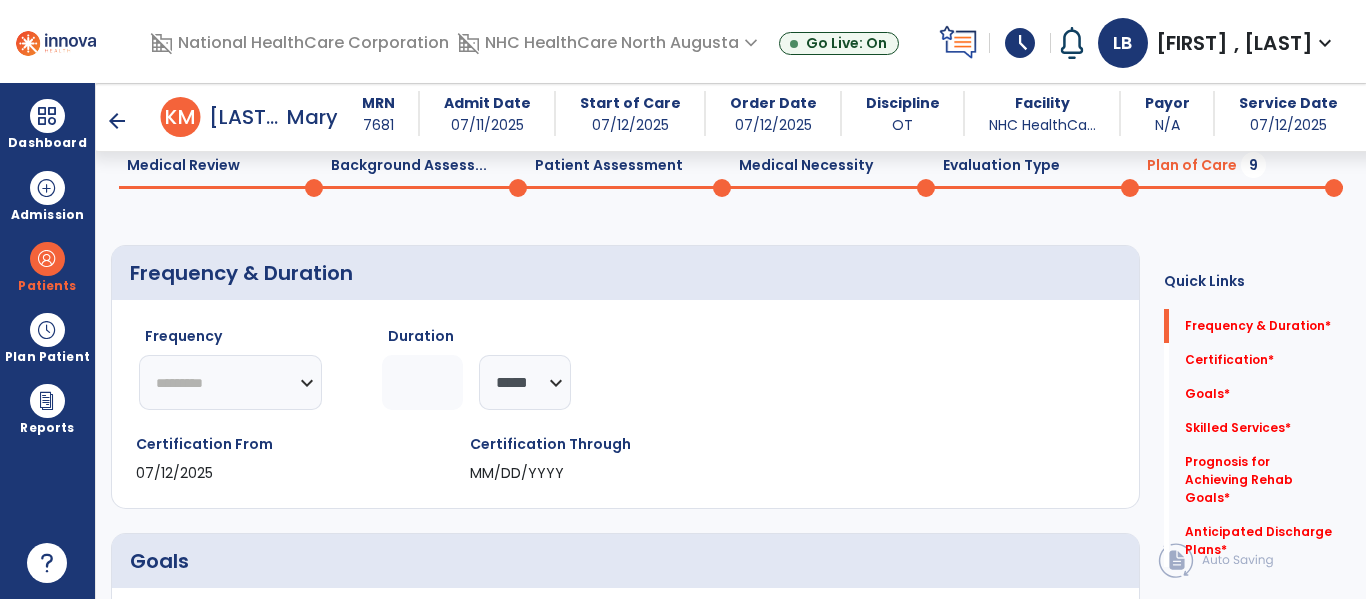 click on "********* ** ** ** ** ** ** **" 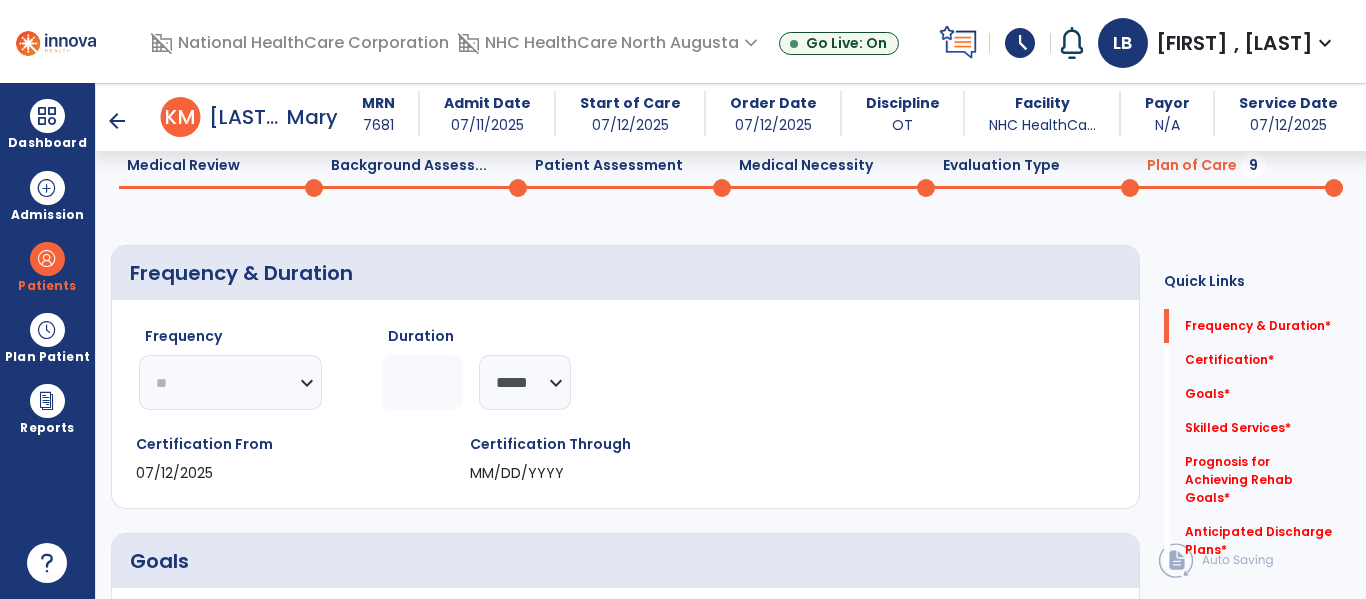 click on "********* ** ** ** ** ** ** **" 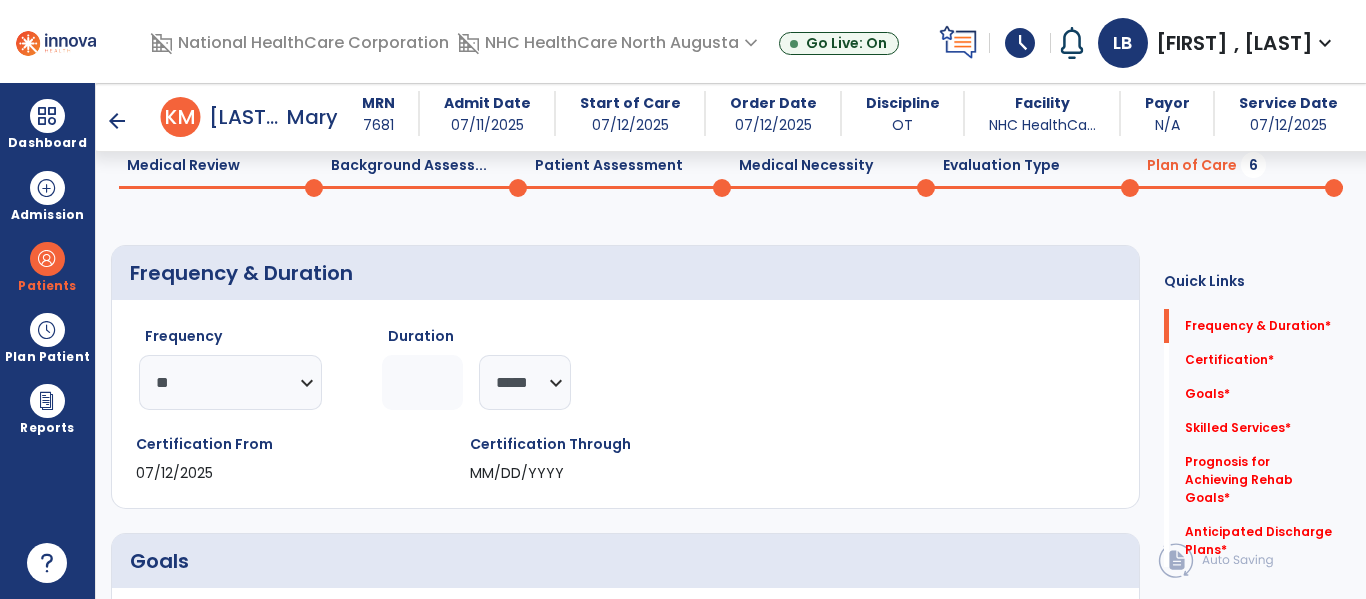 click 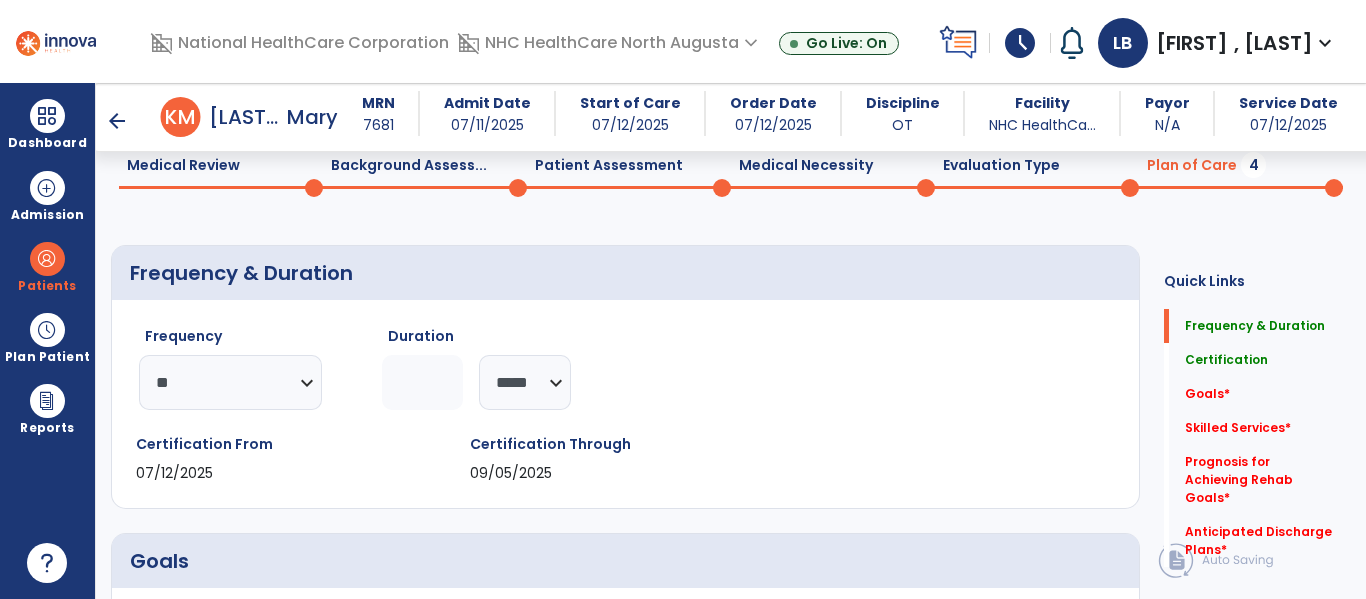 type on "*" 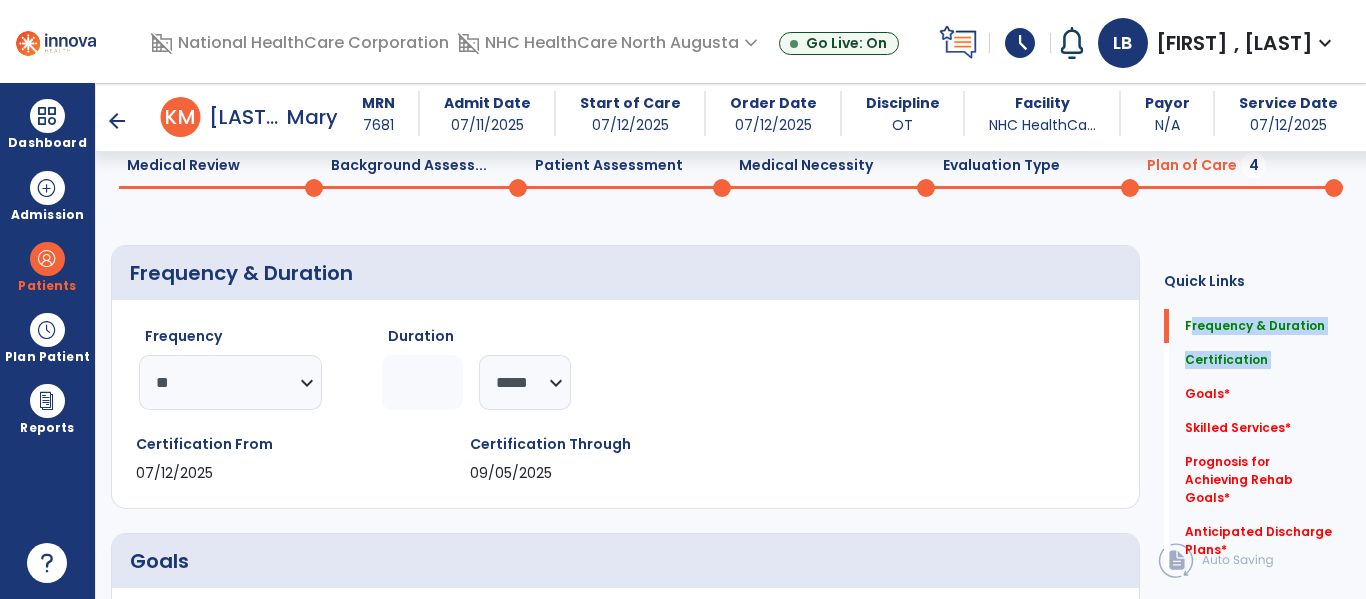 drag, startPoint x: 1161, startPoint y: 321, endPoint x: 1175, endPoint y: 388, distance: 68.44706 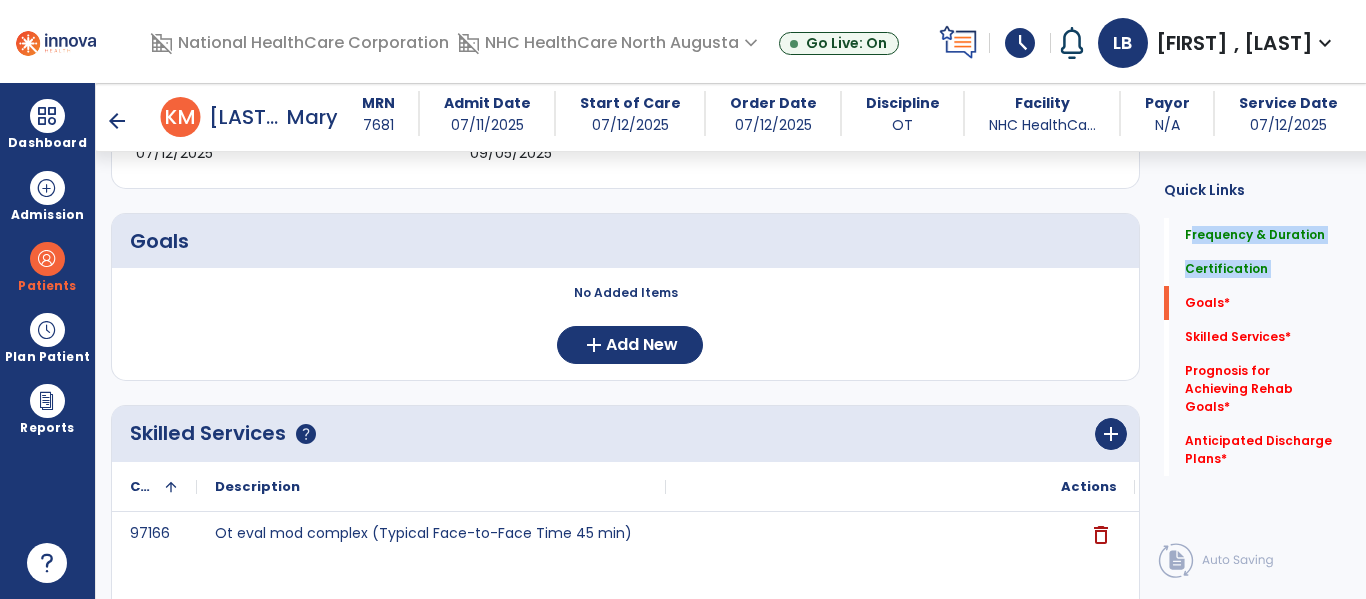 scroll, scrollTop: 406, scrollLeft: 0, axis: vertical 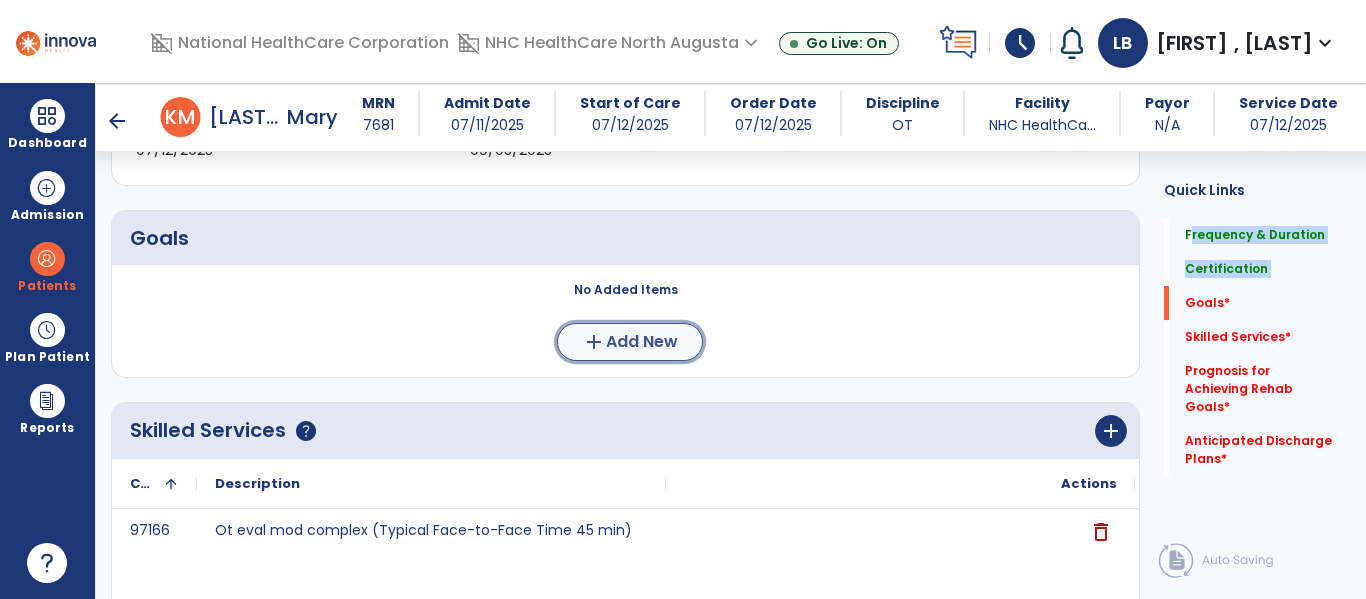 click on "Add New" at bounding box center [642, 342] 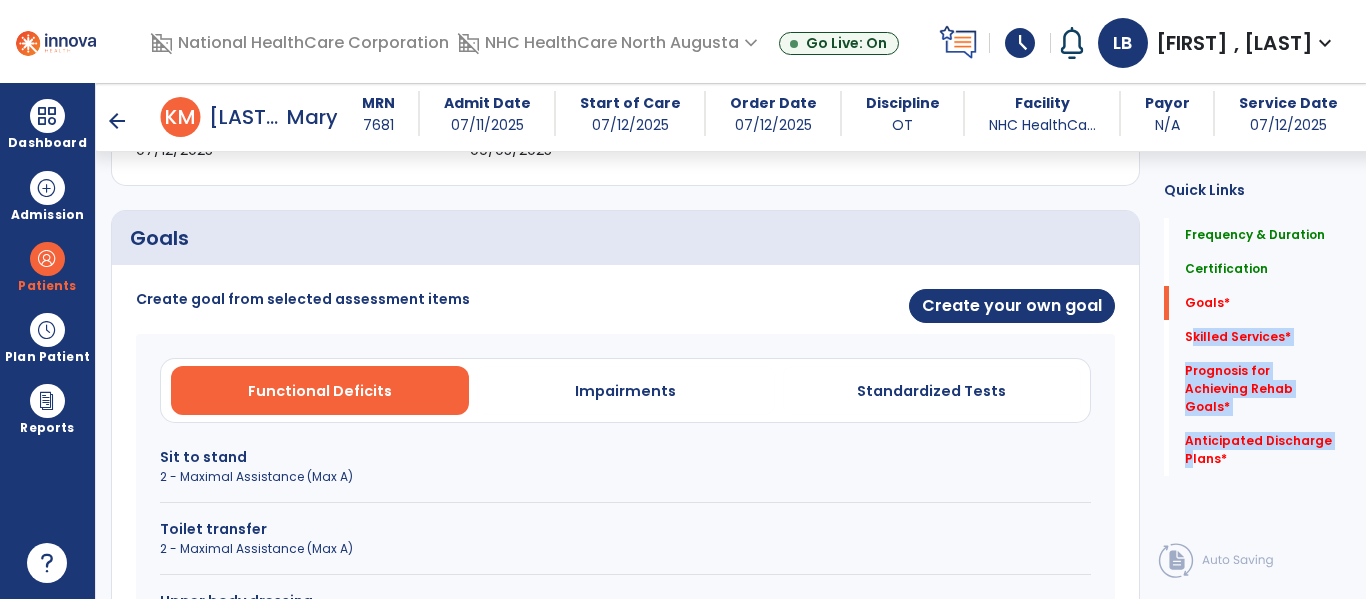 drag, startPoint x: 1159, startPoint y: 300, endPoint x: 1163, endPoint y: 347, distance: 47.169907 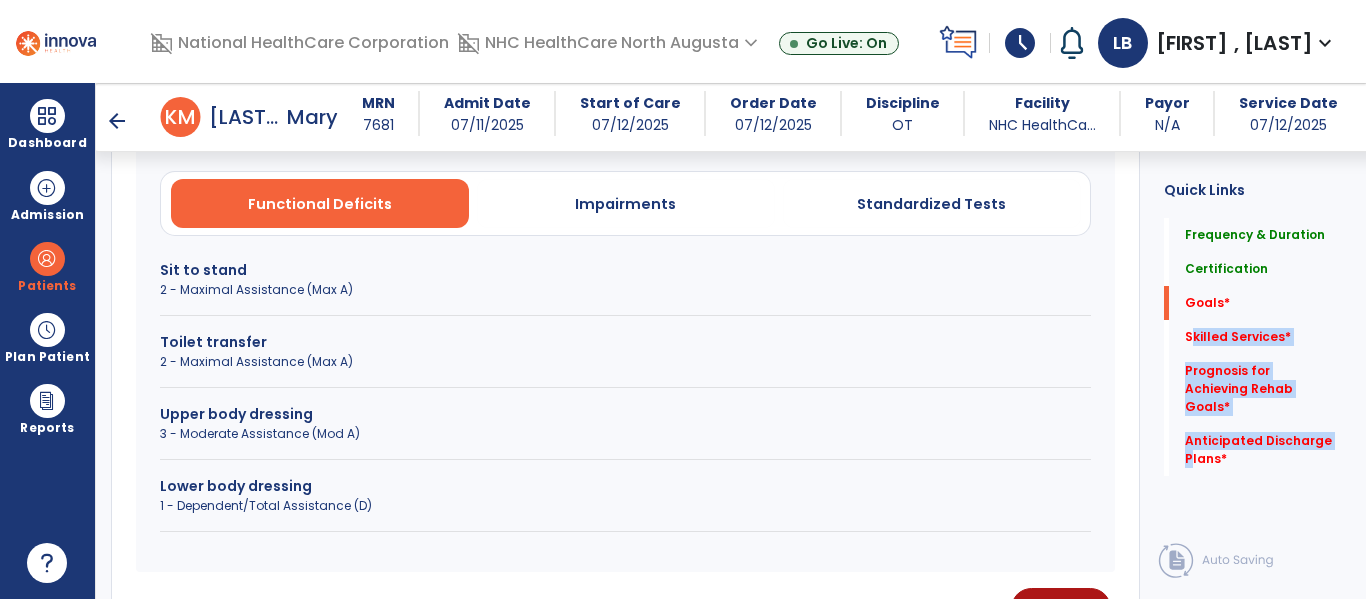 scroll, scrollTop: 597, scrollLeft: 0, axis: vertical 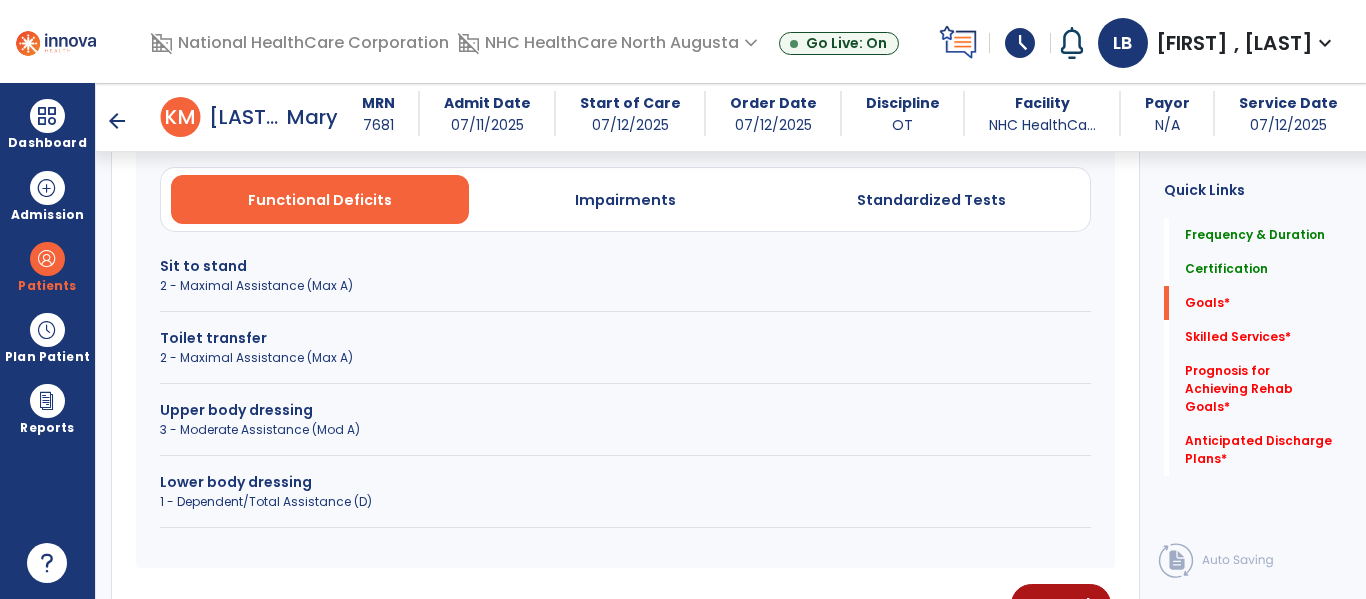 click on "Sit to stand" at bounding box center (625, 266) 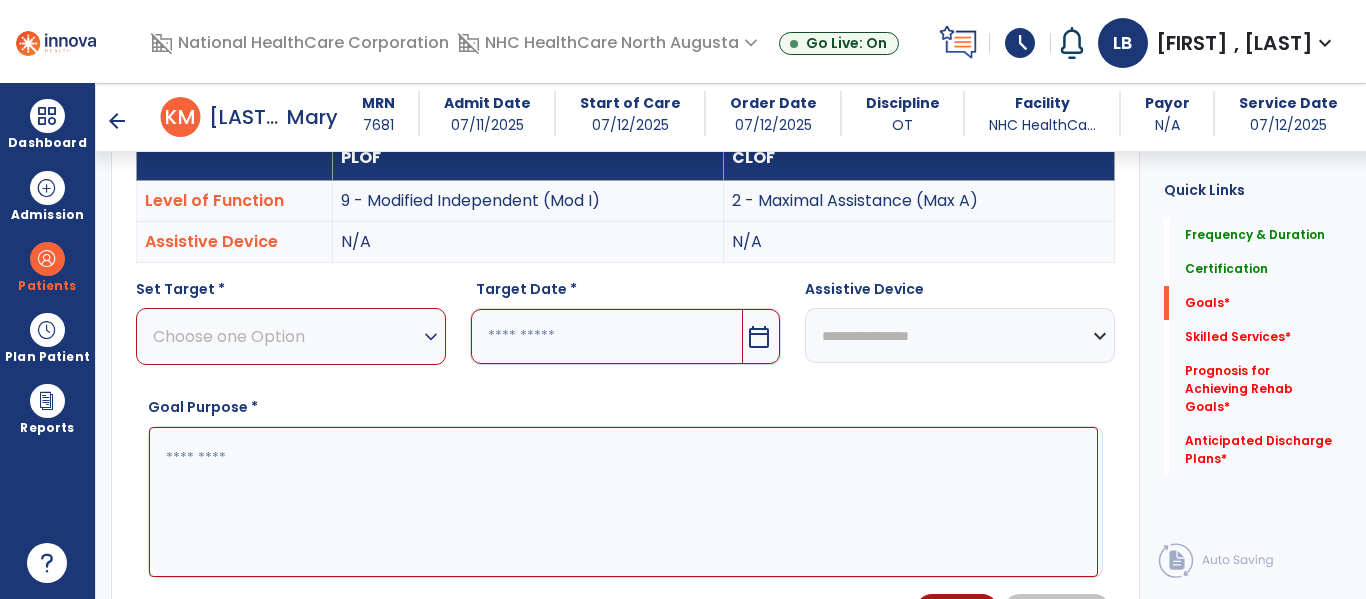 click on "expand_more" at bounding box center [431, 337] 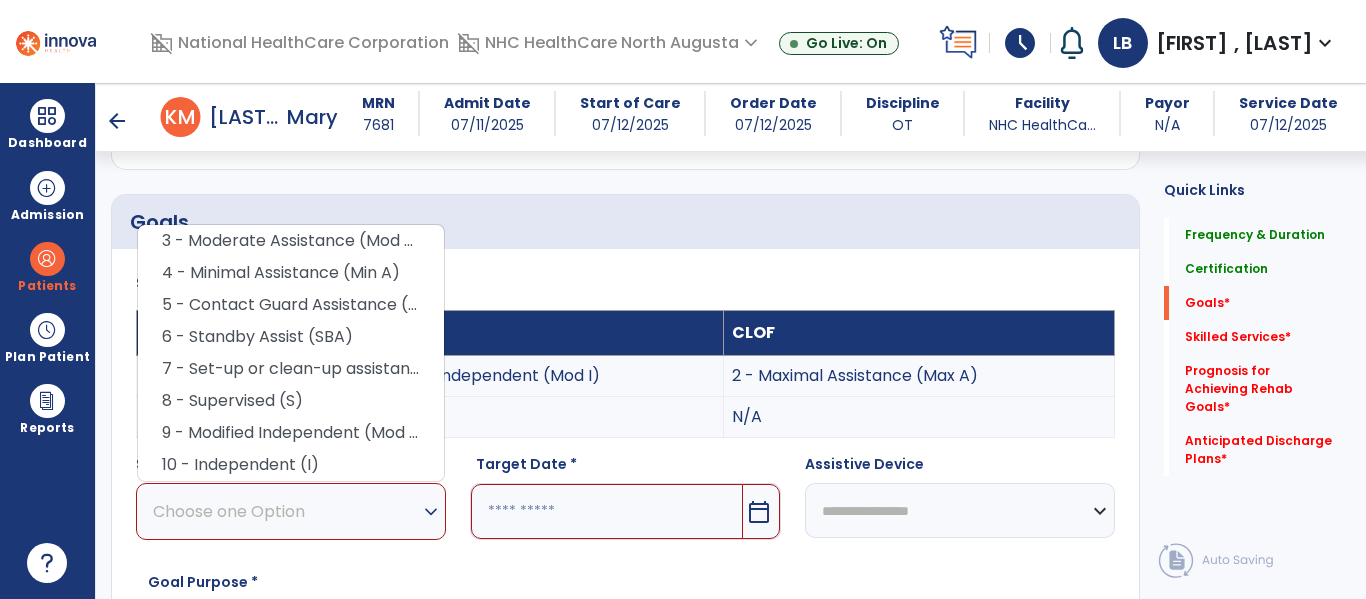 scroll, scrollTop: 417, scrollLeft: 0, axis: vertical 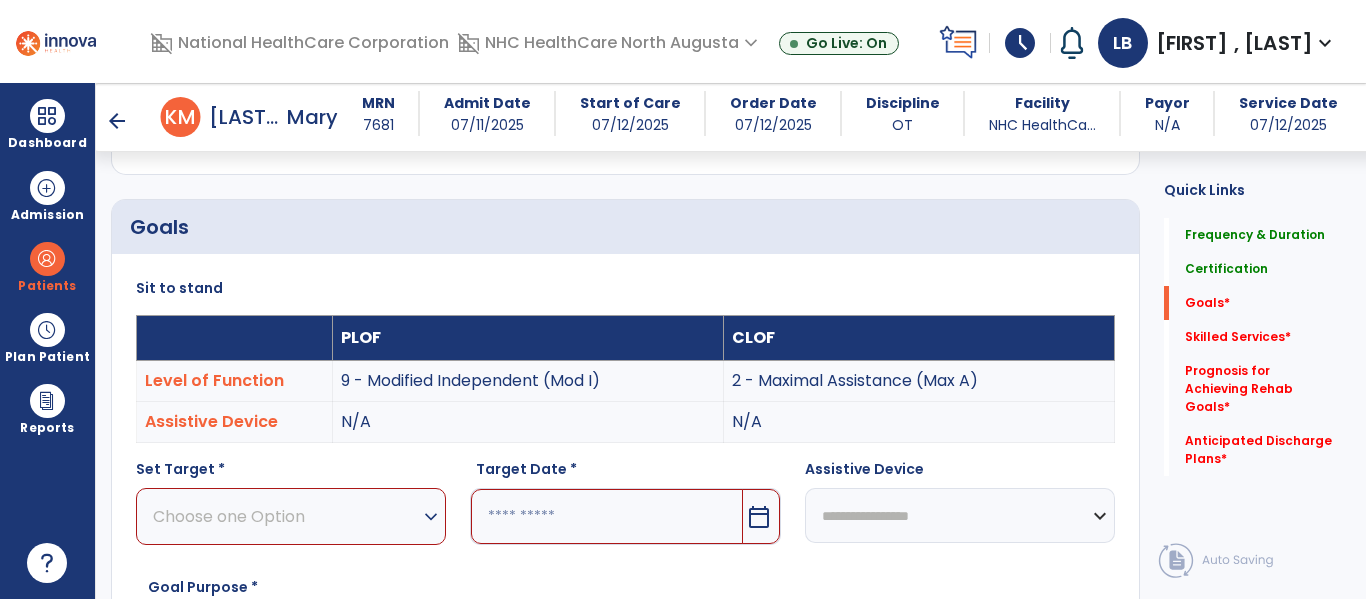 click on "Choose one Option" at bounding box center [286, 516] 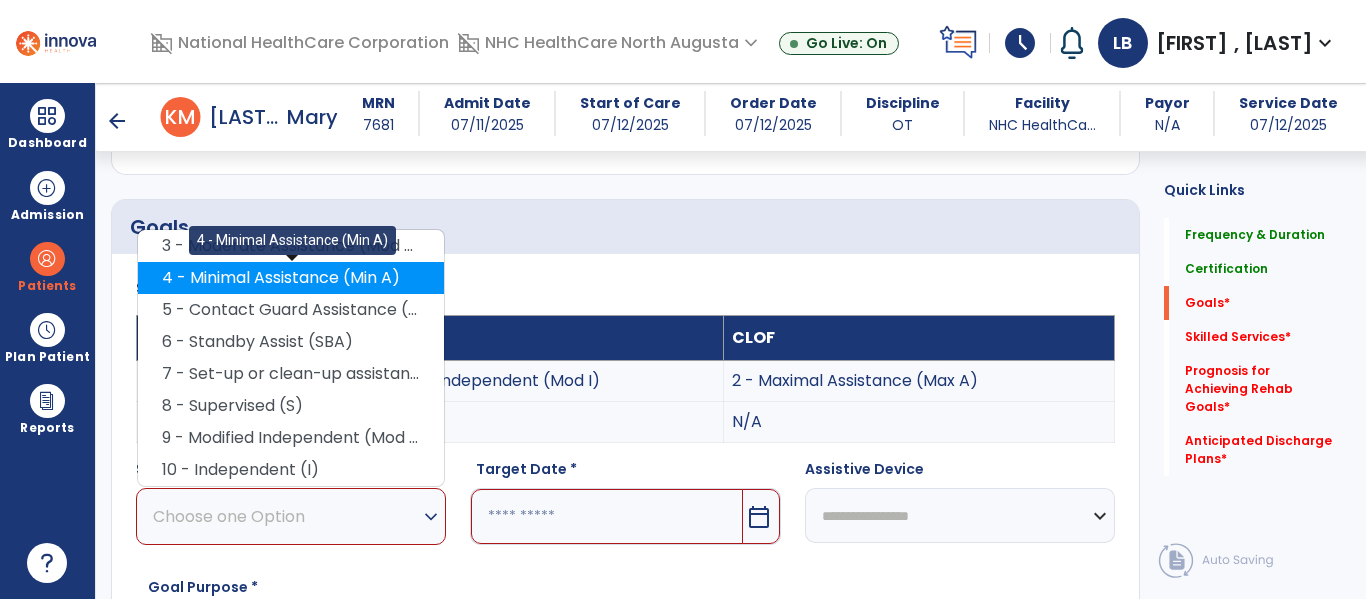 click on "4 - Minimal Assistance (Min A)" at bounding box center [291, 278] 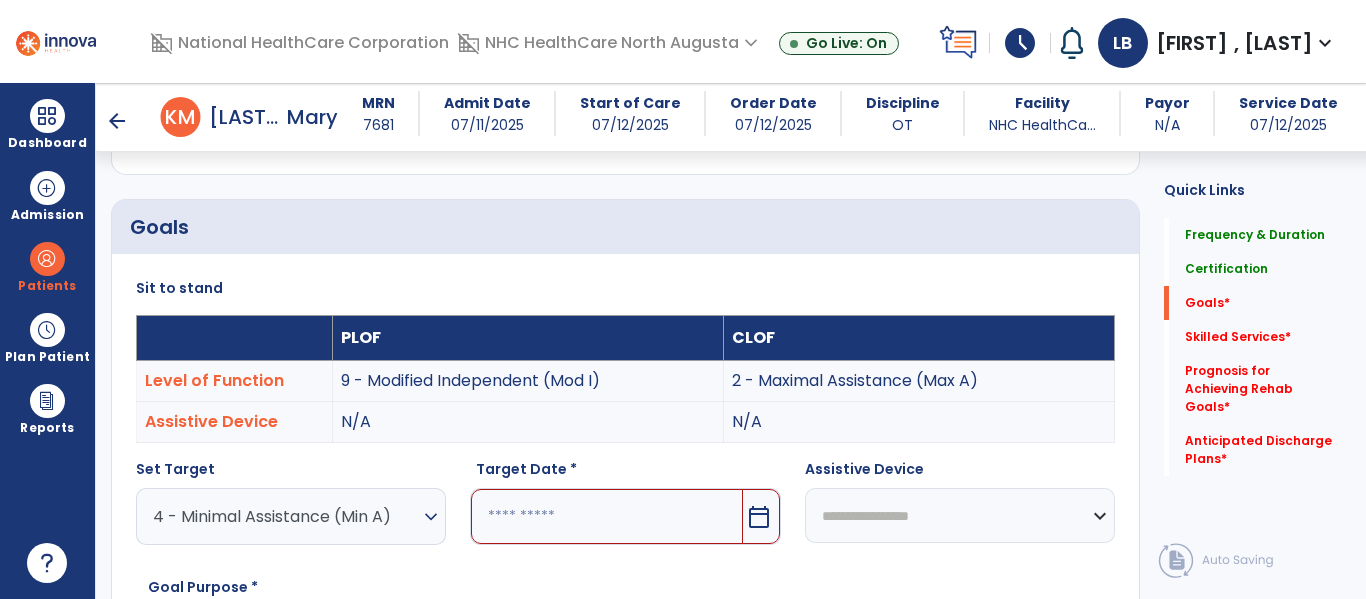click on "calendar_today" at bounding box center [759, 517] 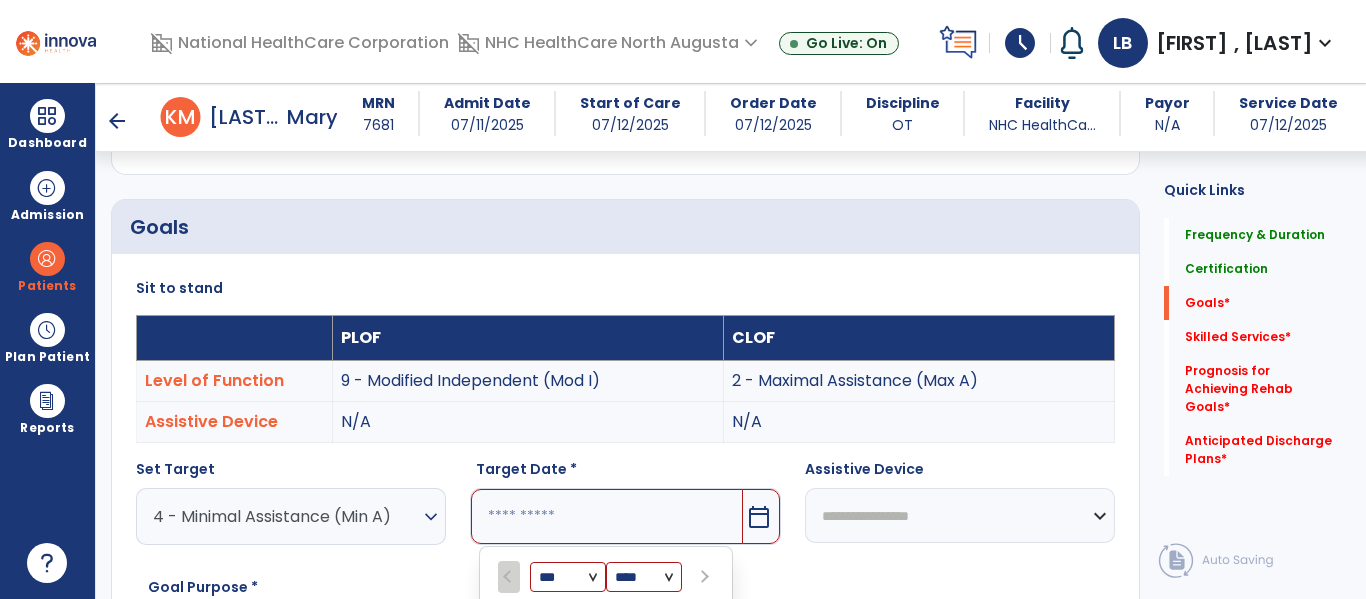 scroll, scrollTop: 761, scrollLeft: 0, axis: vertical 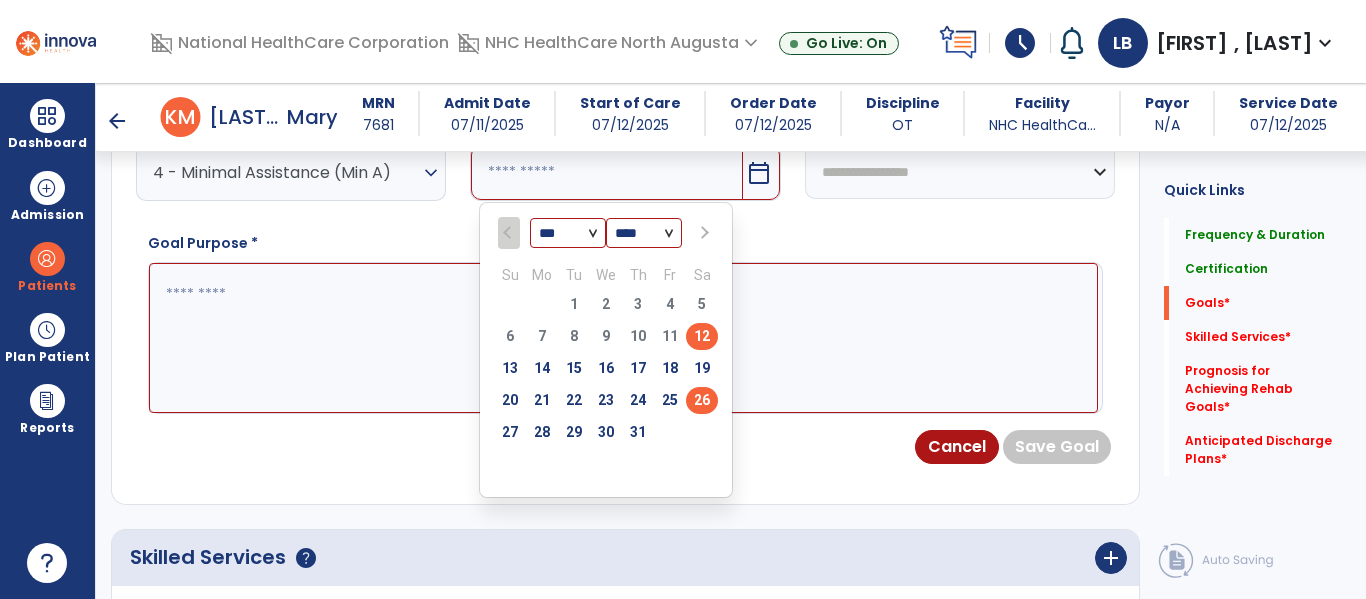 click on "26" at bounding box center (702, 400) 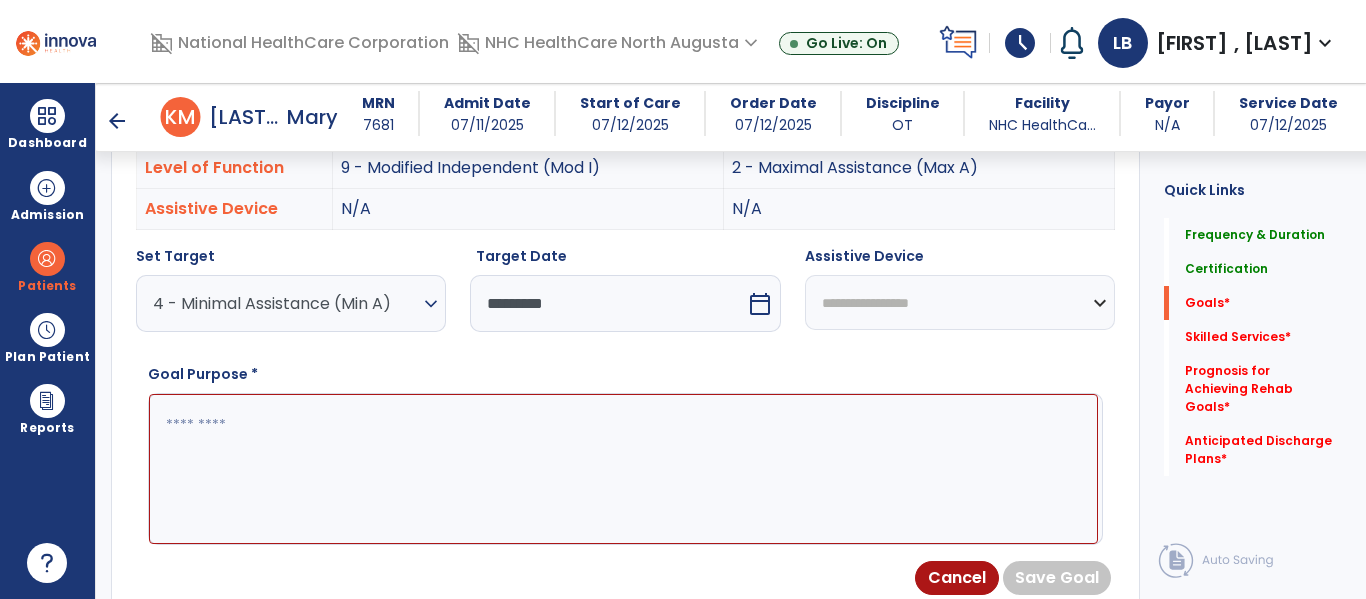 scroll, scrollTop: 622, scrollLeft: 0, axis: vertical 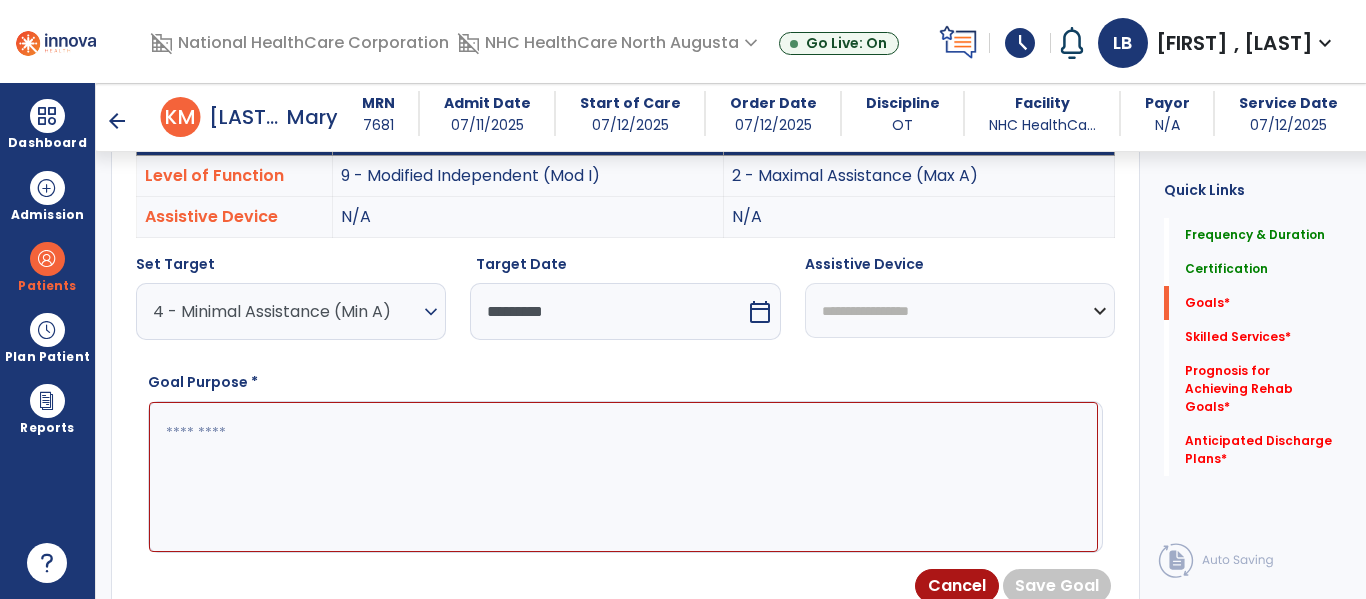 click on "**********" at bounding box center (960, 310) 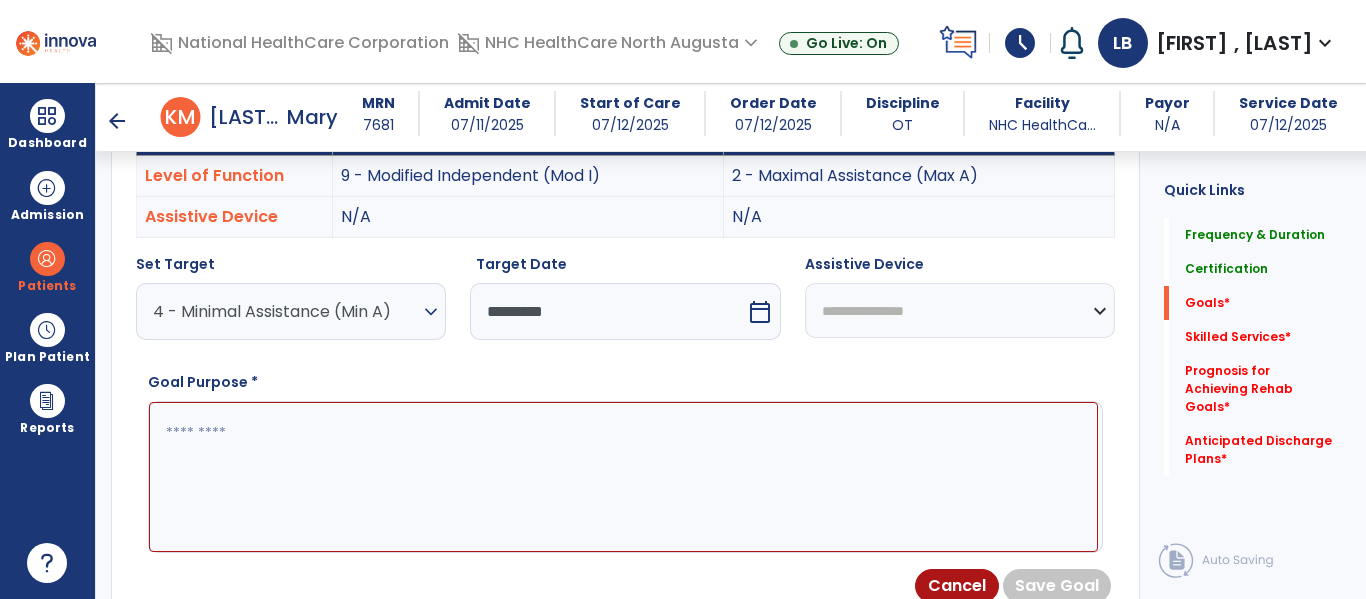 click on "**********" at bounding box center (960, 310) 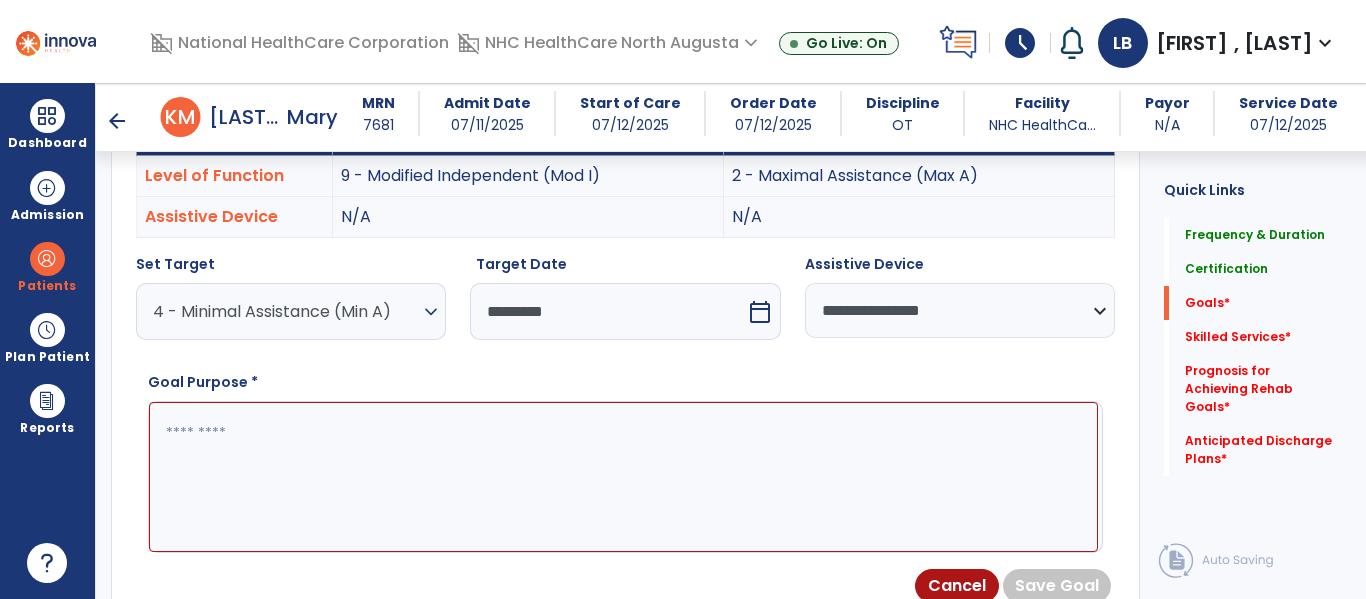 click at bounding box center (623, 477) 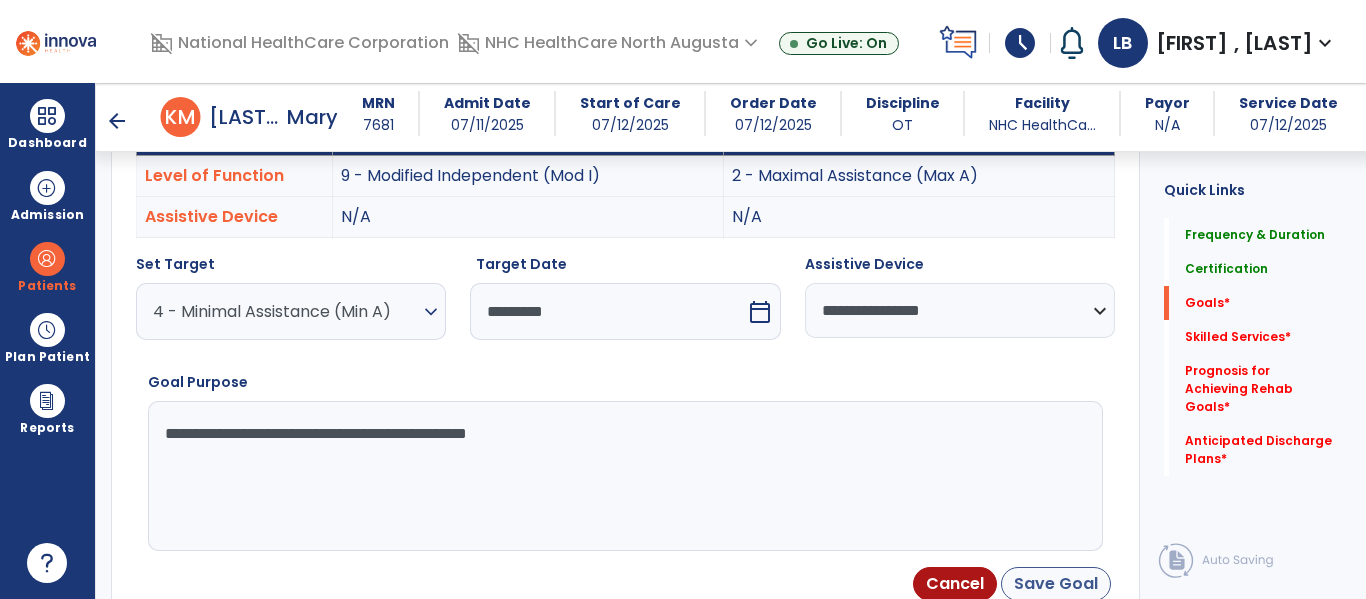 type on "**********" 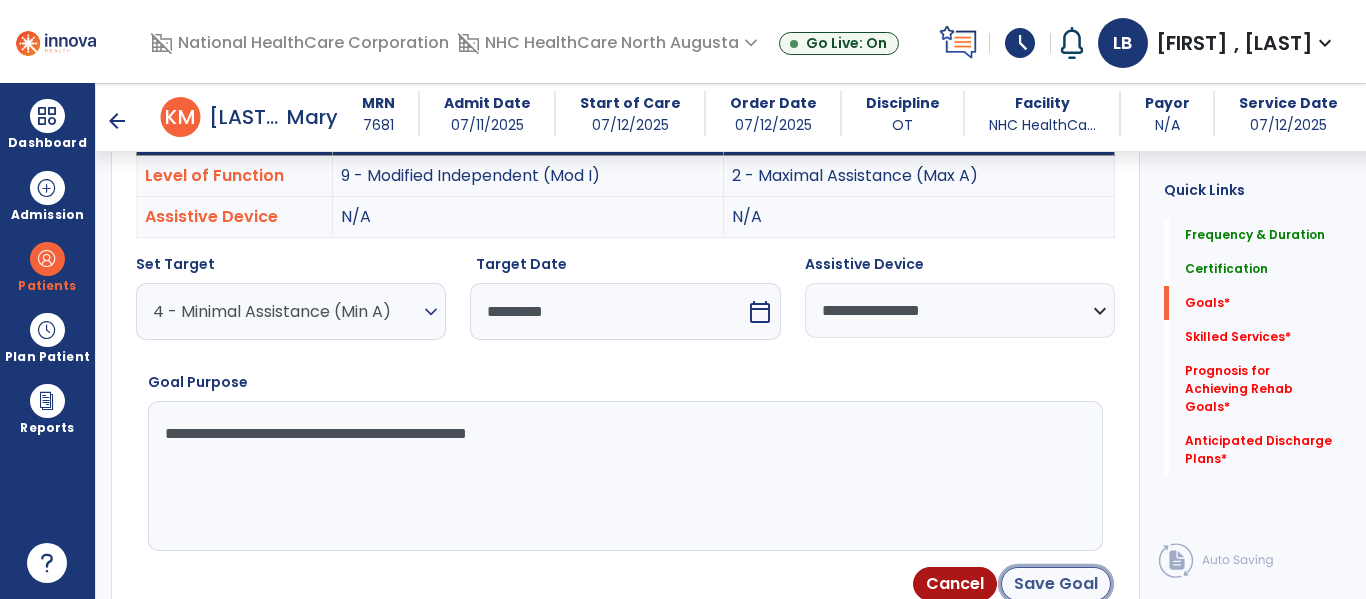 click on "Save Goal" at bounding box center (1056, 584) 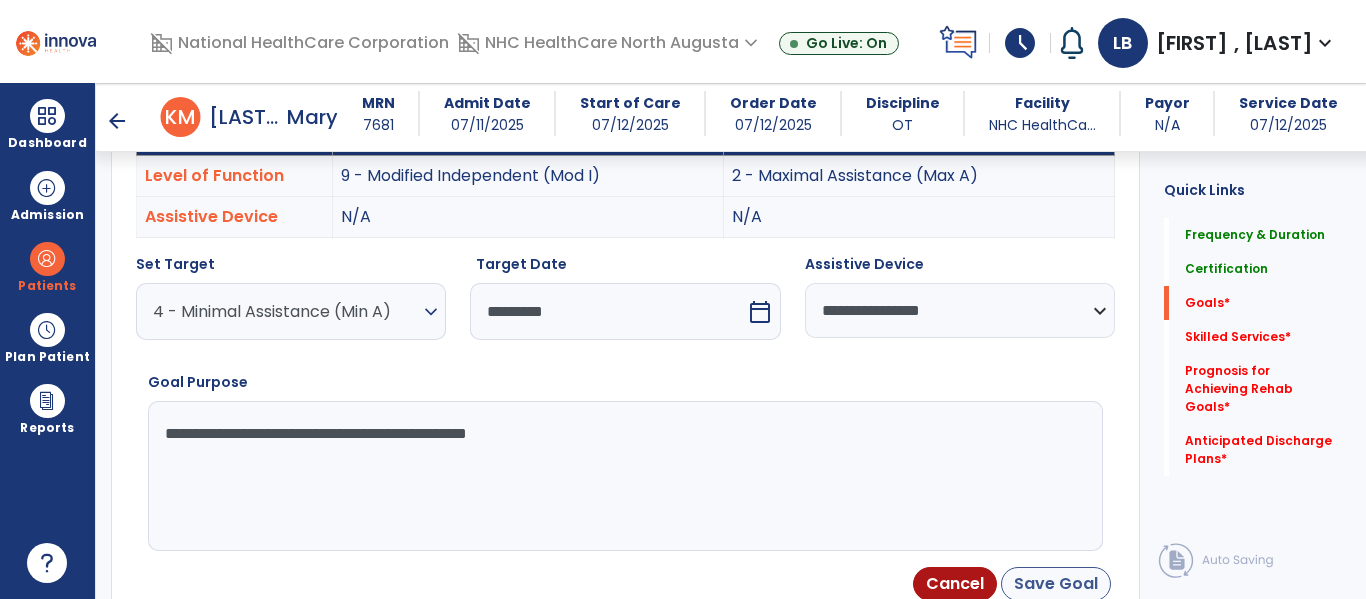scroll, scrollTop: 624, scrollLeft: 0, axis: vertical 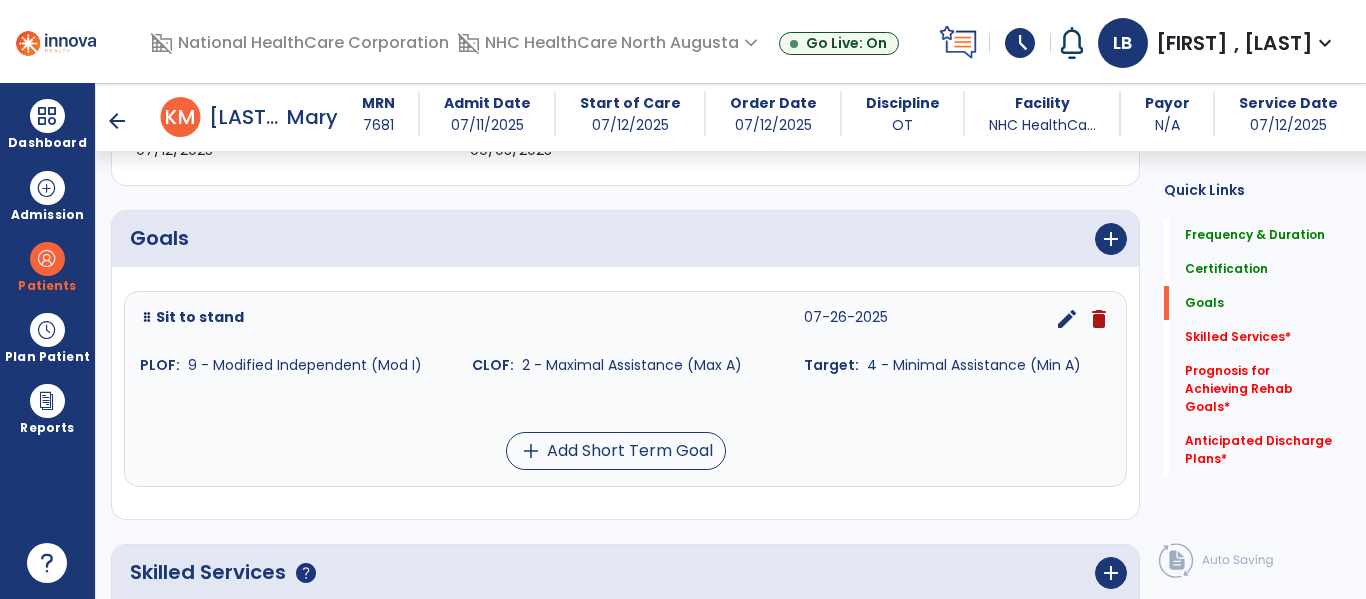 click on "delete" at bounding box center [1099, 319] 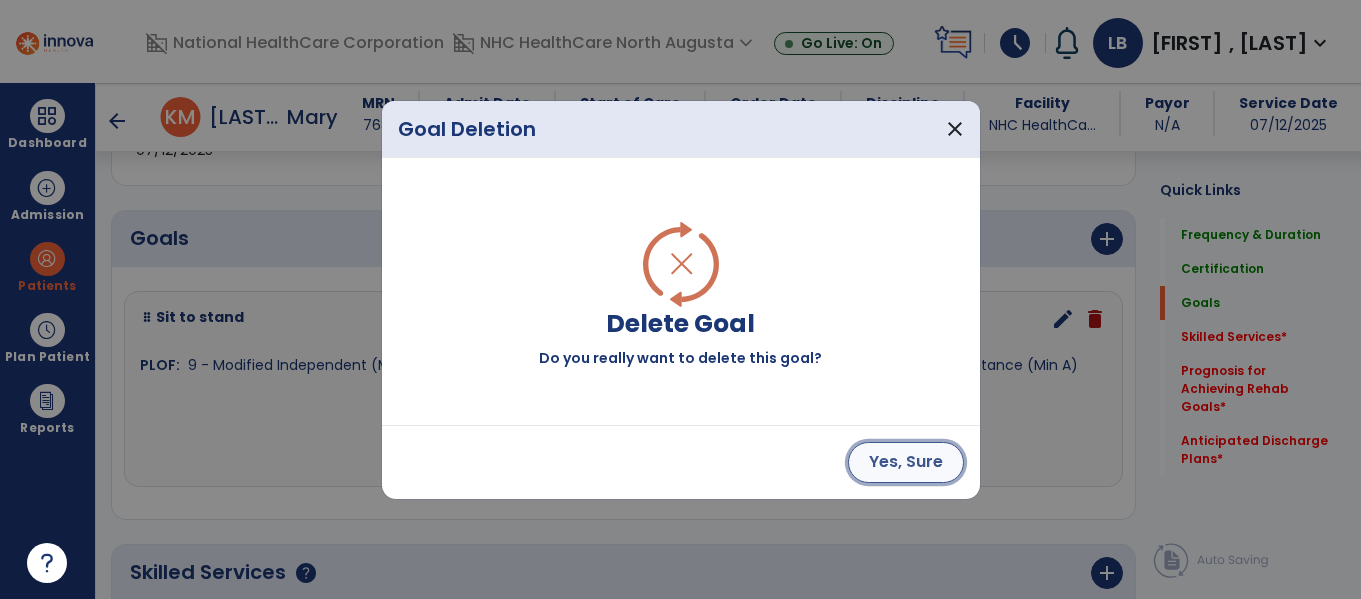 click on "Yes, Sure" at bounding box center [906, 462] 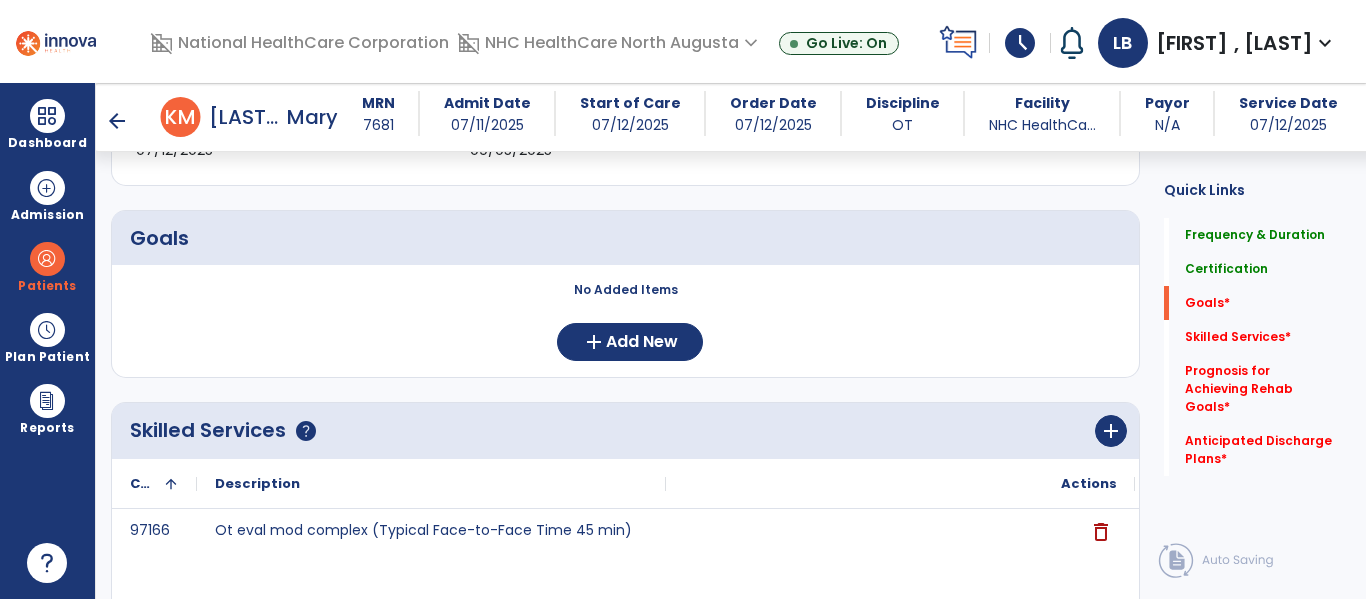 drag, startPoint x: 658, startPoint y: 340, endPoint x: 455, endPoint y: 322, distance: 203.79646 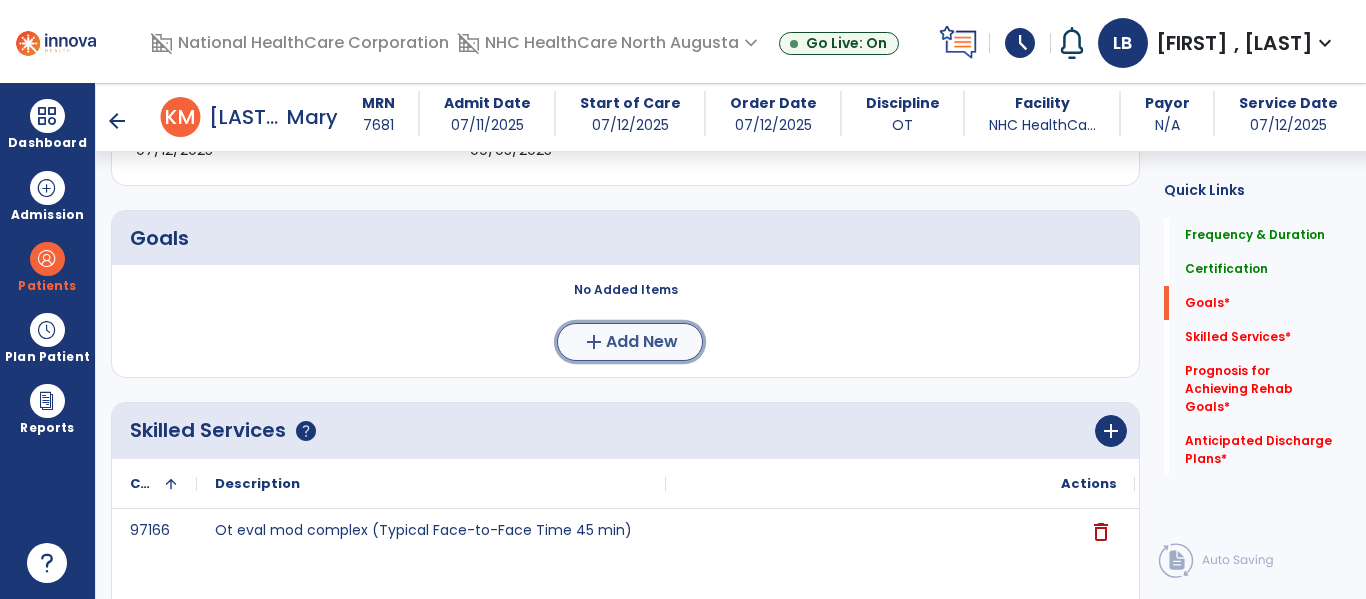 click on "Add New" at bounding box center [642, 342] 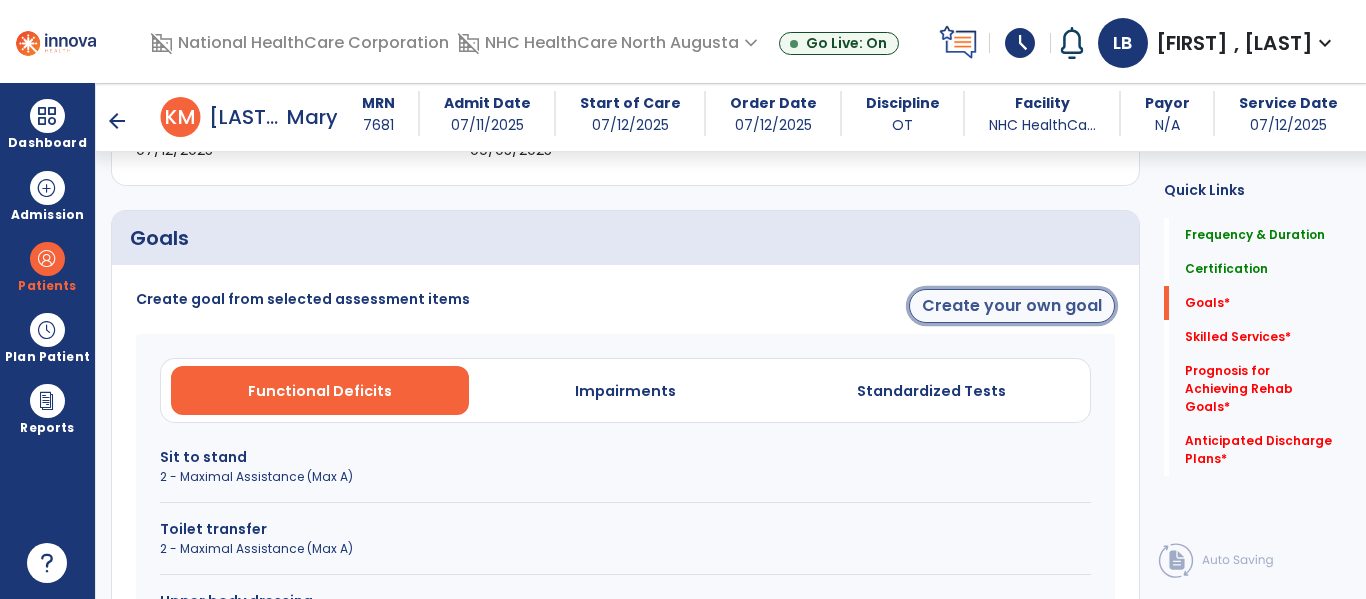 click on "Create your own goal" at bounding box center (1012, 306) 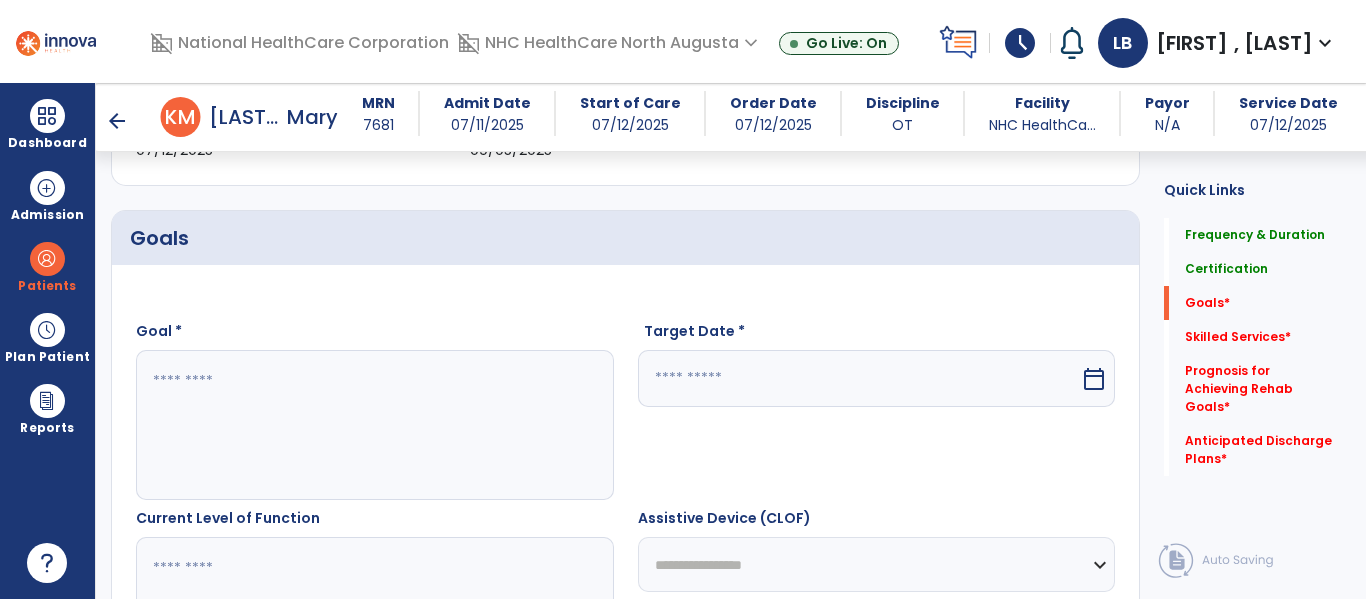 click at bounding box center (374, 425) 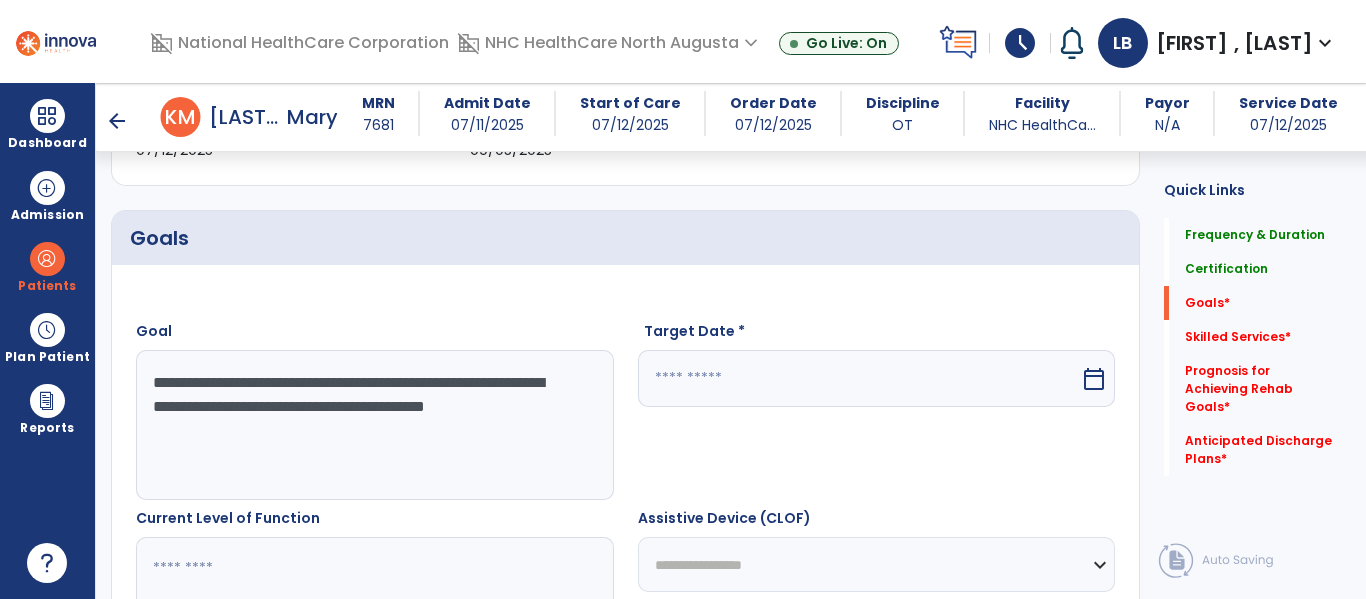 type on "**********" 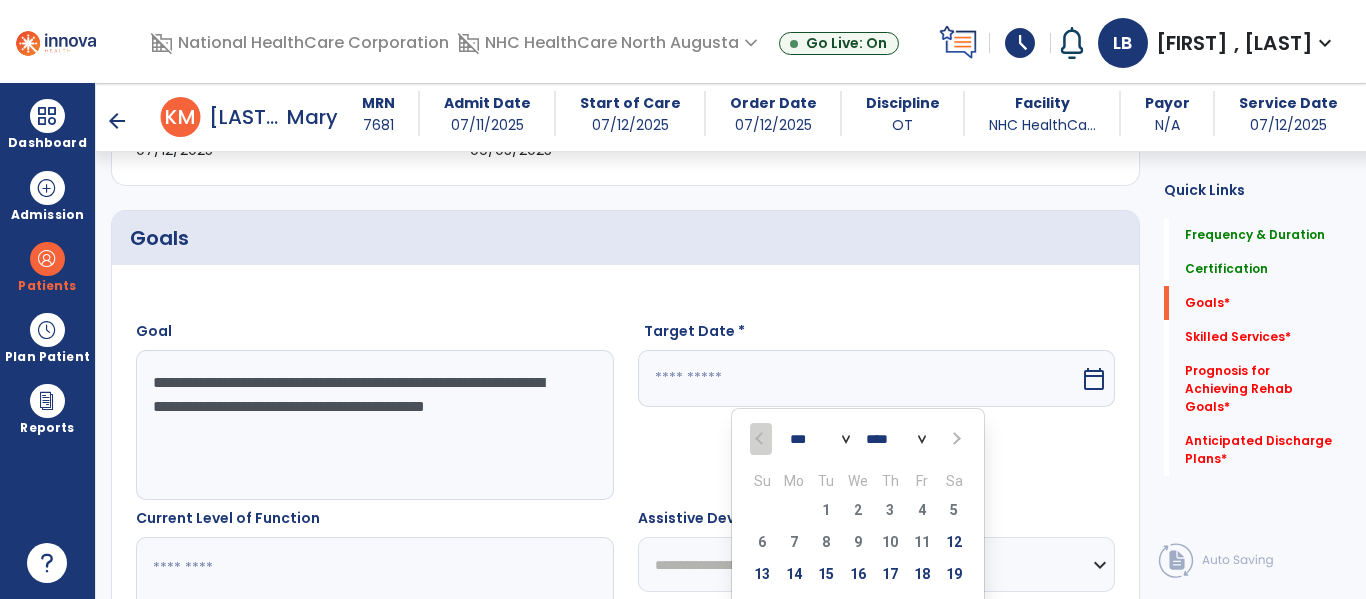 click at bounding box center (955, 439) 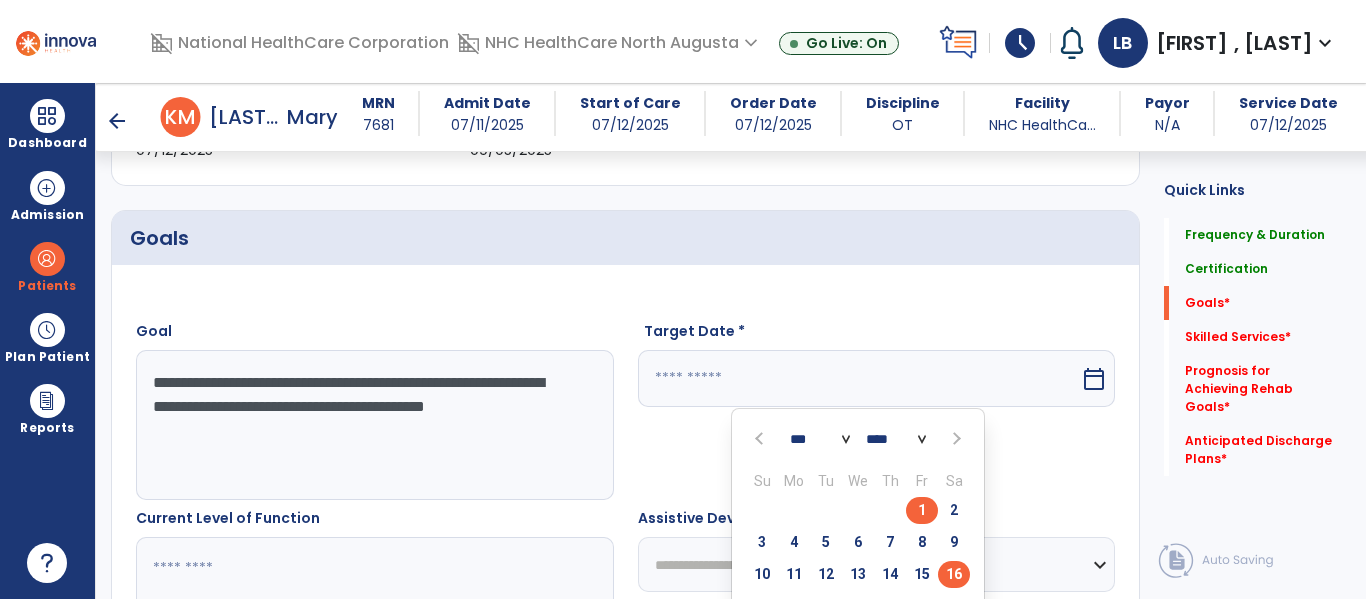 click on "16" at bounding box center [954, 574] 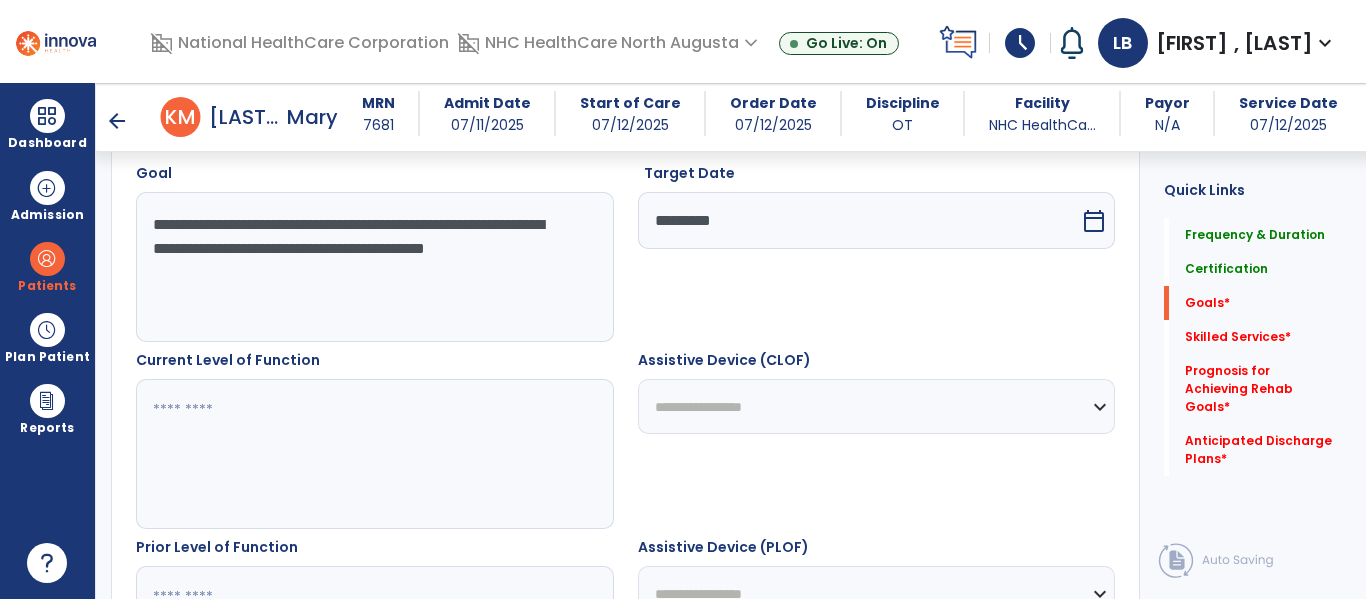 scroll, scrollTop: 595, scrollLeft: 0, axis: vertical 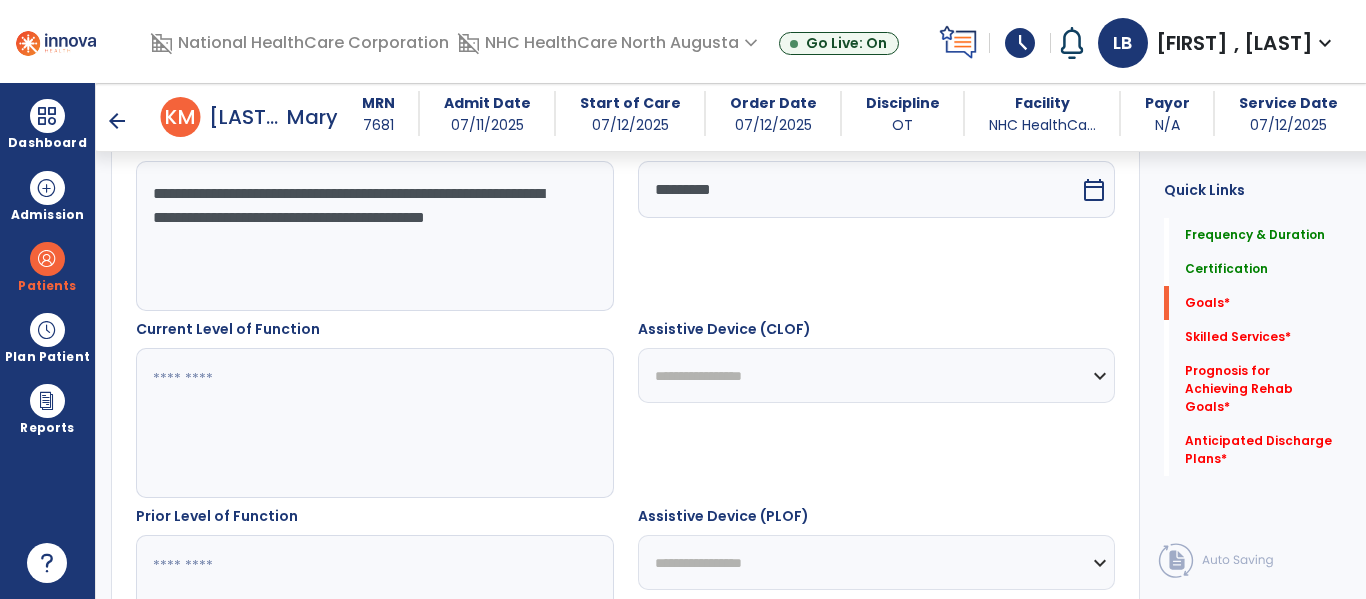 click at bounding box center [374, 423] 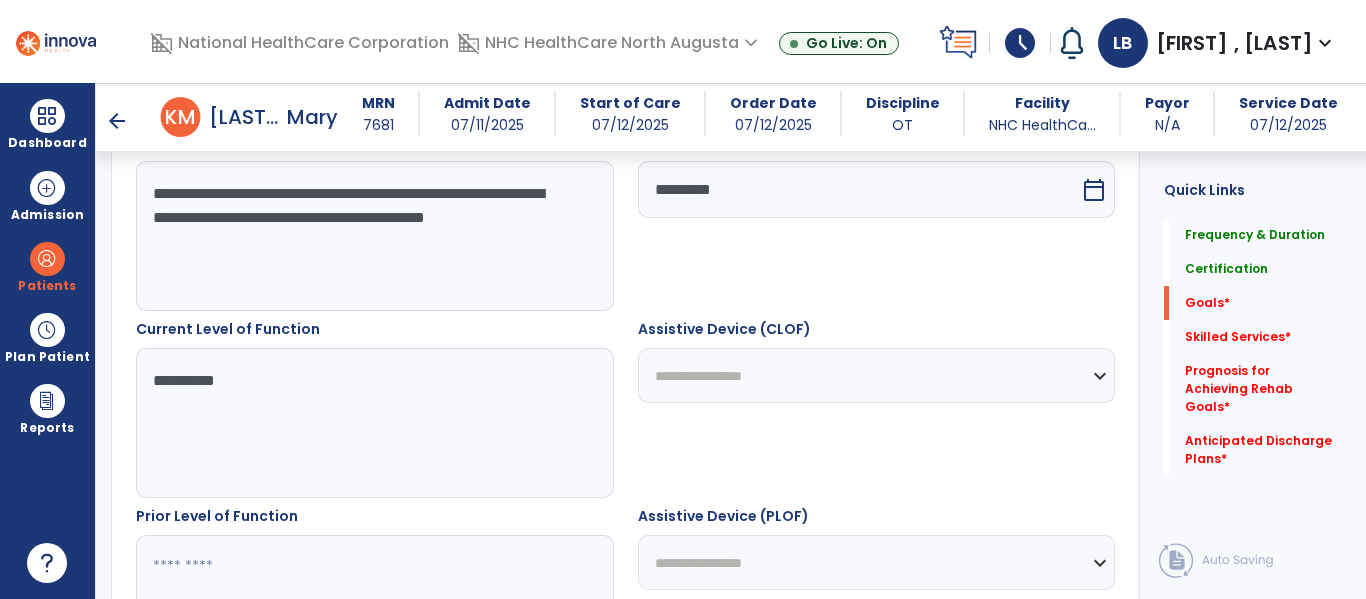 type on "**********" 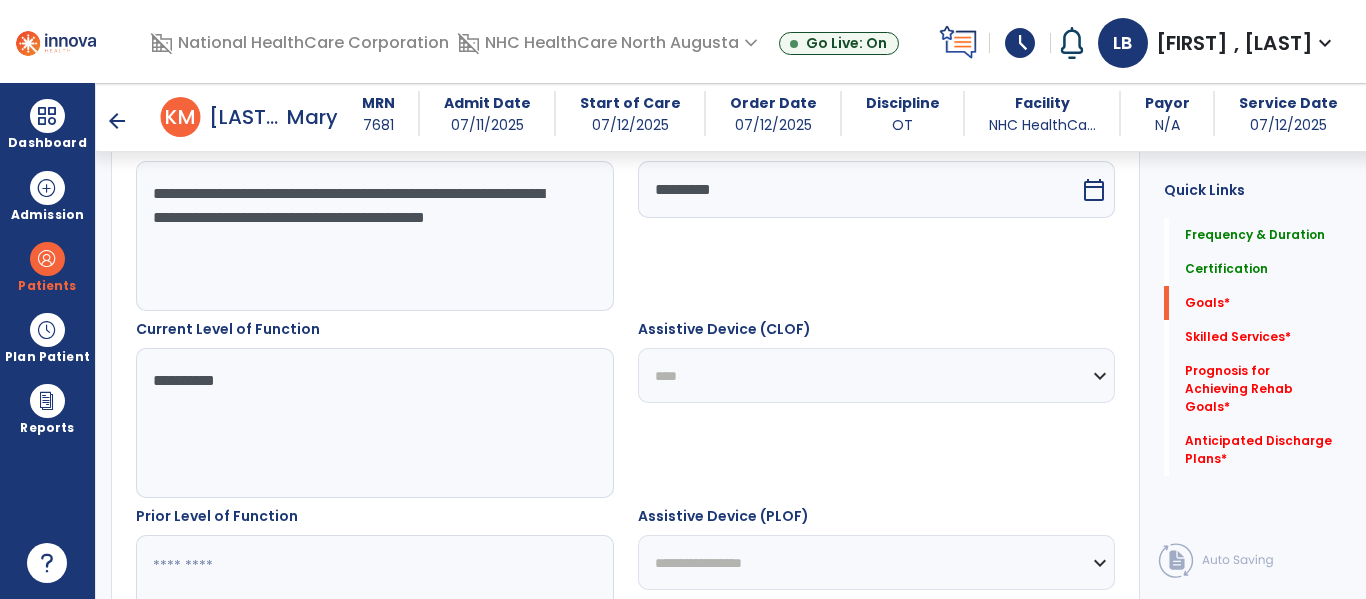click on "**********" at bounding box center [877, 375] 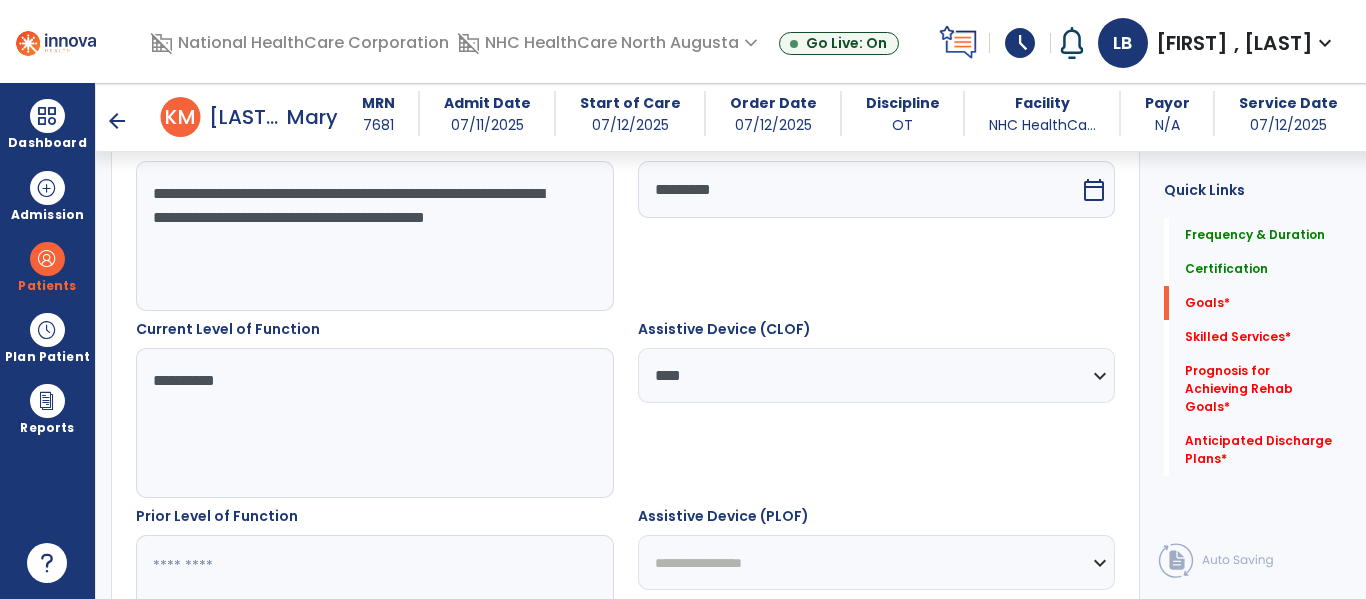 click at bounding box center (374, 610) 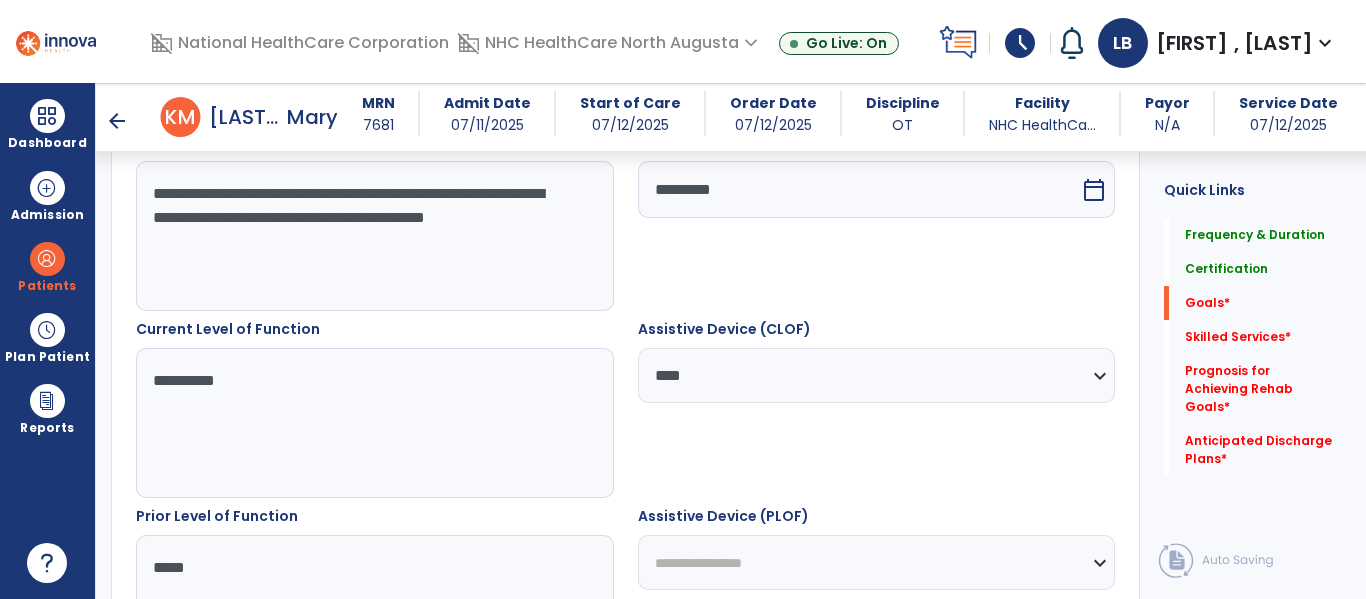 type on "*****" 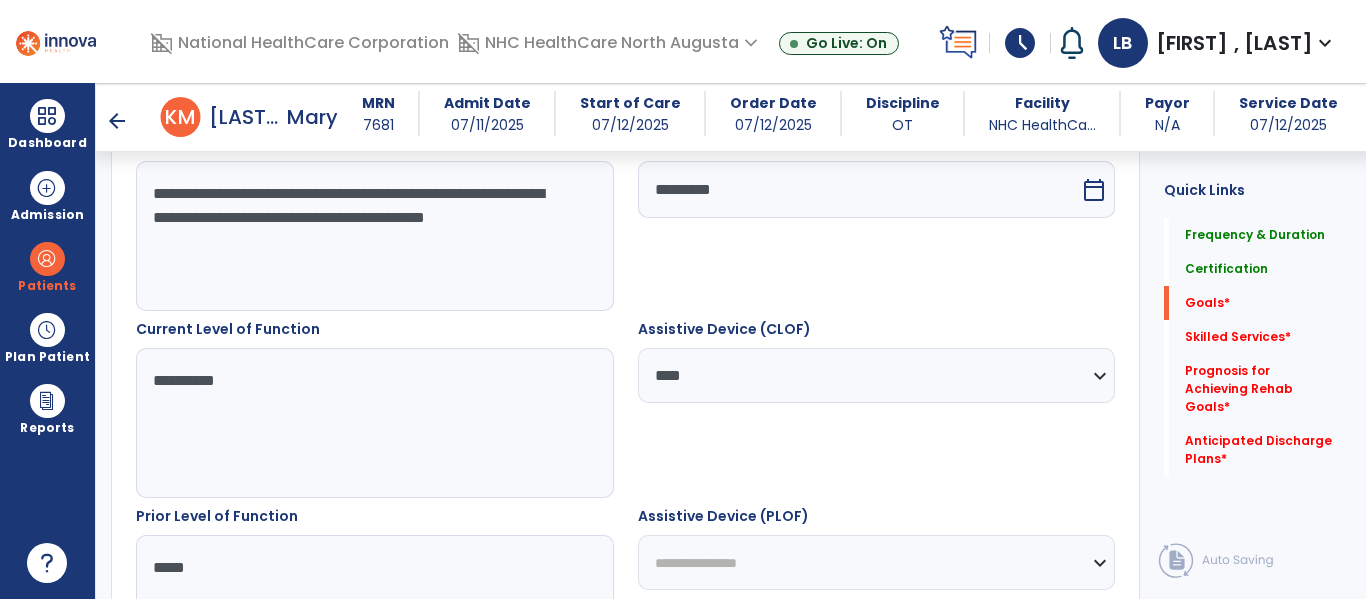 click on "**********" at bounding box center [877, 562] 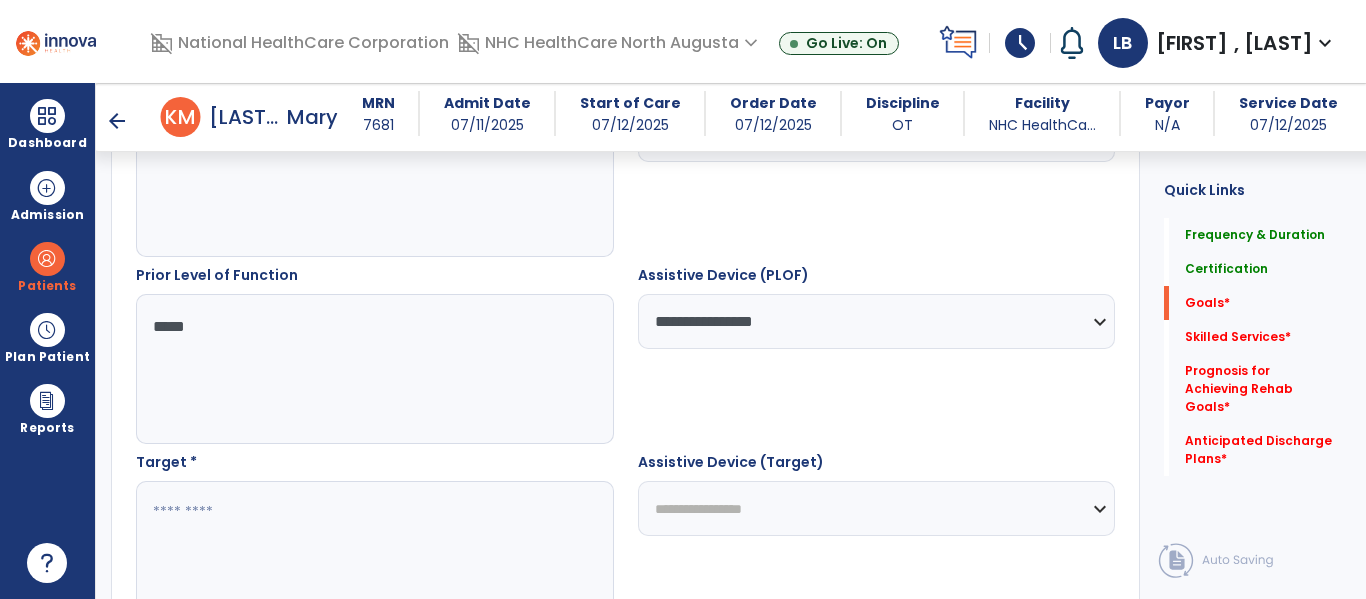 scroll, scrollTop: 842, scrollLeft: 0, axis: vertical 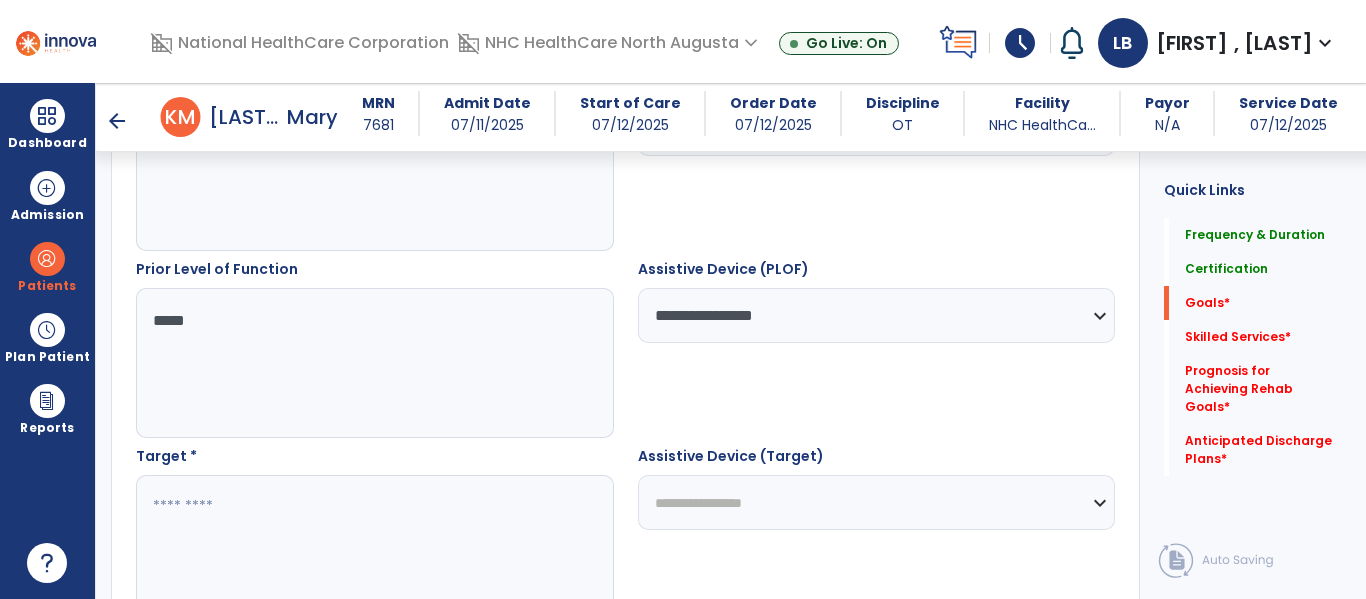 click at bounding box center [374, 550] 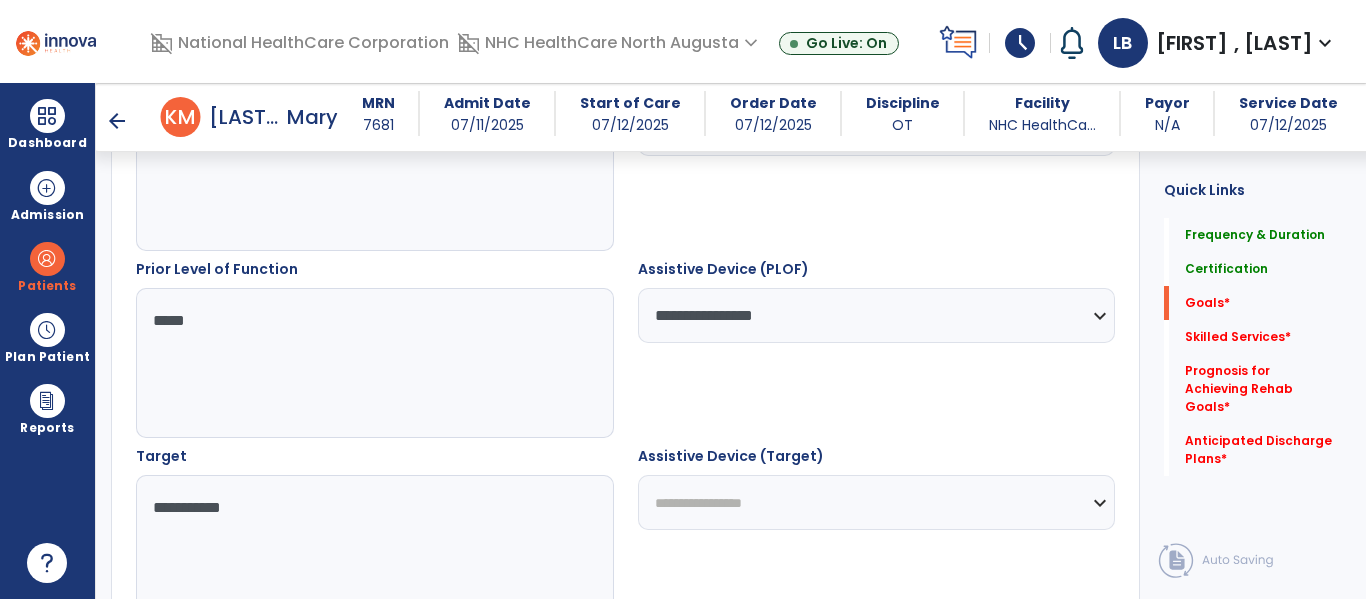 type on "**********" 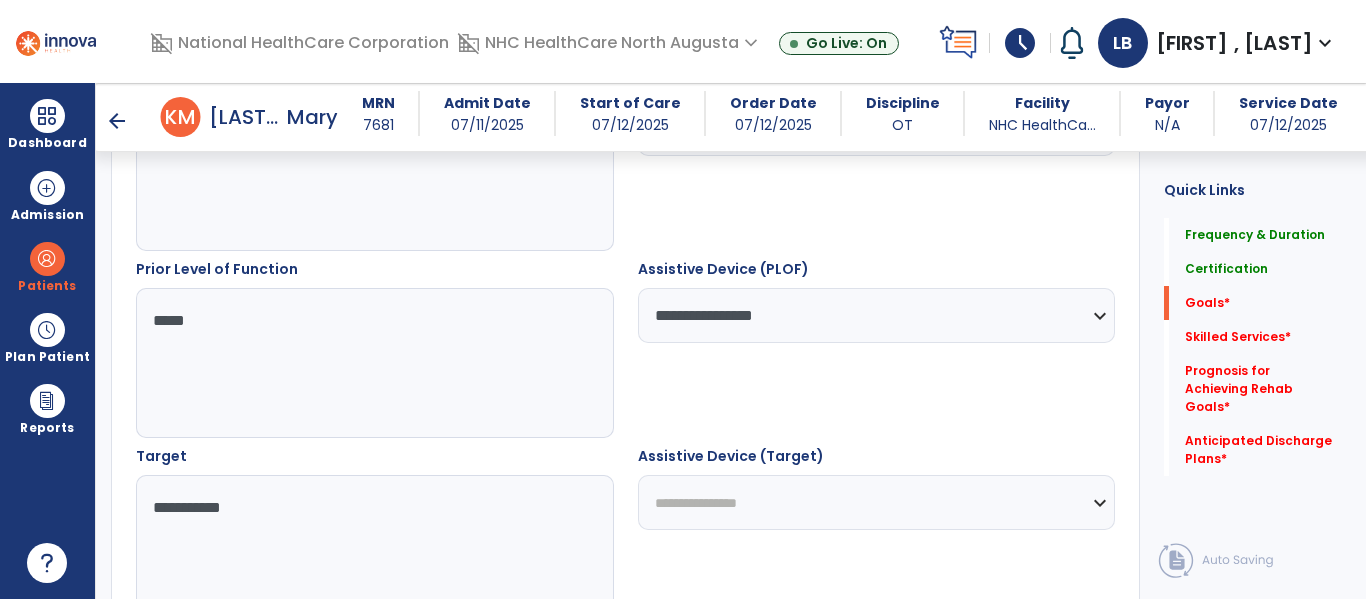 click on "**********" at bounding box center (877, 502) 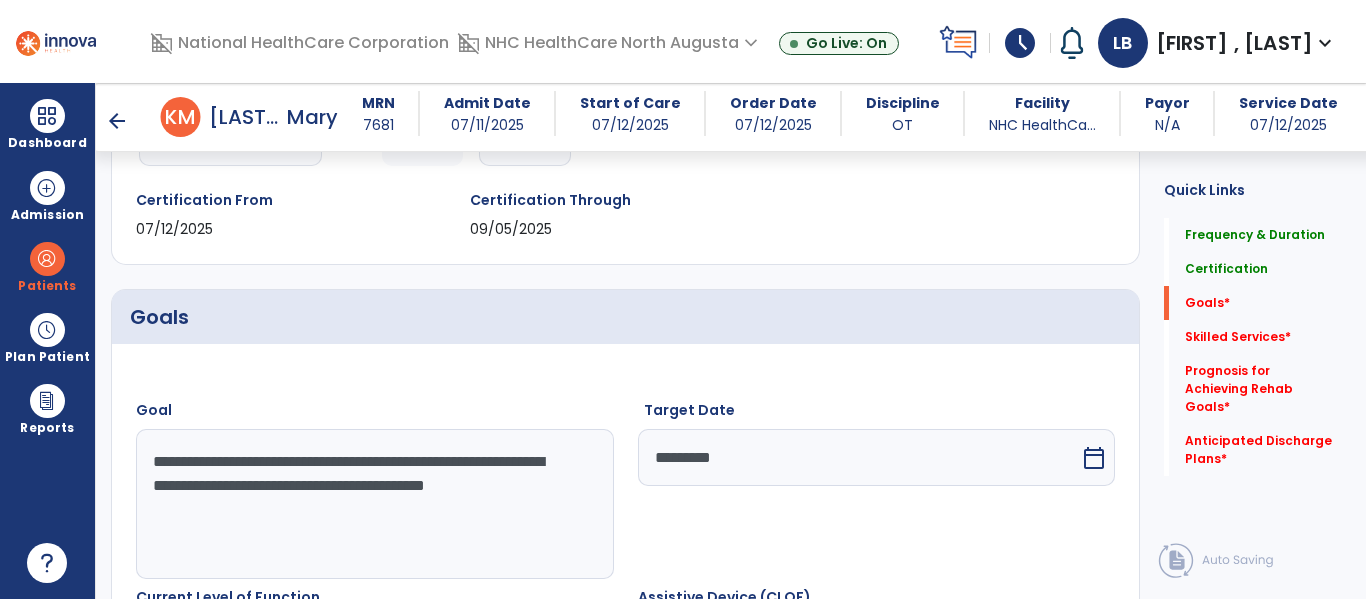 scroll, scrollTop: 357, scrollLeft: 0, axis: vertical 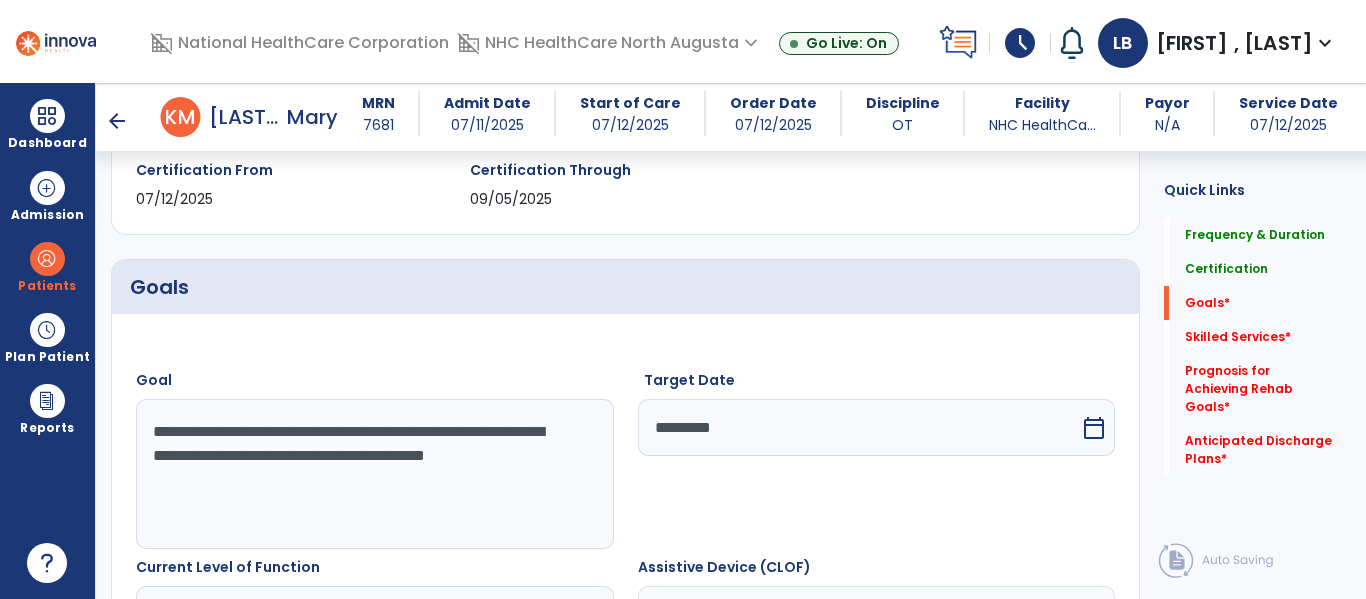 click on "calendar_today" at bounding box center (1094, 428) 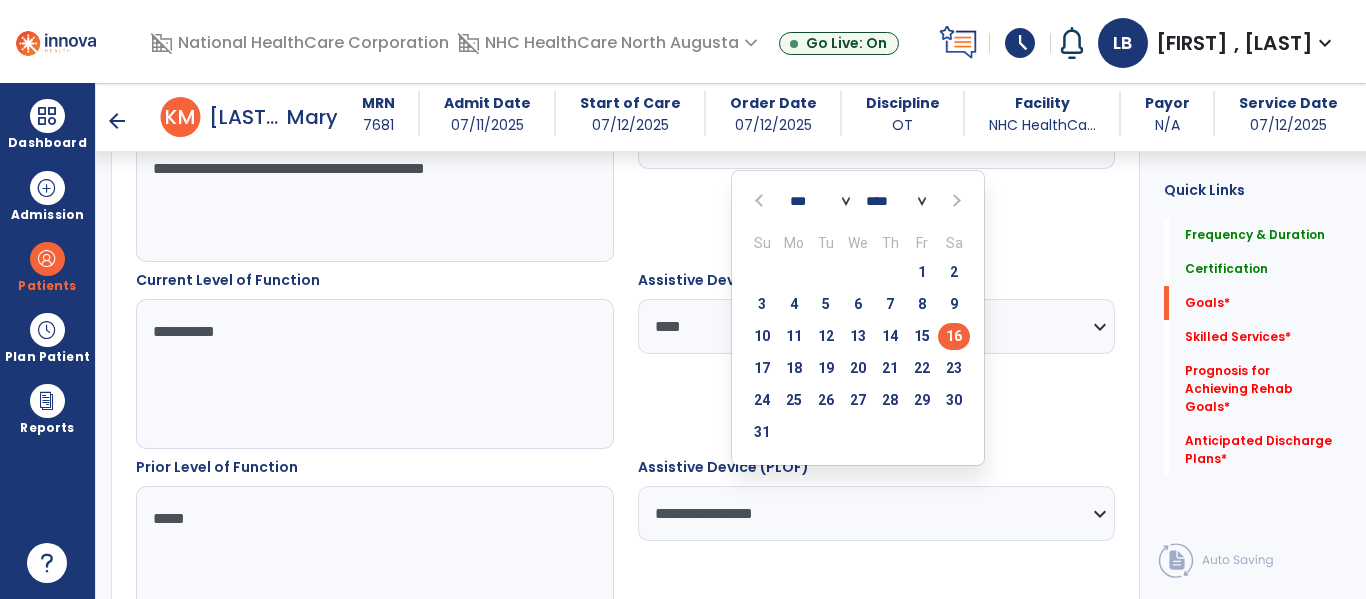 click at bounding box center [954, 201] 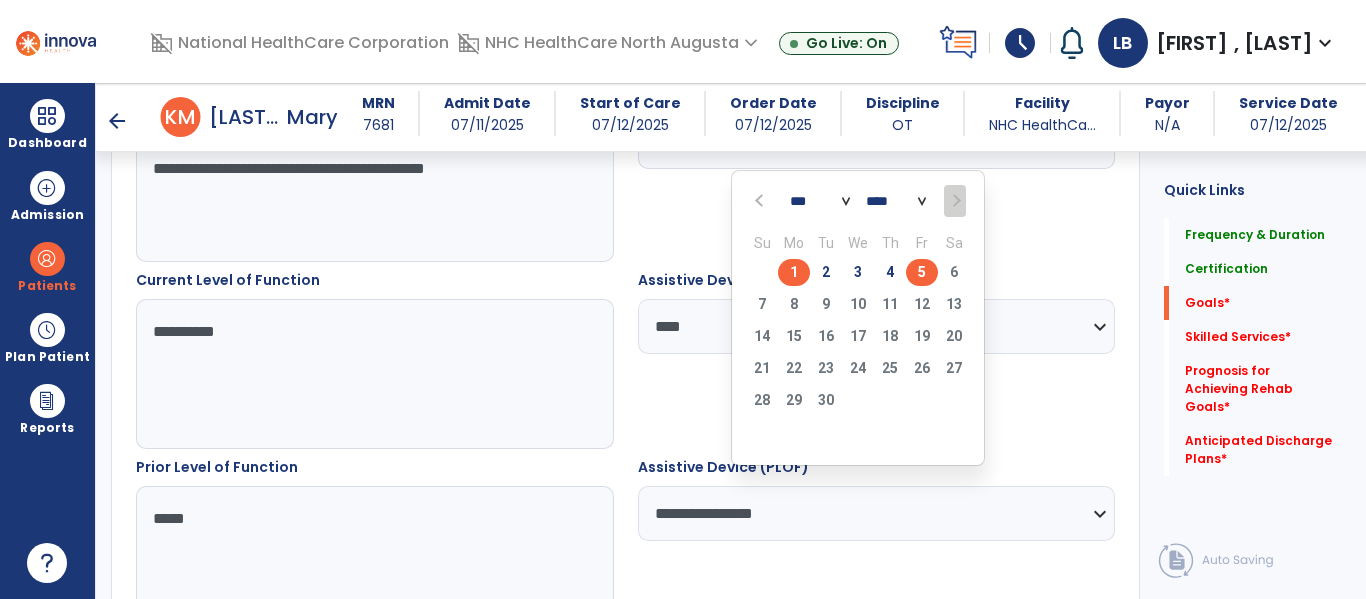 click on "5" at bounding box center [922, 272] 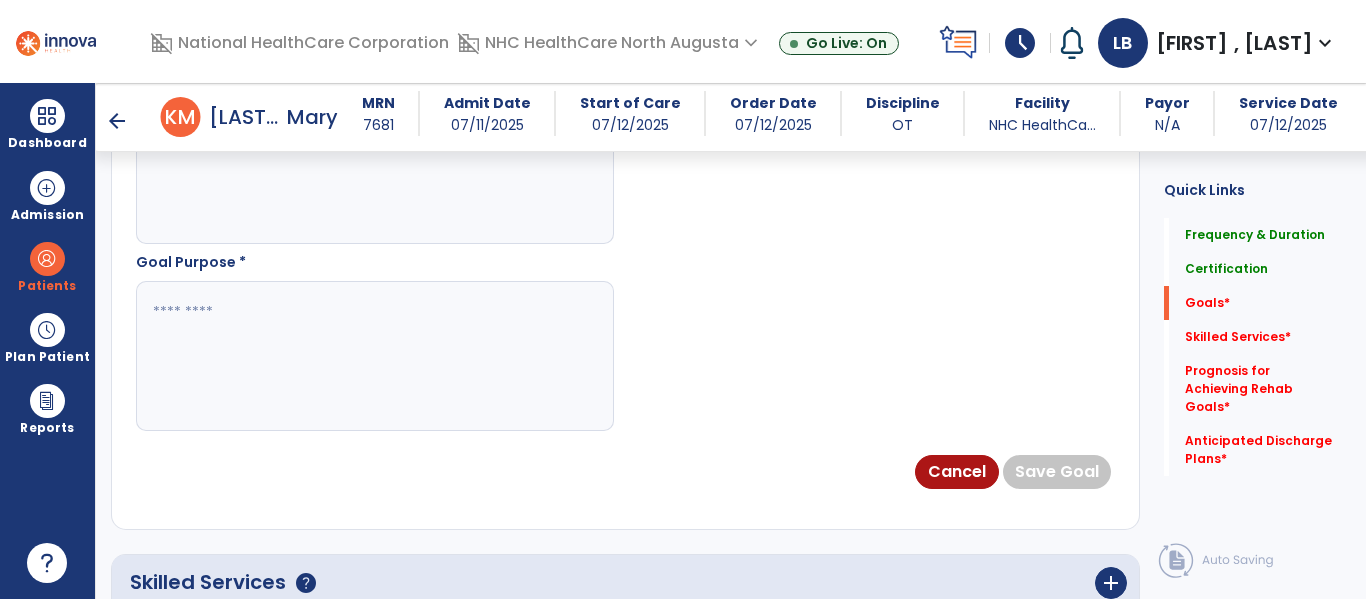 scroll, scrollTop: 1204, scrollLeft: 0, axis: vertical 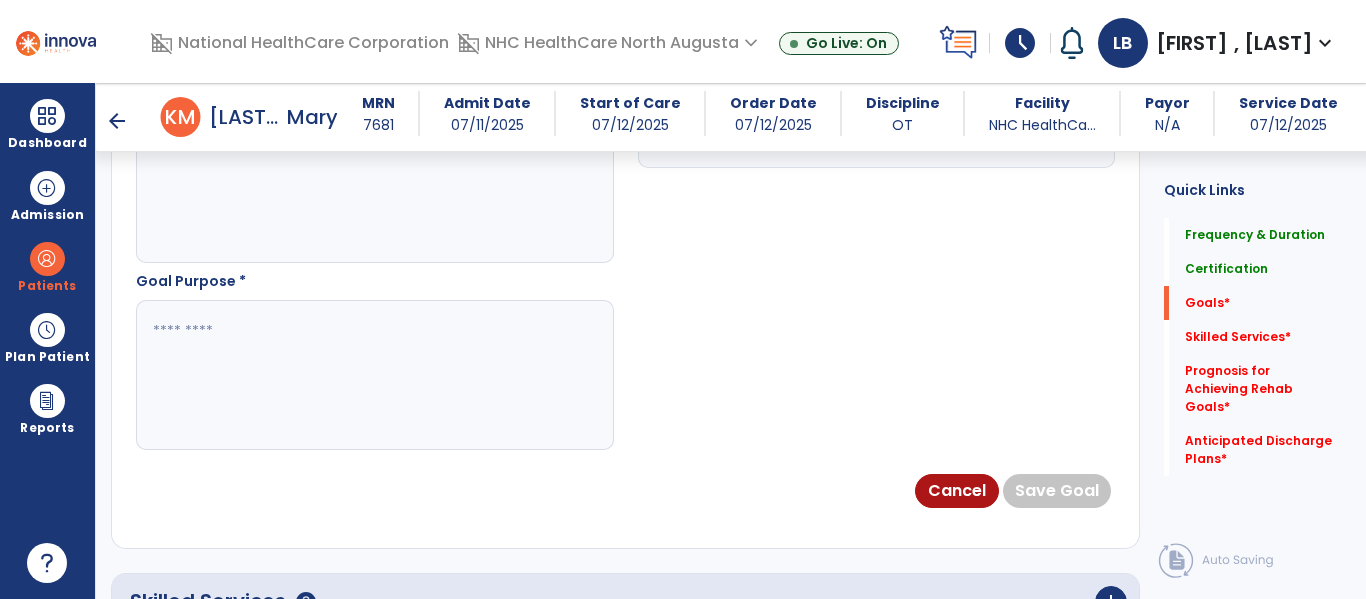 click at bounding box center [374, 375] 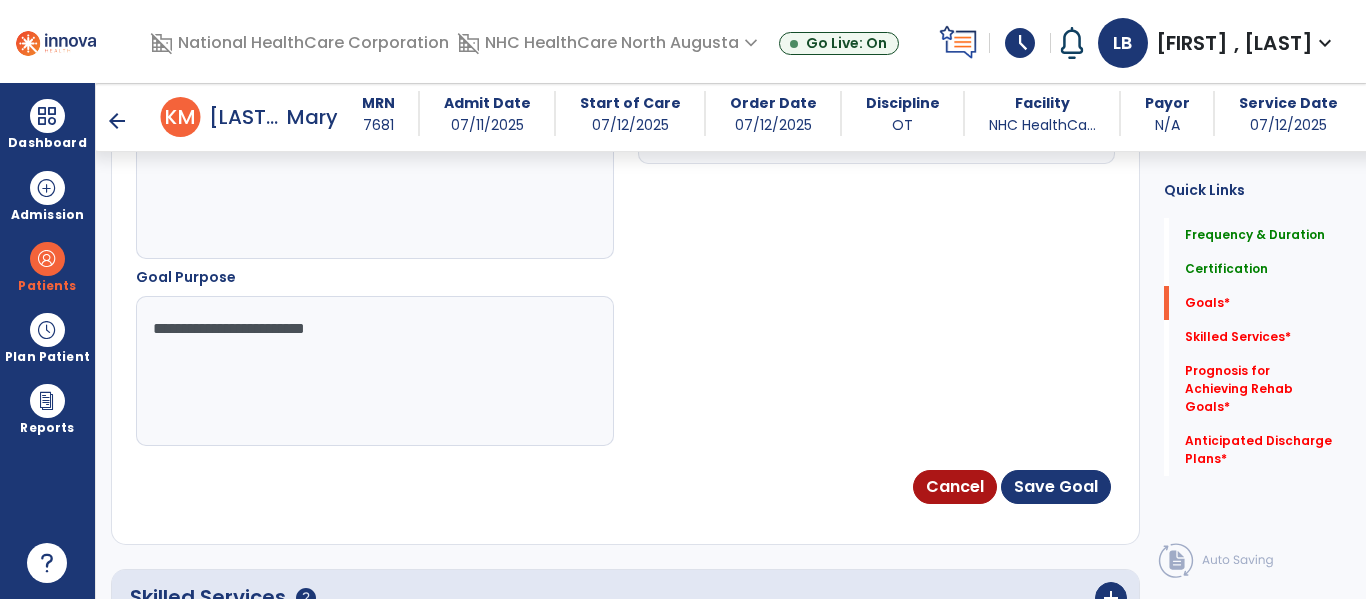 scroll, scrollTop: 1233, scrollLeft: 0, axis: vertical 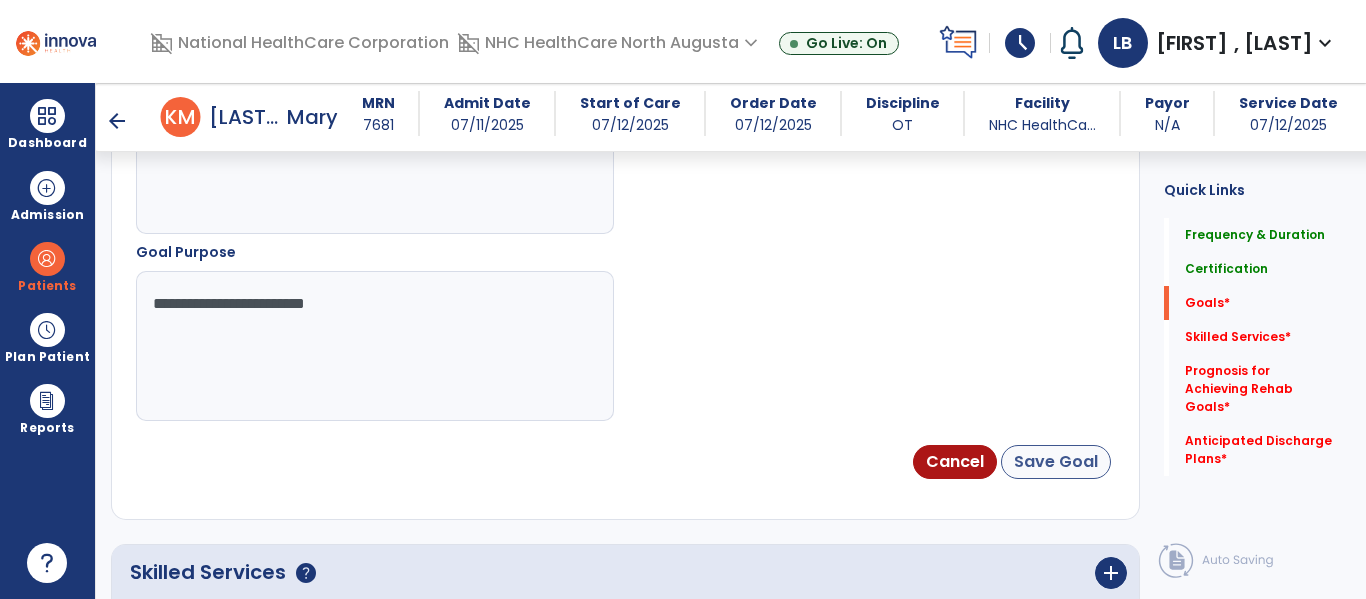 type on "**********" 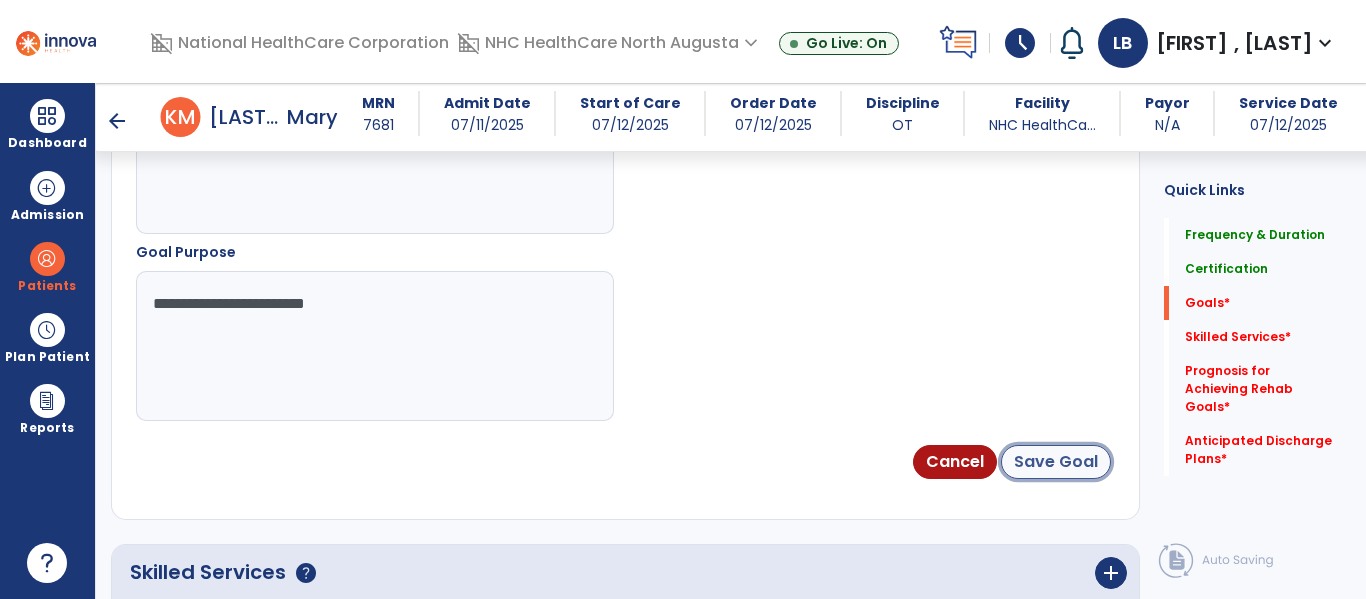 click on "Save Goal" at bounding box center (1056, 462) 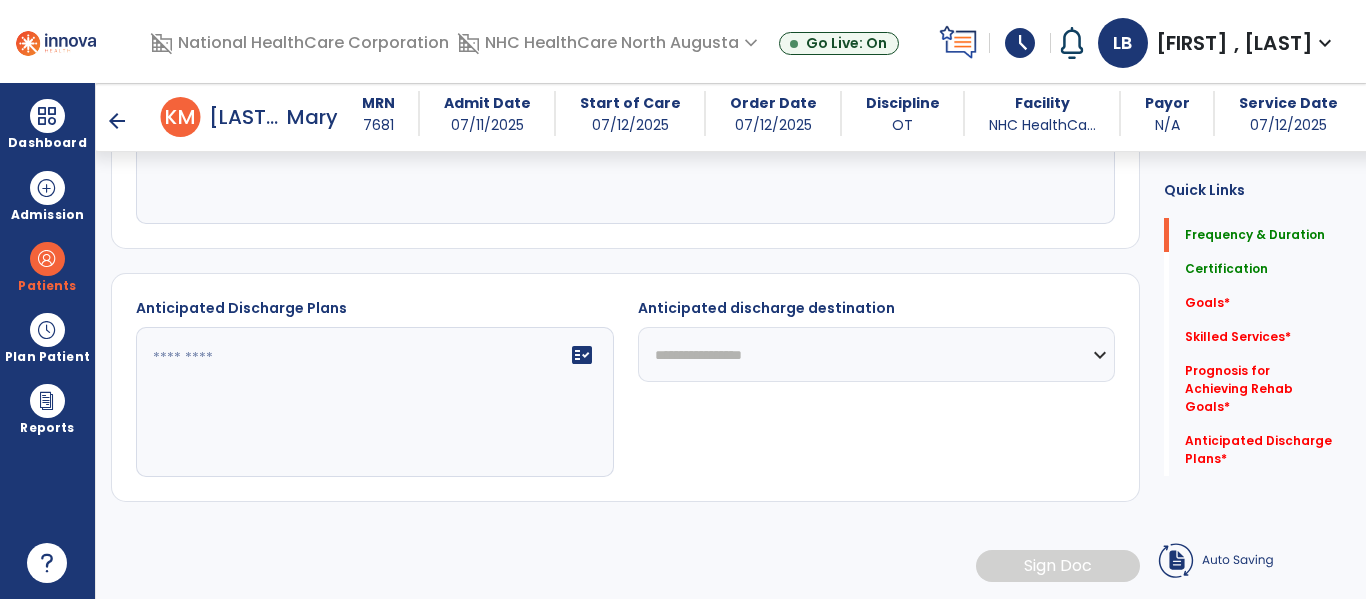 scroll, scrollTop: 154, scrollLeft: 0, axis: vertical 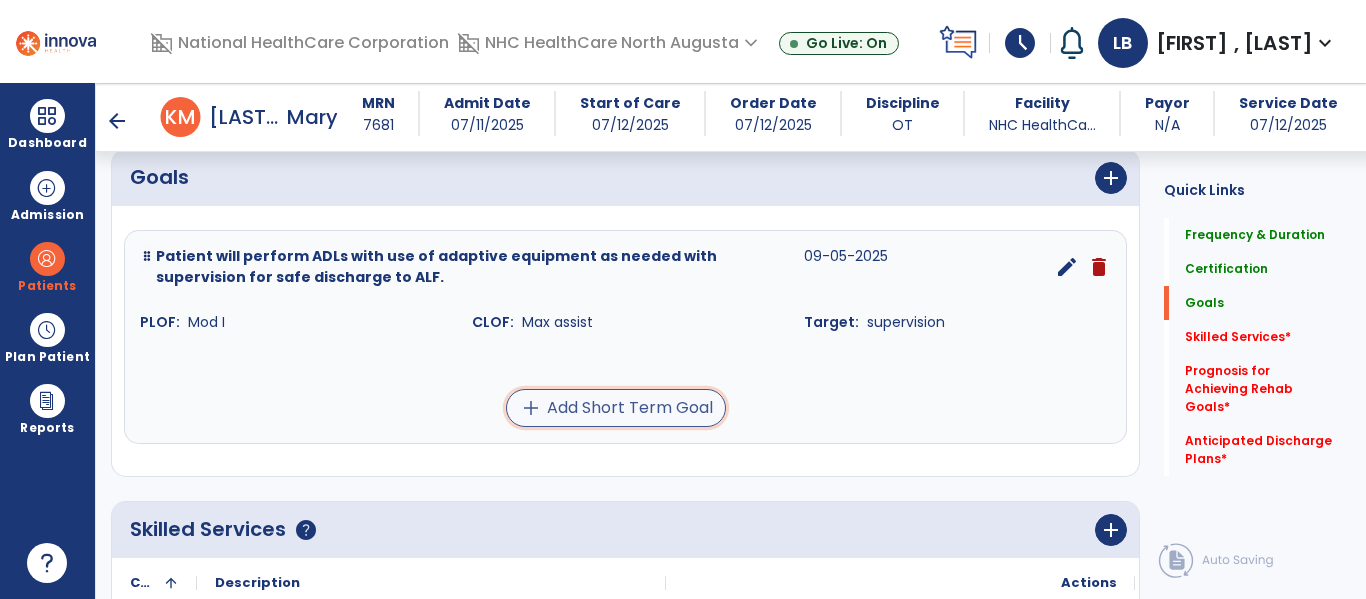 click on "add  Add Short Term Goal" at bounding box center (616, 408) 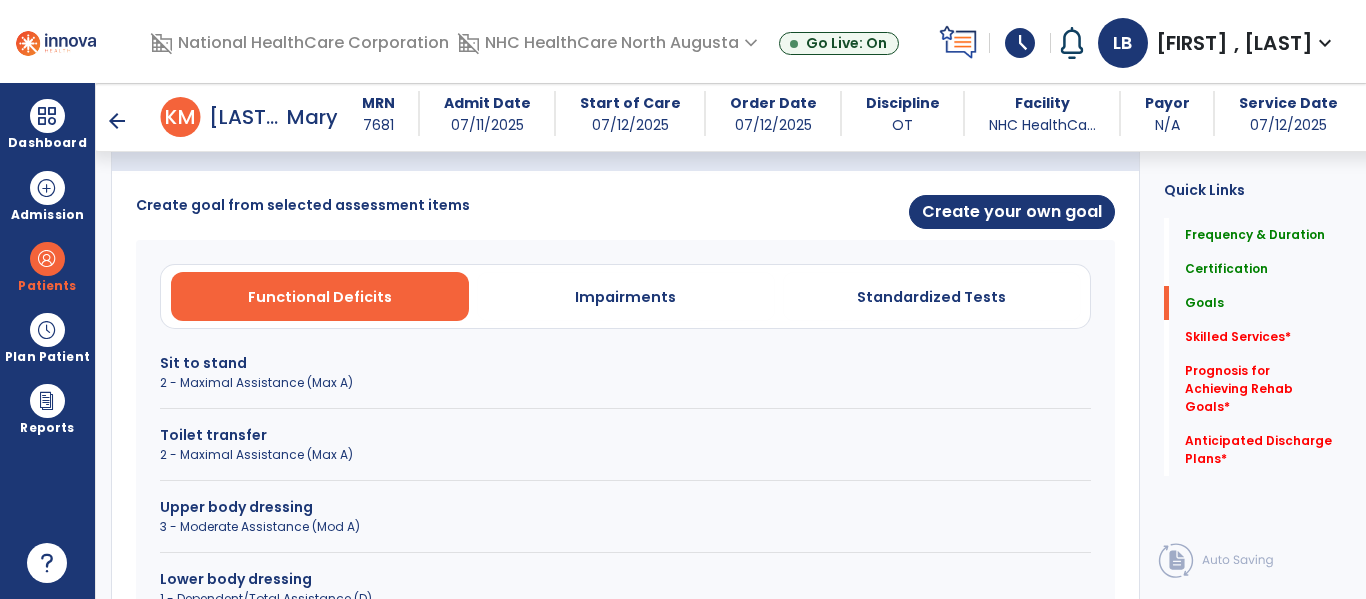 scroll, scrollTop: 505, scrollLeft: 0, axis: vertical 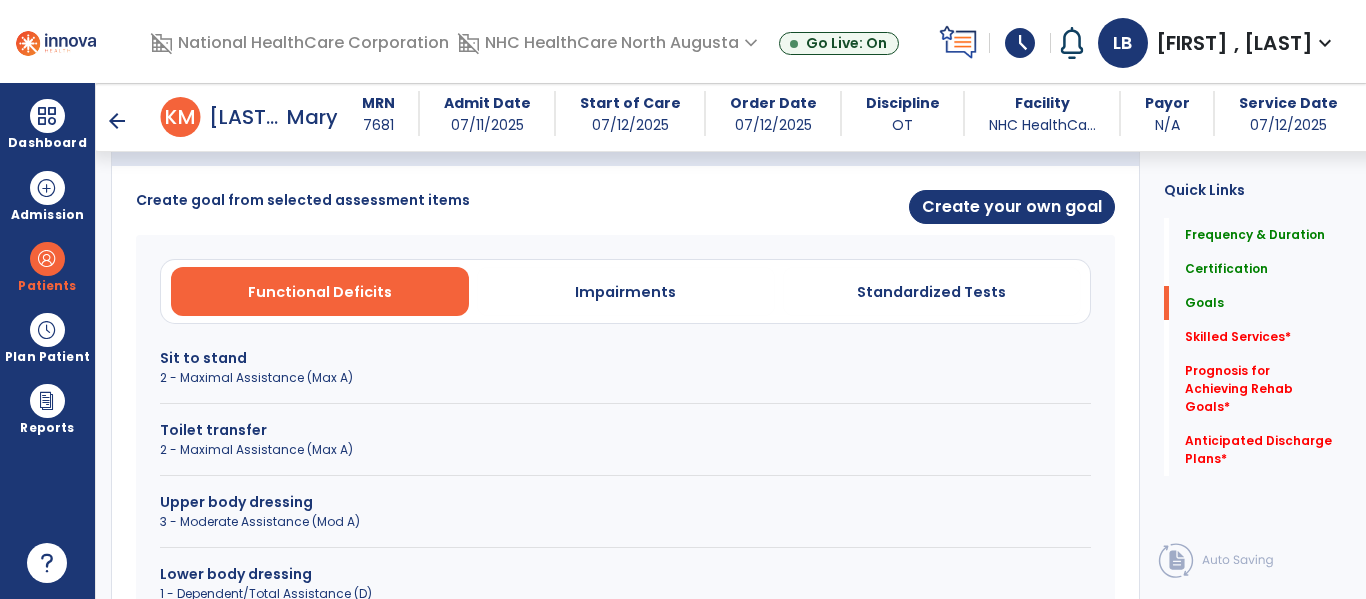 click on "Upper body dressing" at bounding box center [625, 502] 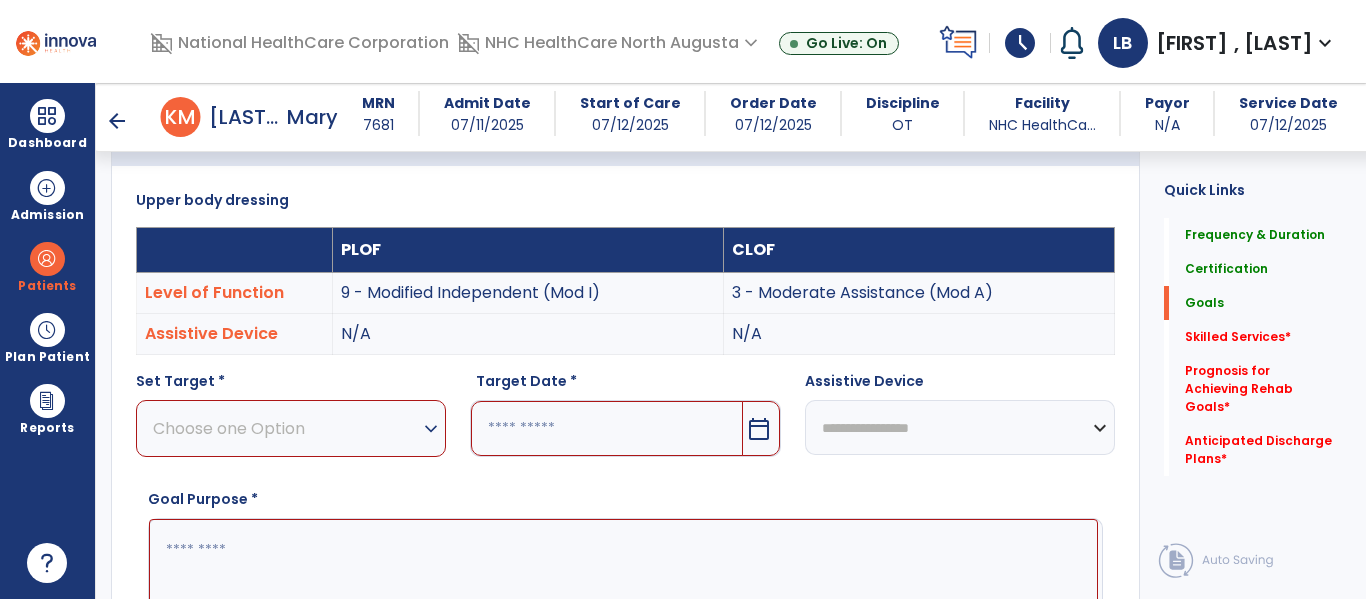 click on "Choose one Option" at bounding box center [286, 428] 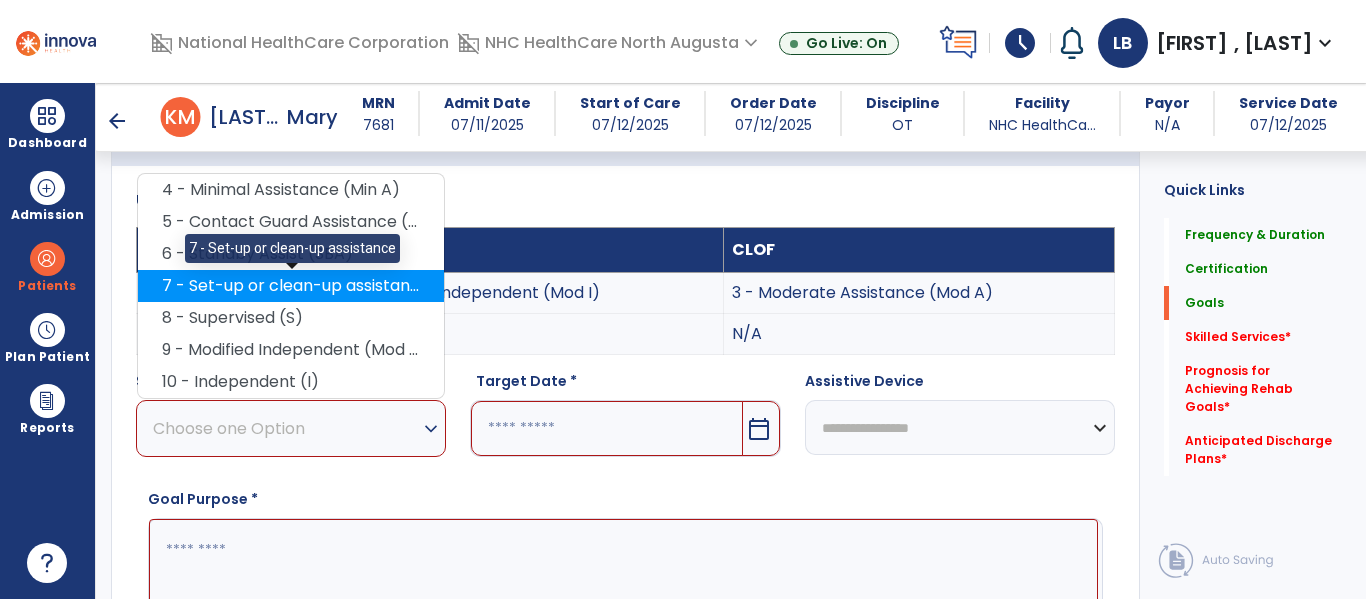 click on "7 - Set-up or clean-up assistance" at bounding box center (291, 286) 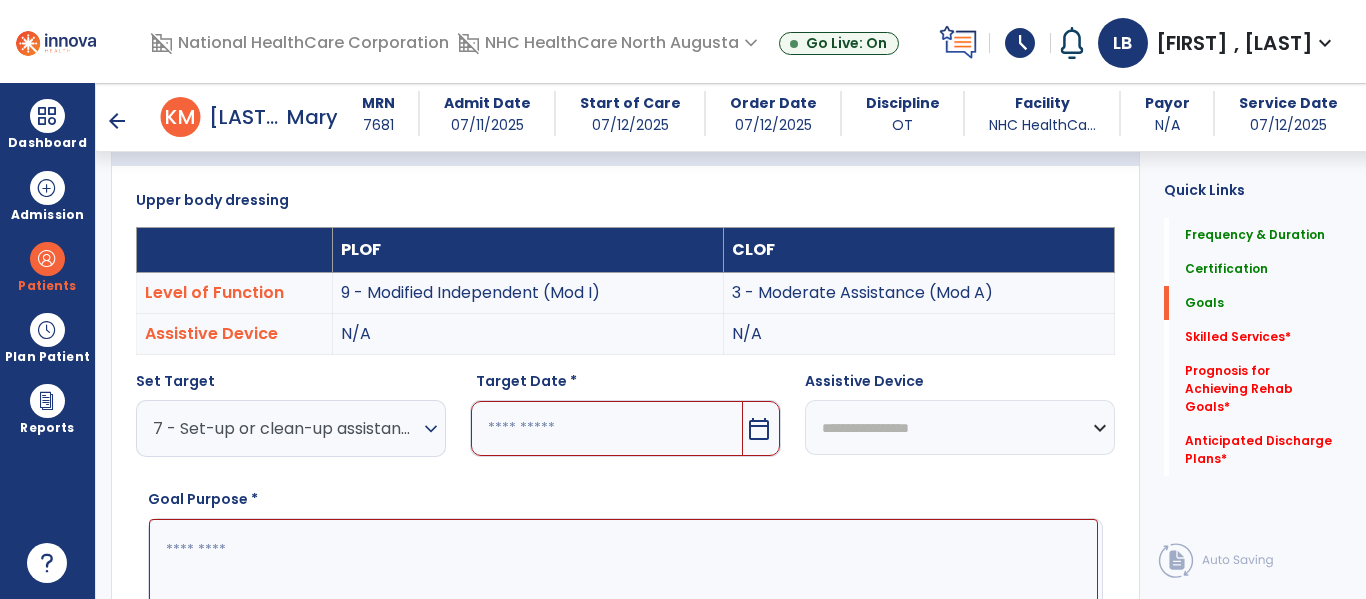 click on "calendar_today" at bounding box center [759, 429] 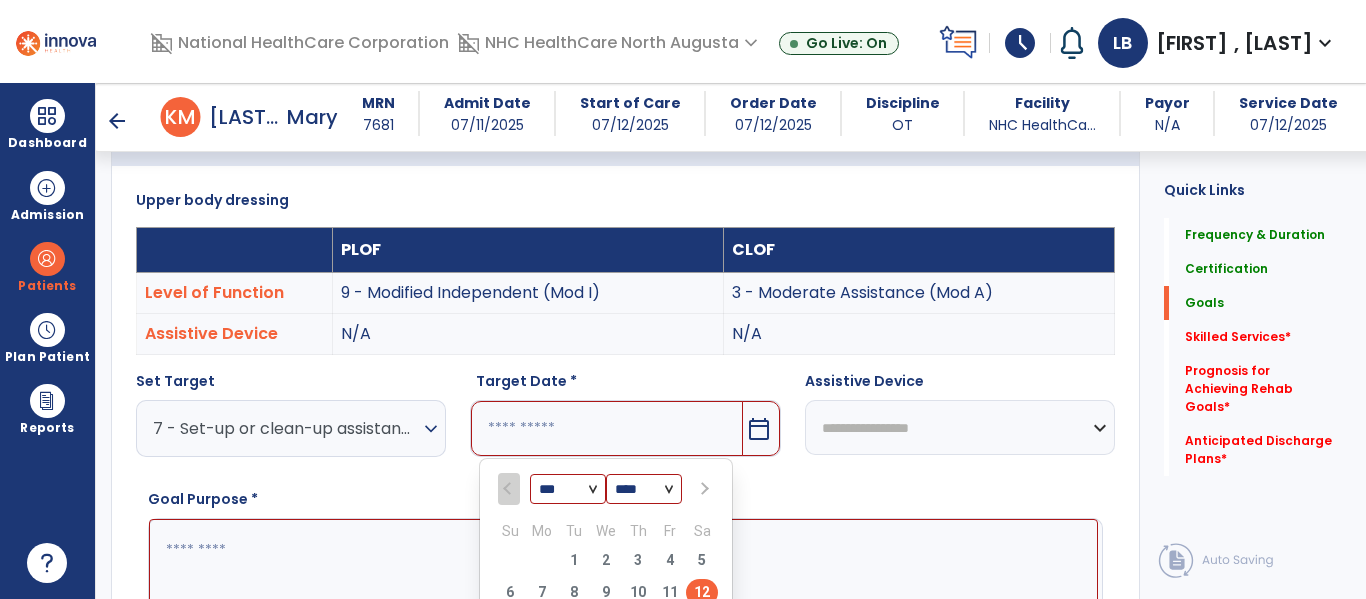 scroll, scrollTop: 518, scrollLeft: 0, axis: vertical 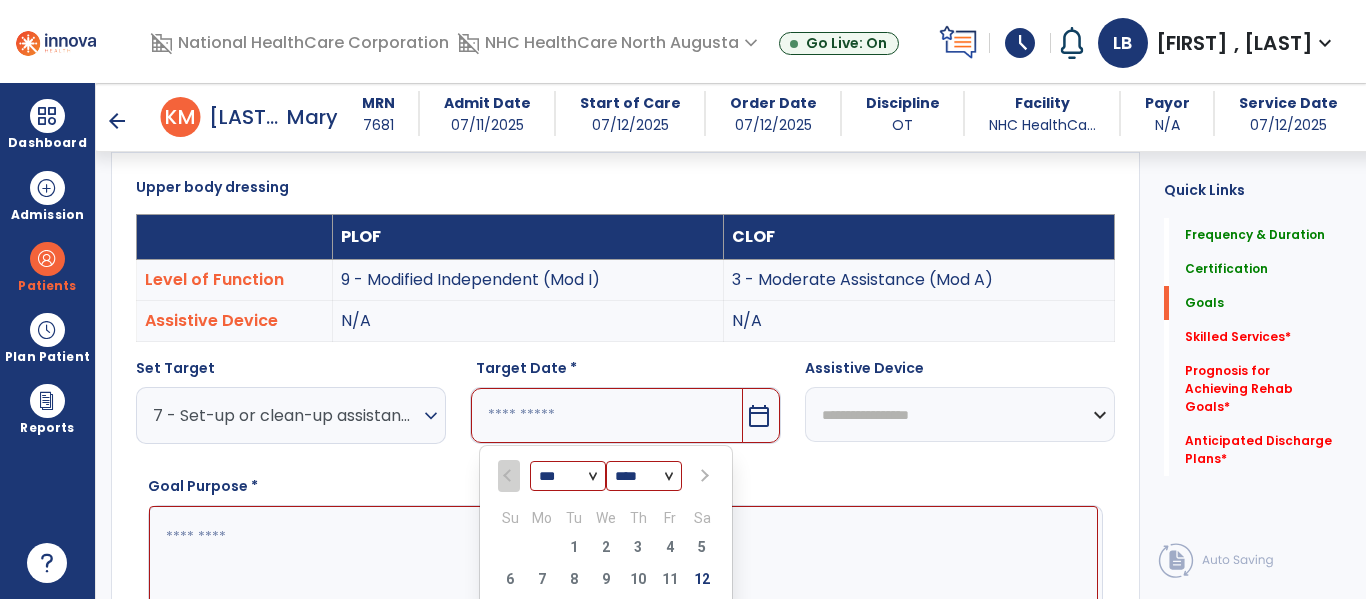 click at bounding box center (703, 476) 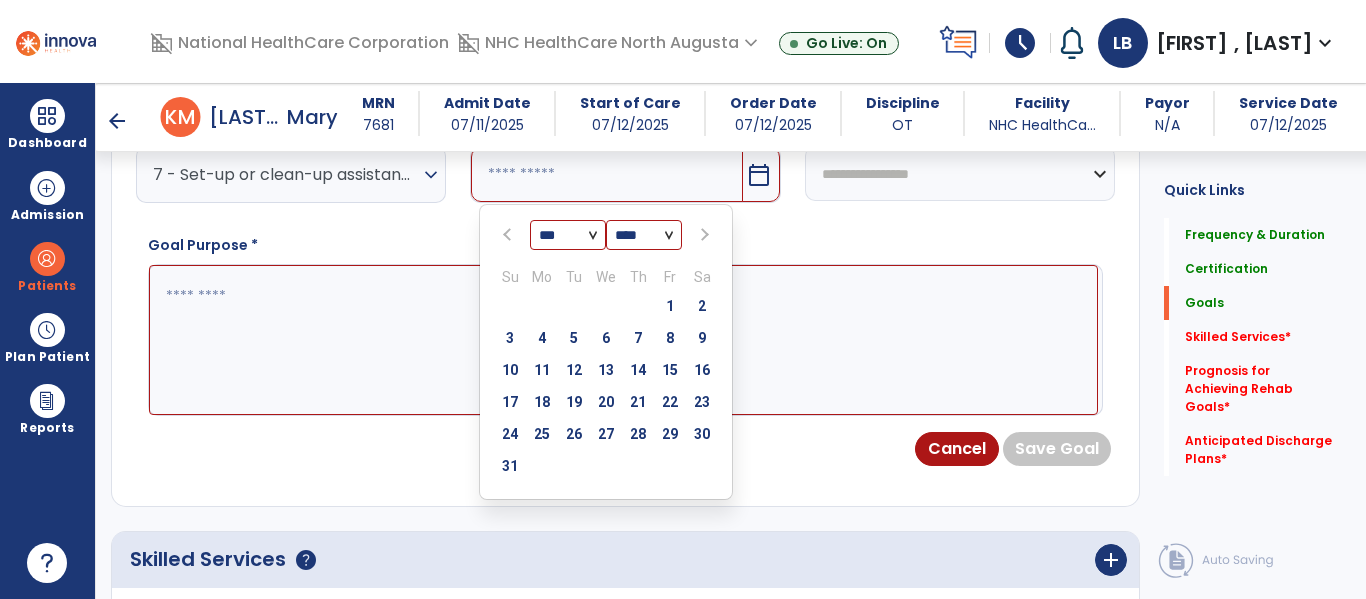 scroll, scrollTop: 771, scrollLeft: 0, axis: vertical 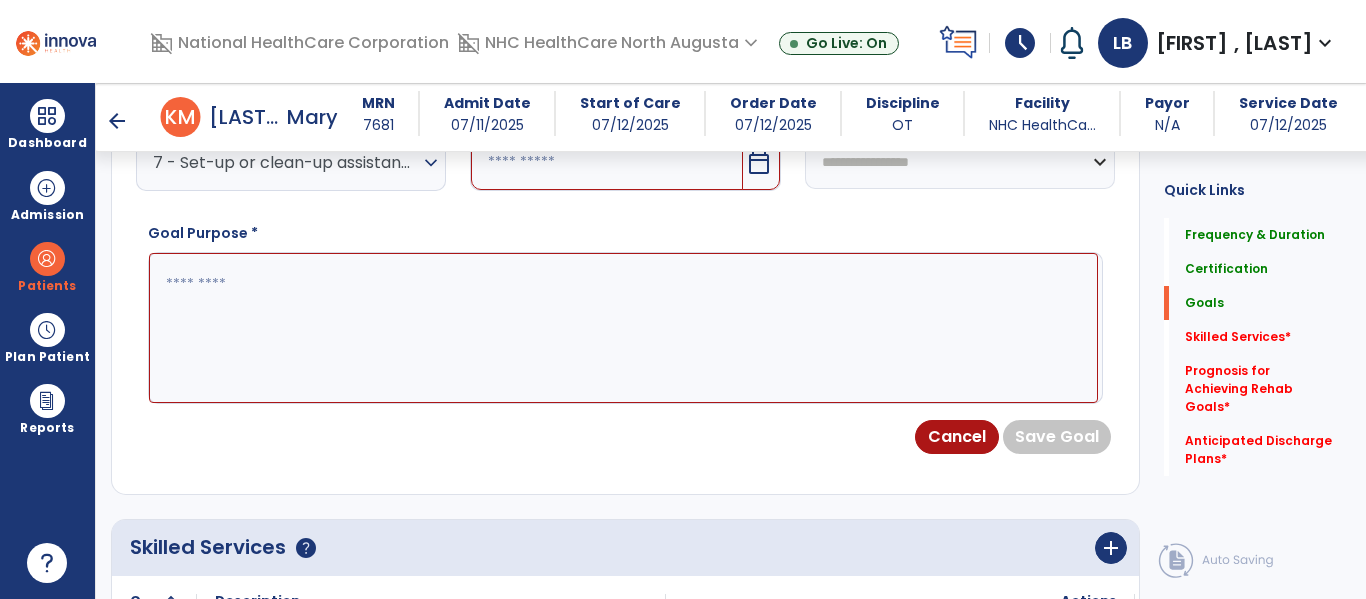 click on "calendar_today" at bounding box center [759, 163] 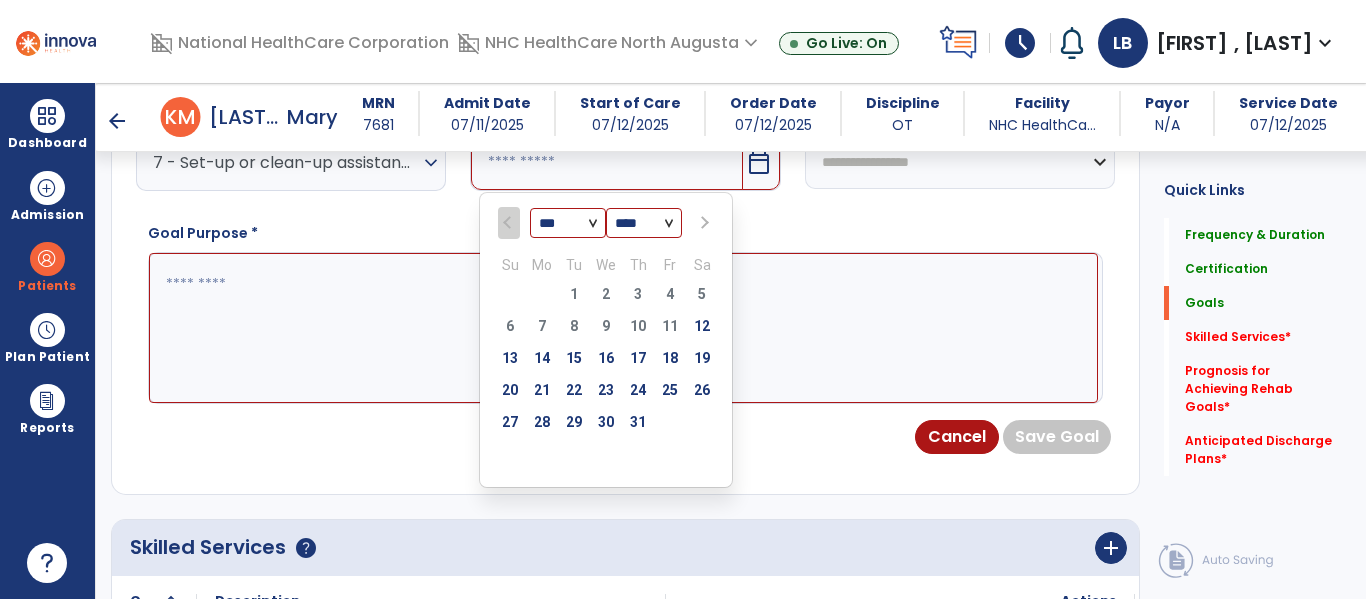 click at bounding box center (703, 223) 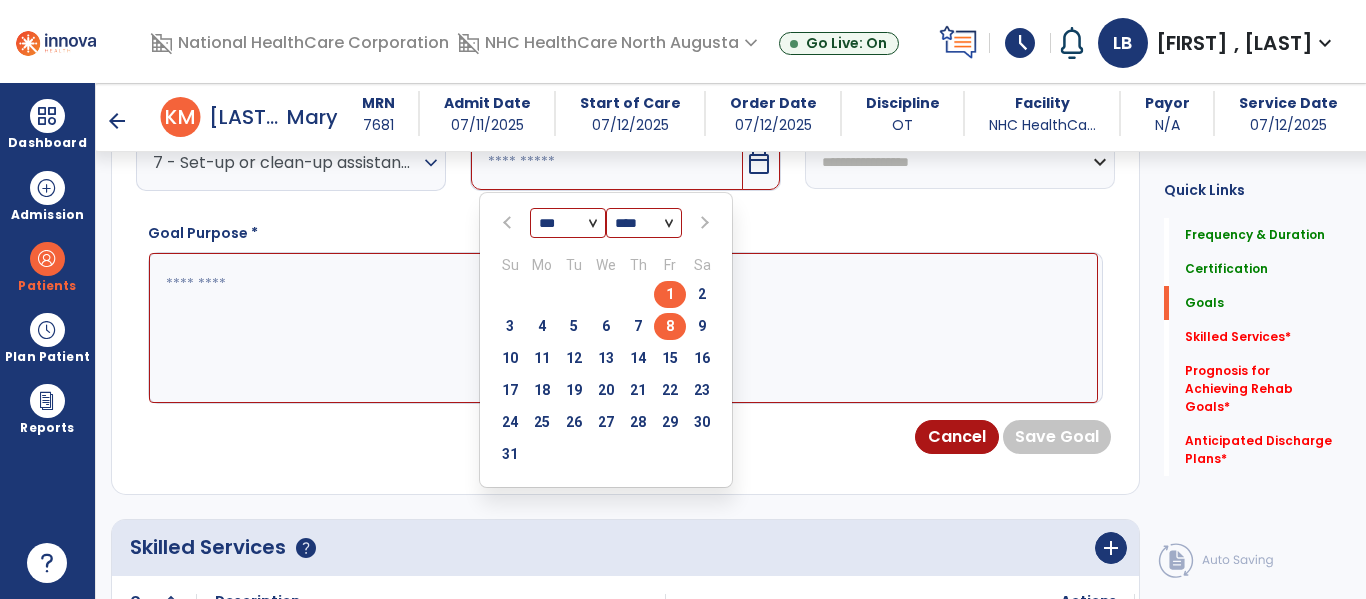 click on "8" at bounding box center [670, 326] 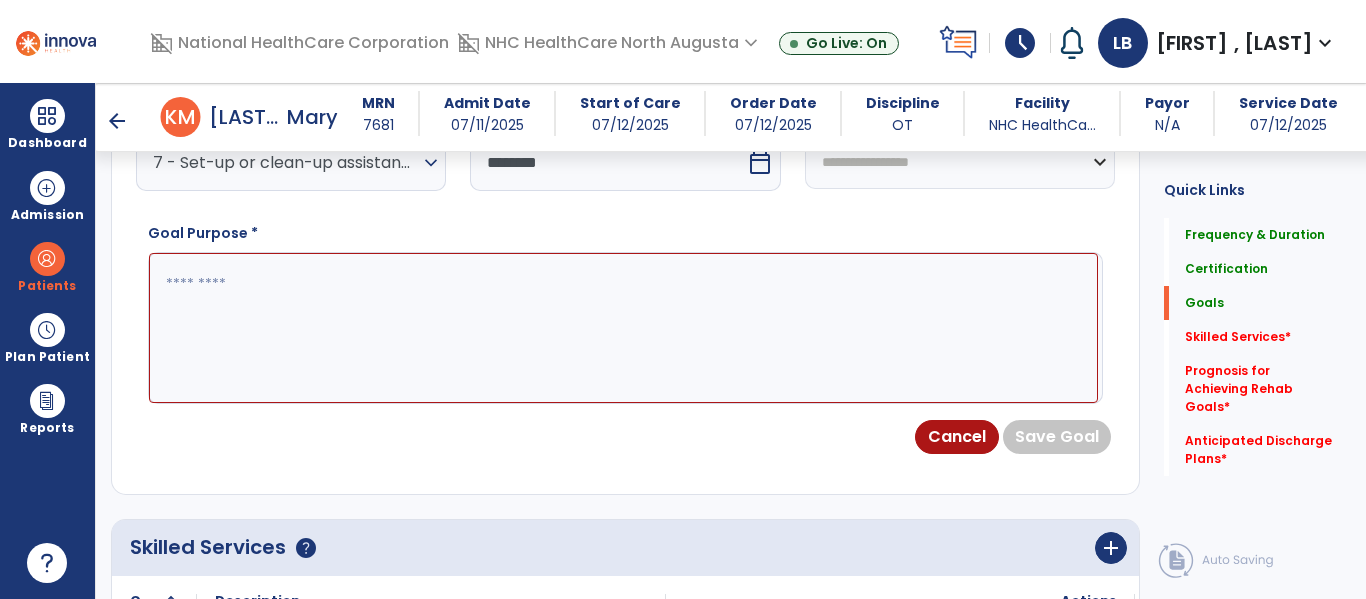 click on "**********" at bounding box center (960, 161) 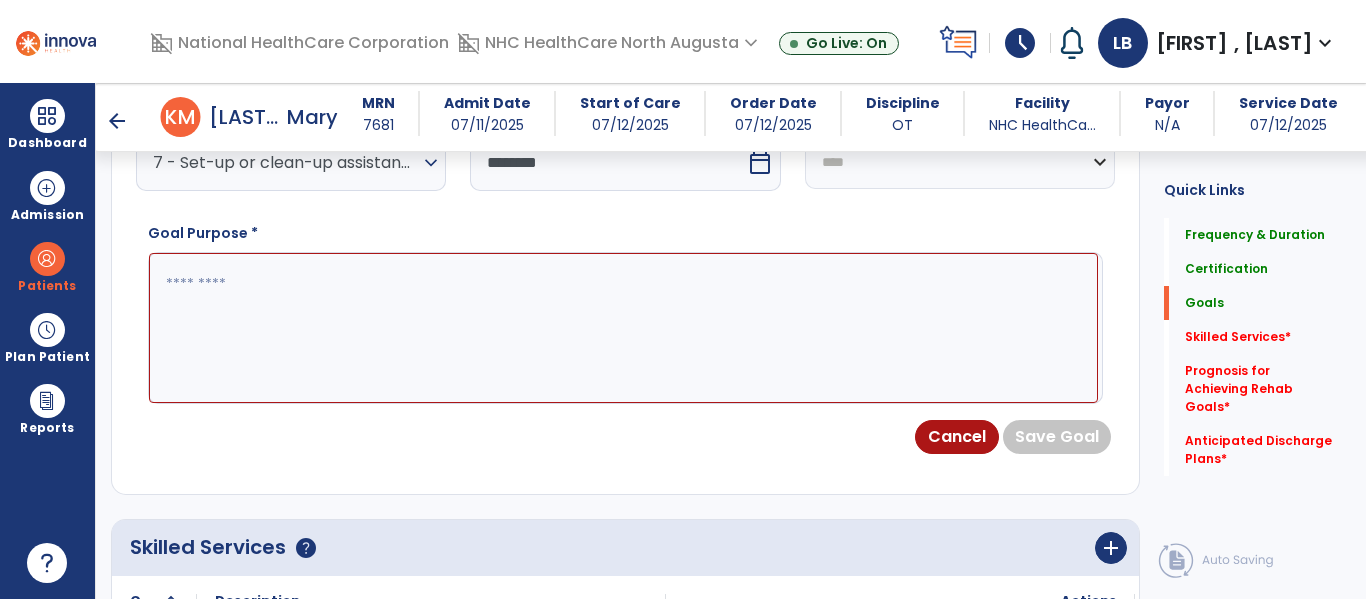 click on "**********" at bounding box center (960, 161) 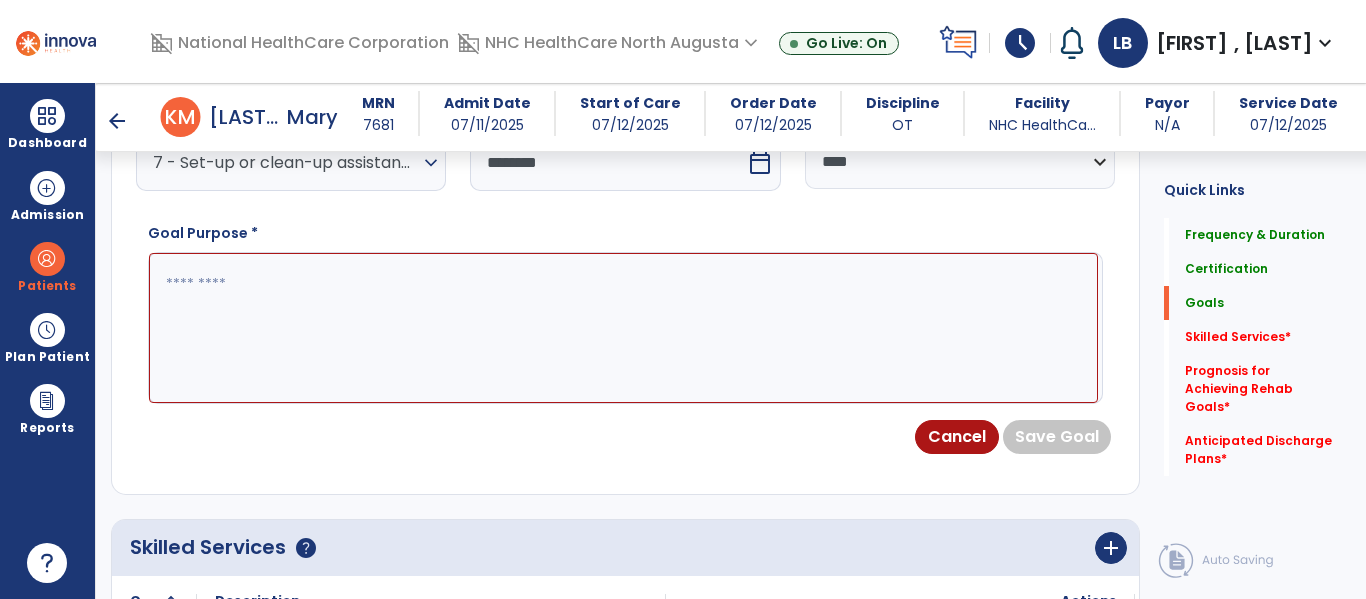 click at bounding box center (623, 328) 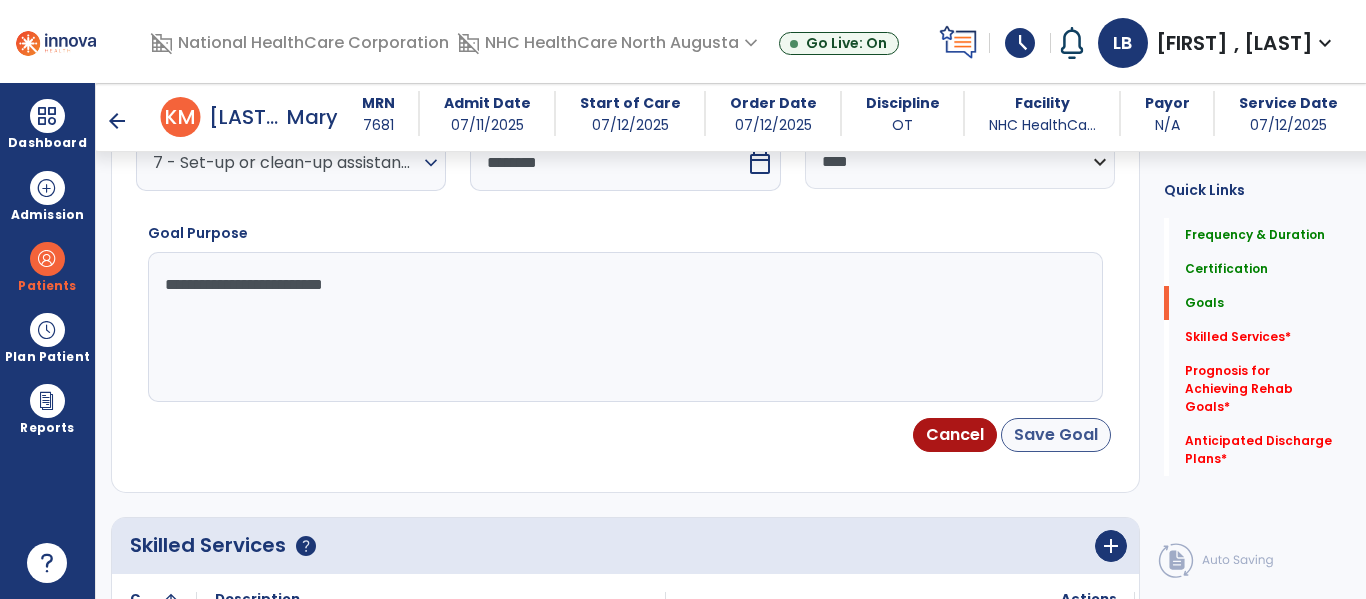 type on "**********" 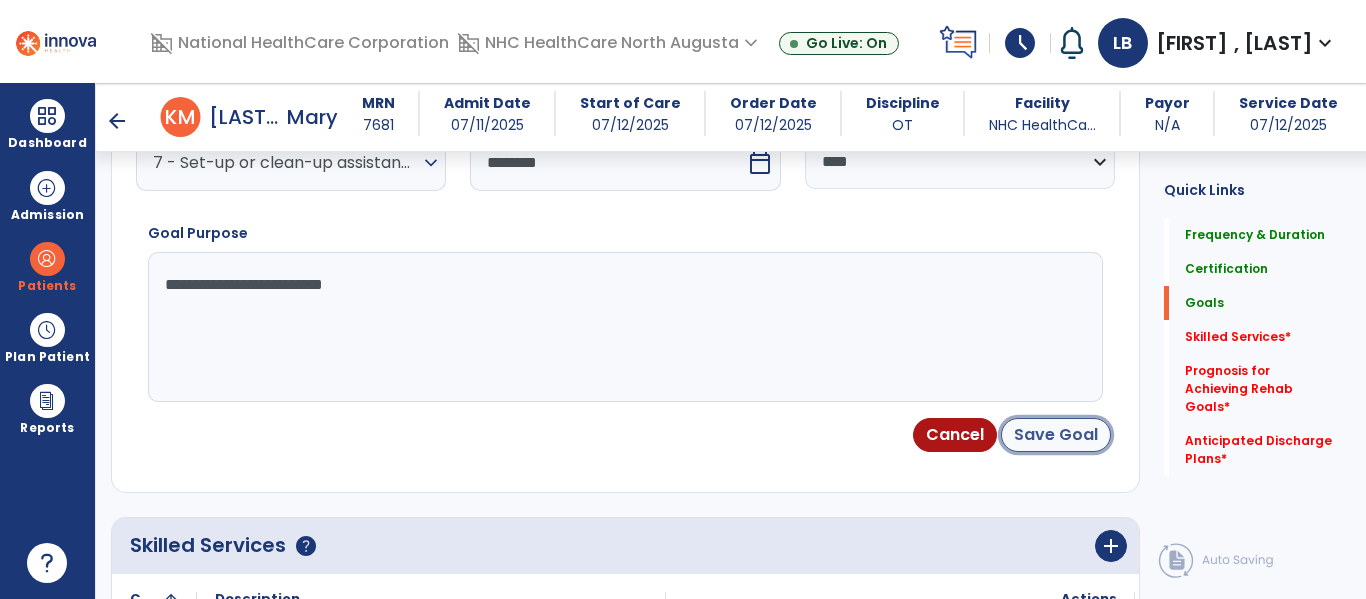 click on "Save Goal" at bounding box center [1056, 435] 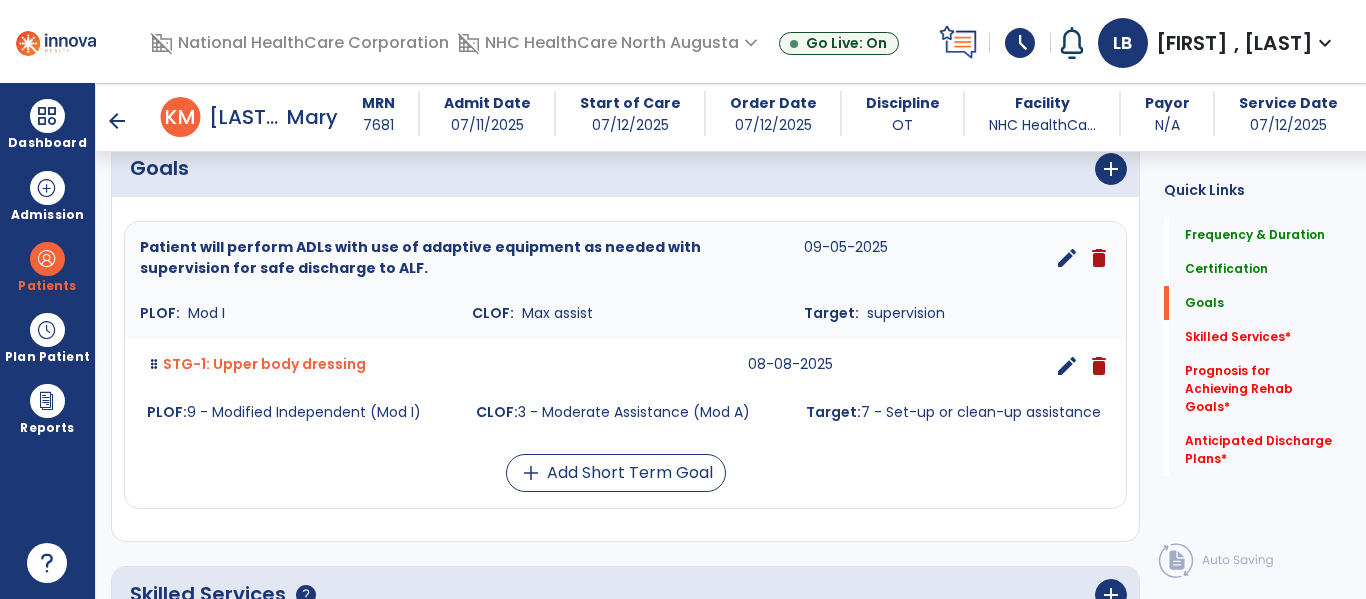 scroll, scrollTop: 515, scrollLeft: 0, axis: vertical 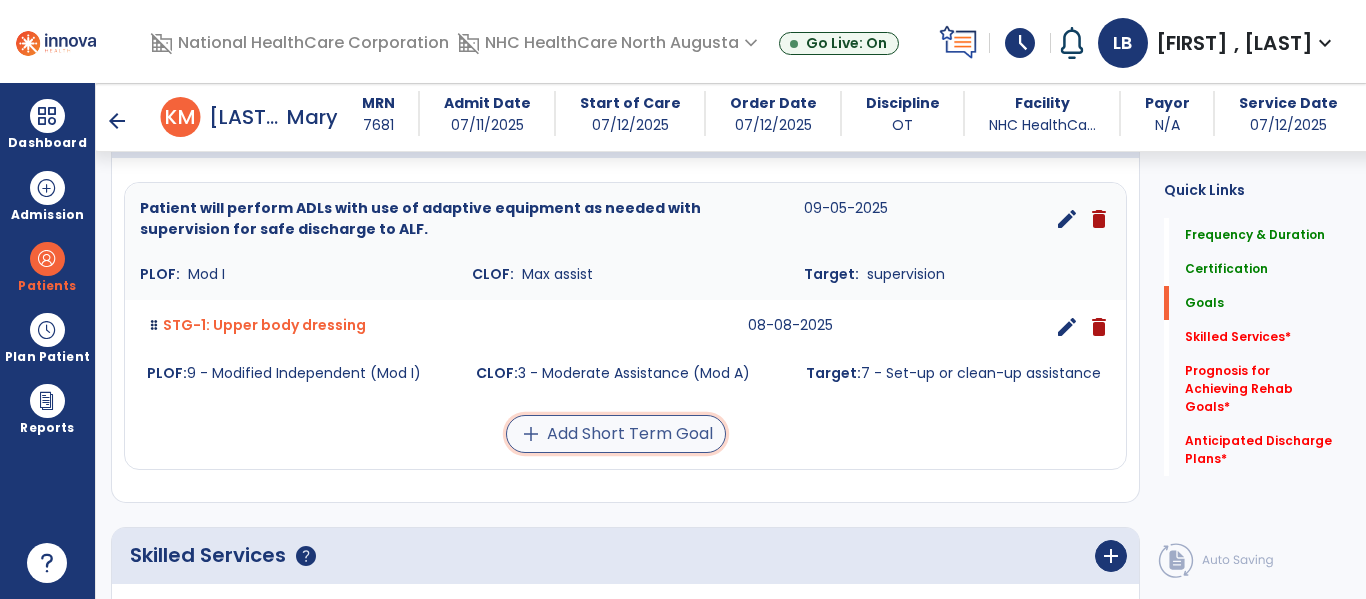 click on "add  Add Short Term Goal" at bounding box center (616, 434) 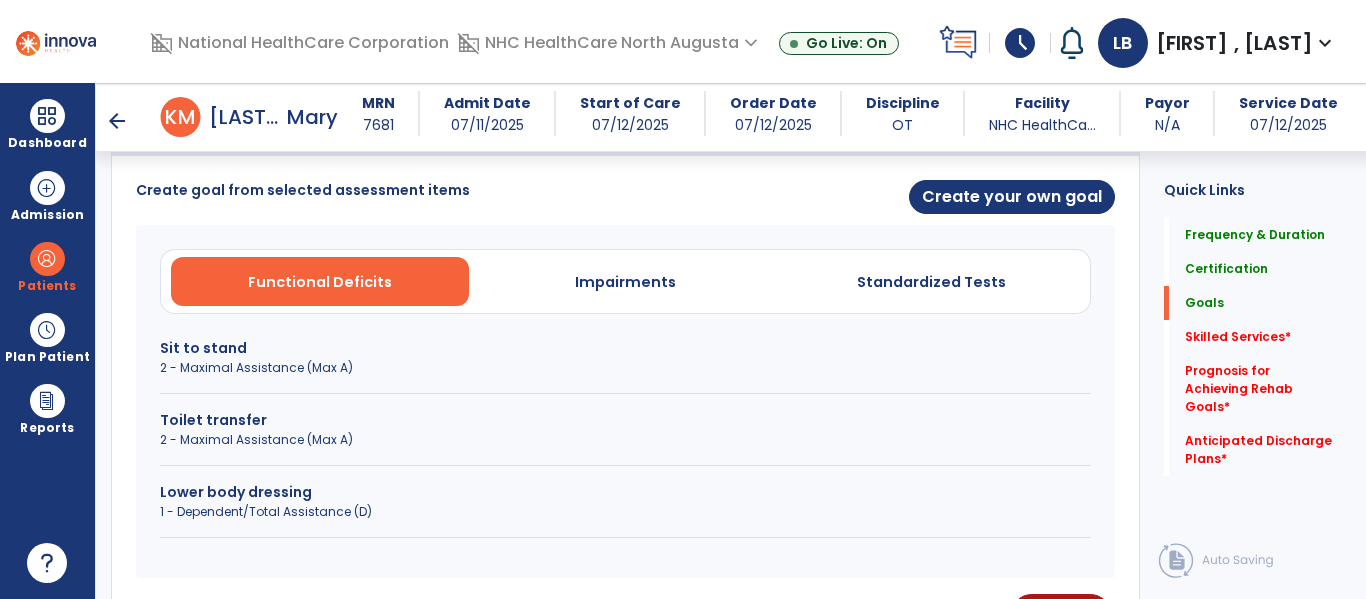 click on "Lower body dressing" at bounding box center (625, 492) 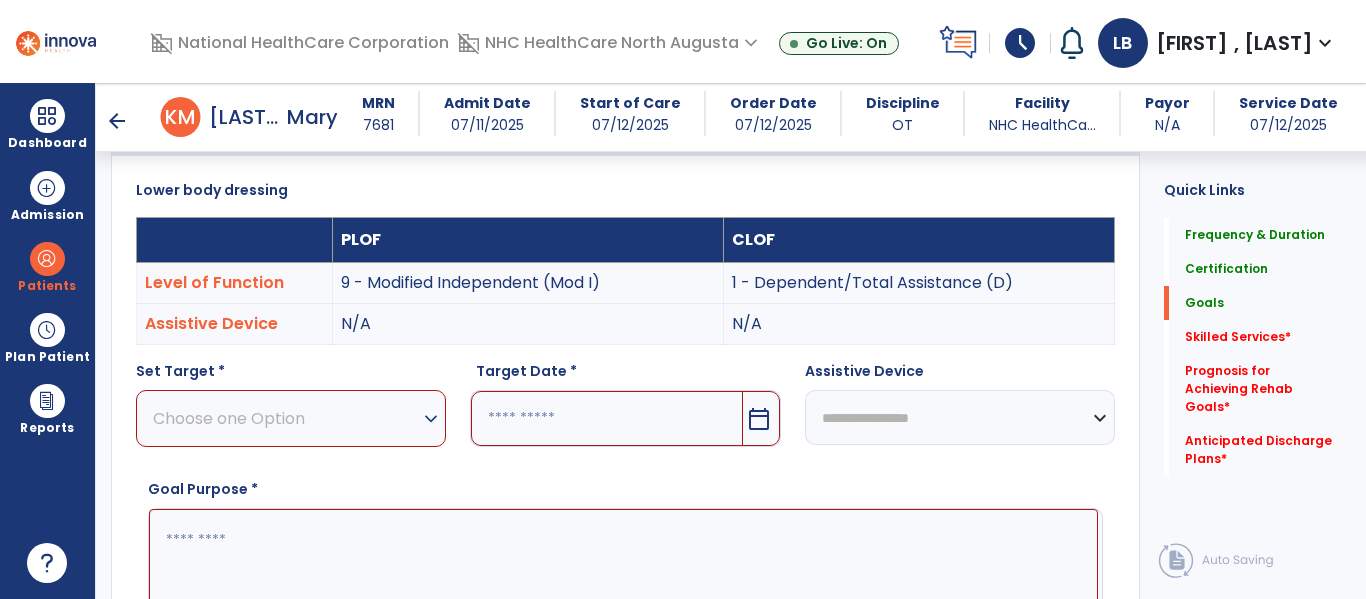 click on "expand_more" at bounding box center [431, 419] 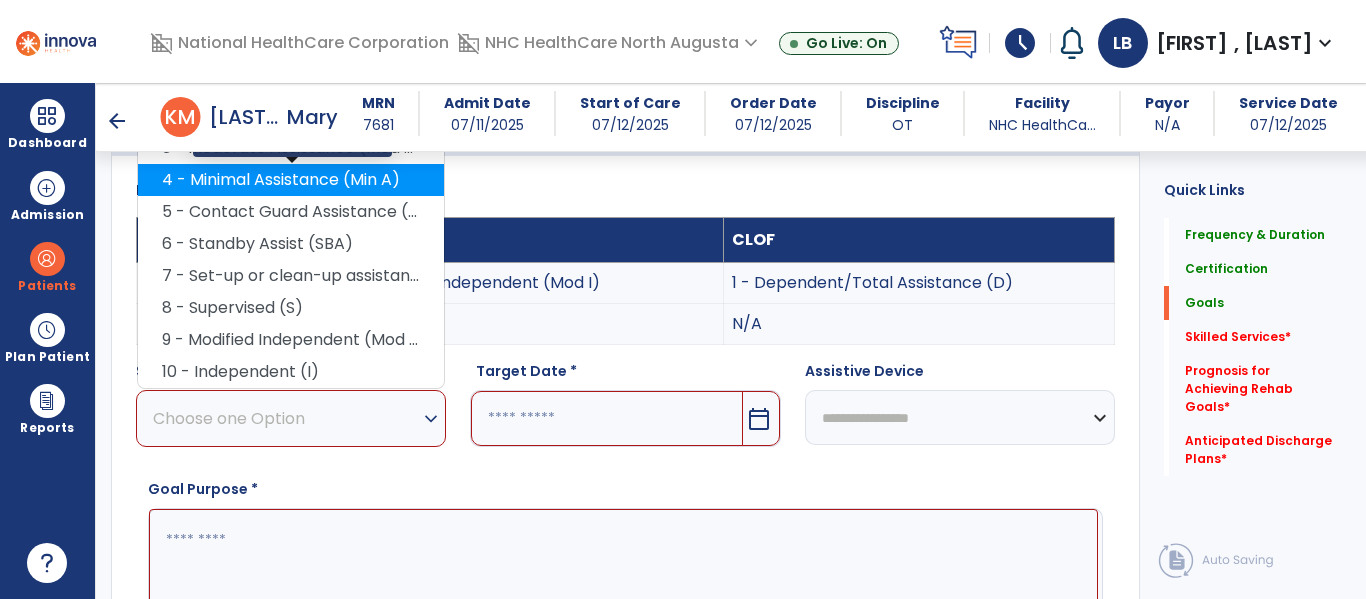 click on "4 - Minimal Assistance (Min A)" at bounding box center (291, 180) 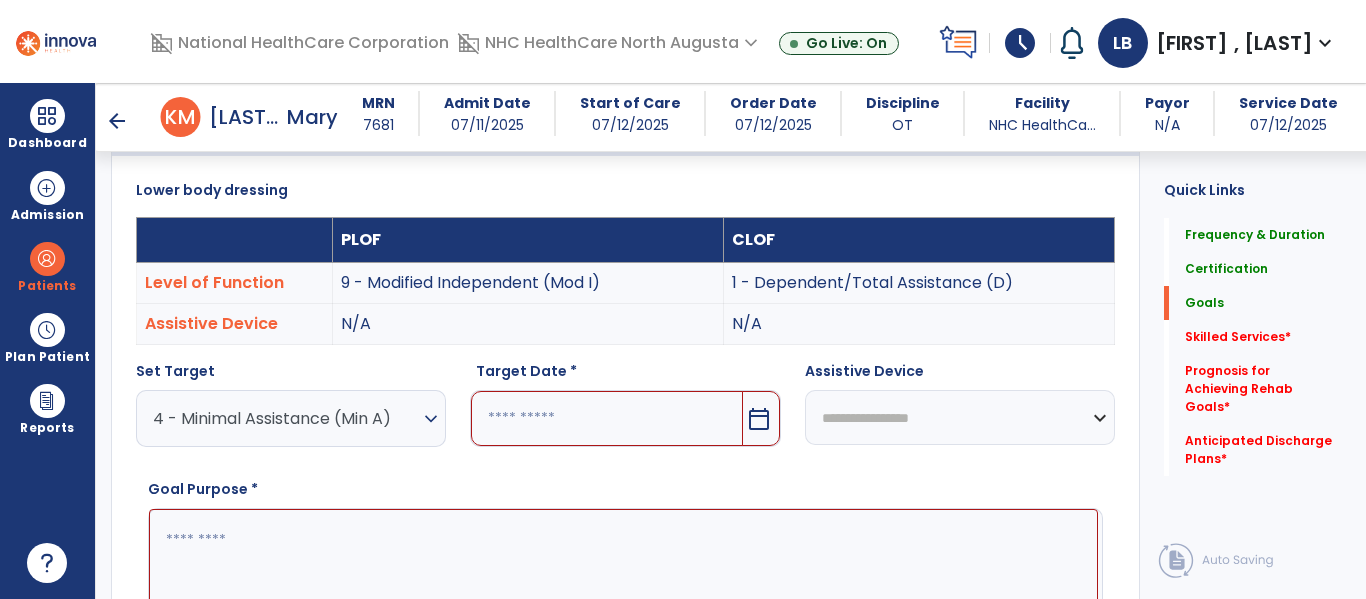 click on "calendar_today" at bounding box center [759, 419] 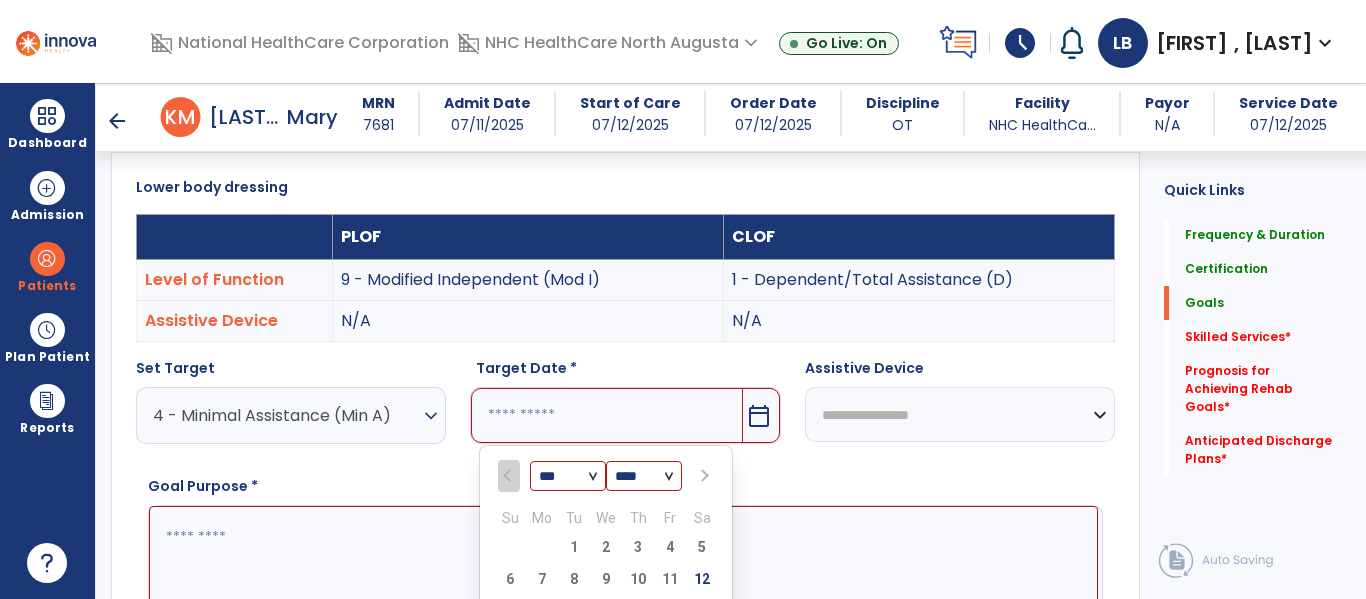 click at bounding box center [704, 476] 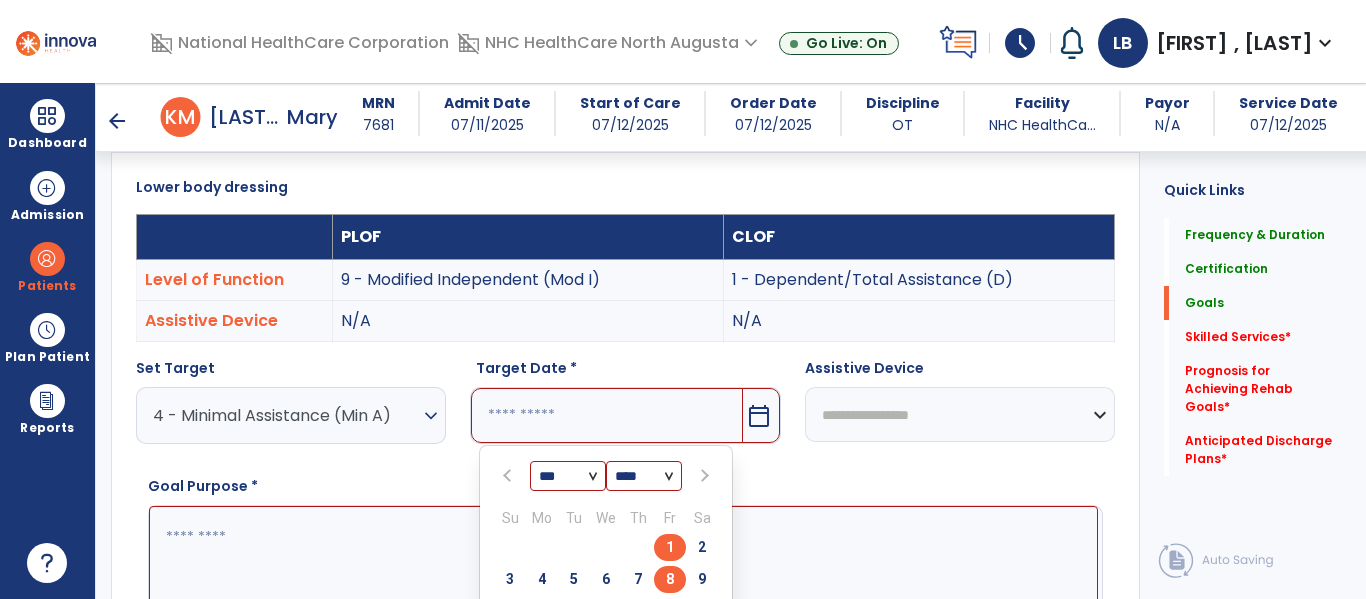 click on "8" at bounding box center (670, 579) 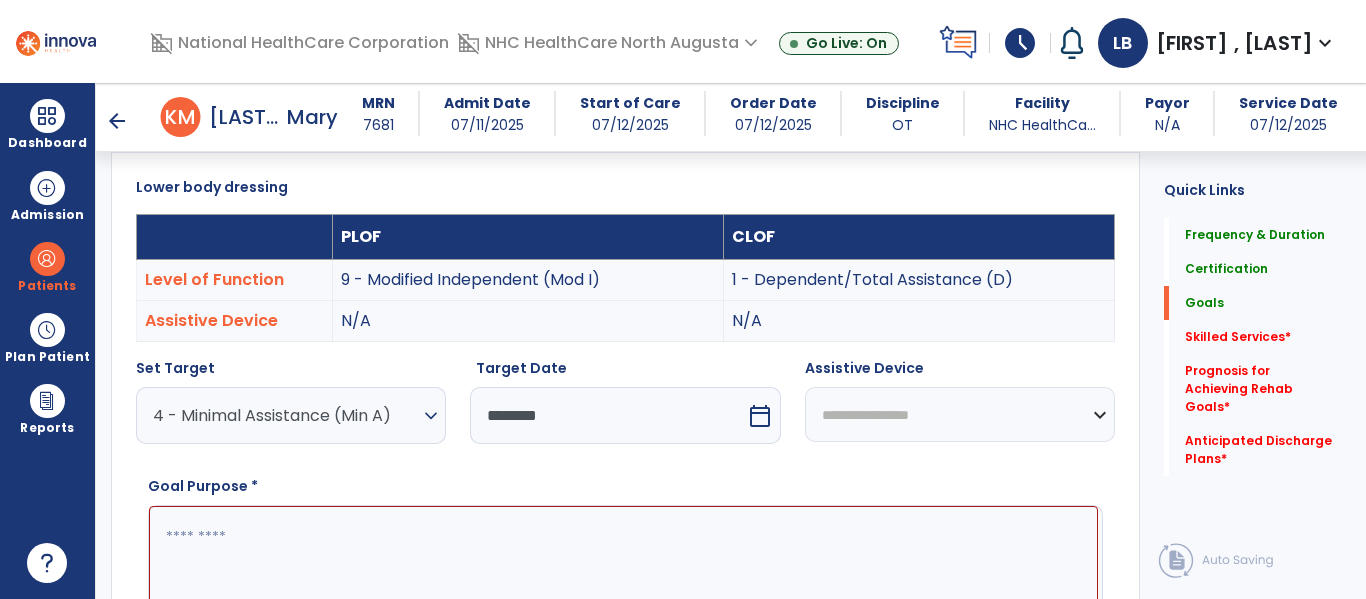 click at bounding box center (623, 581) 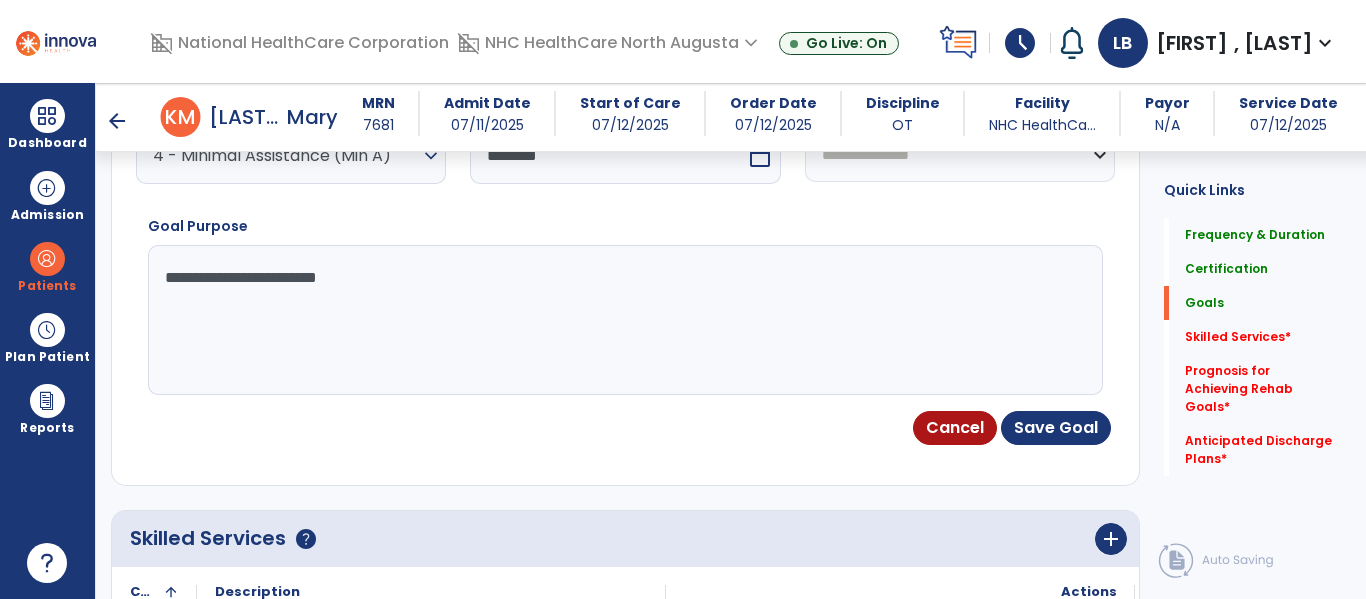 scroll, scrollTop: 789, scrollLeft: 0, axis: vertical 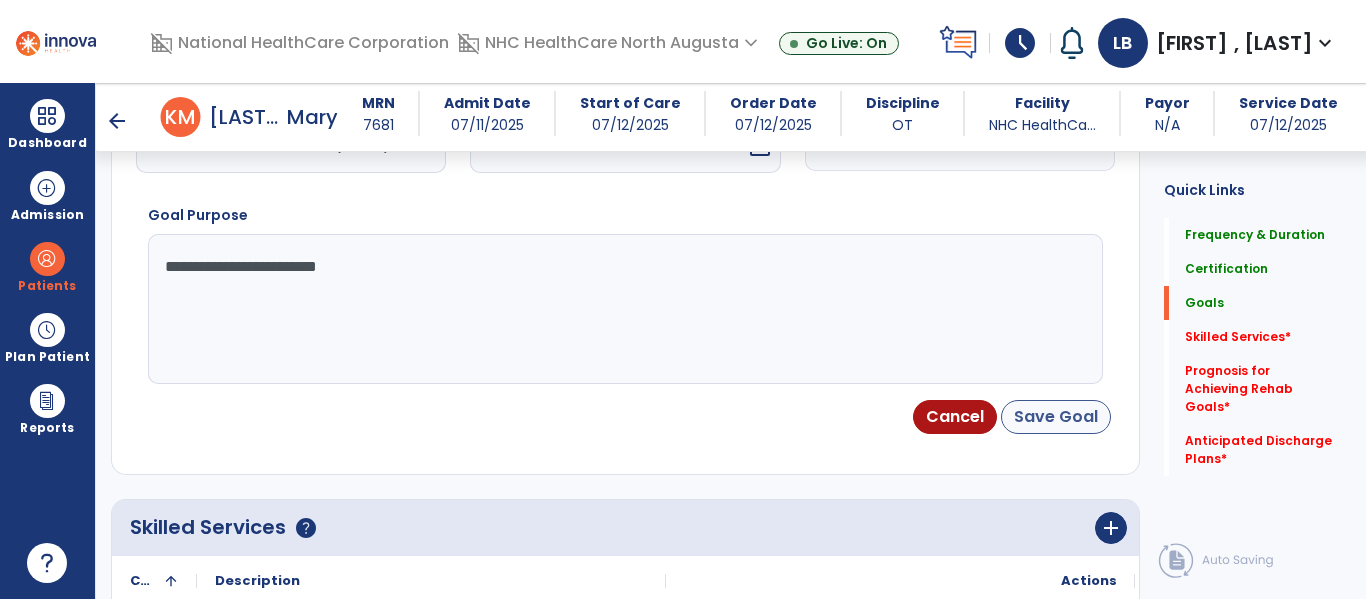 type on "**********" 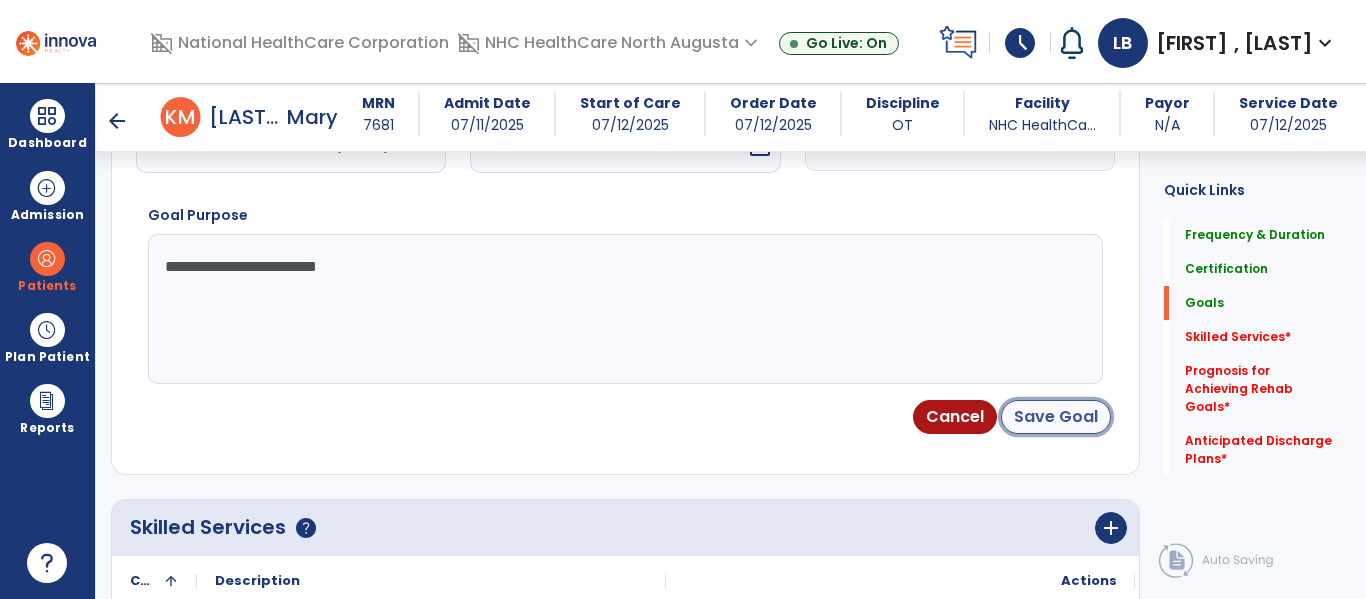click on "Save Goal" at bounding box center (1056, 417) 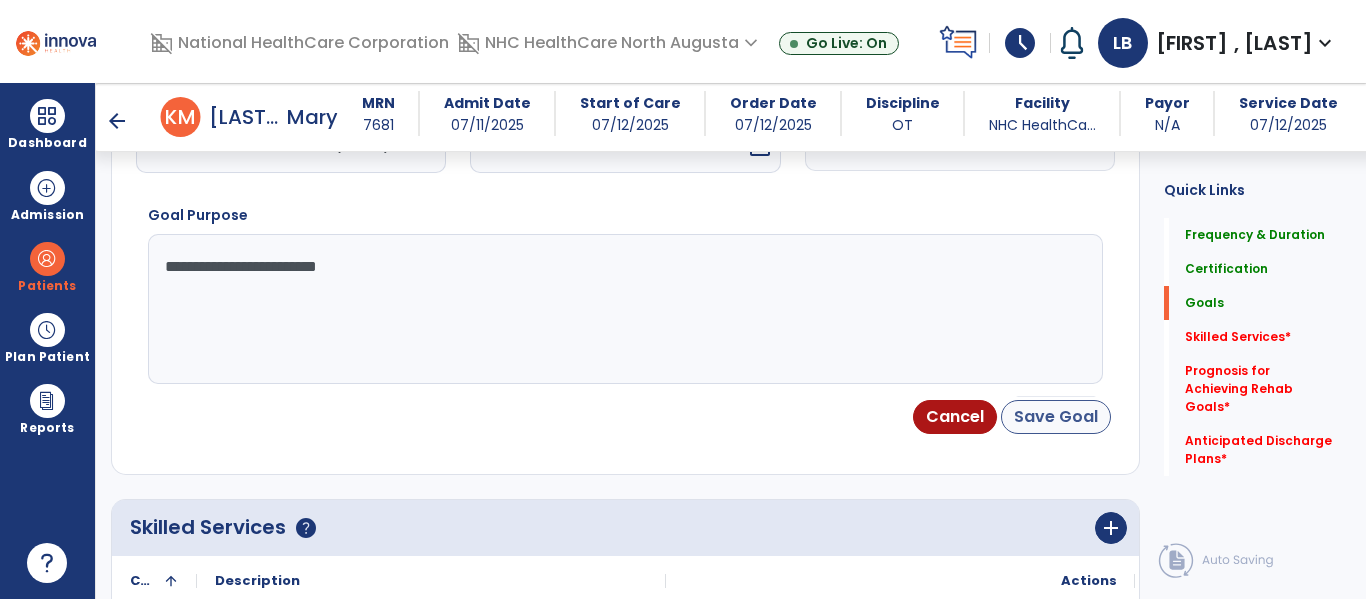 scroll, scrollTop: 199, scrollLeft: 0, axis: vertical 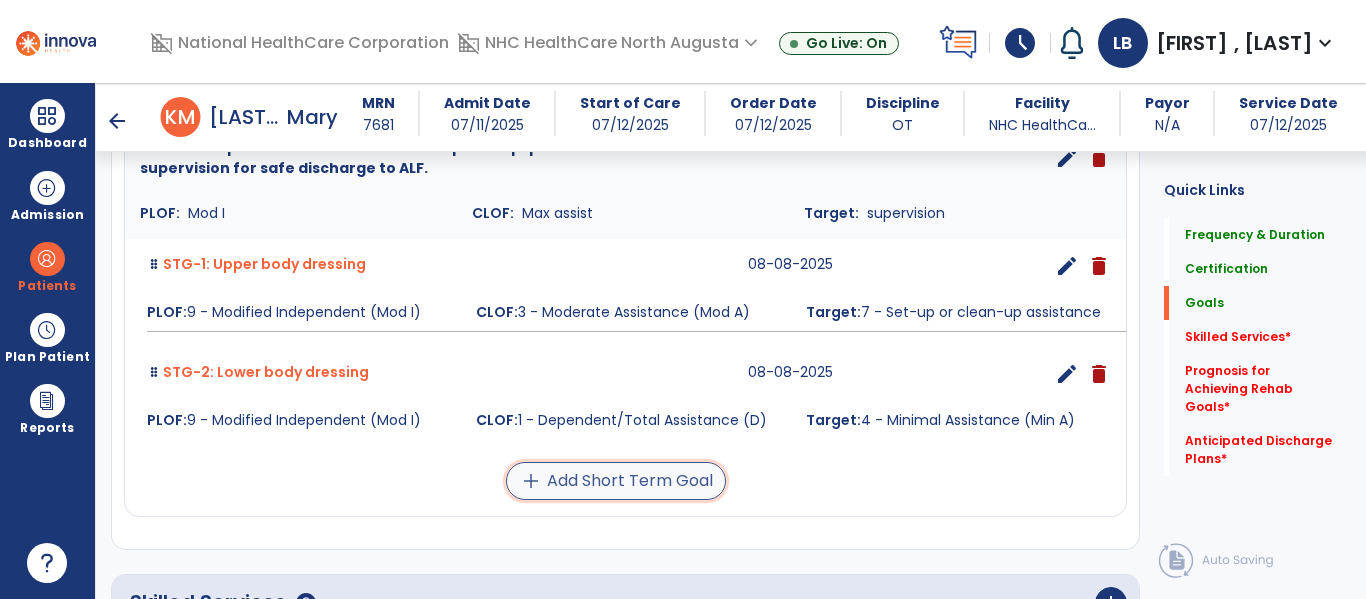 click on "add  Add Short Term Goal" at bounding box center [616, 481] 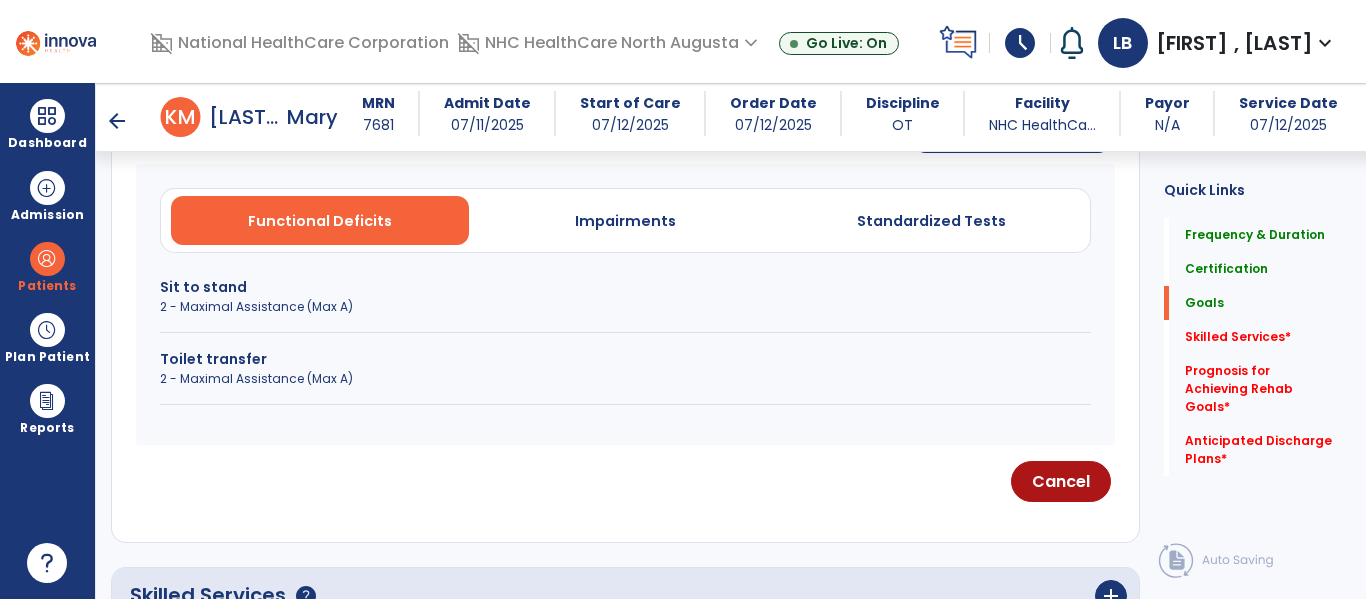 click on "2 - Maximal Assistance (Max A)" at bounding box center (625, 307) 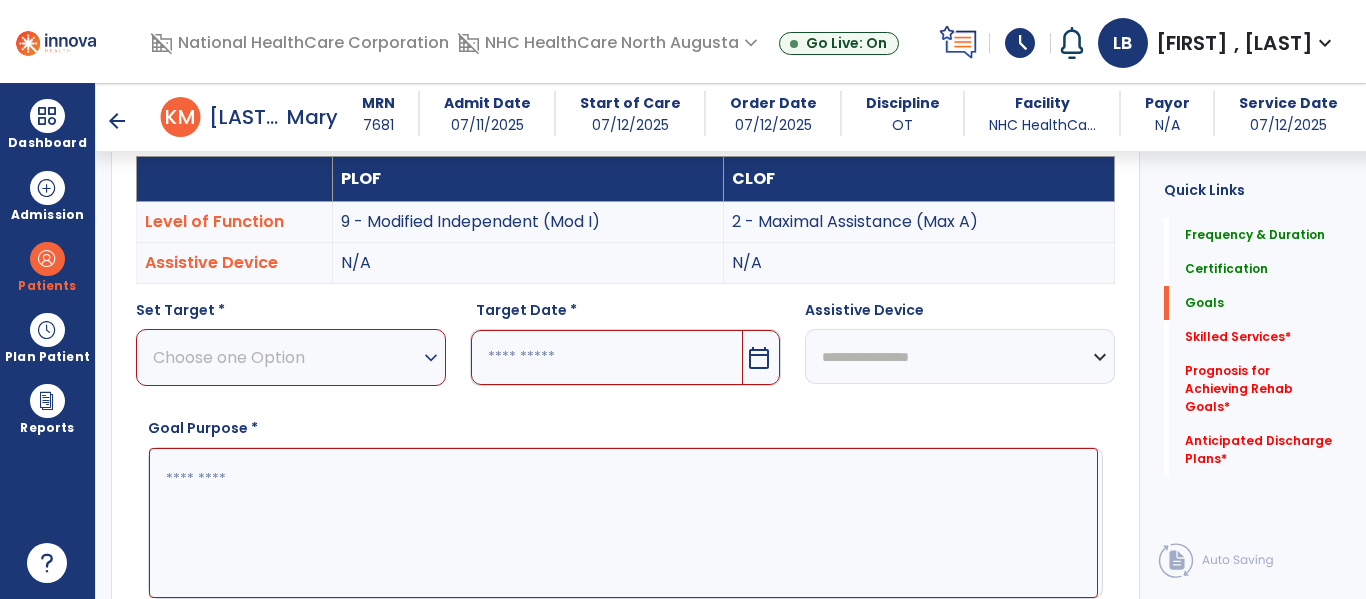 click on "Choose one Option" at bounding box center (286, 357) 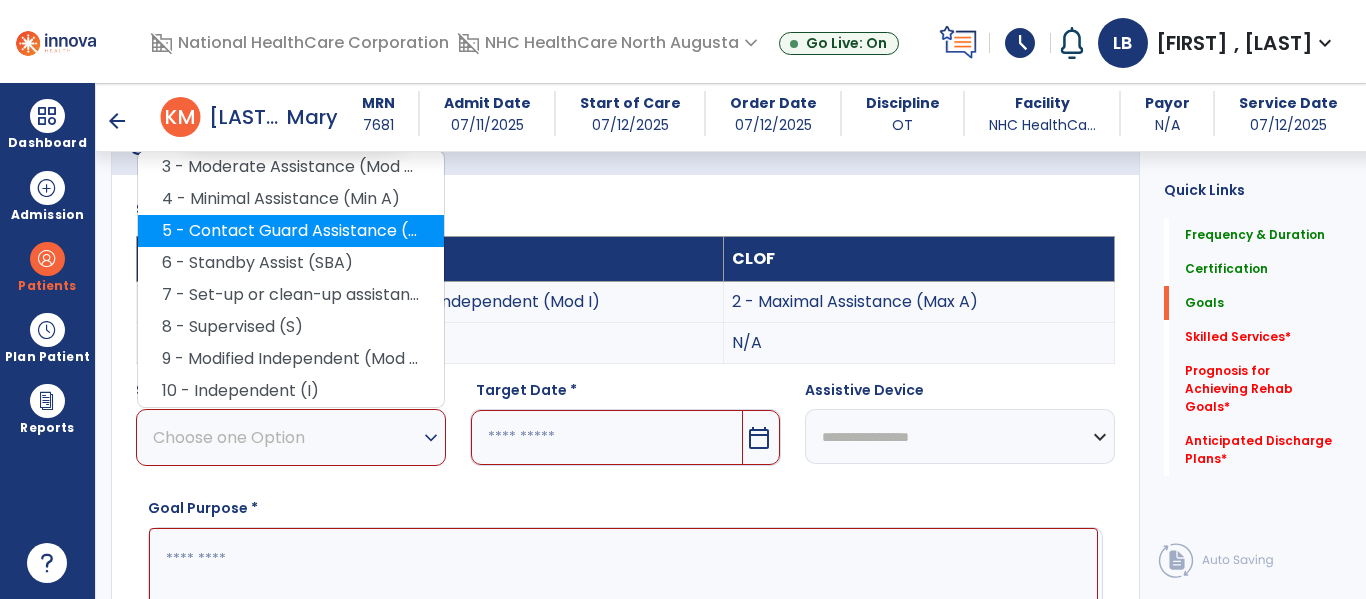 scroll, scrollTop: 536, scrollLeft: 0, axis: vertical 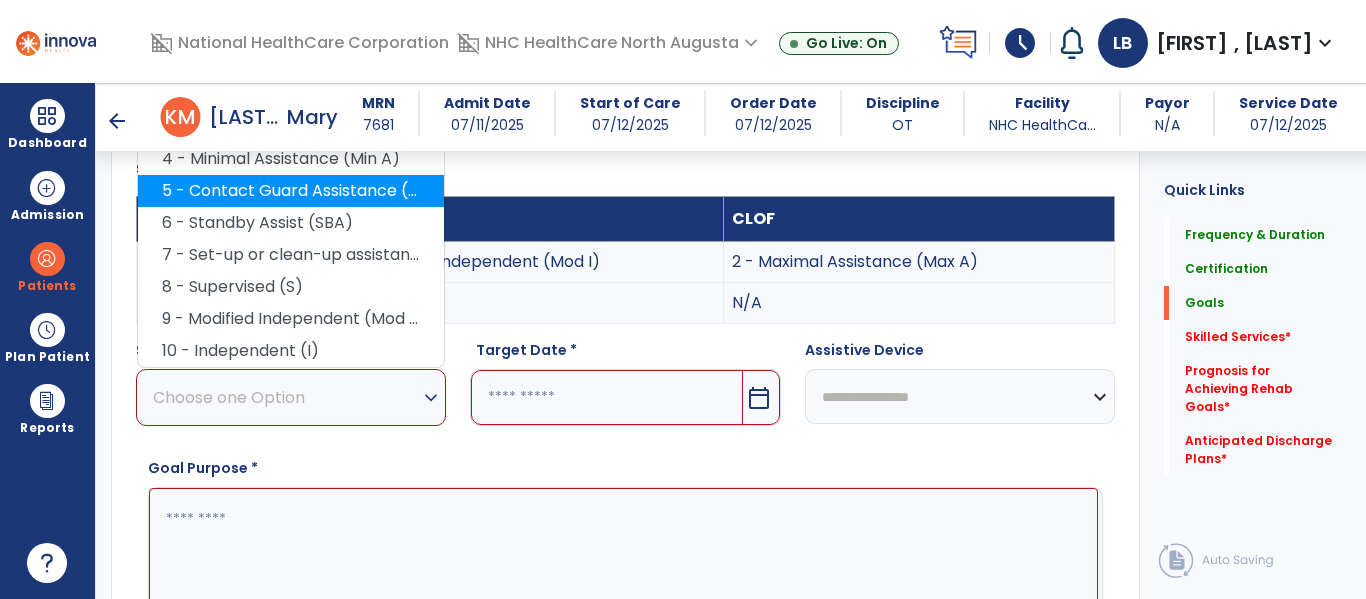 click on "4 - Minimal Assistance (Min A)" at bounding box center (291, 159) 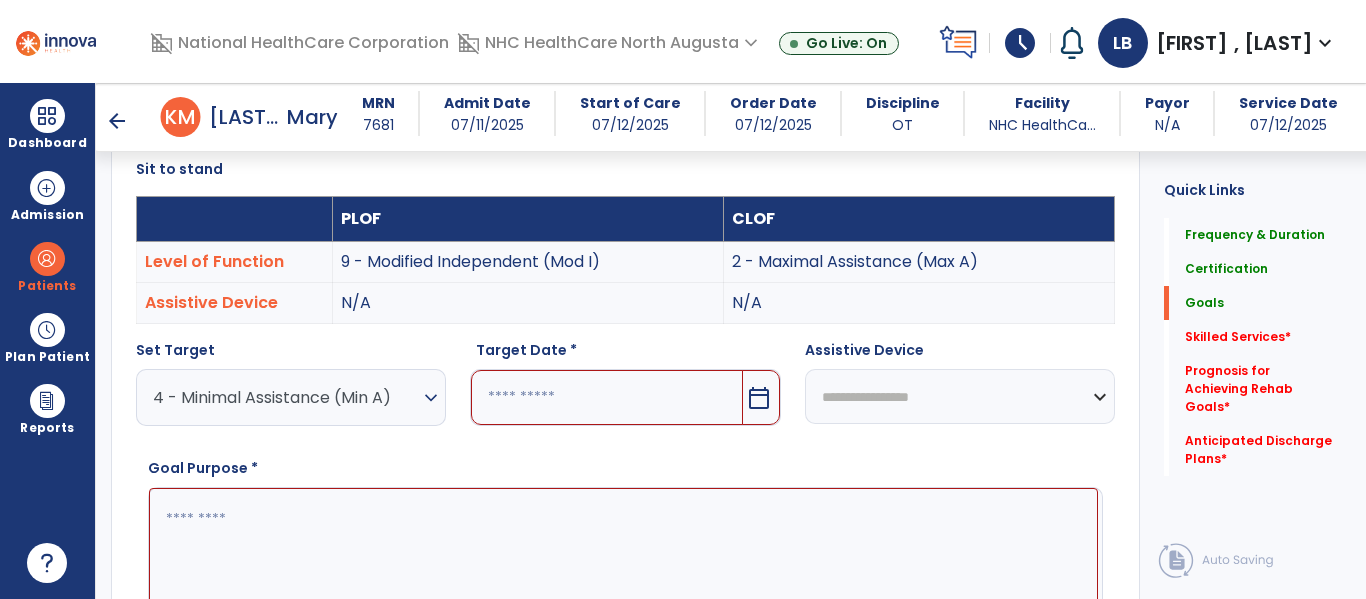 click on "calendar_today" at bounding box center (761, 397) 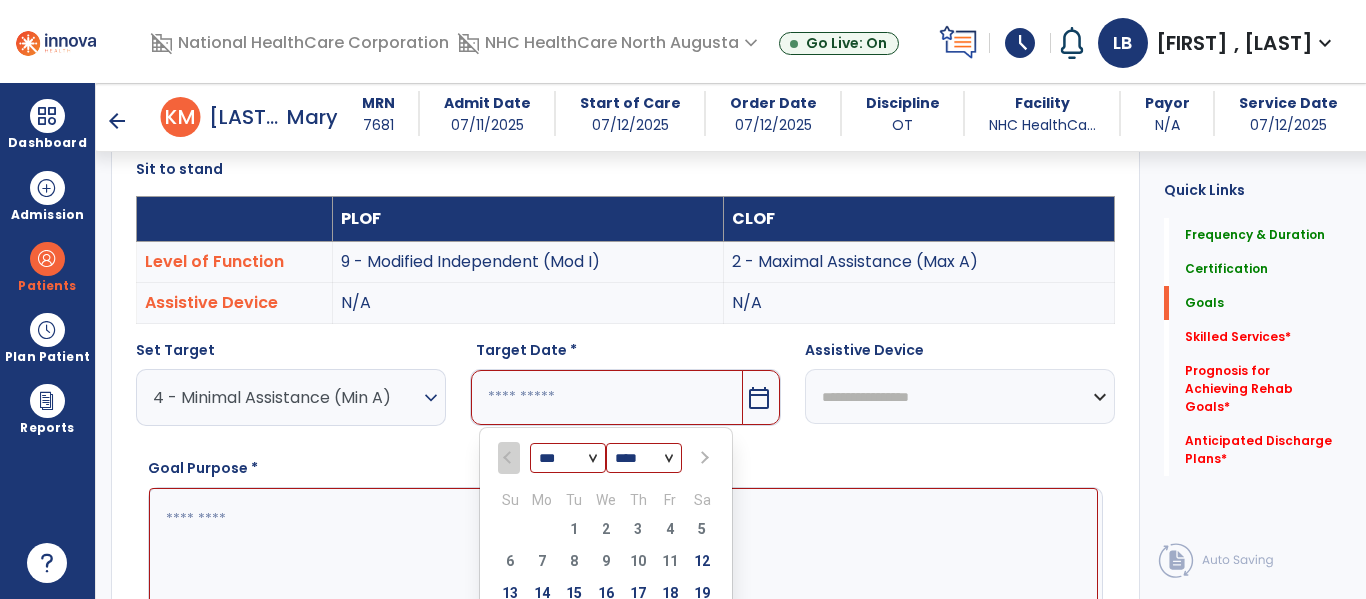 click at bounding box center [703, 458] 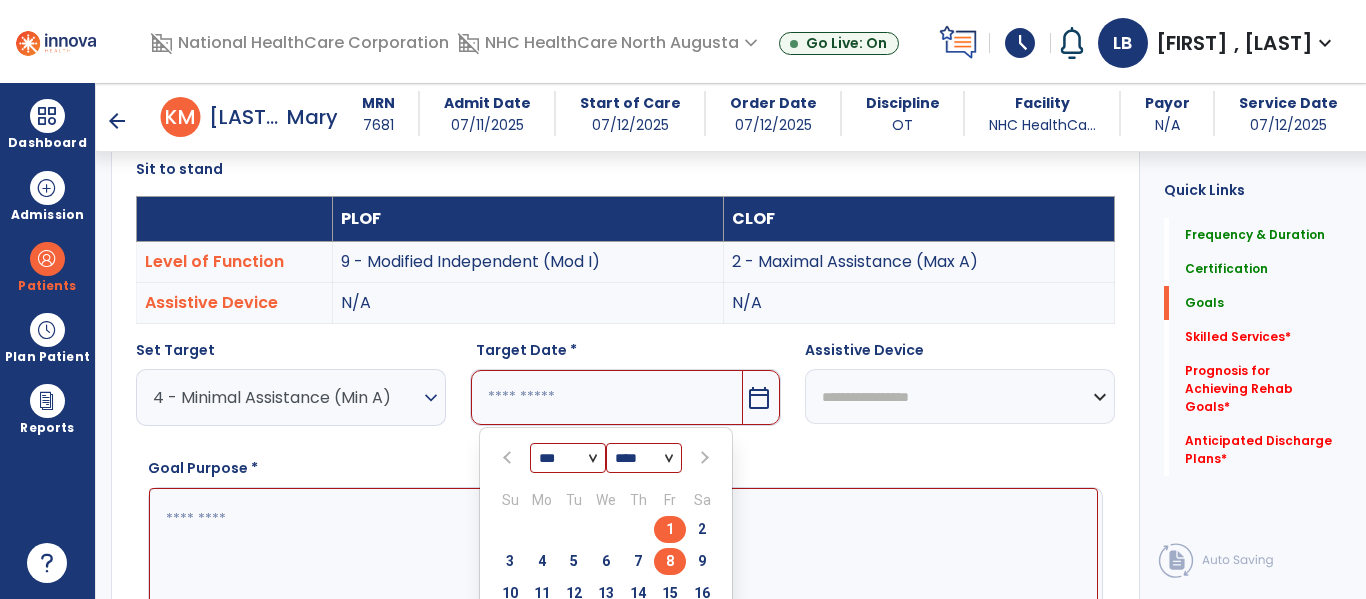 click on "8" at bounding box center (670, 561) 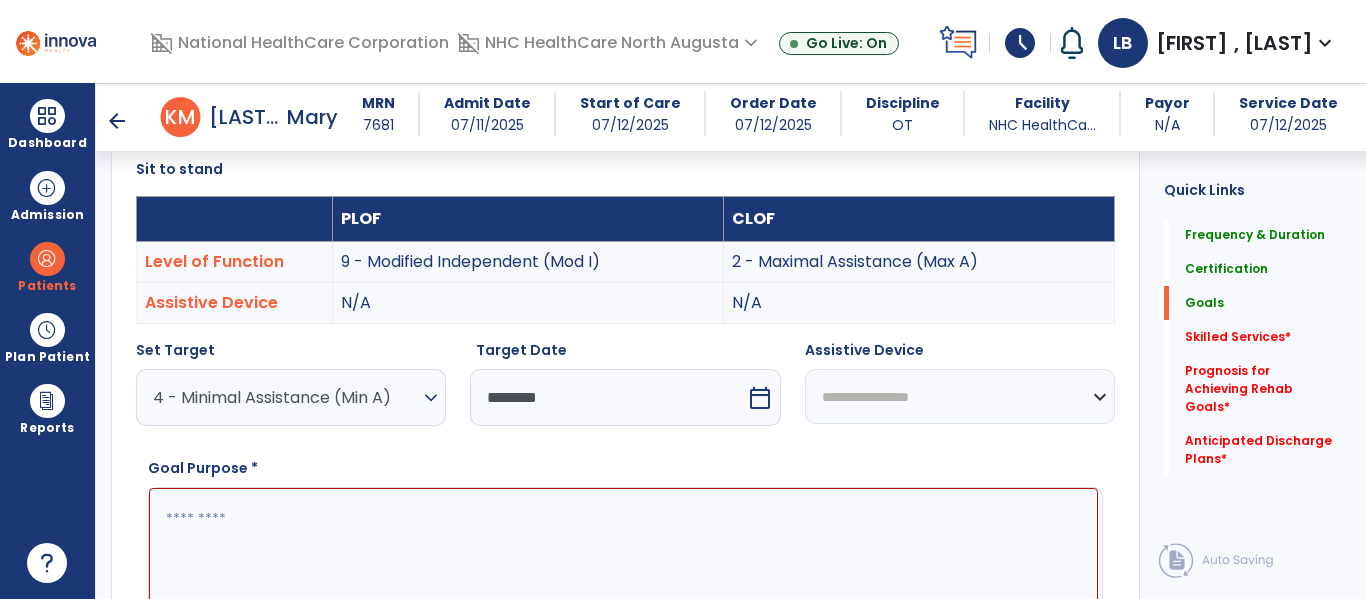 click on "**********" at bounding box center [960, 396] 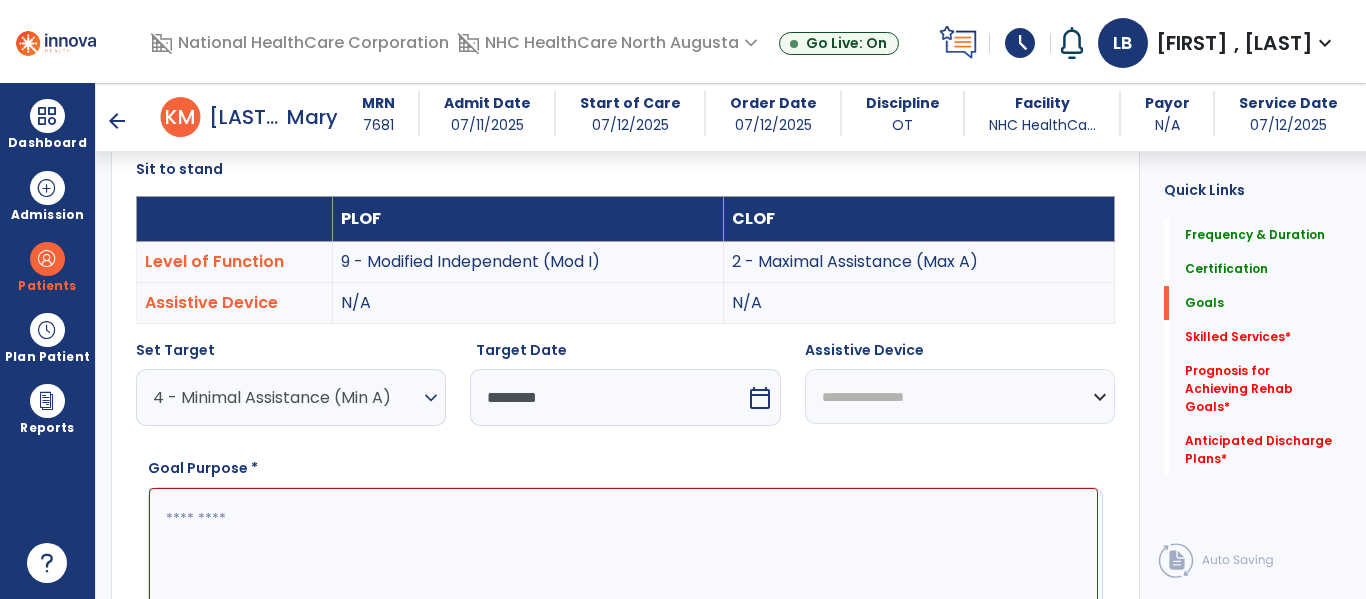 click on "**********" at bounding box center (960, 396) 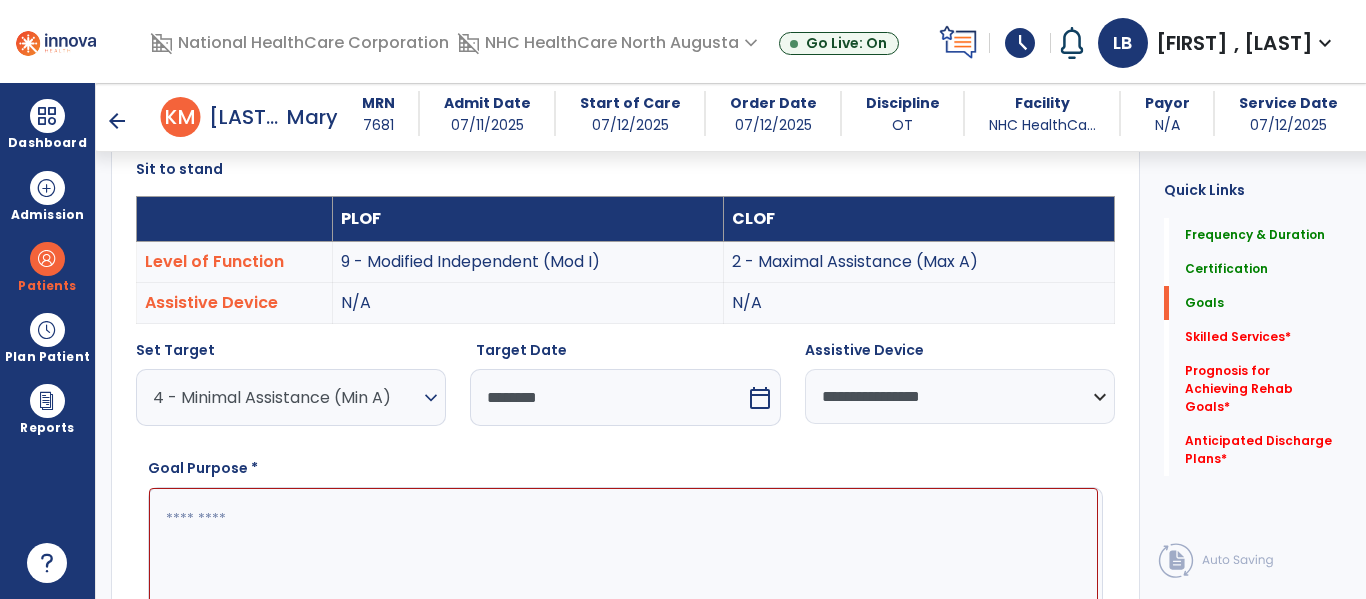 click at bounding box center (623, 563) 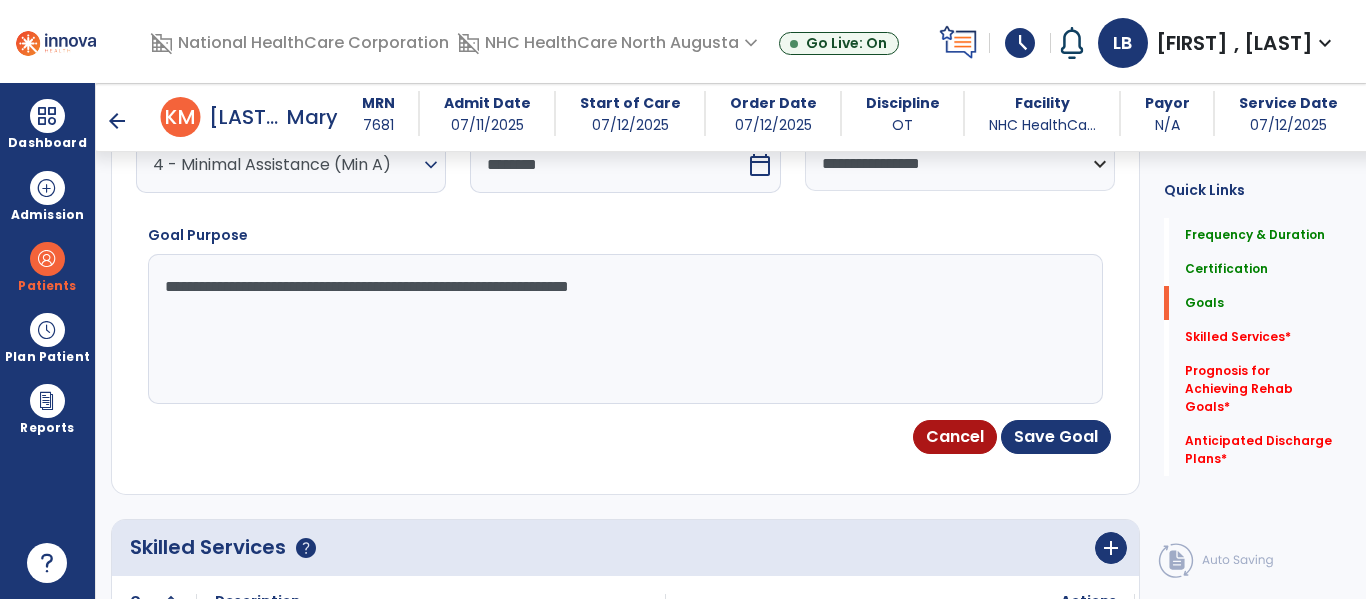 scroll, scrollTop: 870, scrollLeft: 0, axis: vertical 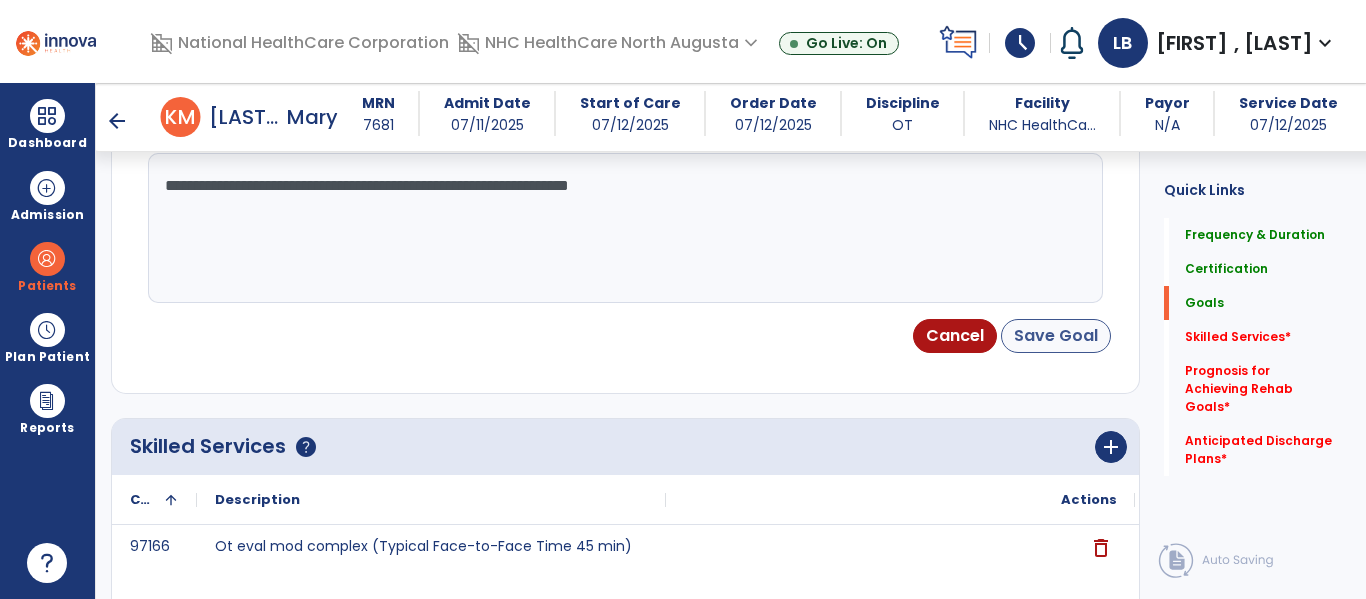 type on "**********" 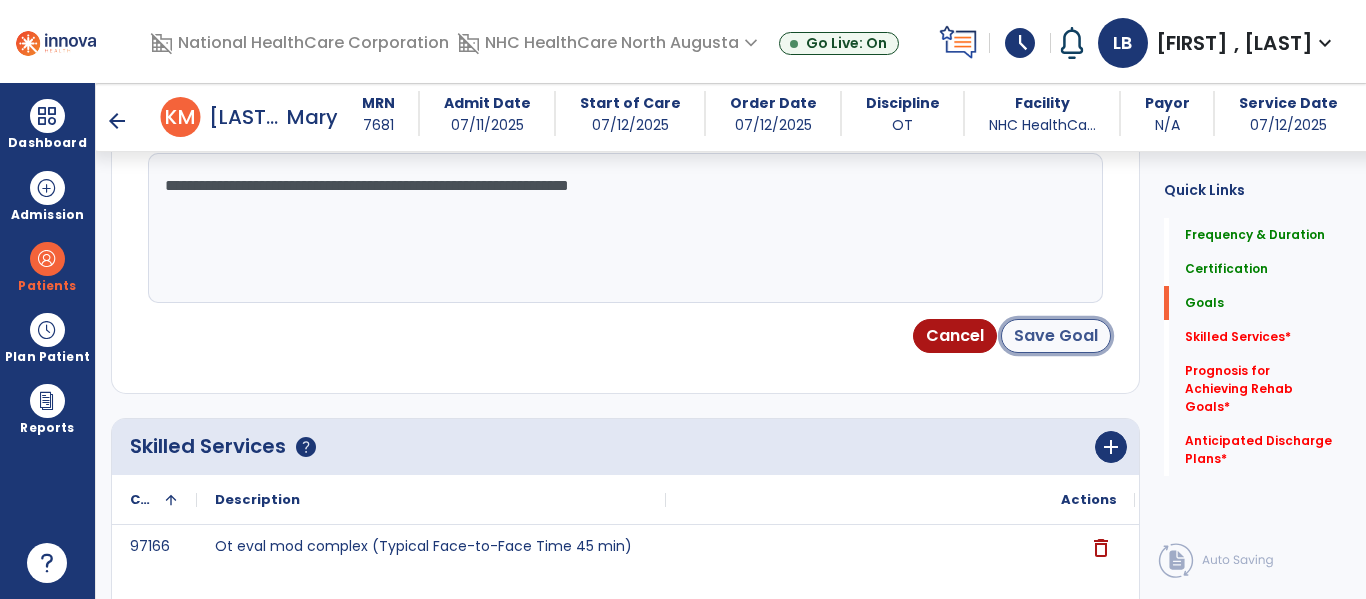 click on "Save Goal" at bounding box center (1056, 336) 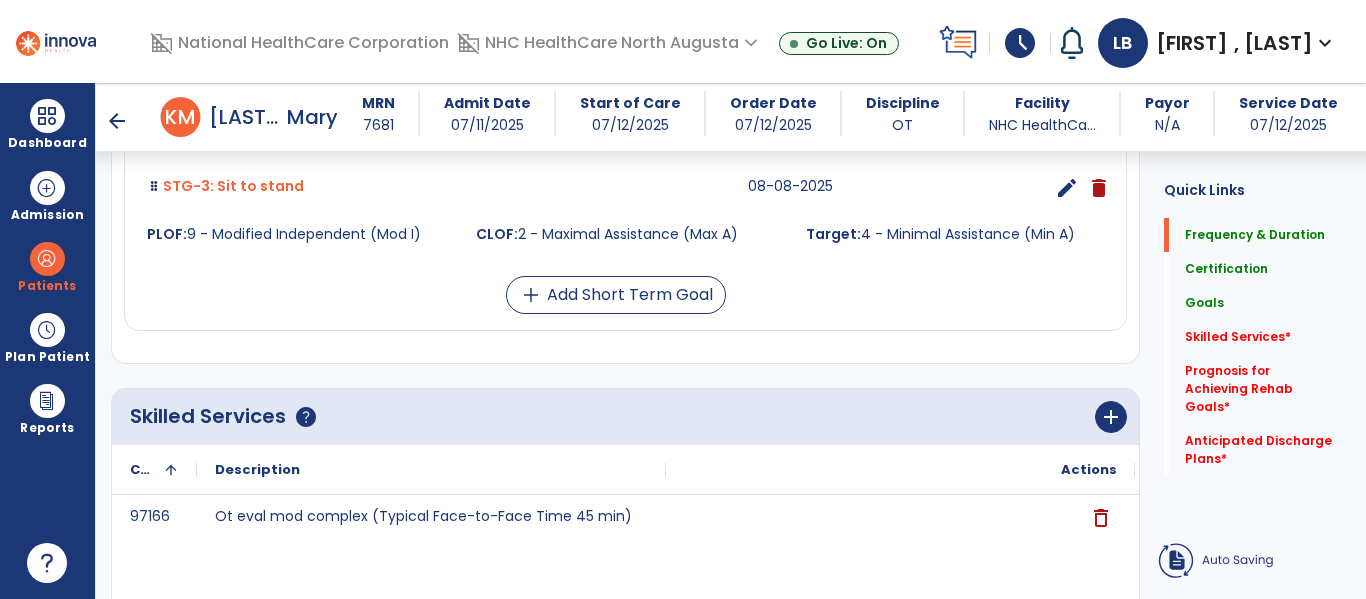 scroll, scrollTop: 280, scrollLeft: 0, axis: vertical 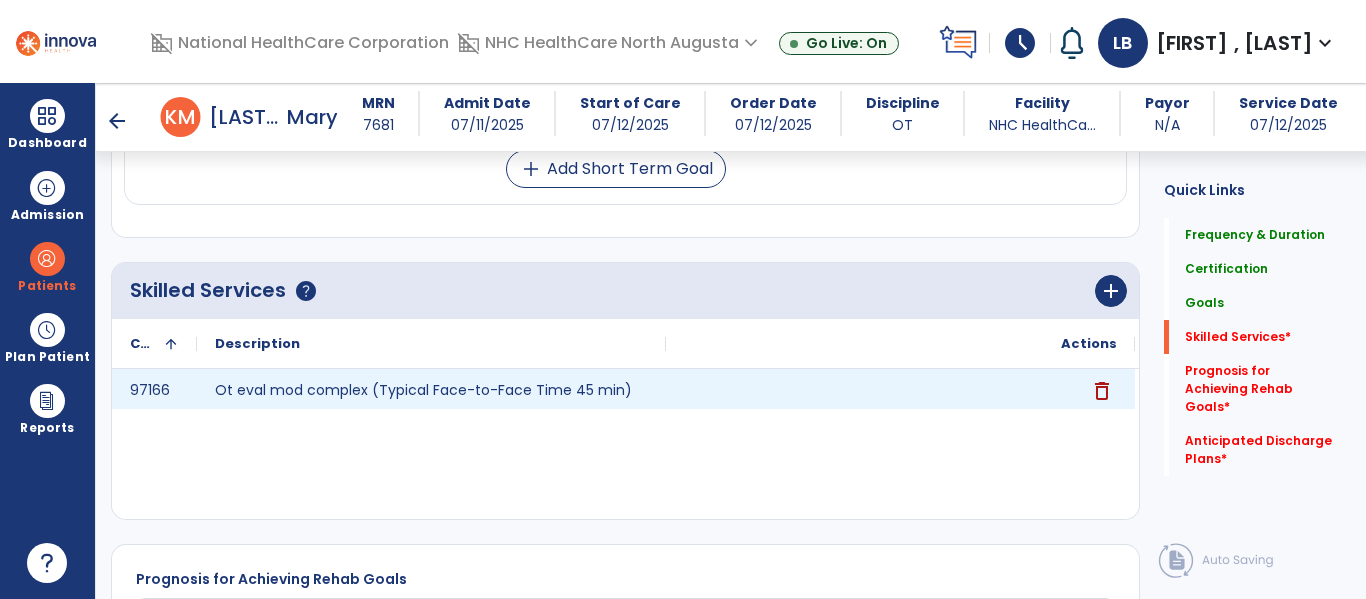 click on "delete" 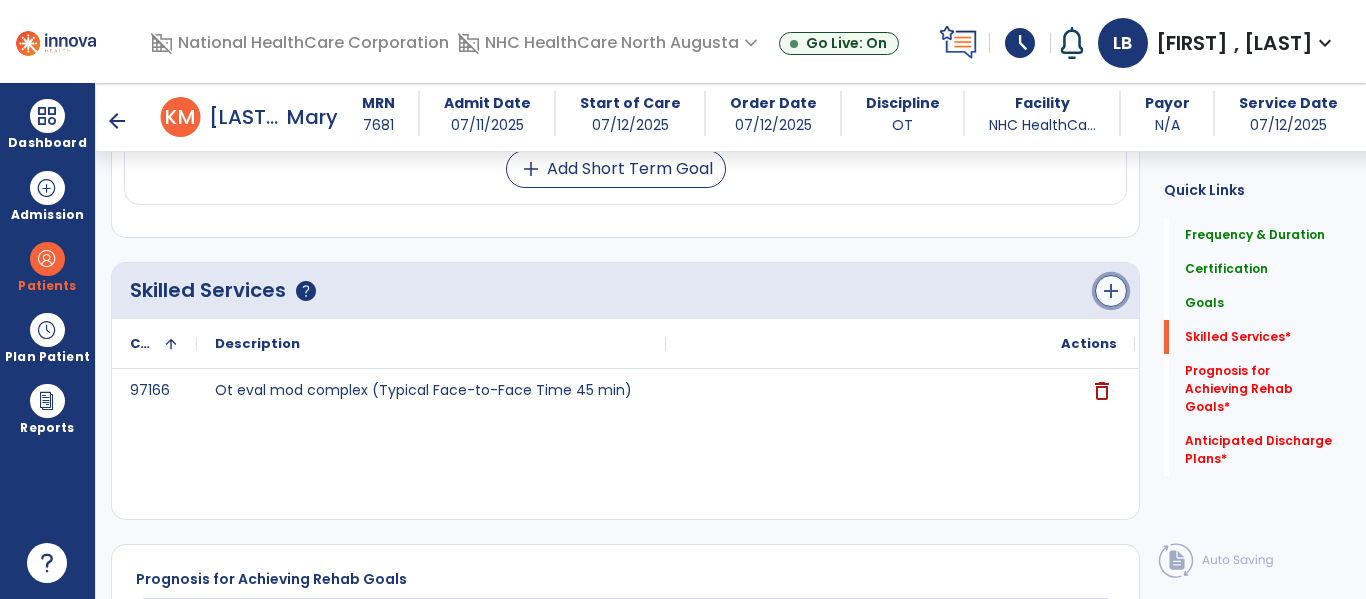 click on "add" 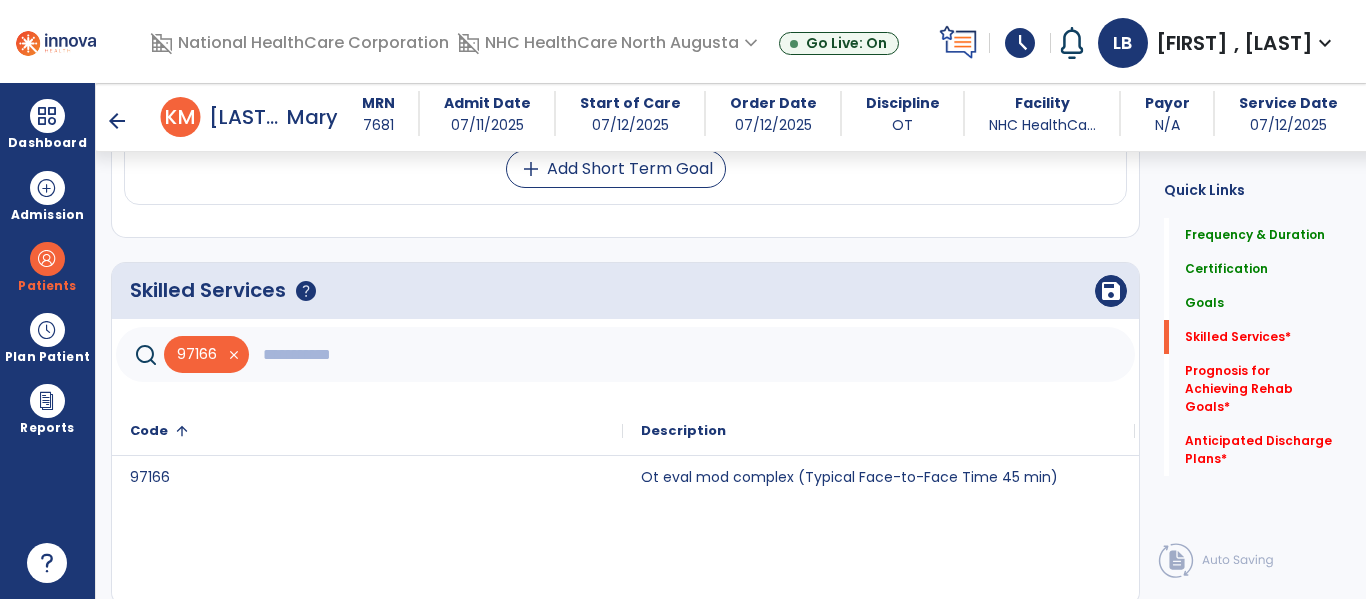 click 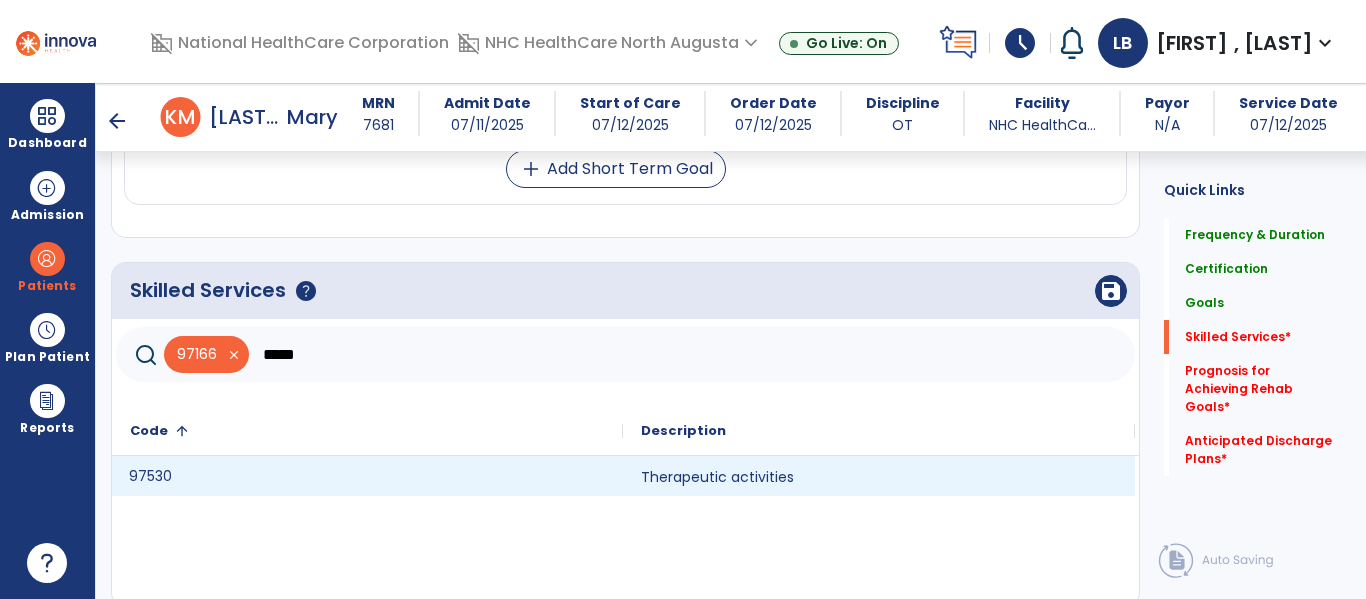 click on "97530" 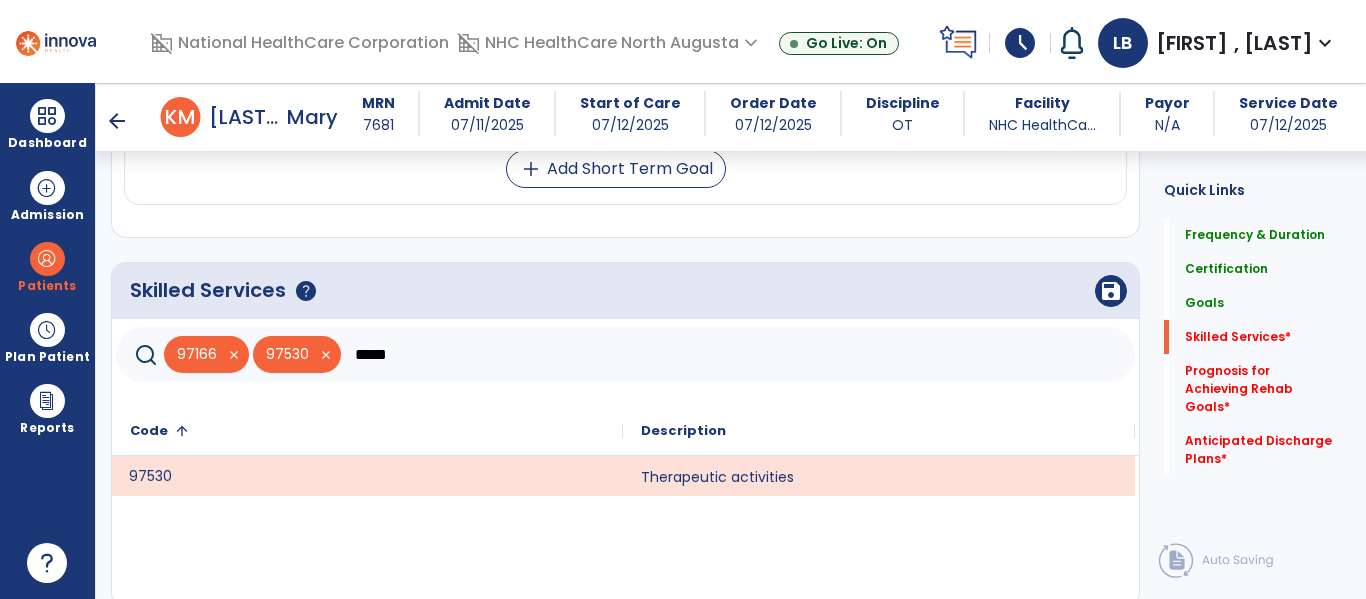 click on "*****" 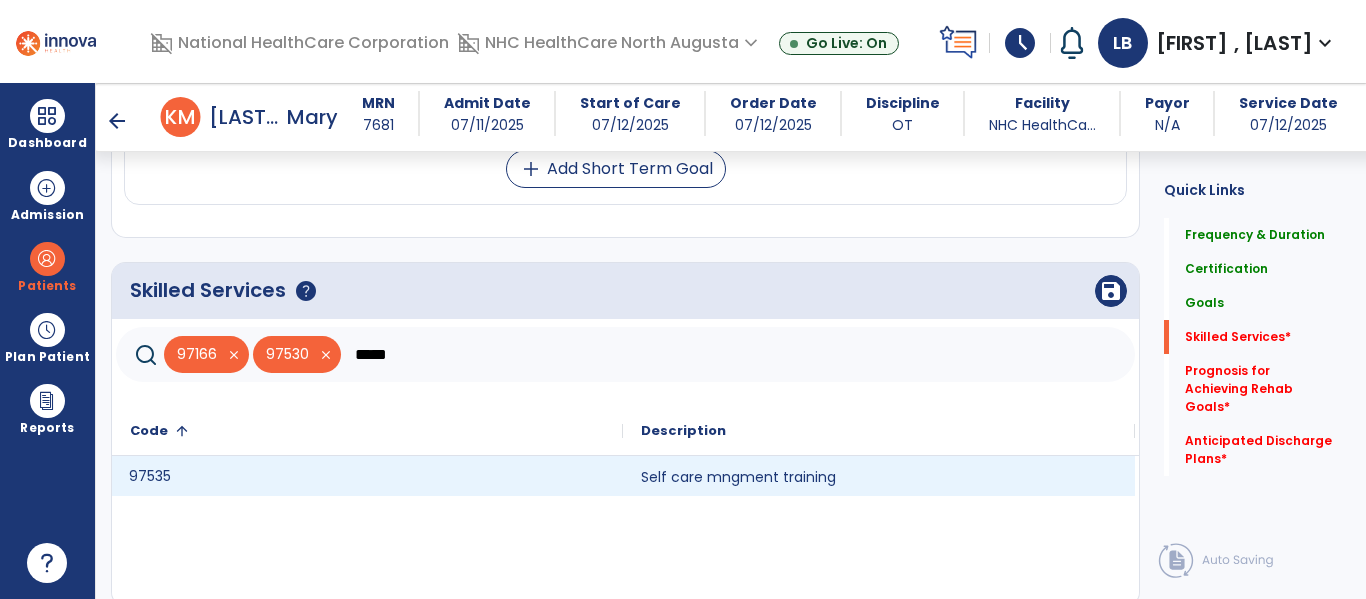 click on "97535" 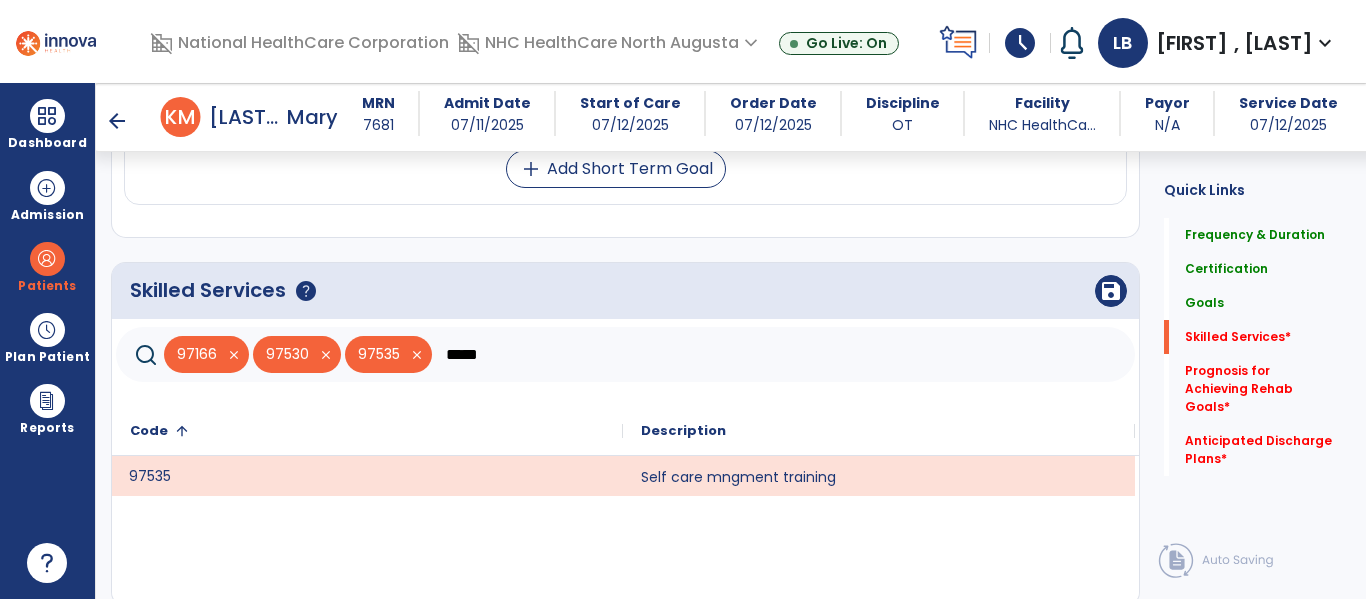 click on "*****" 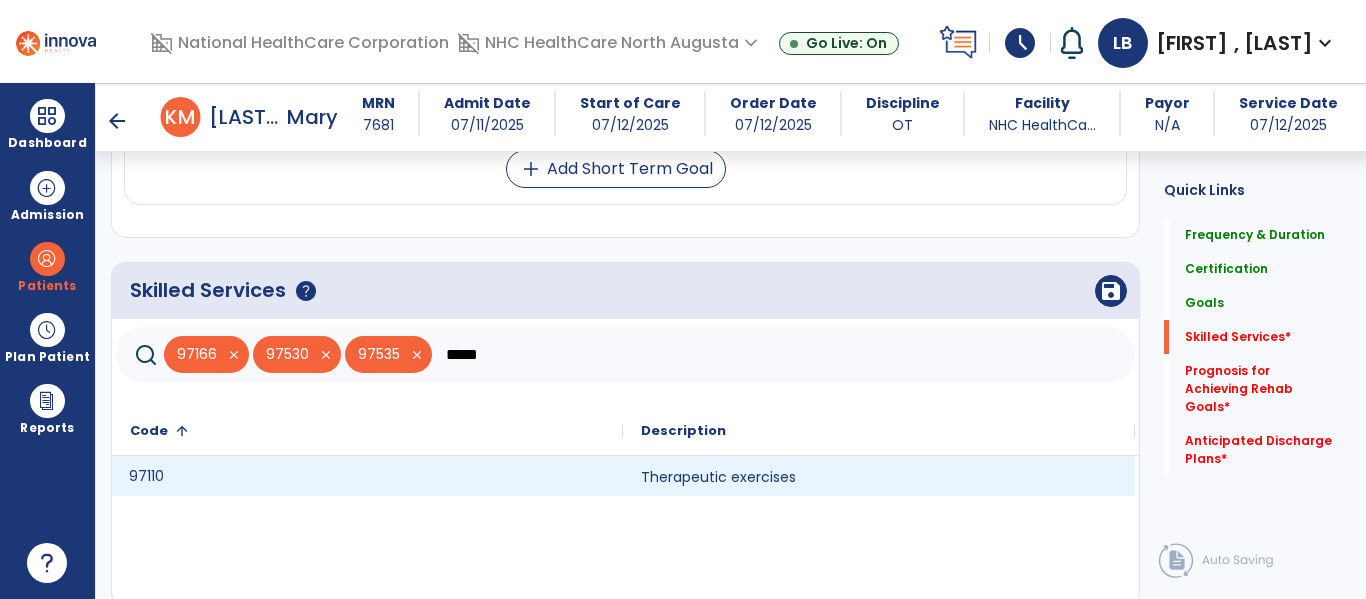 click on "97110" 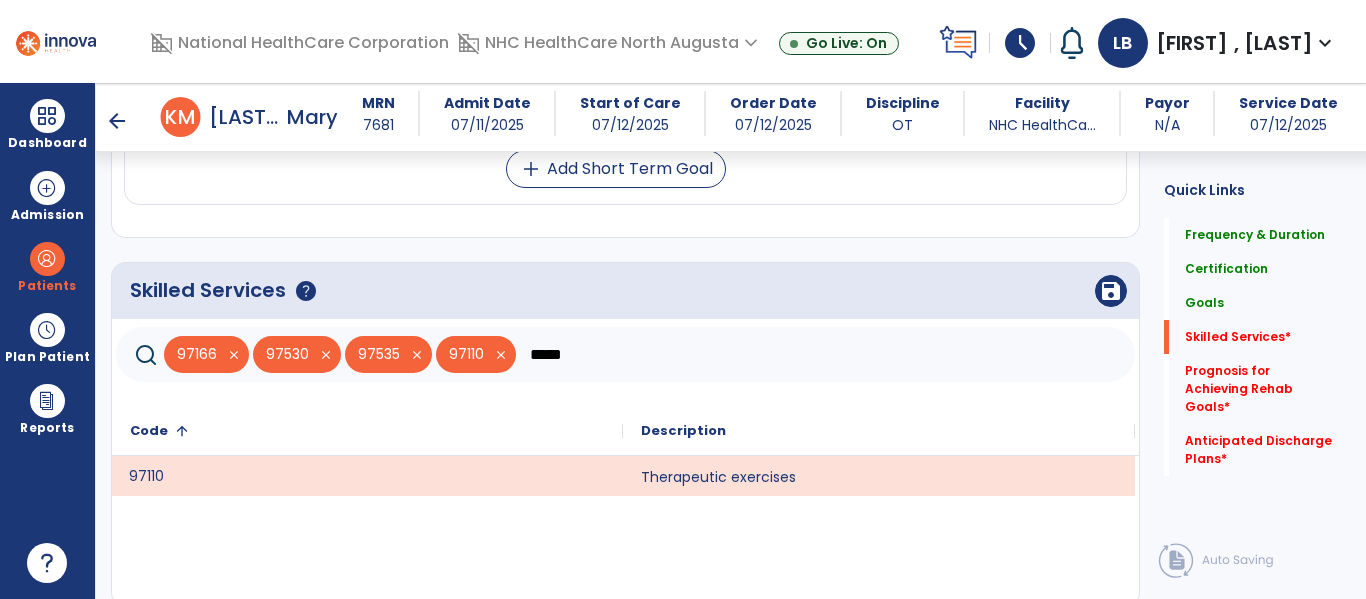 click on "*****" 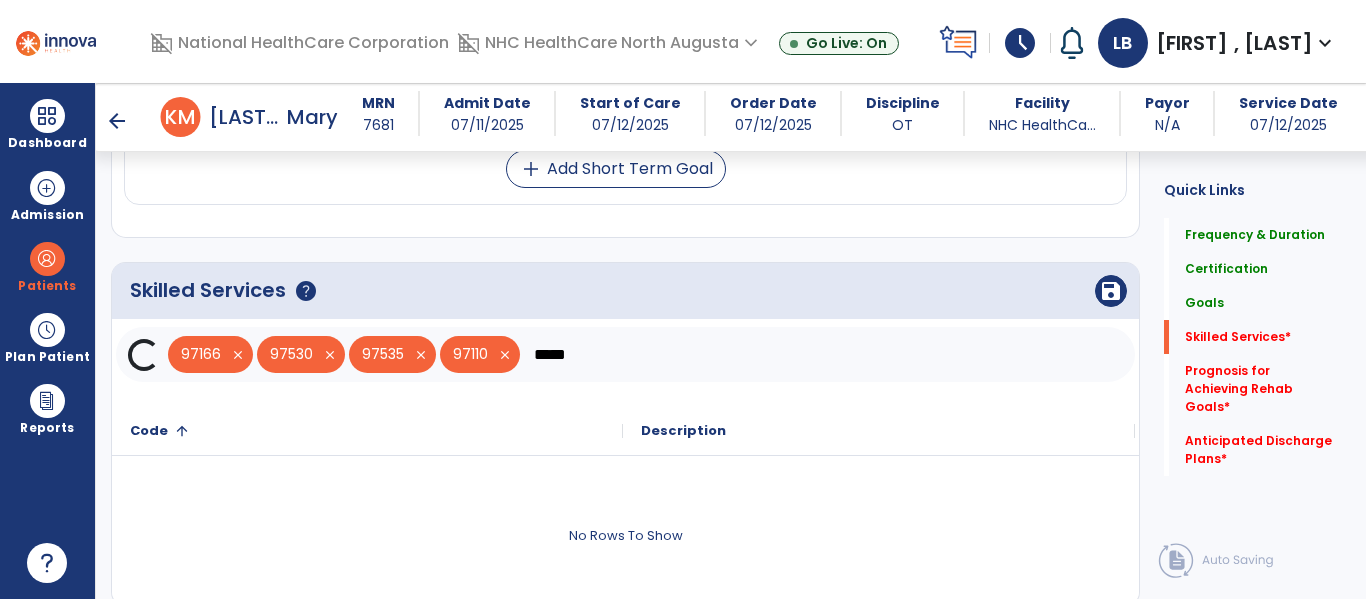 scroll, scrollTop: 1004, scrollLeft: 0, axis: vertical 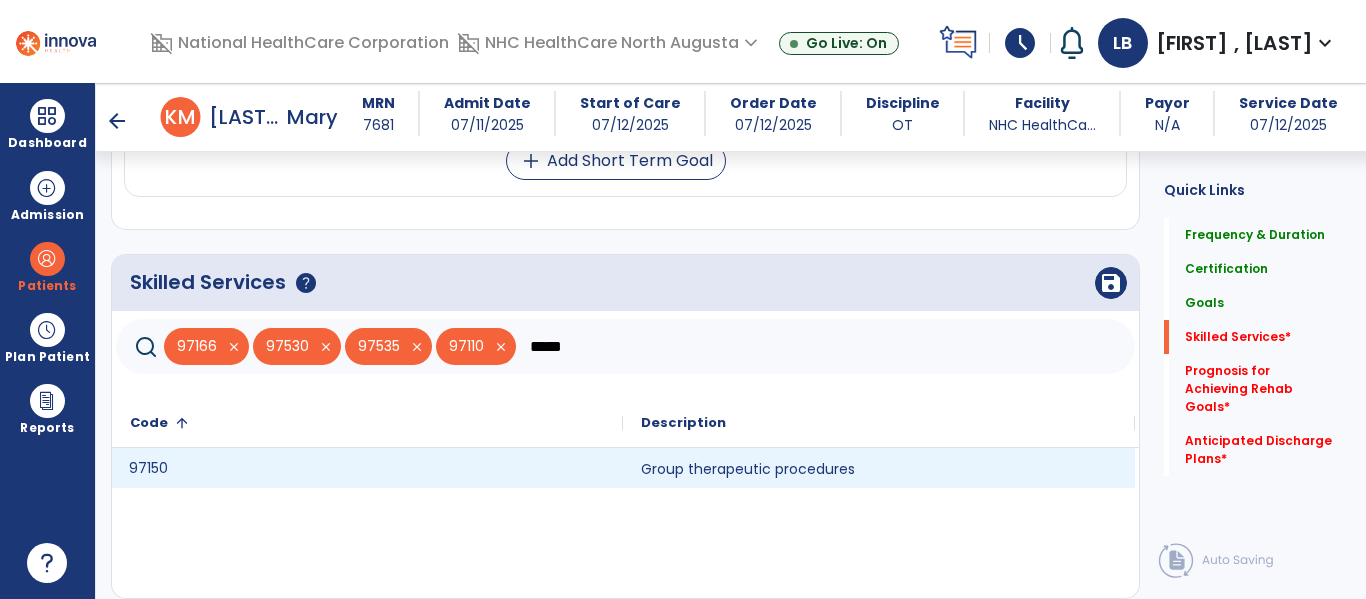 type on "*****" 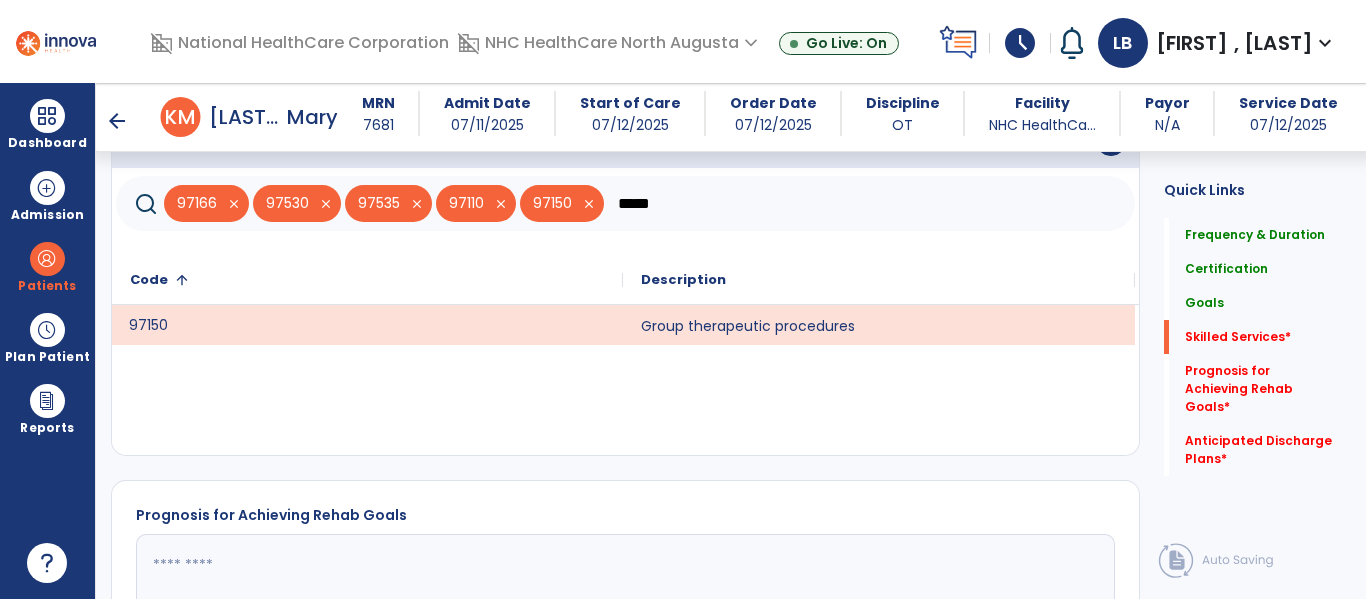 scroll, scrollTop: 1156, scrollLeft: 0, axis: vertical 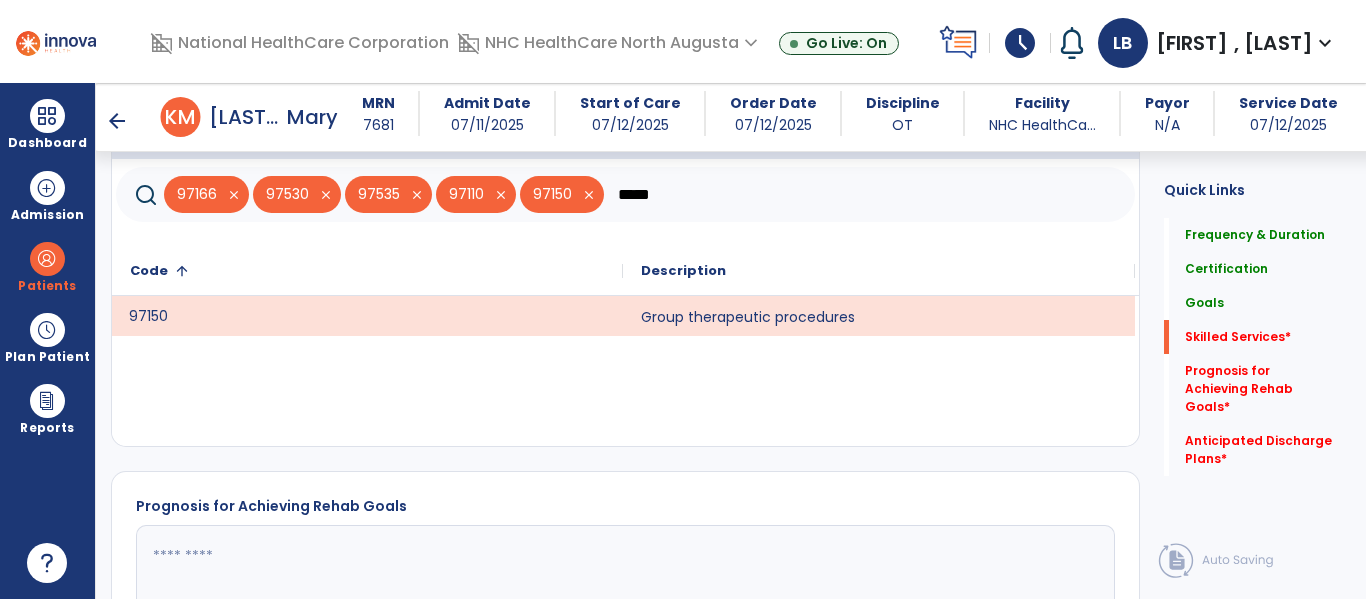 click 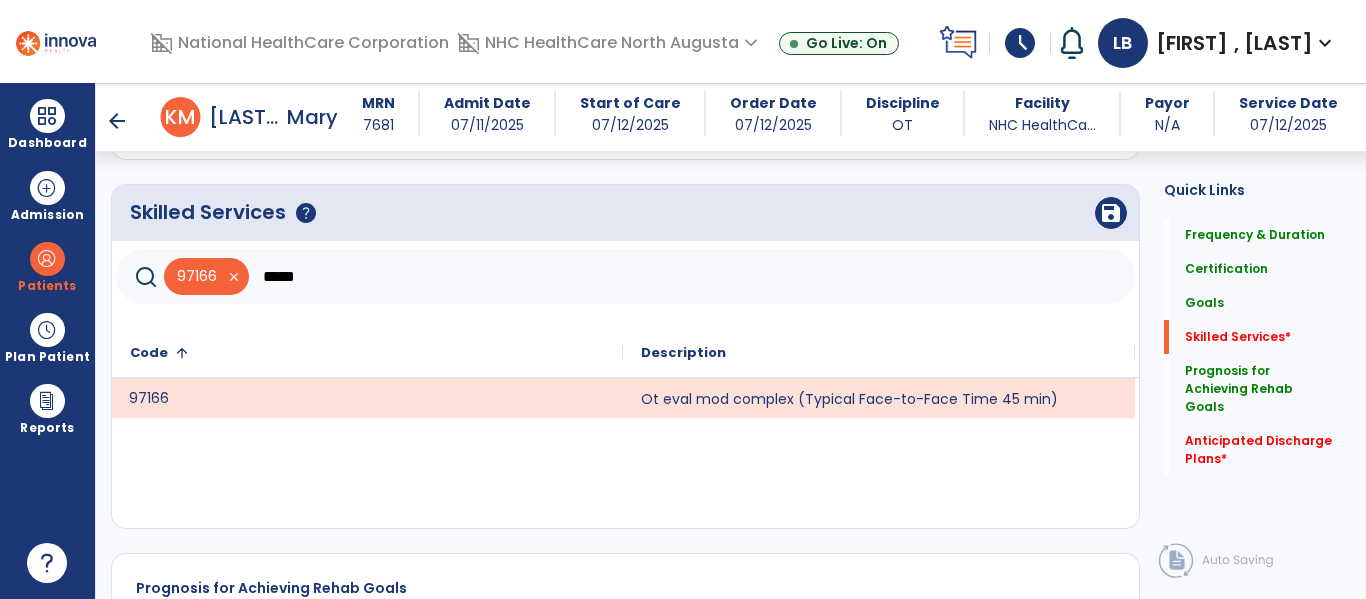 scroll, scrollTop: 1016, scrollLeft: 0, axis: vertical 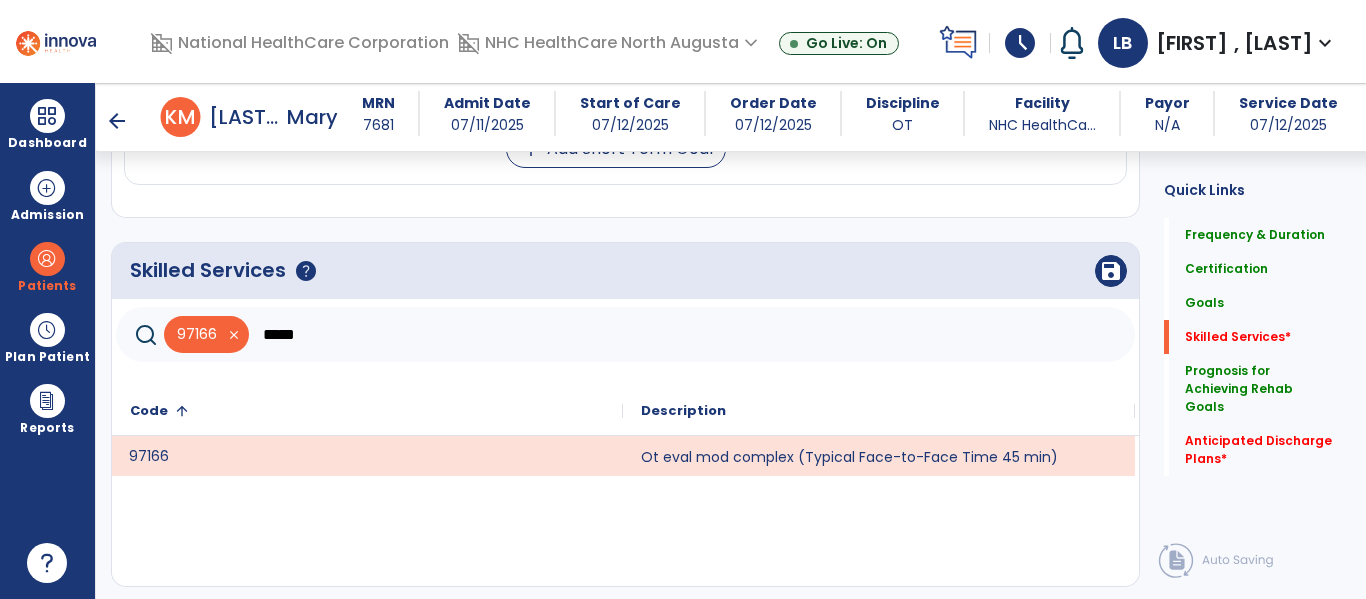 type on "**********" 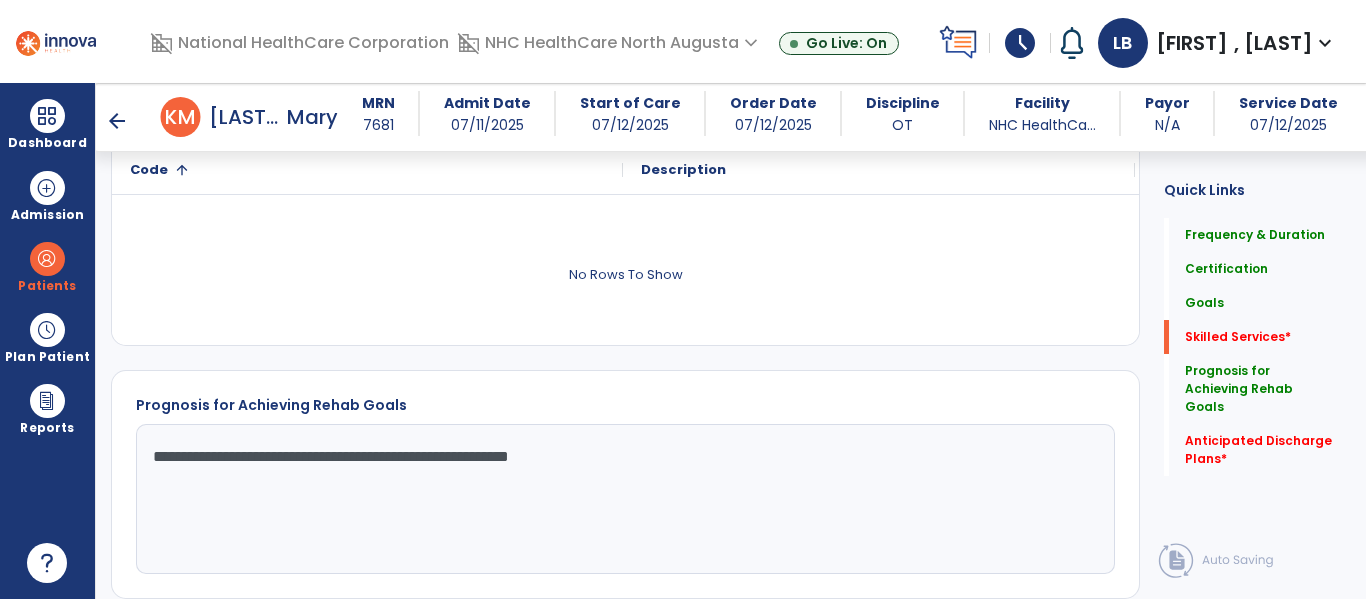 scroll, scrollTop: 1257, scrollLeft: 0, axis: vertical 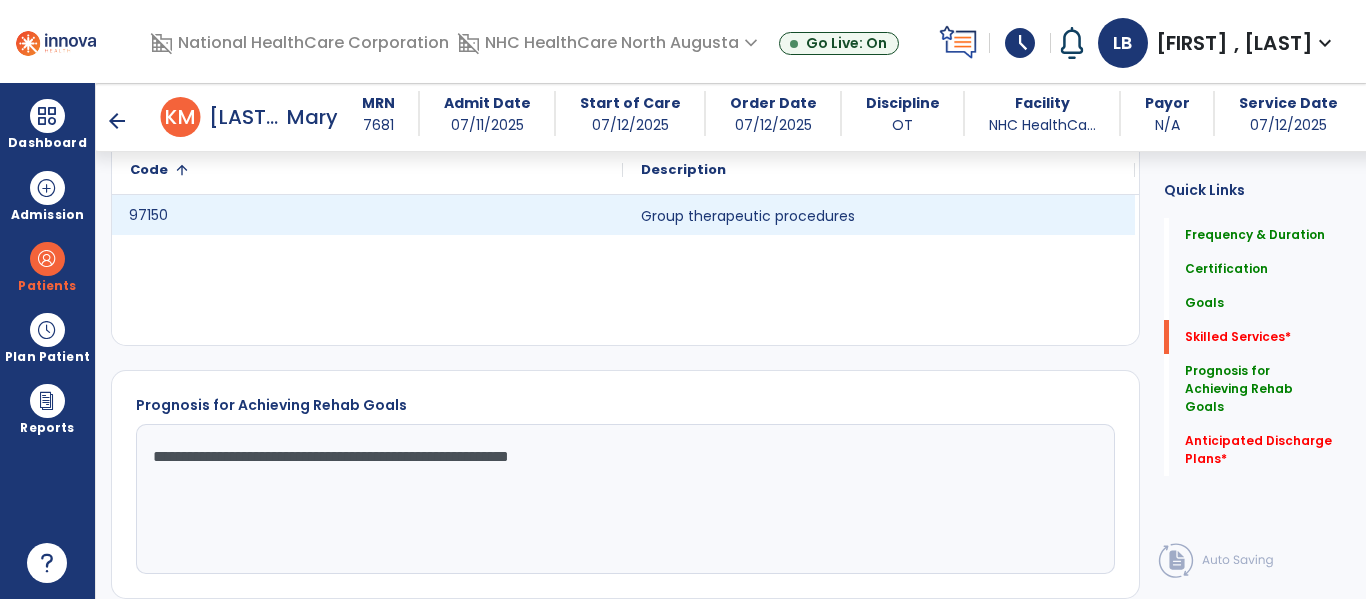 click on "97150" 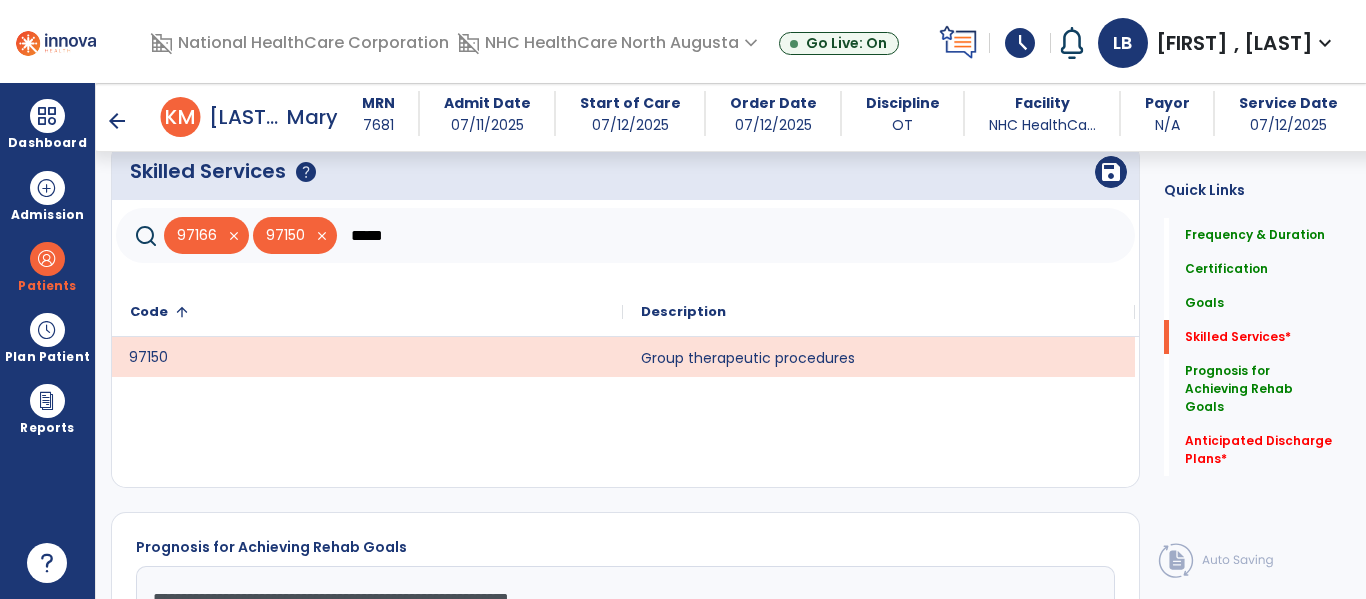 scroll, scrollTop: 1110, scrollLeft: 0, axis: vertical 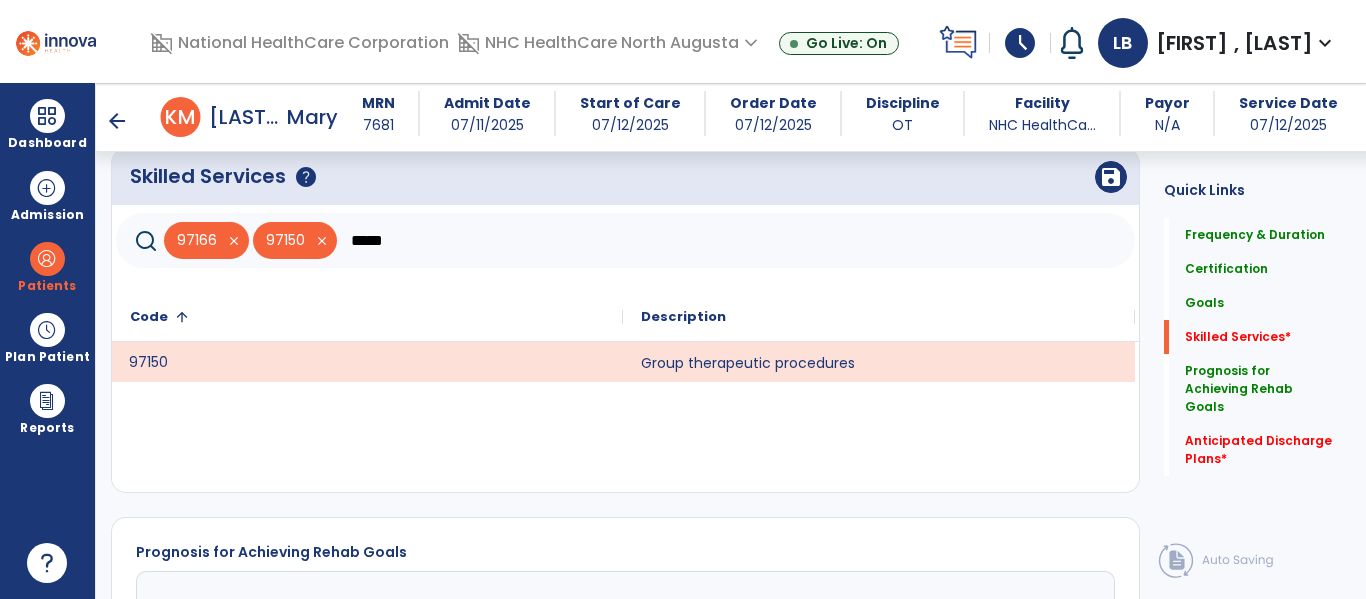 click on "*****" 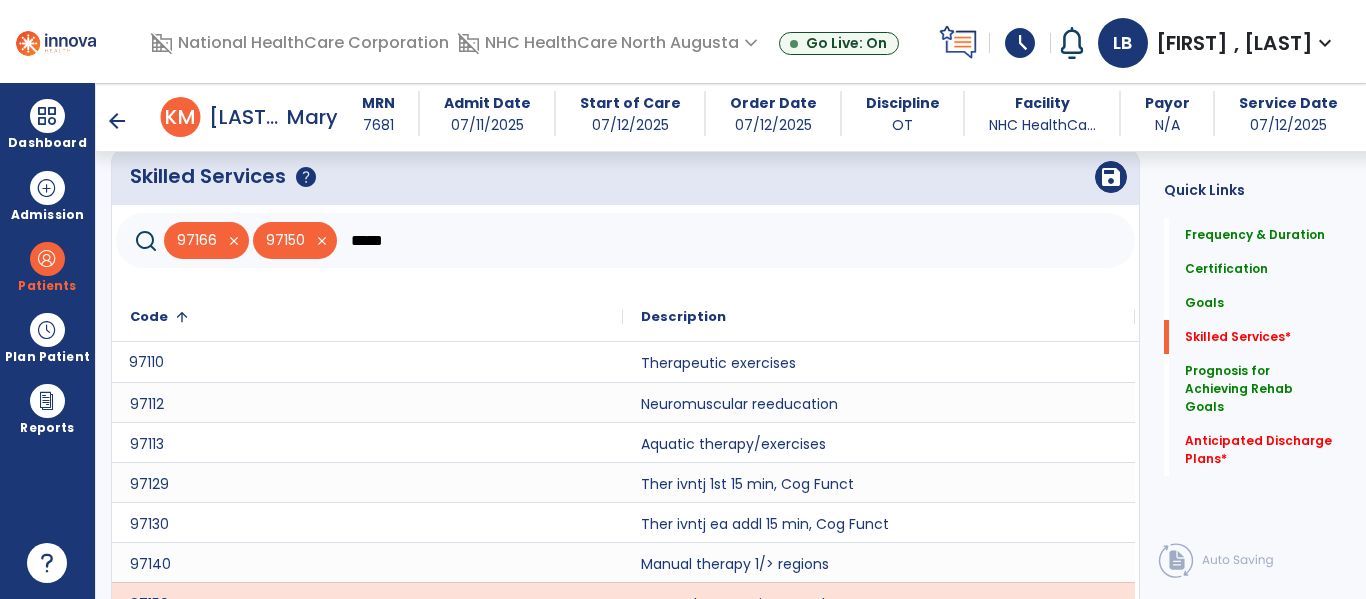 scroll, scrollTop: 1143, scrollLeft: 0, axis: vertical 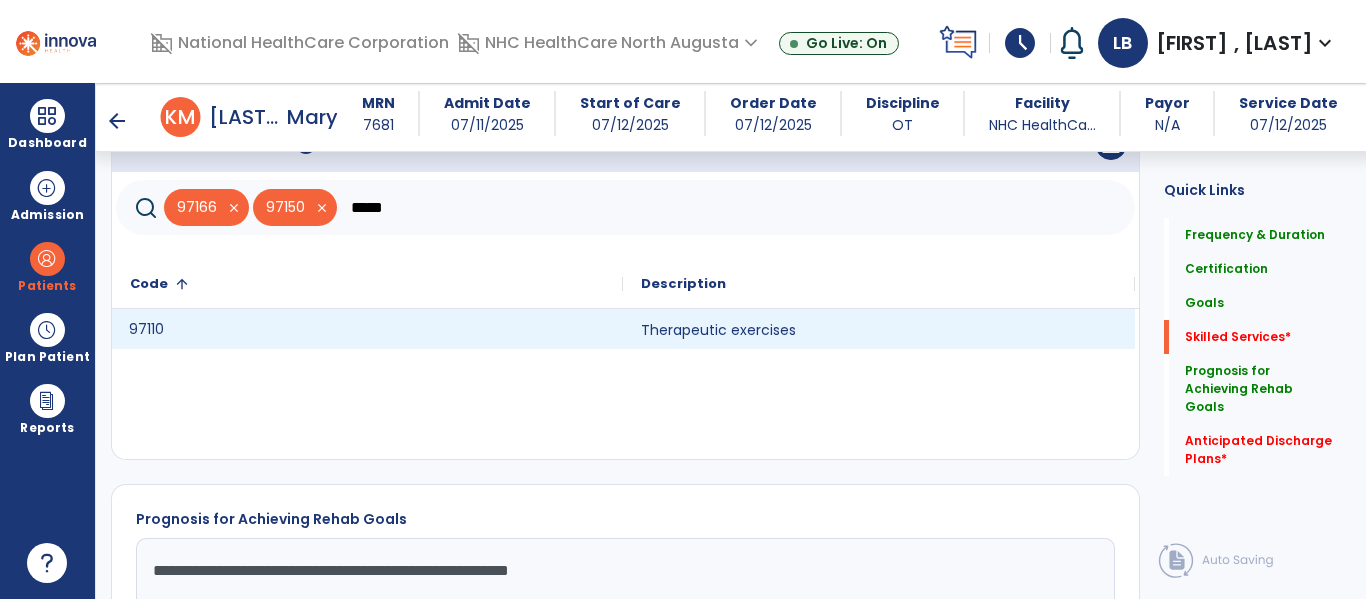 click on "97110" 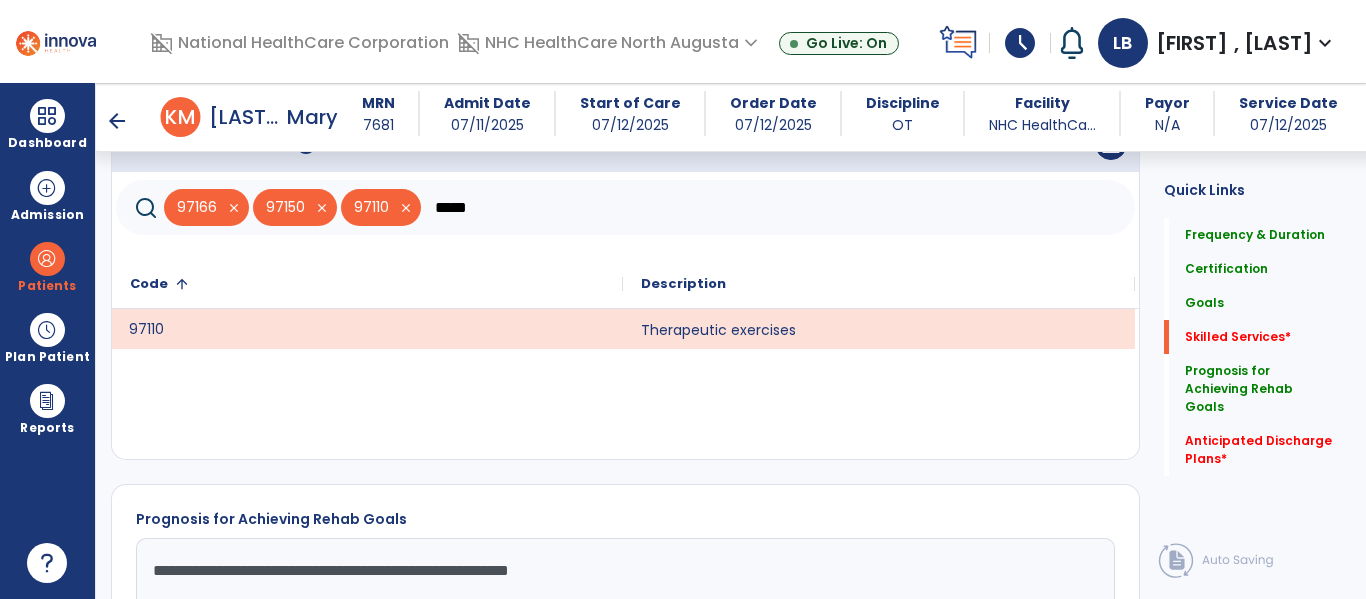 click on "*****" 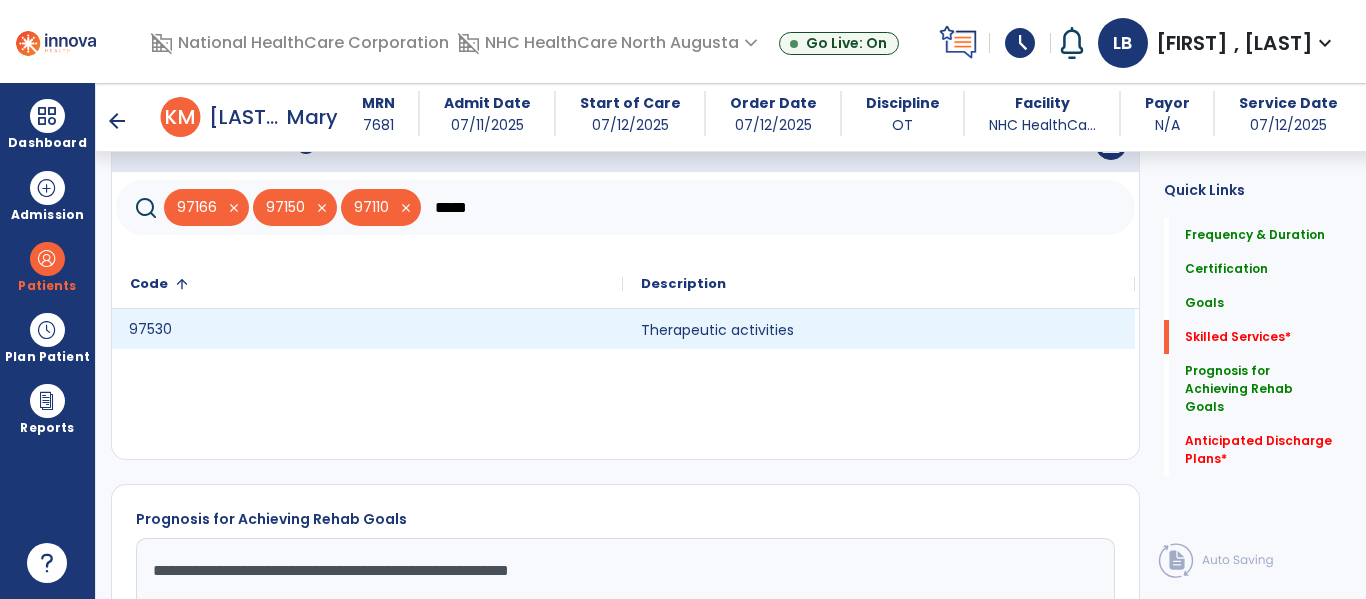 click on "97530" 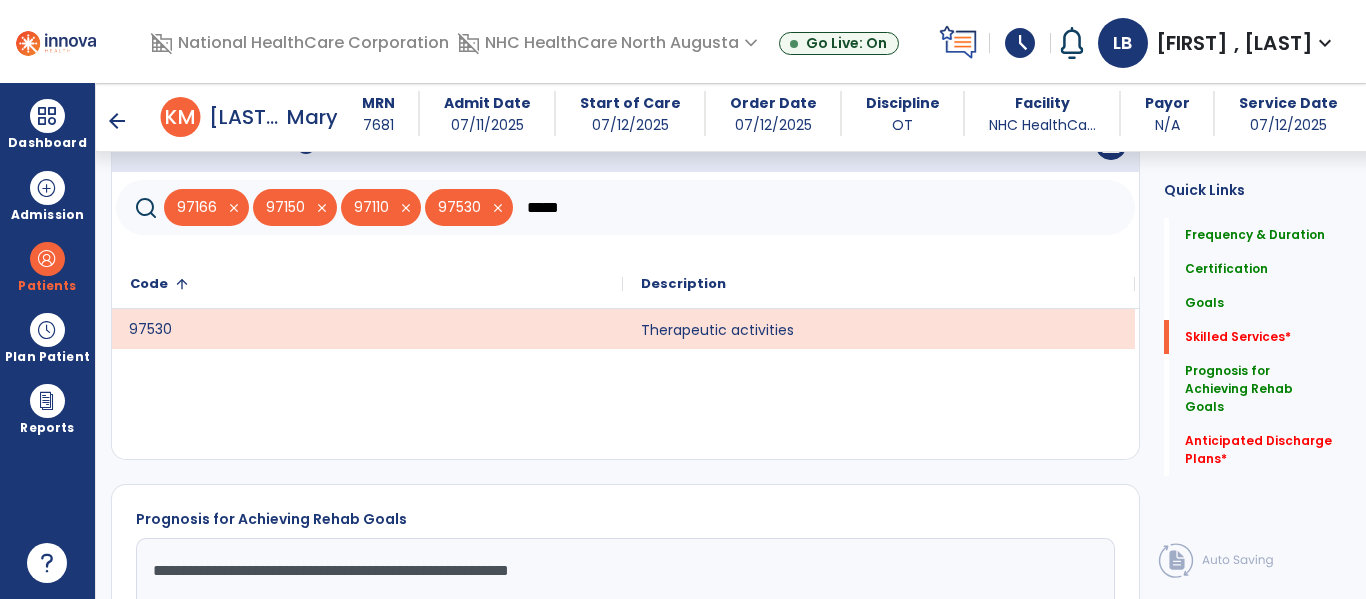 click on "*****" 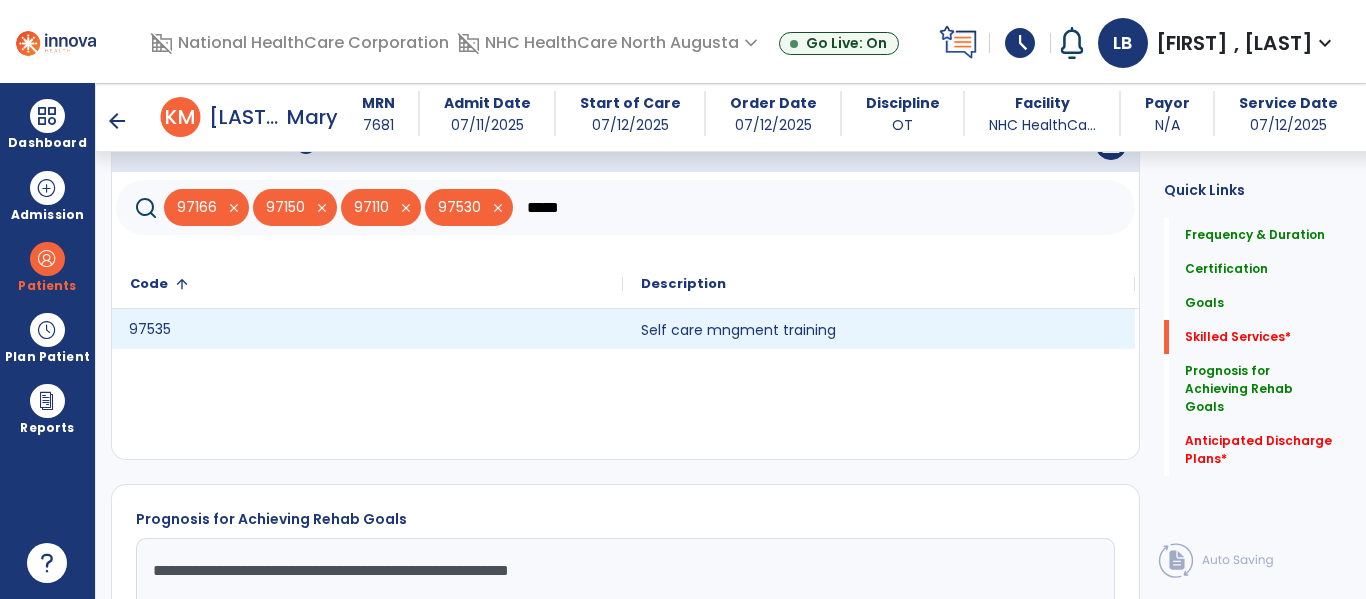 type on "*****" 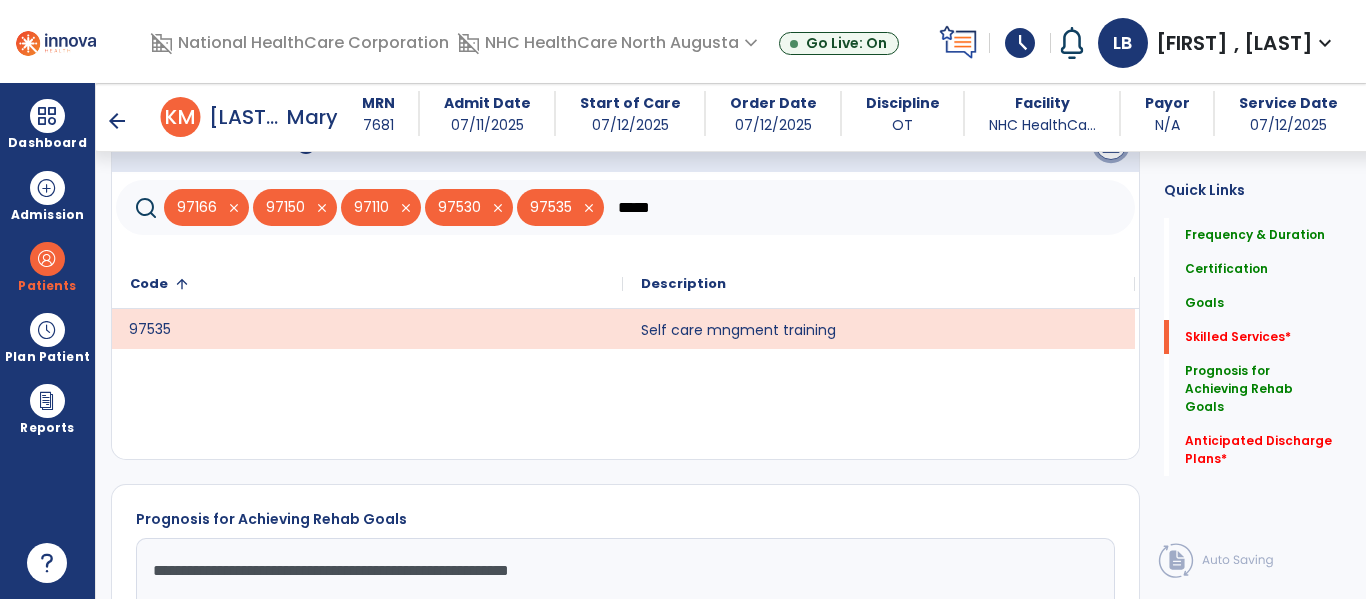 click on "save" 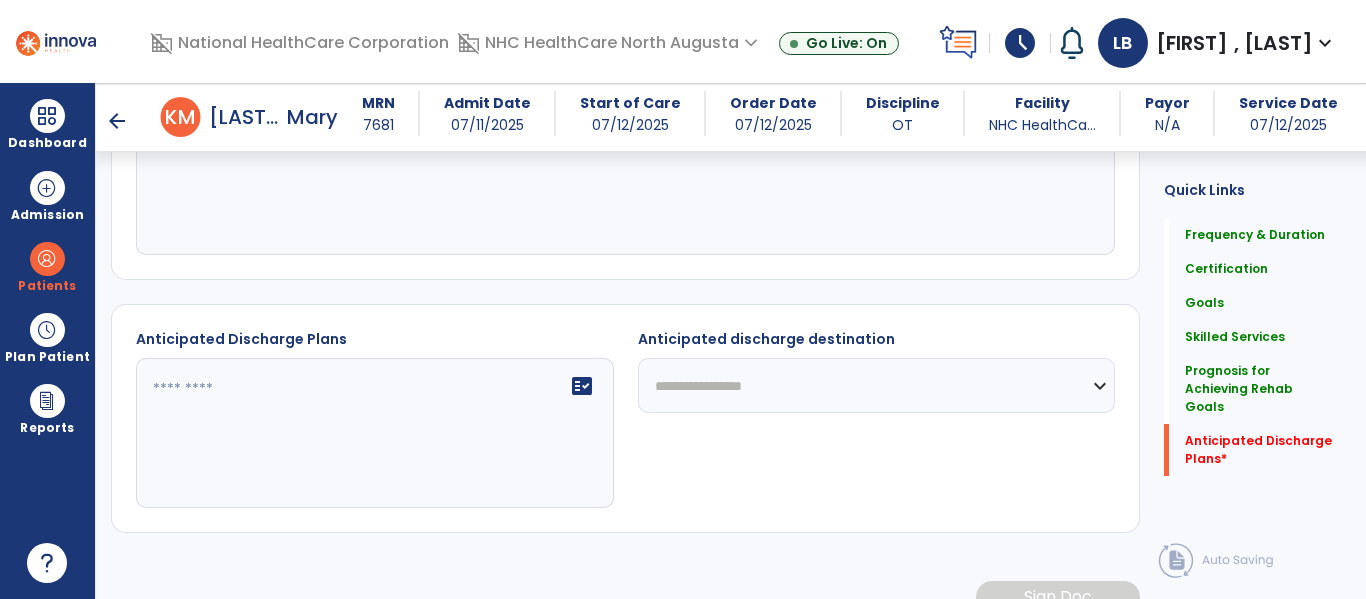 scroll, scrollTop: 1570, scrollLeft: 0, axis: vertical 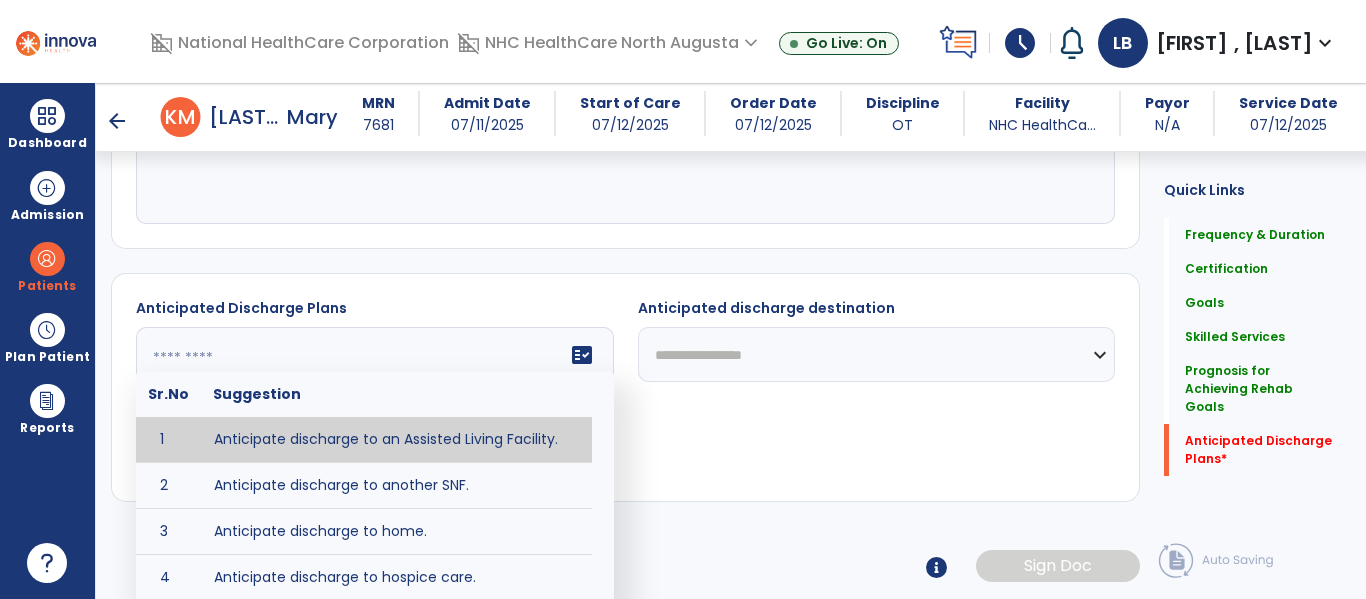 click on "fact_check  Sr.No Suggestion 1 Anticipate discharge to an Assisted Living Facility. 2 Anticipate discharge to another SNF. 3 Anticipate discharge to home. 4 Anticipate discharge to hospice care. 5 Anticipate discharge to this SNF. 6 Anticipate patient will need [FULL/PART TIME] caregiver assistance. 7 Anticipate patient will need [ASSISTANCE LEVEL] assistance from [CAREGIVER]. 8 Anticipate patient will need 24-hour caregiver assistance. 9 Anticipate patient will need no caregiver assistance. 10 Discharge home and independent with caregiver. 11 Discharge home and independent without caregiver. 12 Discharge home and return to community activities. 13 Discharge home and return to vocational activities. 14 Discharge to home with patient continuing therapy services with out patient therapy. 15 Discharge to home with patient continuing therapy with Home Health. 16 Discharge to home with patient planning to live alone. 17 DME - the following DME for this patient is recommended by Occupational Therapy: 18 19 20 21" 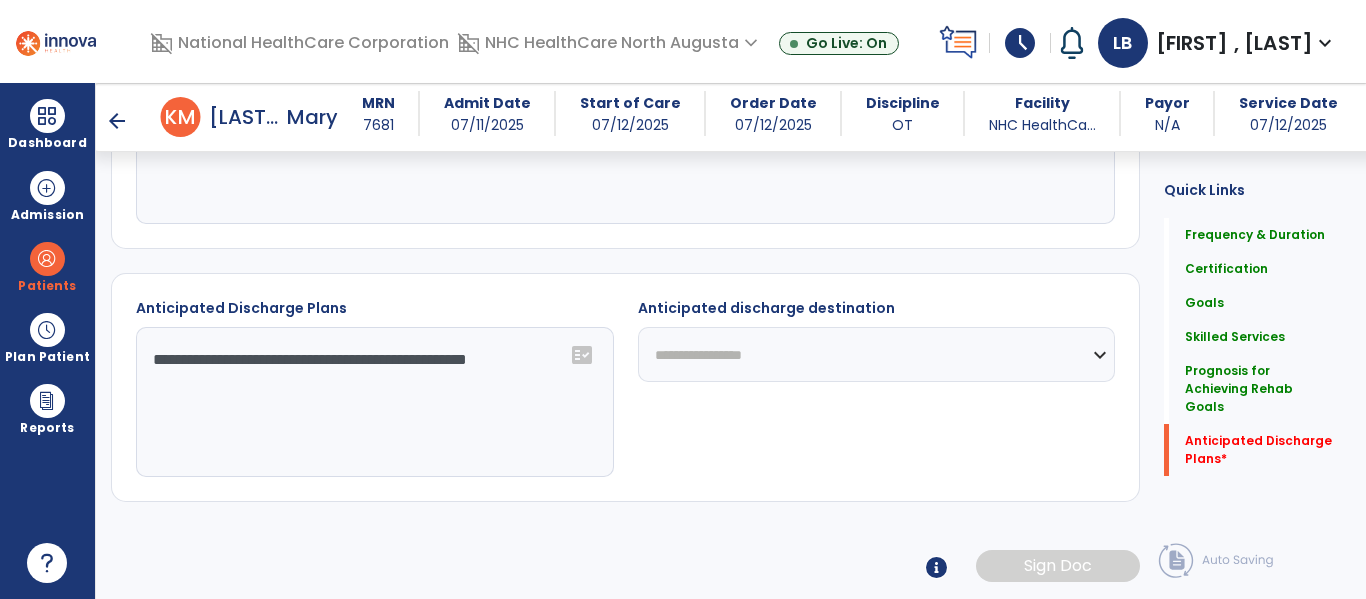 click on "**********" 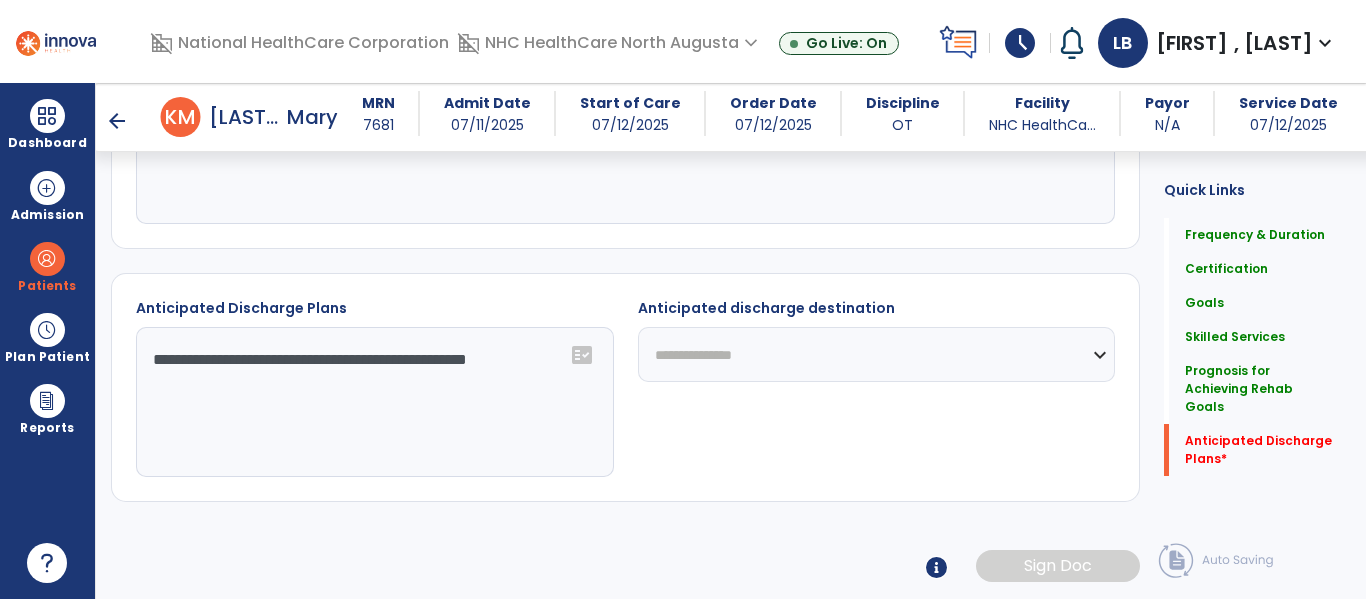 click on "**********" 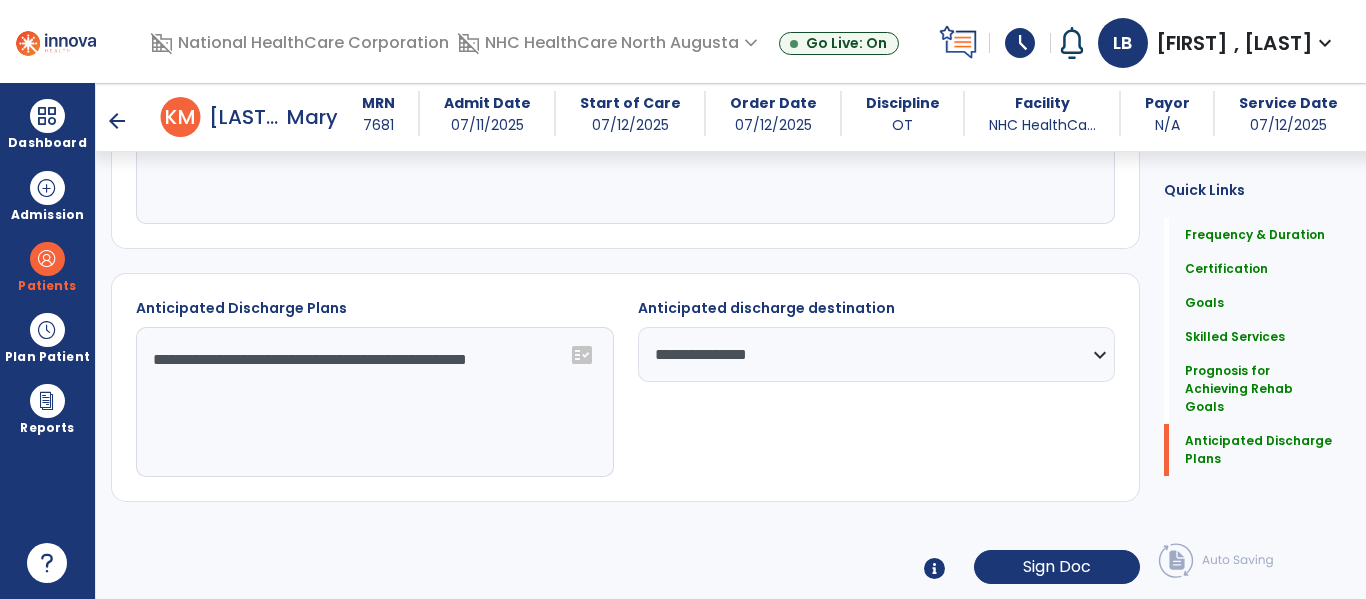scroll, scrollTop: 1572, scrollLeft: 0, axis: vertical 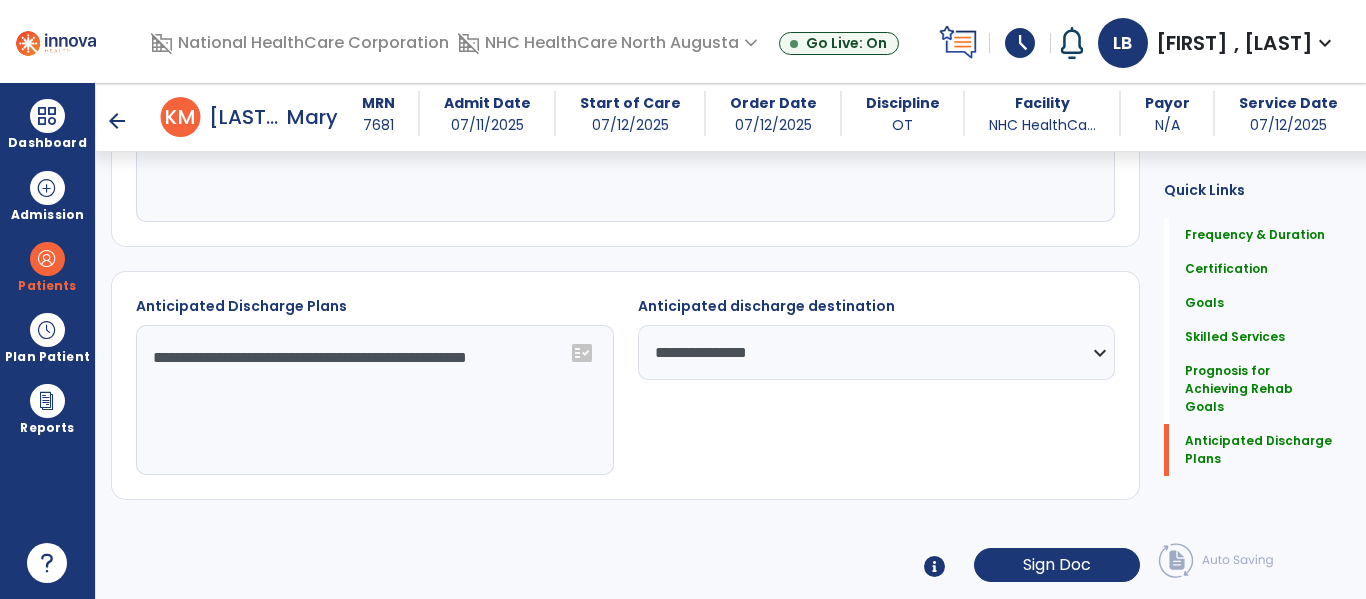 click on "Frequency & Duration Frequency ********* ** ** ** ** ** ** ** Duration * ******** ***** Certification From 07/12/2025 Certification Through 09/05/2025 Goals   add  Patient will perform ADLs with use of adaptive equipment as needed with supervision for safe discharge to ALF.  09-05-2025  edit delete PLOF:   Mod I CLOF:   Max assist Target:   supervision STG-1: Upper body dressing  08-08-2025  edit delete PLOF: 9 - Modified Independent (Mod I)  CLOF: 3 - Moderate Assistance (Mod A)  Target: 7 - Set-up or clean-up assistance  STG-2: Lower body dressing  08-08-2025  edit delete PLOF: 9 - Modified Independent (Mod I)  CLOF: 1 - Dependent/Total Assistance (D)  Target: 4 - Minimal Assistance (Min A)  STG-3: Sit to stand  08-08-2025  edit delete PLOF: 9 - Modified Independent (Mod I)  CLOF: 2 - Maximal Assistance (Max A)  Target: 4 - Minimal Assistance (Min A)  add  Add Short Term Goal  Skilled Services   add
Code 1" 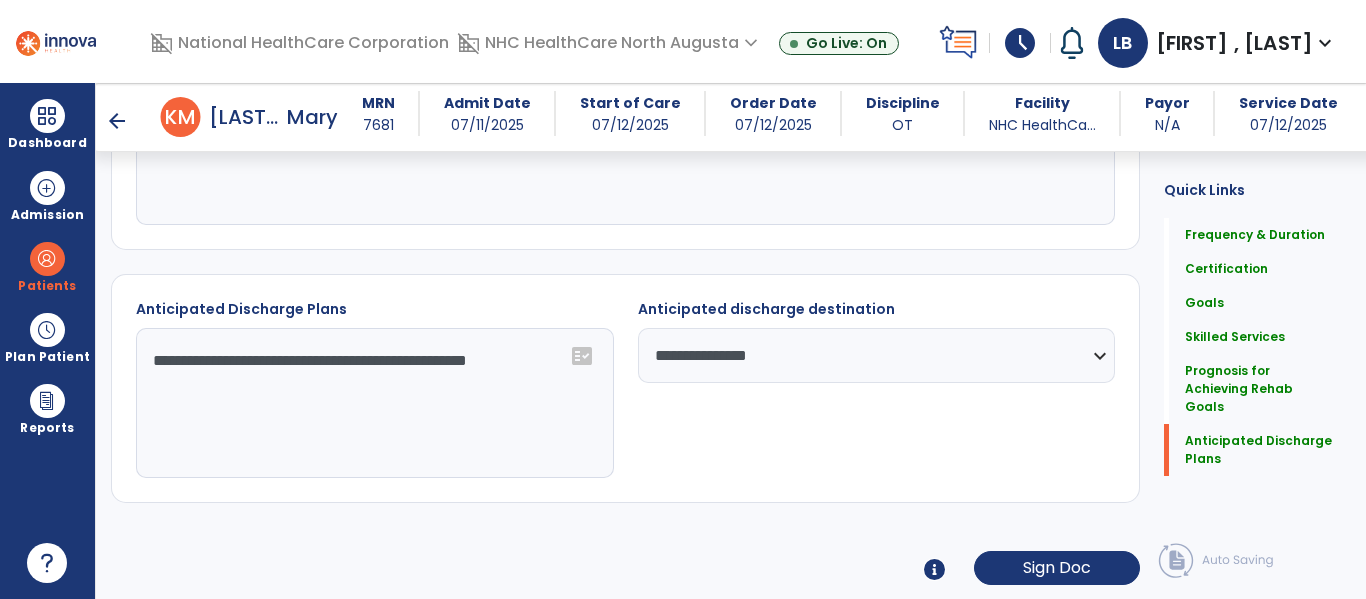 scroll, scrollTop: 1572, scrollLeft: 0, axis: vertical 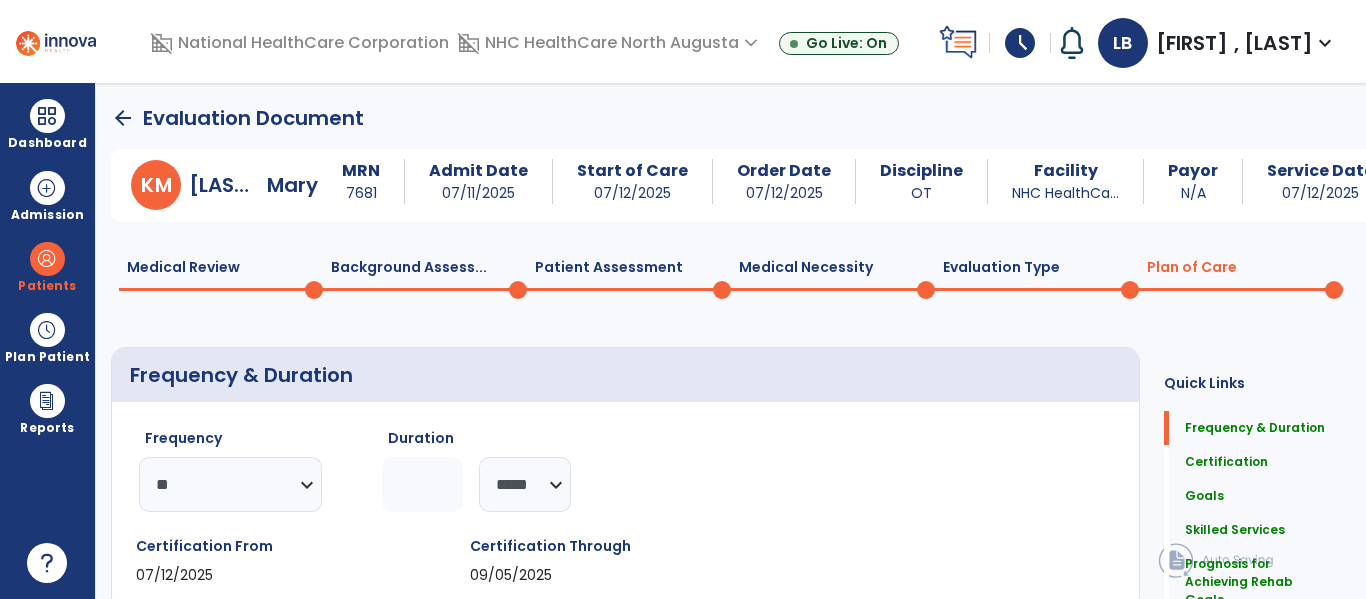 click on "Background Assess...  0" 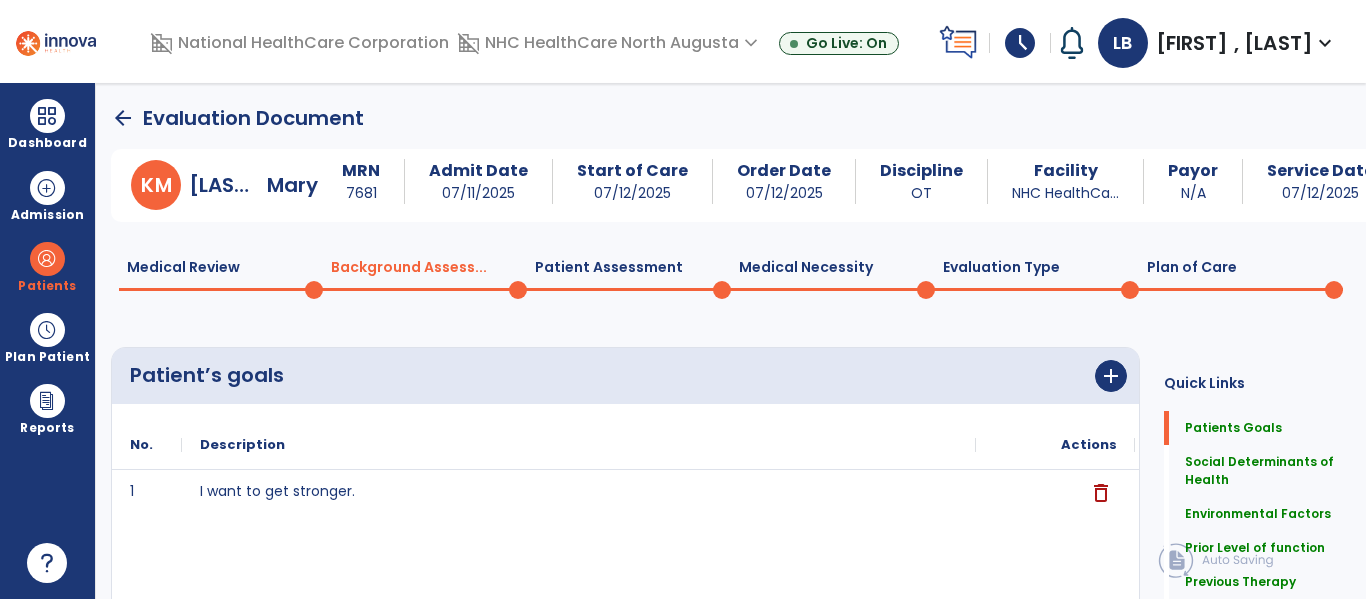 click on "Medical Review  0" 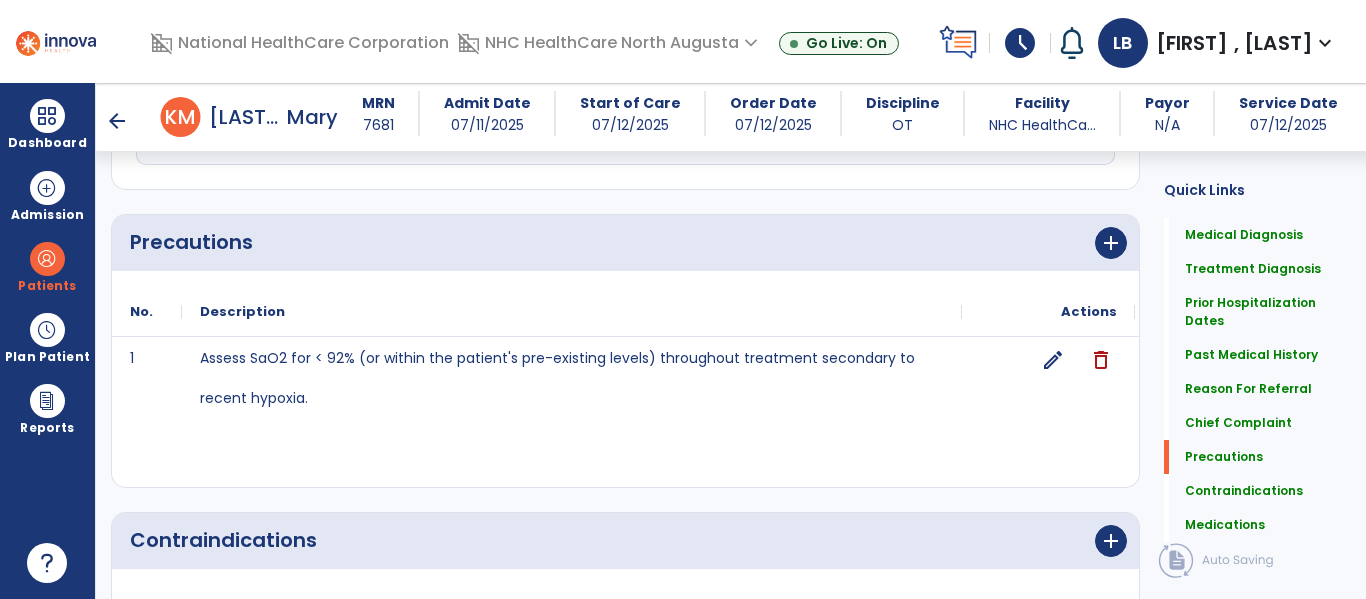 scroll, scrollTop: 1860, scrollLeft: 0, axis: vertical 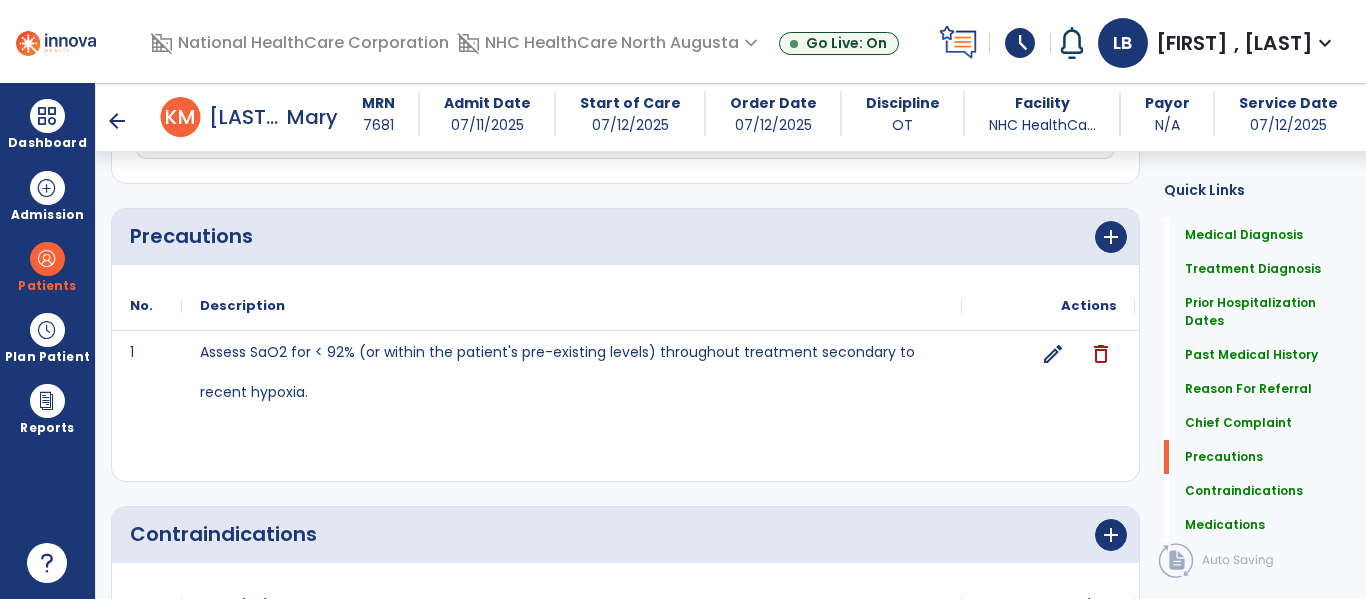 click on "Assess SaO2 for < 92% (or within the patient's pre-existing levels) throughout treatment secondary to recent hypoxia. edit delete" 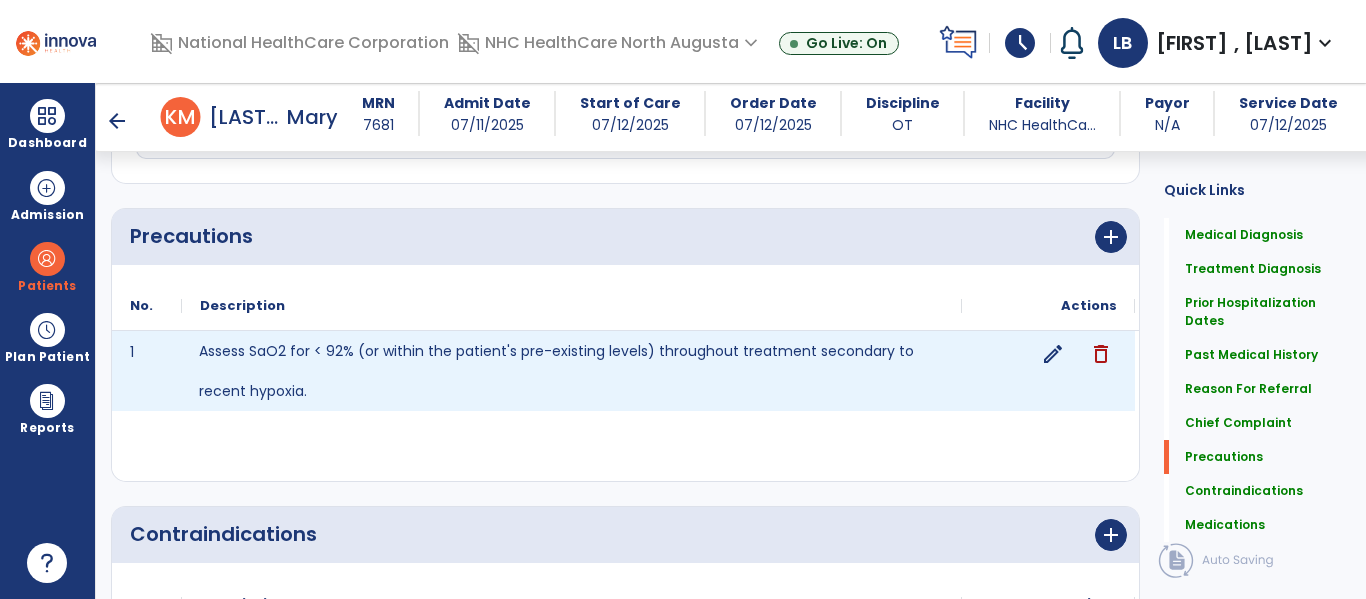 click on "Assess SaO2 for < 92% (or within the patient's pre-existing levels) throughout treatment secondary to recent hypoxia." 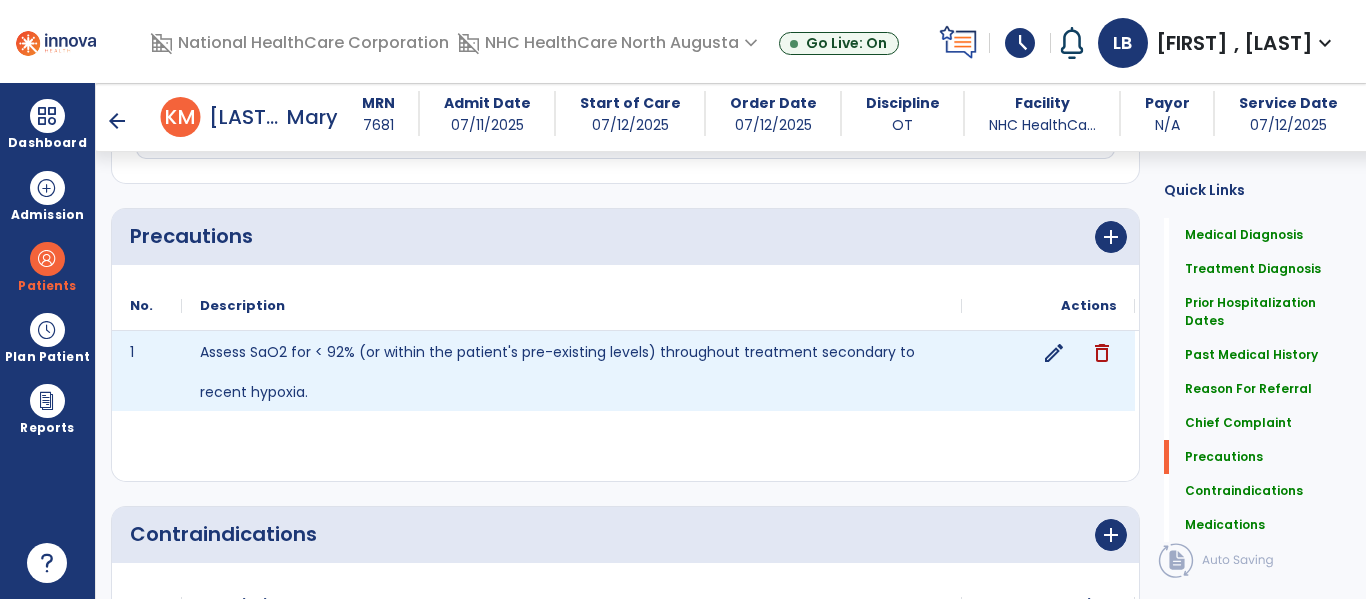 click on "edit" 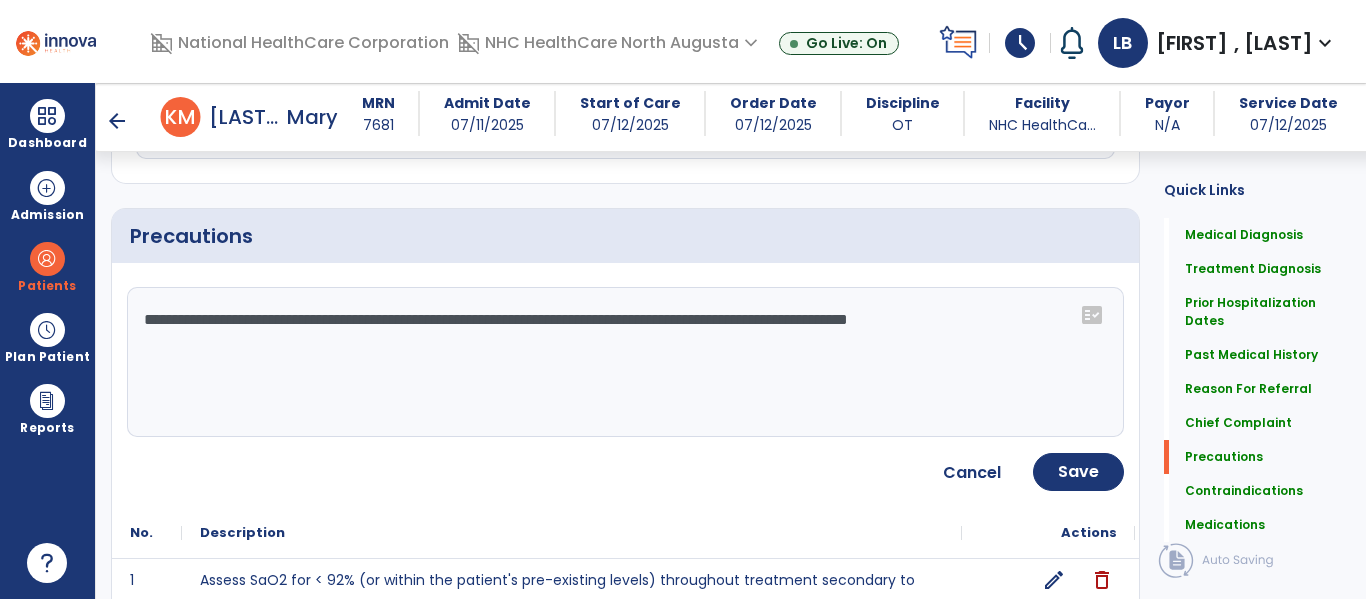 click on "**********" 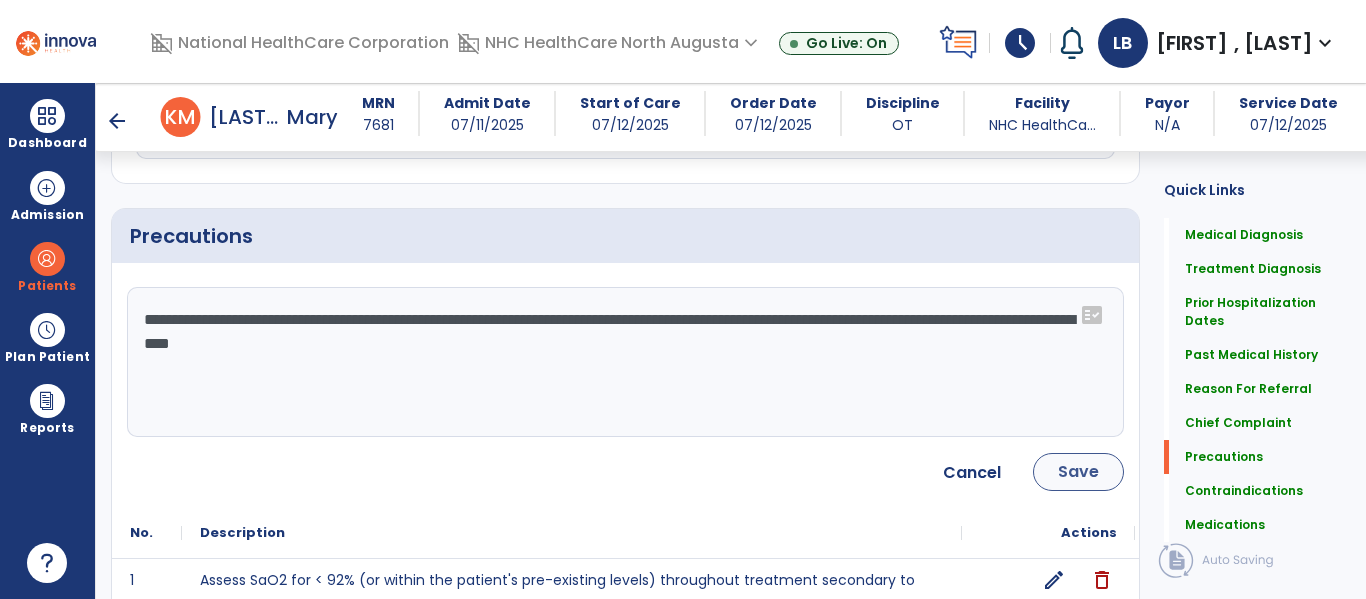 type on "**********" 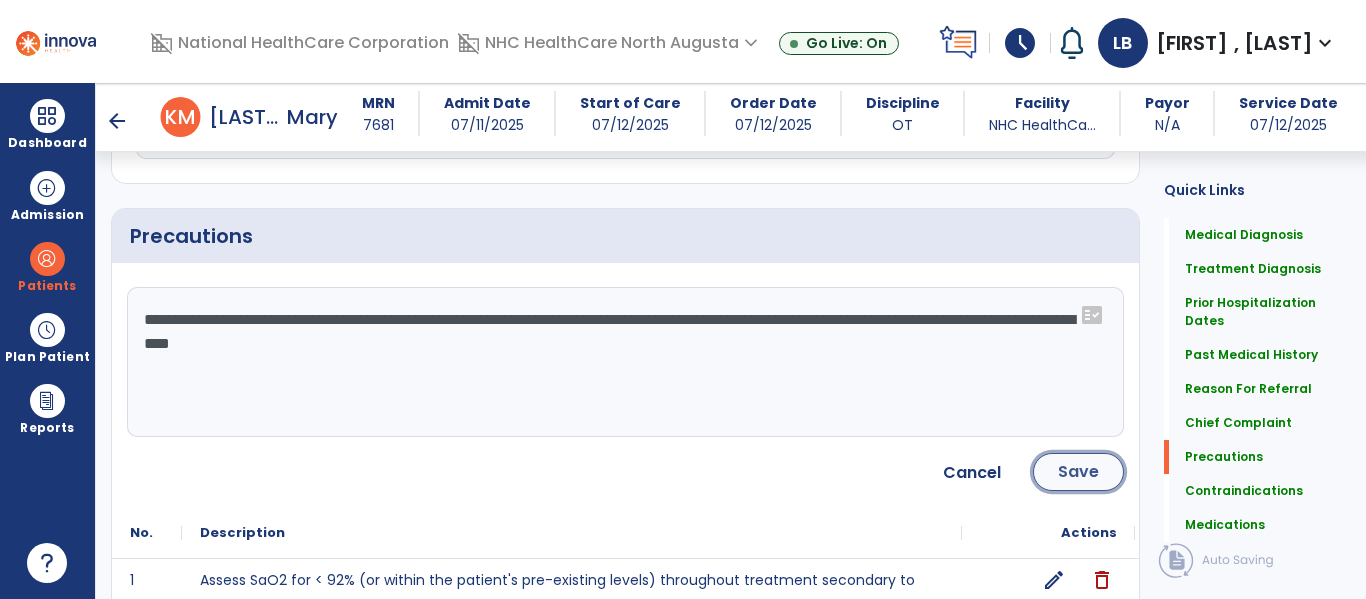 click on "Save" 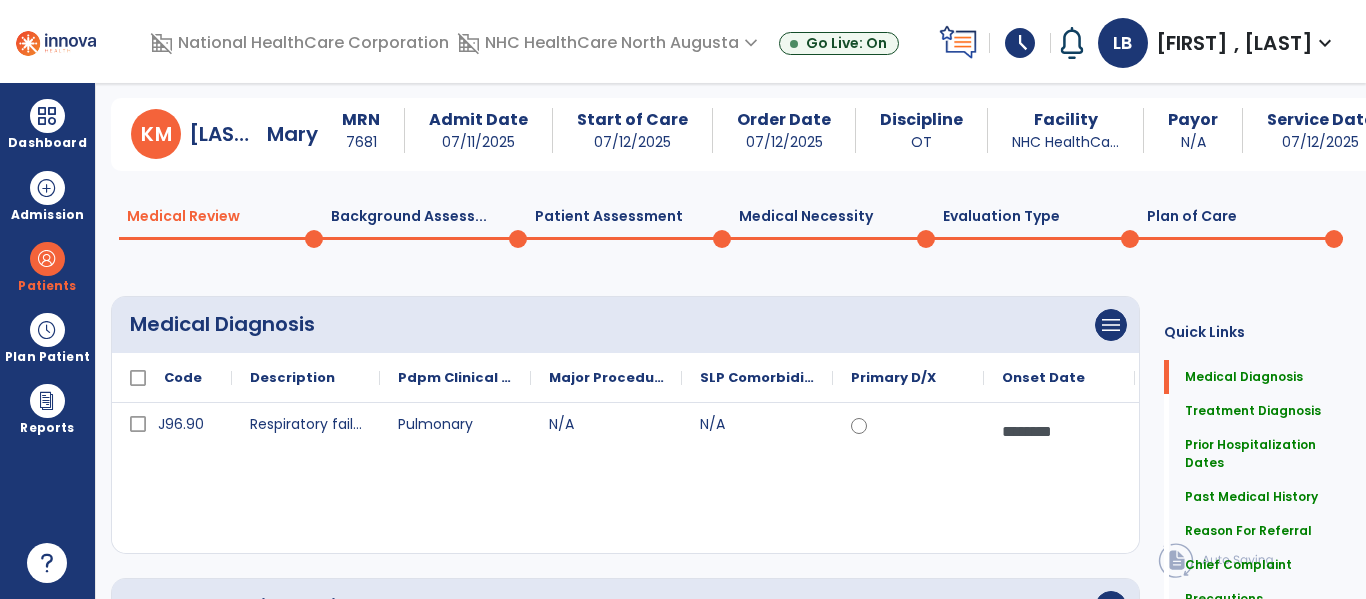 scroll, scrollTop: 0, scrollLeft: 0, axis: both 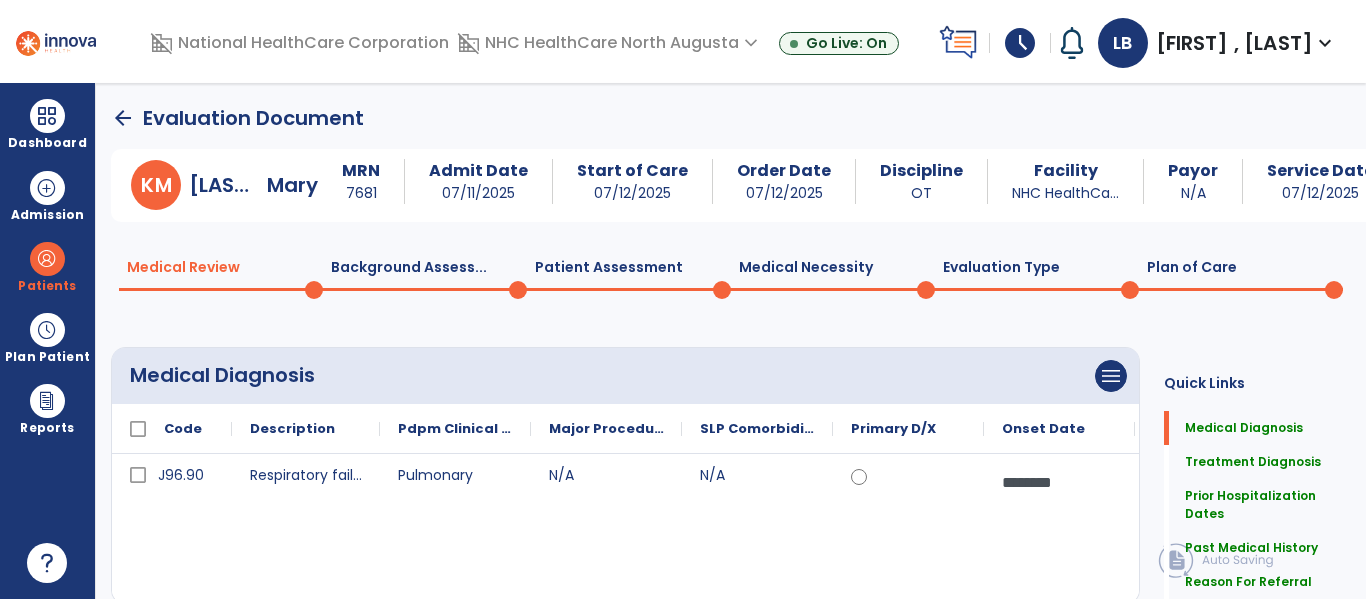 click on "Plan of Care  0" 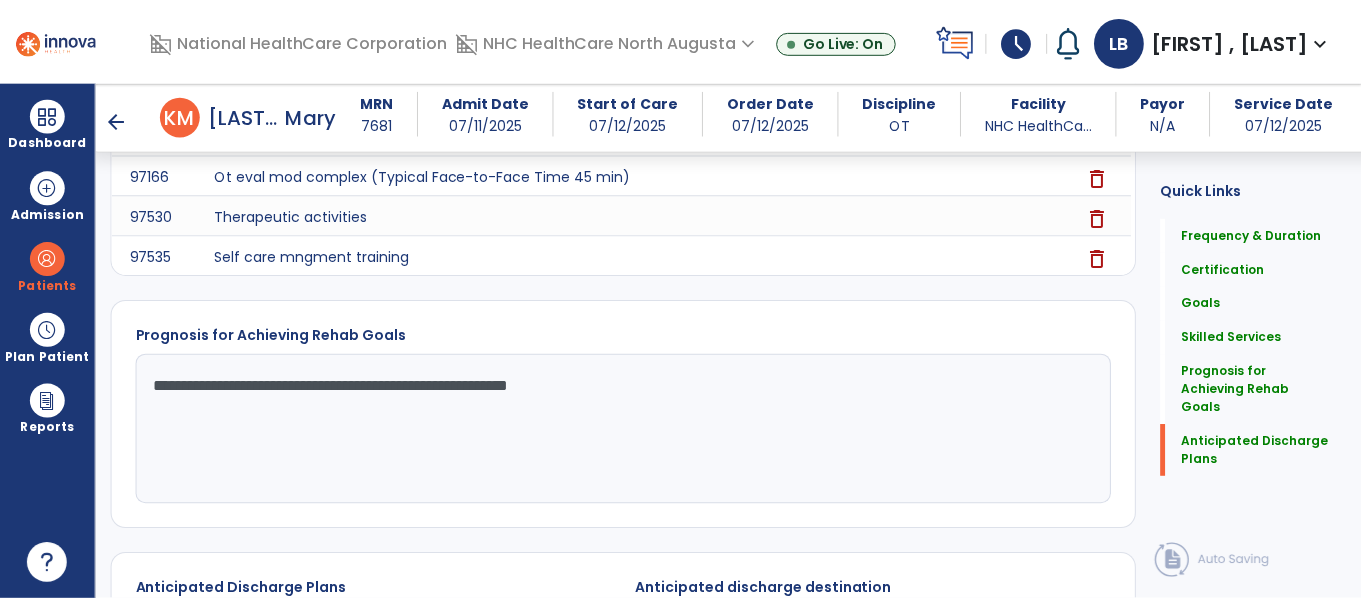 scroll, scrollTop: 1572, scrollLeft: 0, axis: vertical 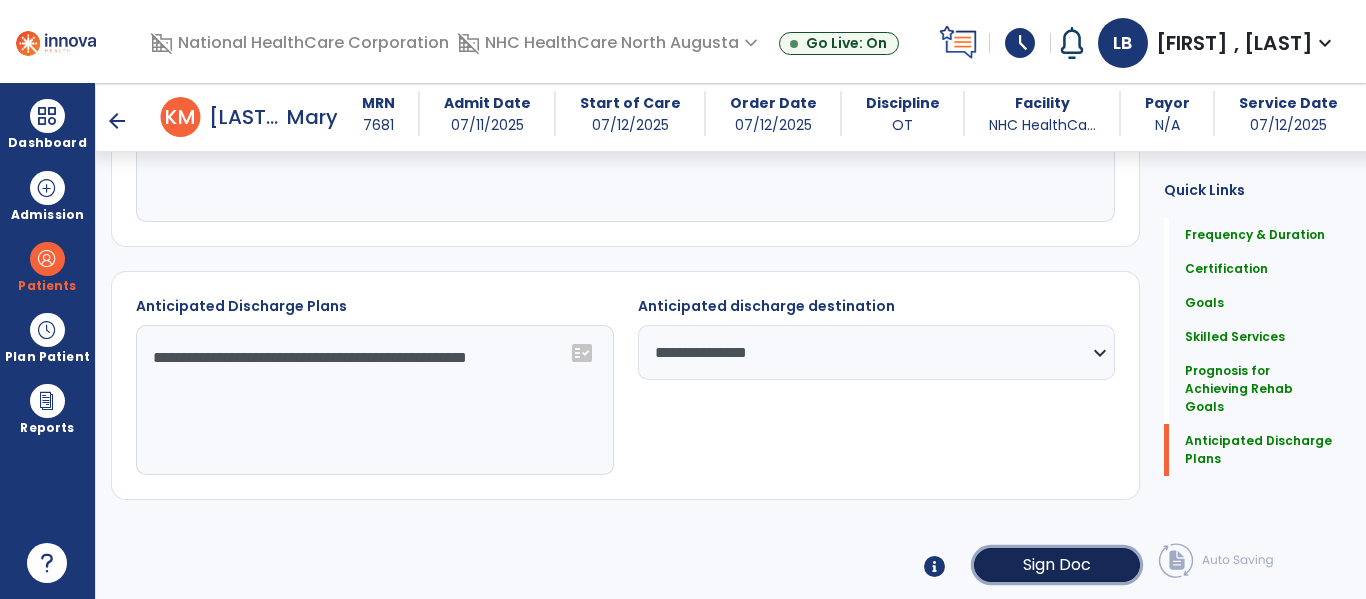 click on "Sign Doc" 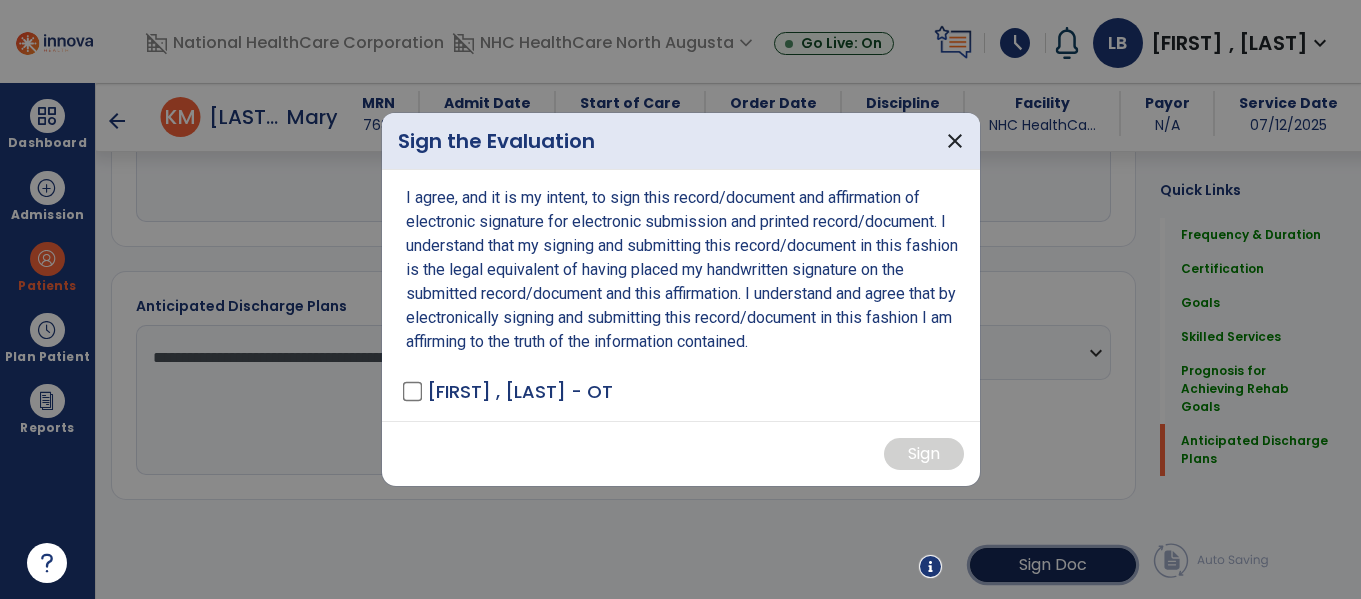 scroll, scrollTop: 1572, scrollLeft: 0, axis: vertical 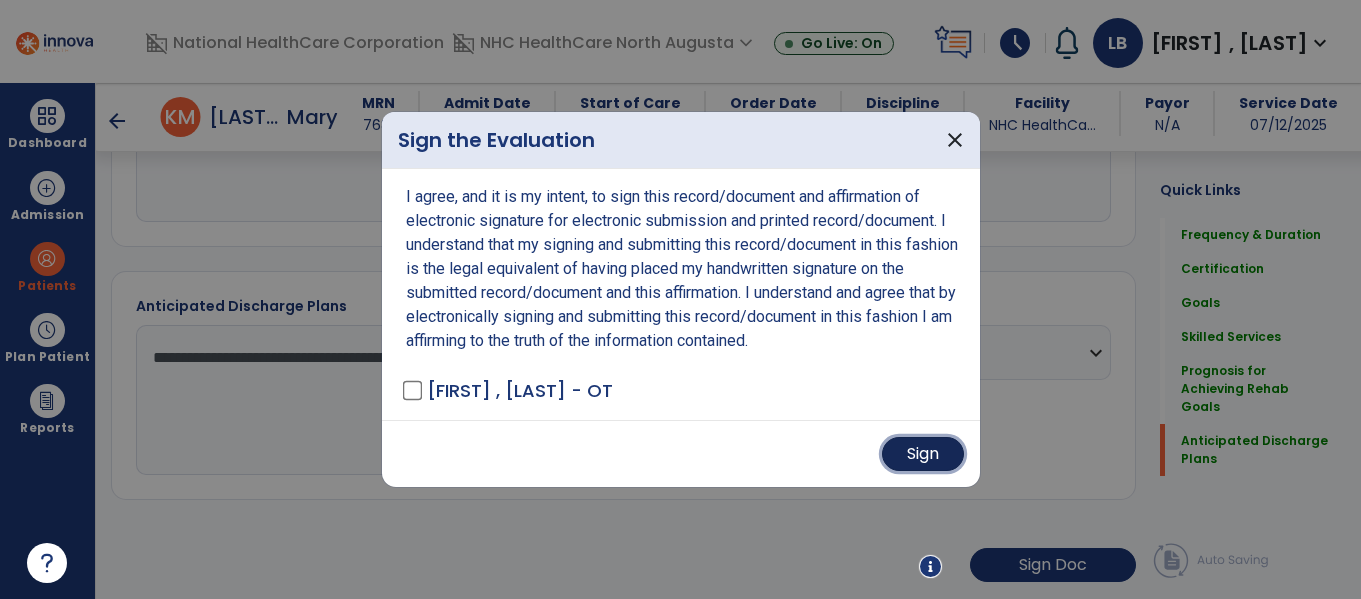 click on "Sign" at bounding box center (923, 454) 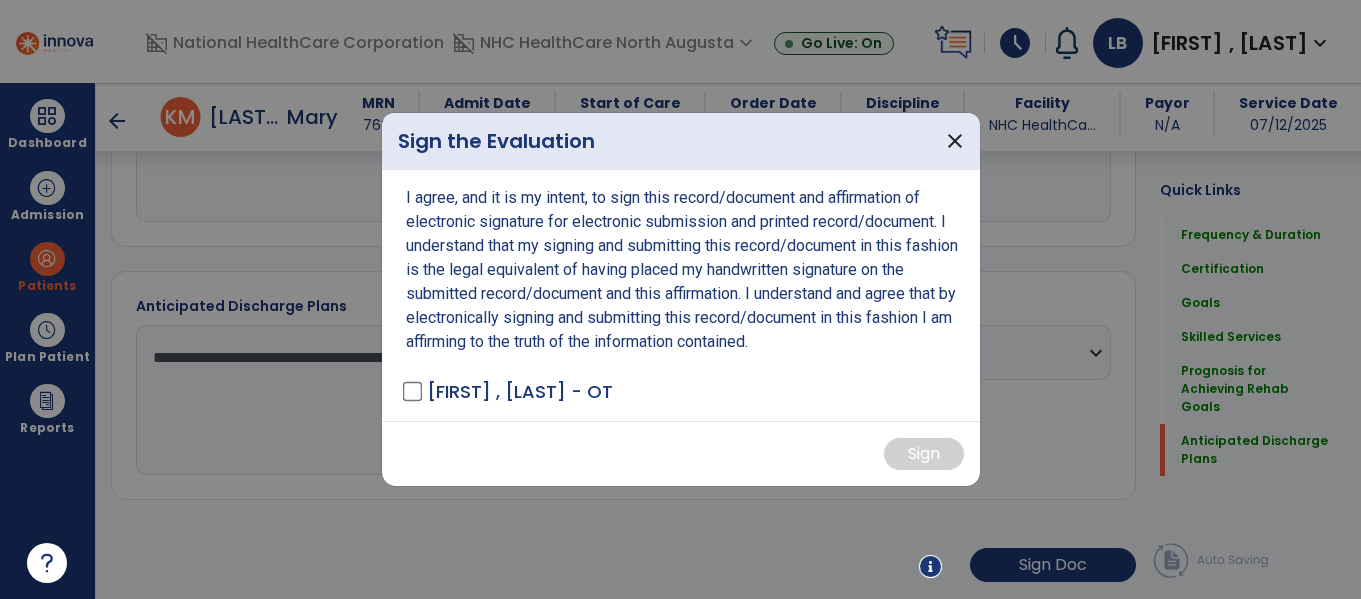 scroll, scrollTop: 1571, scrollLeft: 0, axis: vertical 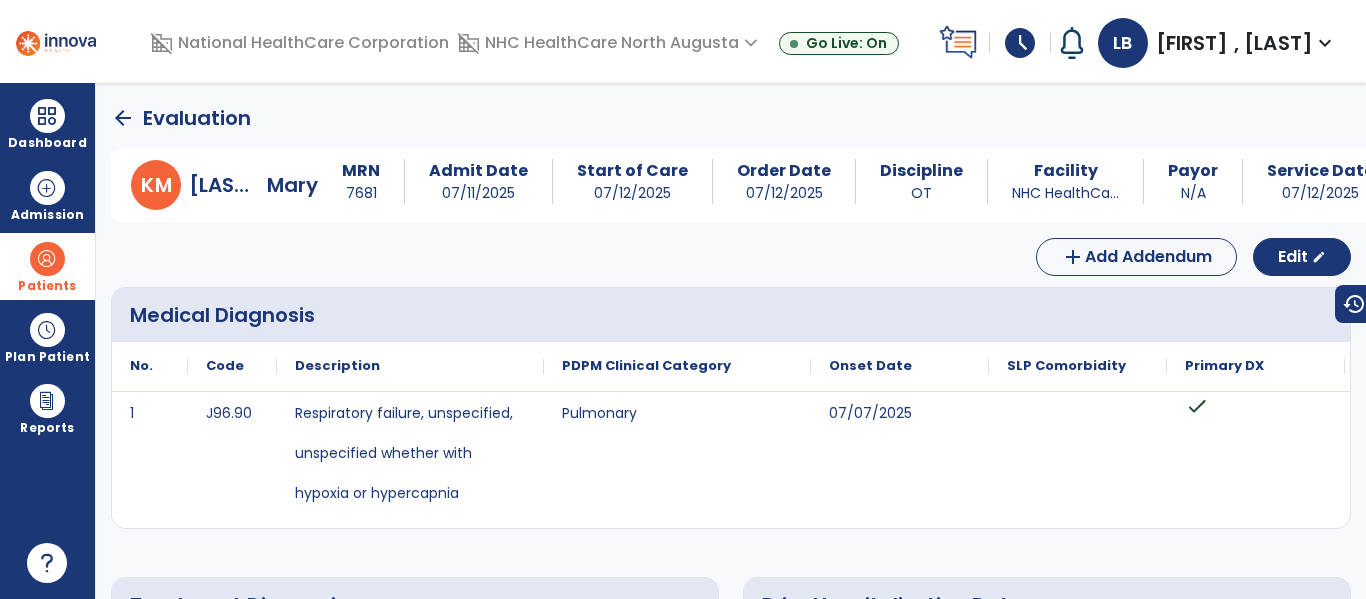 click on "Patients" at bounding box center [47, 286] 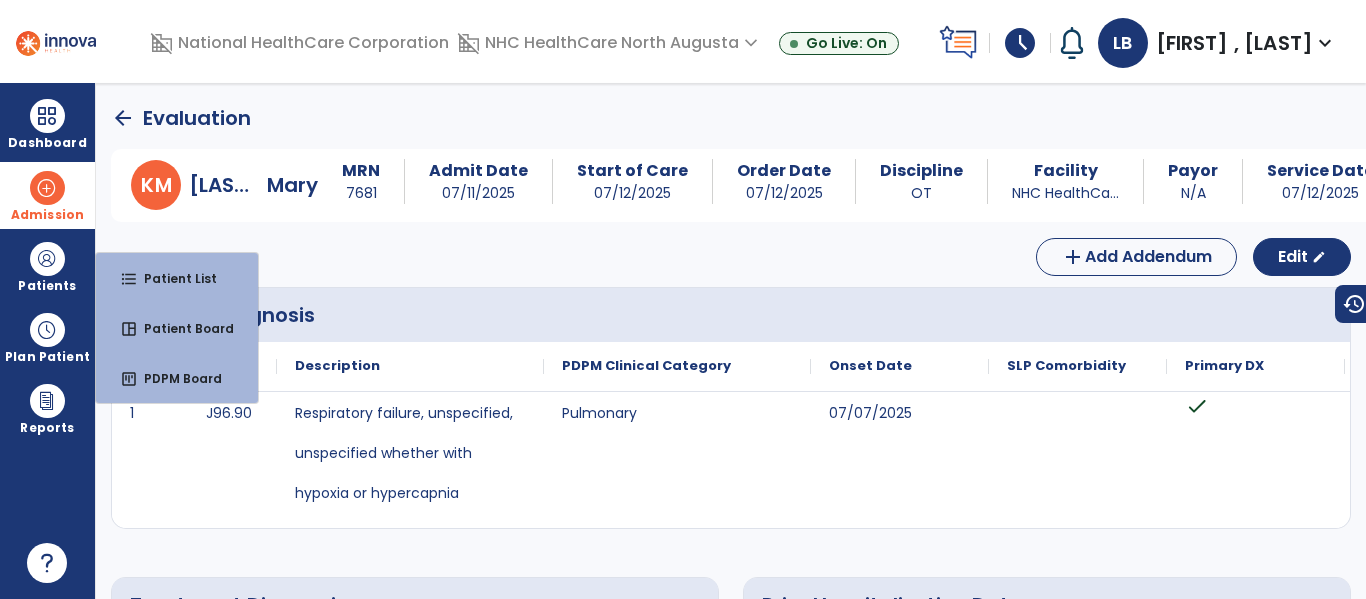 click at bounding box center [47, 188] 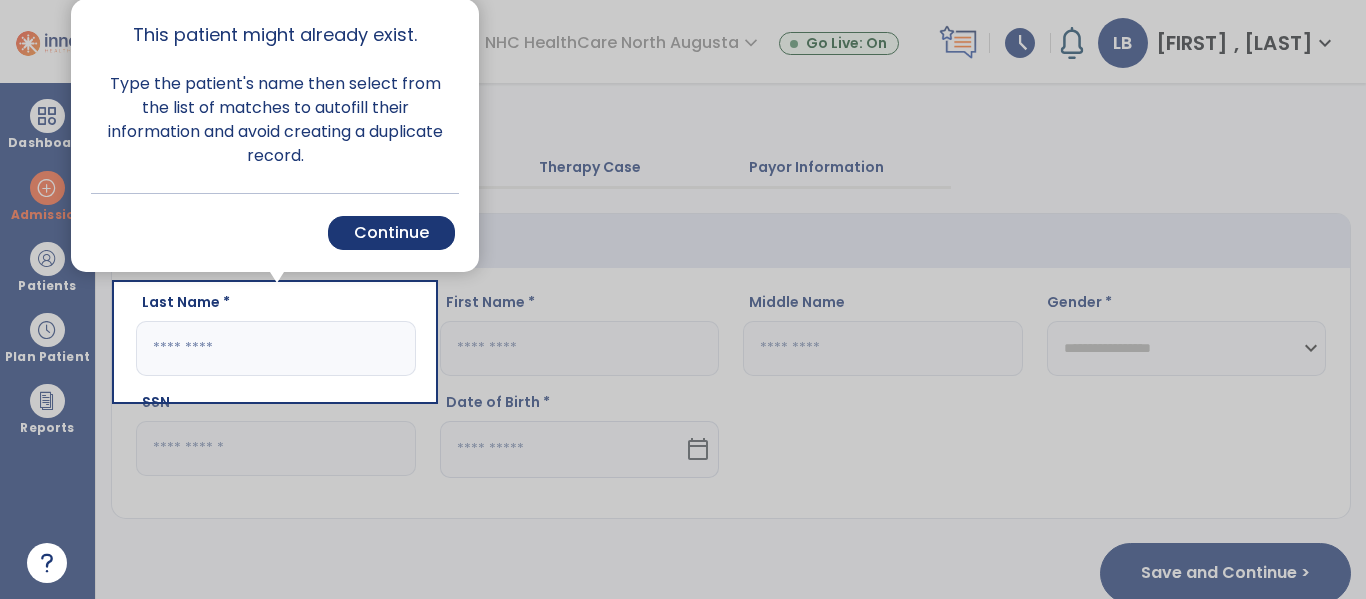 click at bounding box center [900, 299] 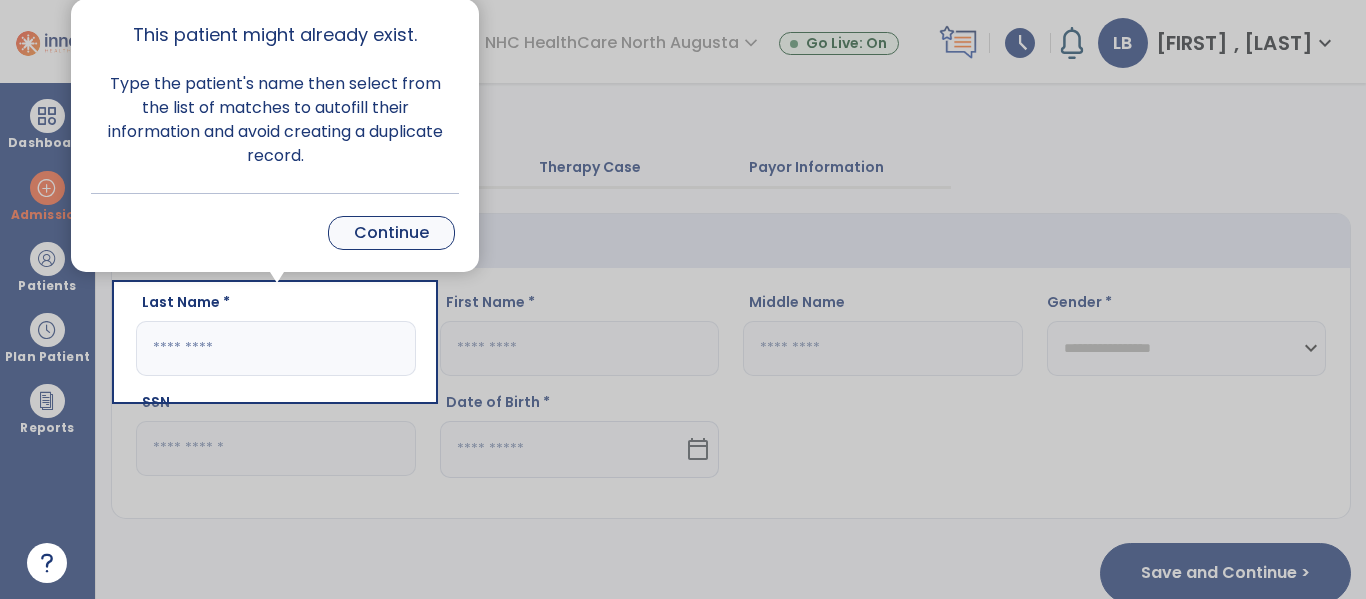 click on "Continue" at bounding box center (391, 233) 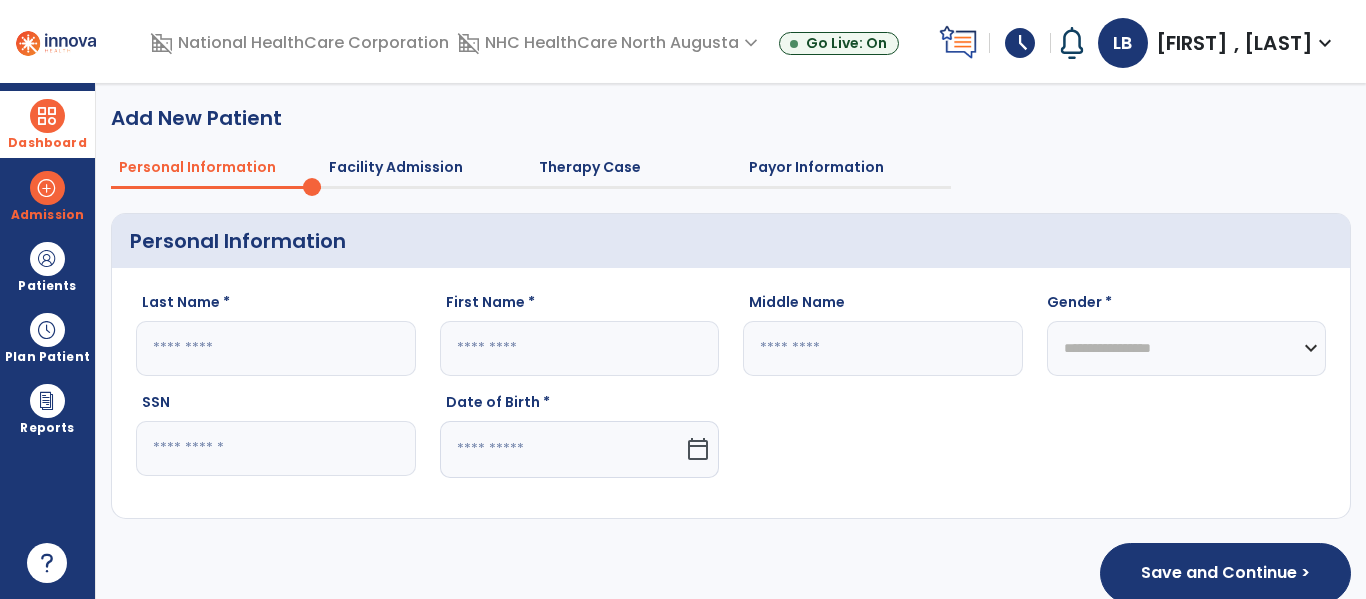 click on "Dashboard" at bounding box center (47, 143) 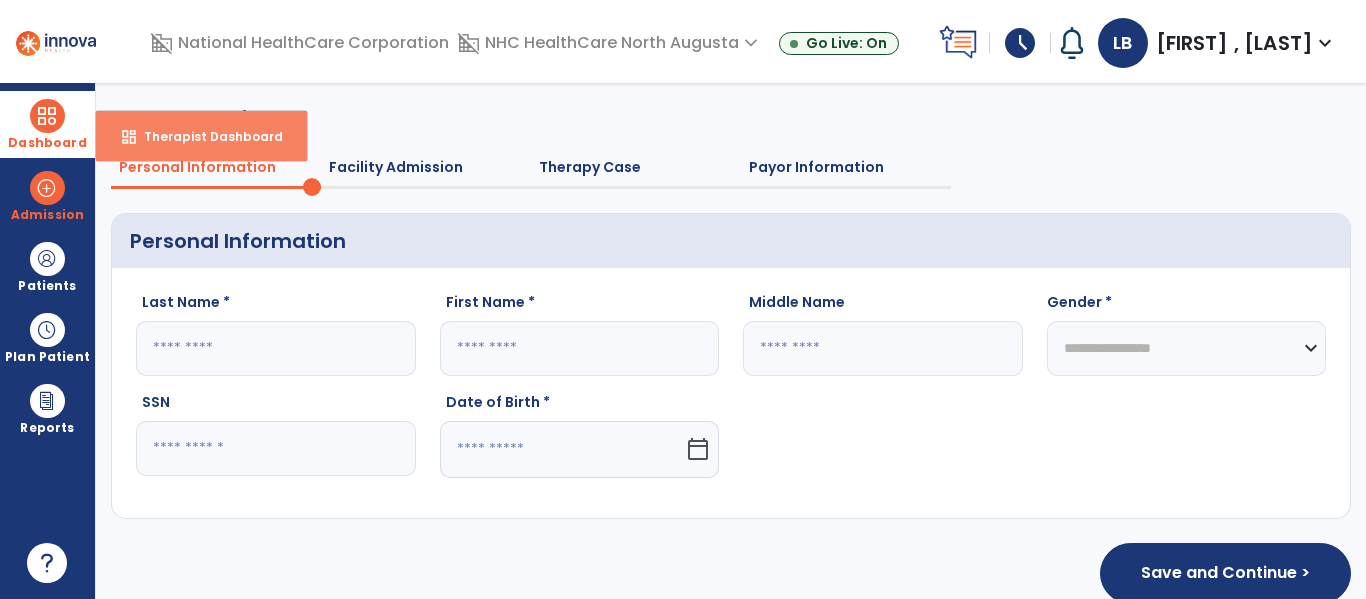 click on "Therapist Dashboard" at bounding box center (205, 136) 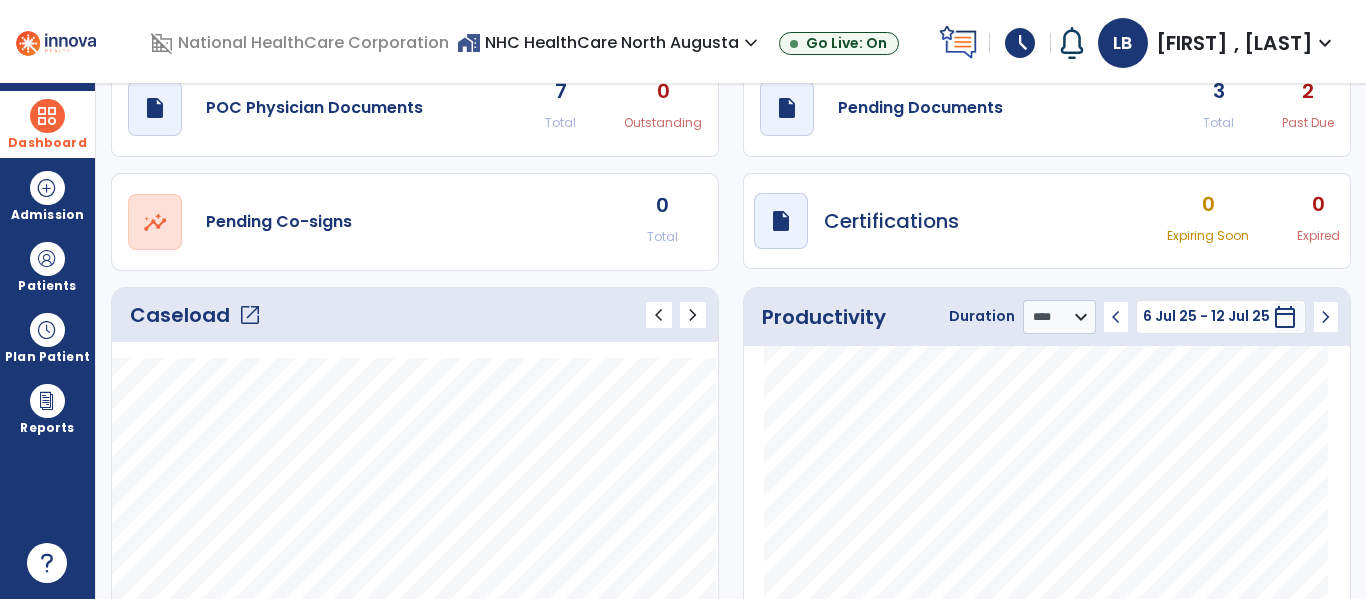 scroll, scrollTop: 0, scrollLeft: 0, axis: both 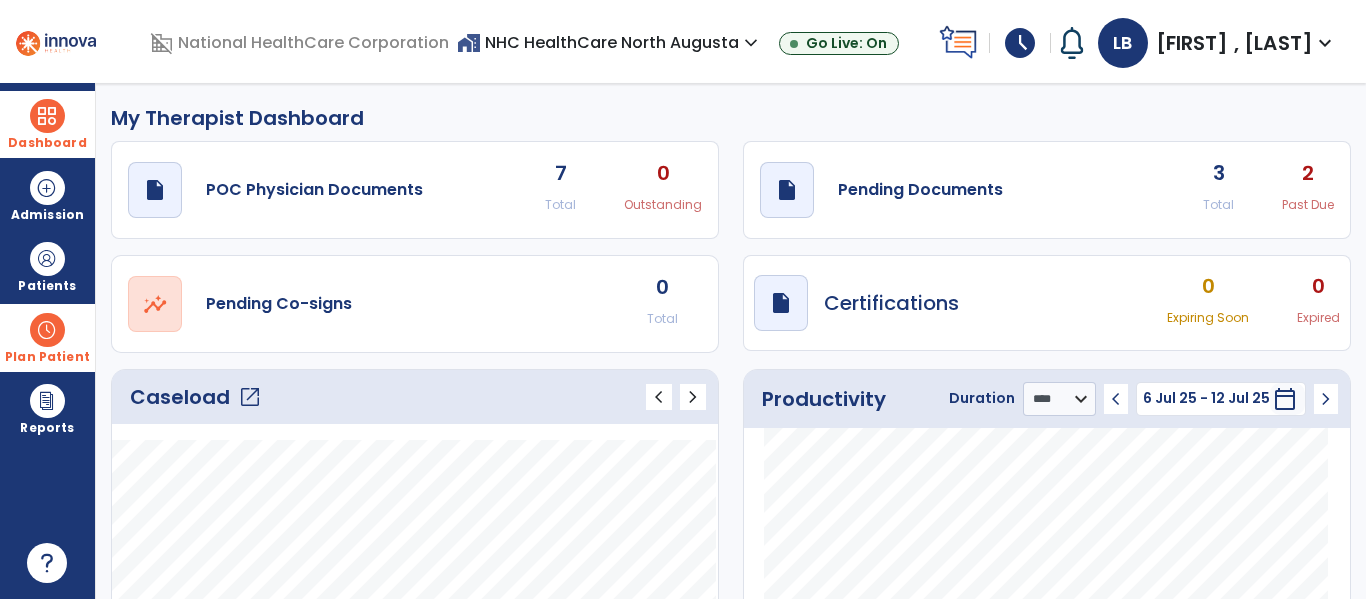 click on "Plan Patient" at bounding box center [47, 286] 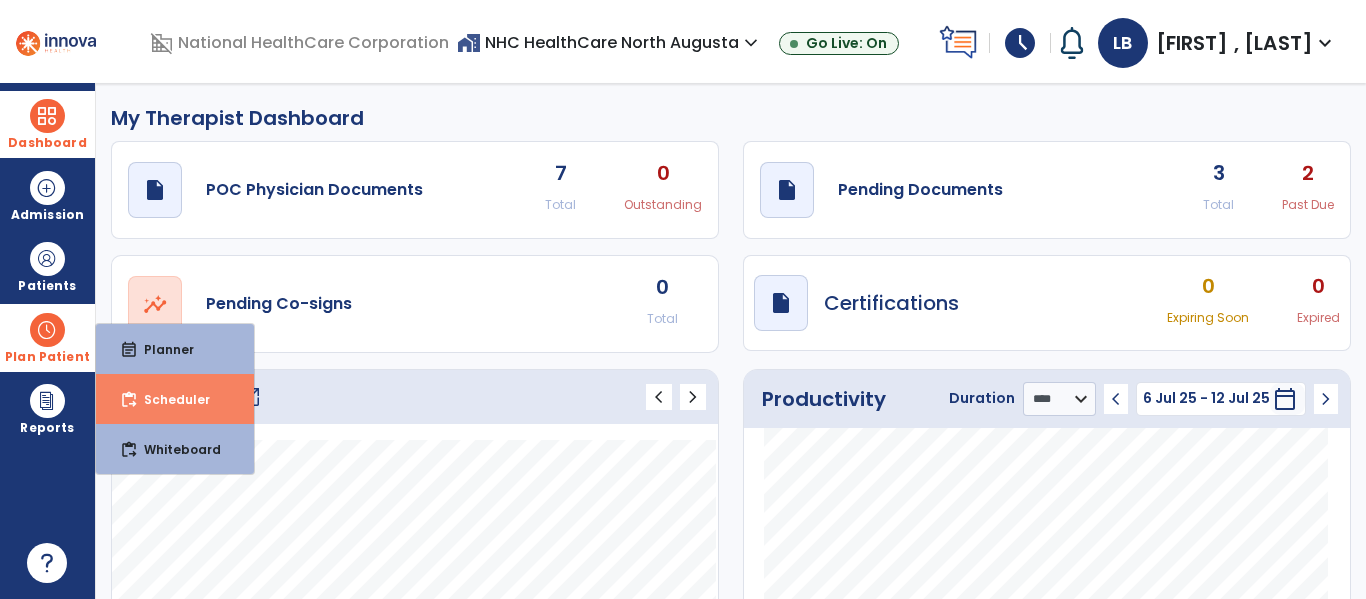 click on "content_paste_go  Scheduler" at bounding box center [175, 399] 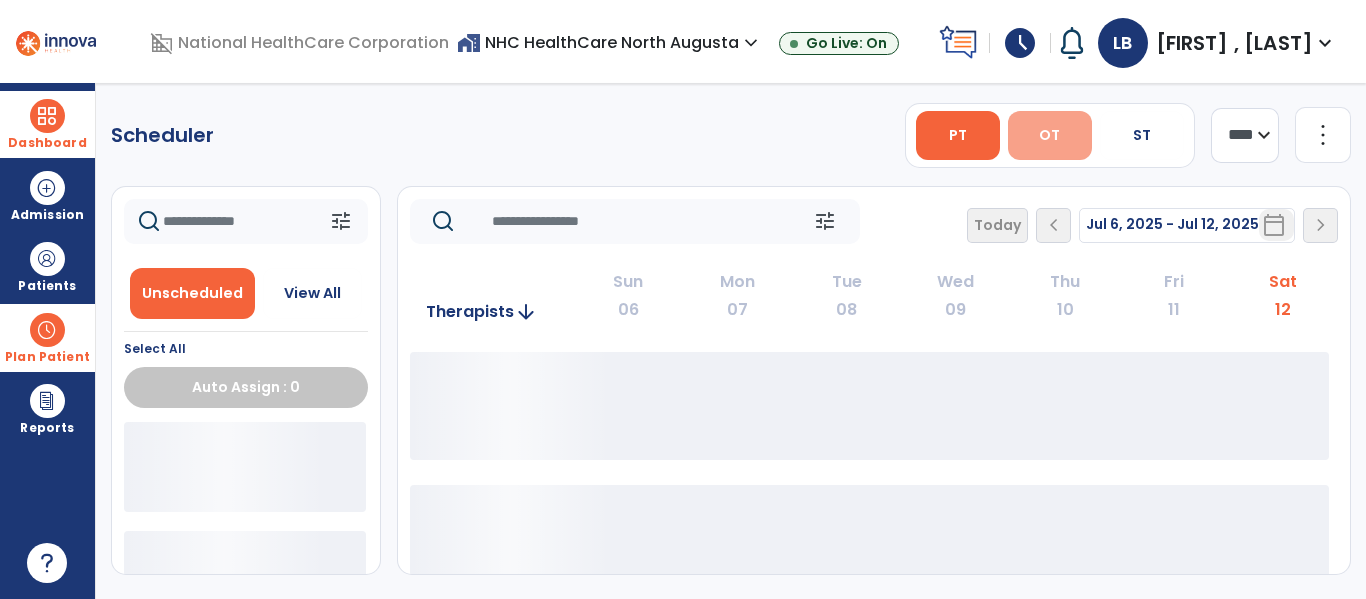 click on "OT" at bounding box center [1049, 135] 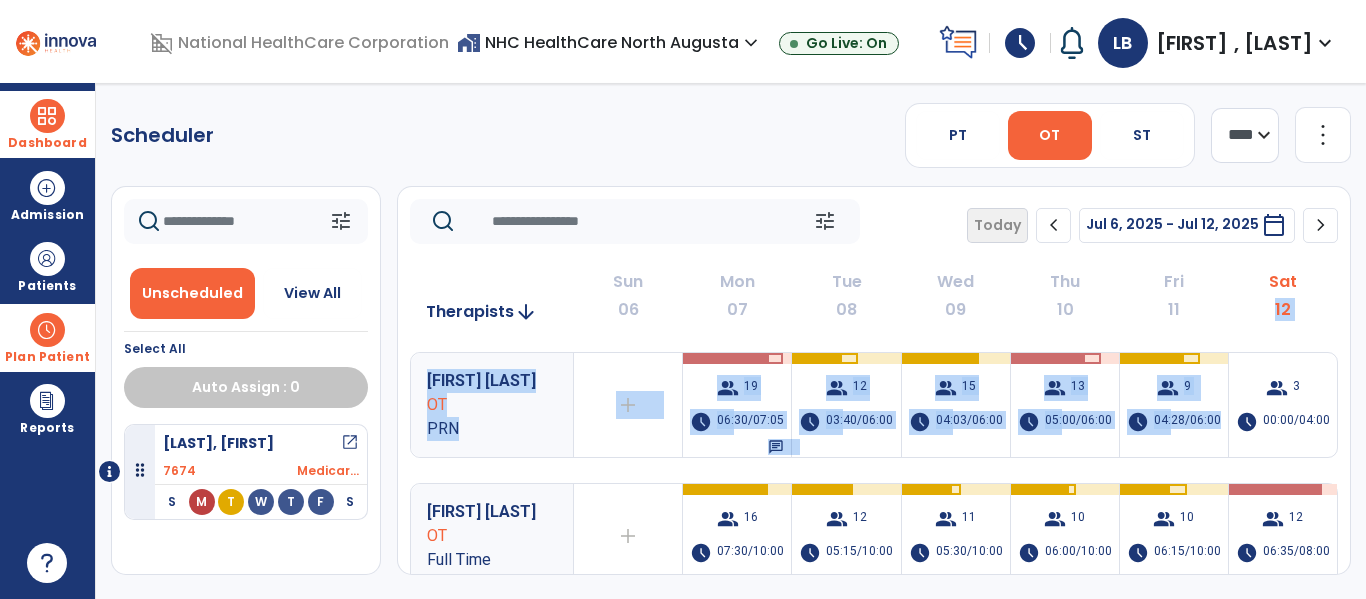 drag, startPoint x: 1365, startPoint y: 264, endPoint x: 1365, endPoint y: 416, distance: 152 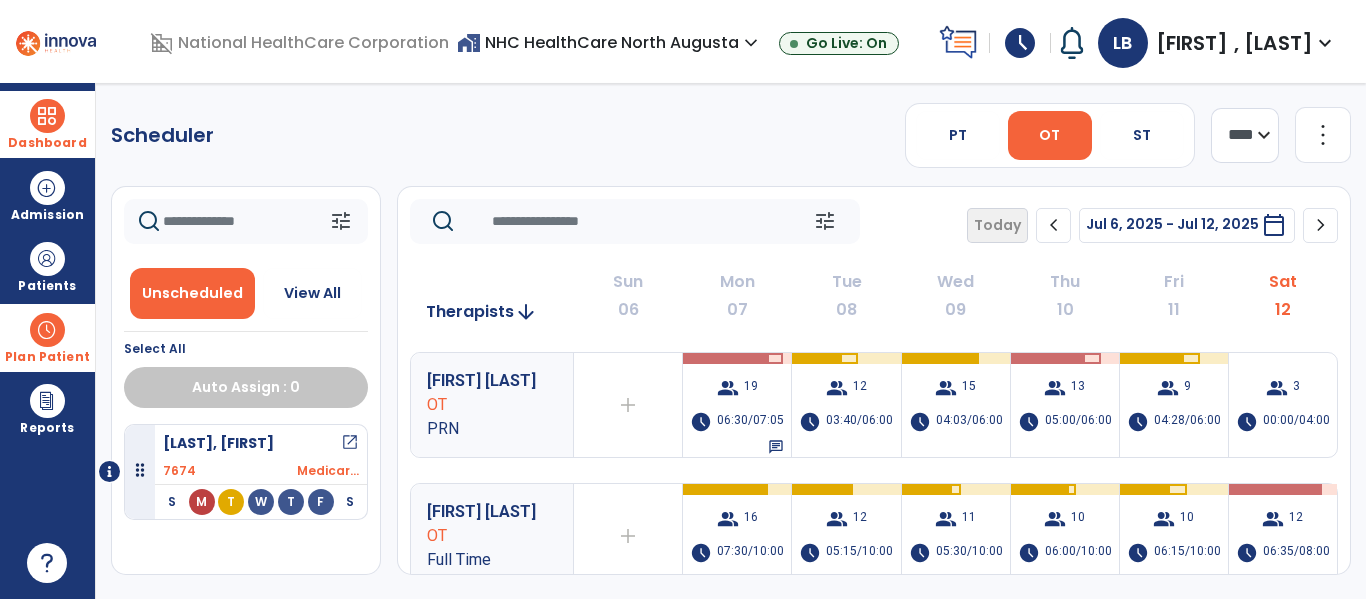click on "home_work   NHC HealthCare North Augusta   expand_more   NHC HealthCare North Augusta  Go Live: On" at bounding box center (694, 43) 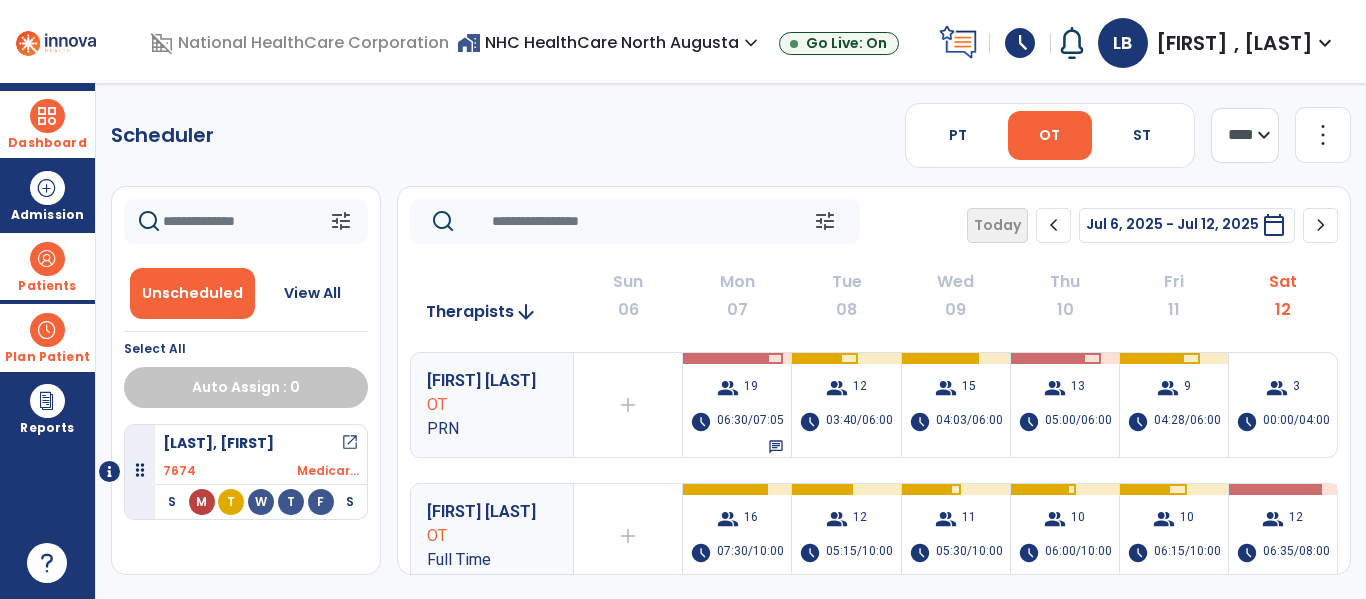 click at bounding box center (47, 259) 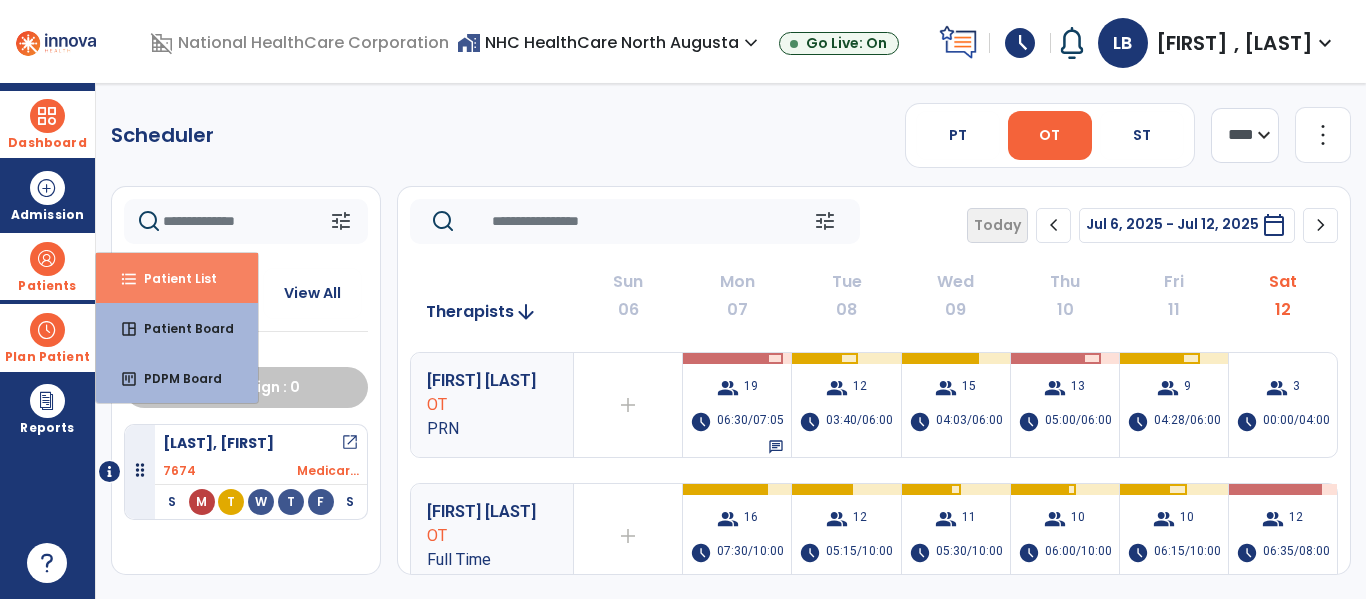 click on "Patient List" at bounding box center [172, 278] 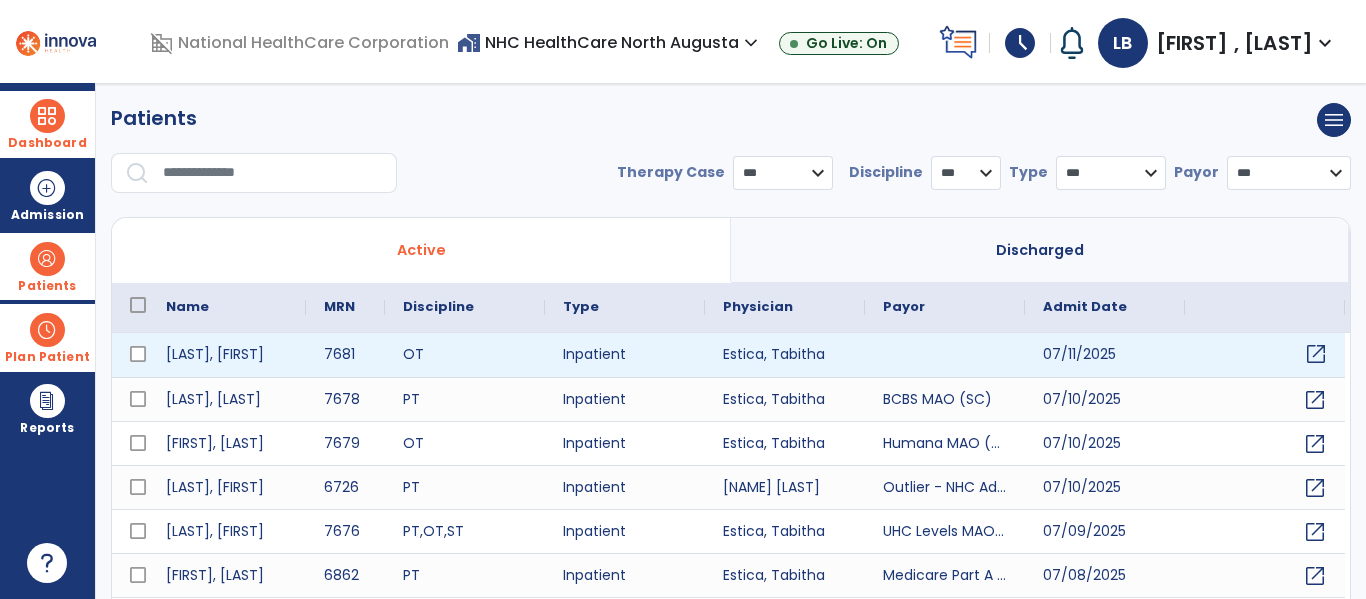 click on "open_in_new" at bounding box center (1316, 354) 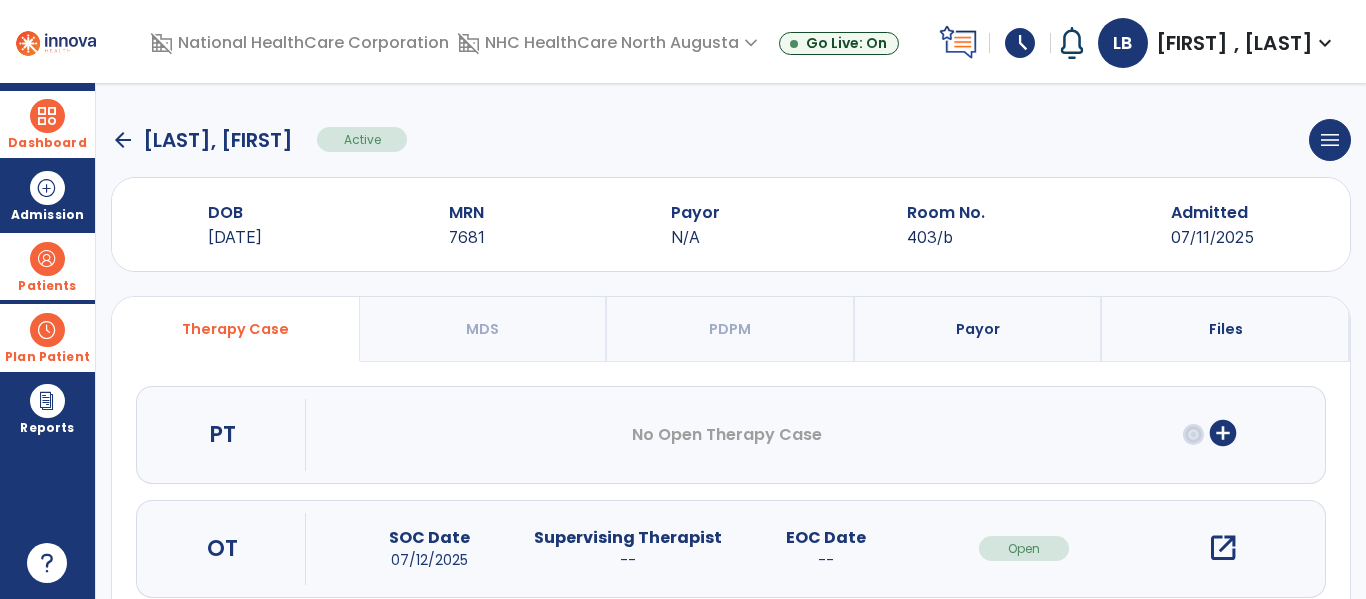 scroll, scrollTop: 162, scrollLeft: 0, axis: vertical 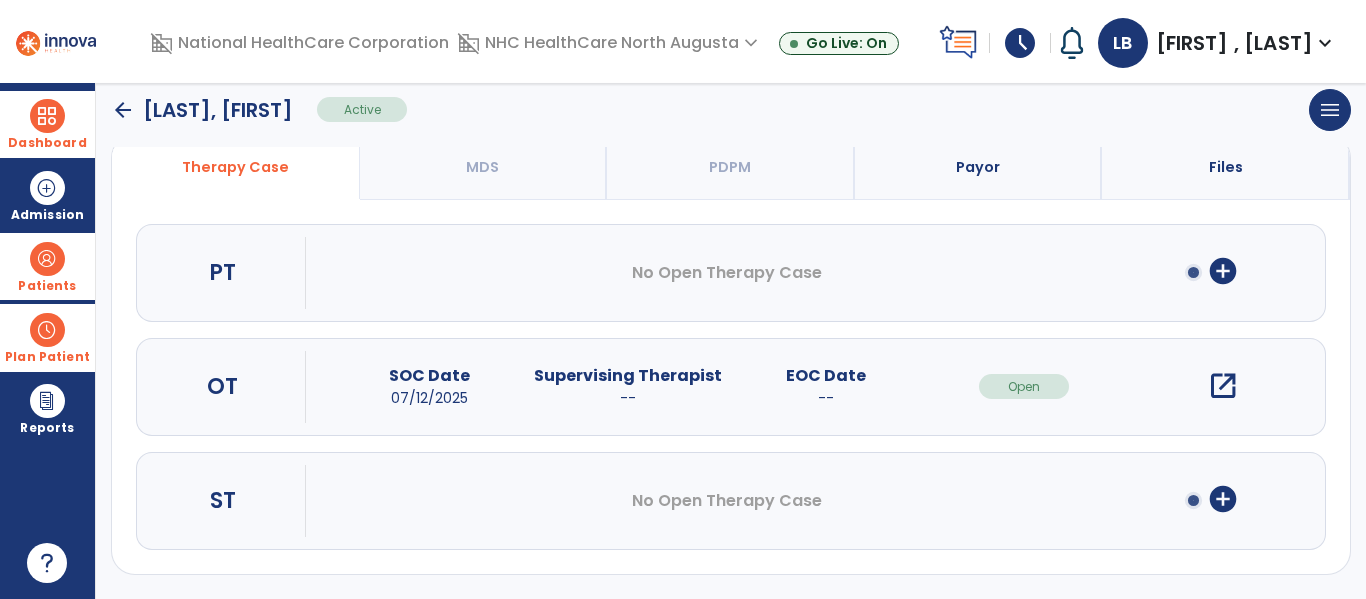 click on "open_in_new" at bounding box center (1223, 386) 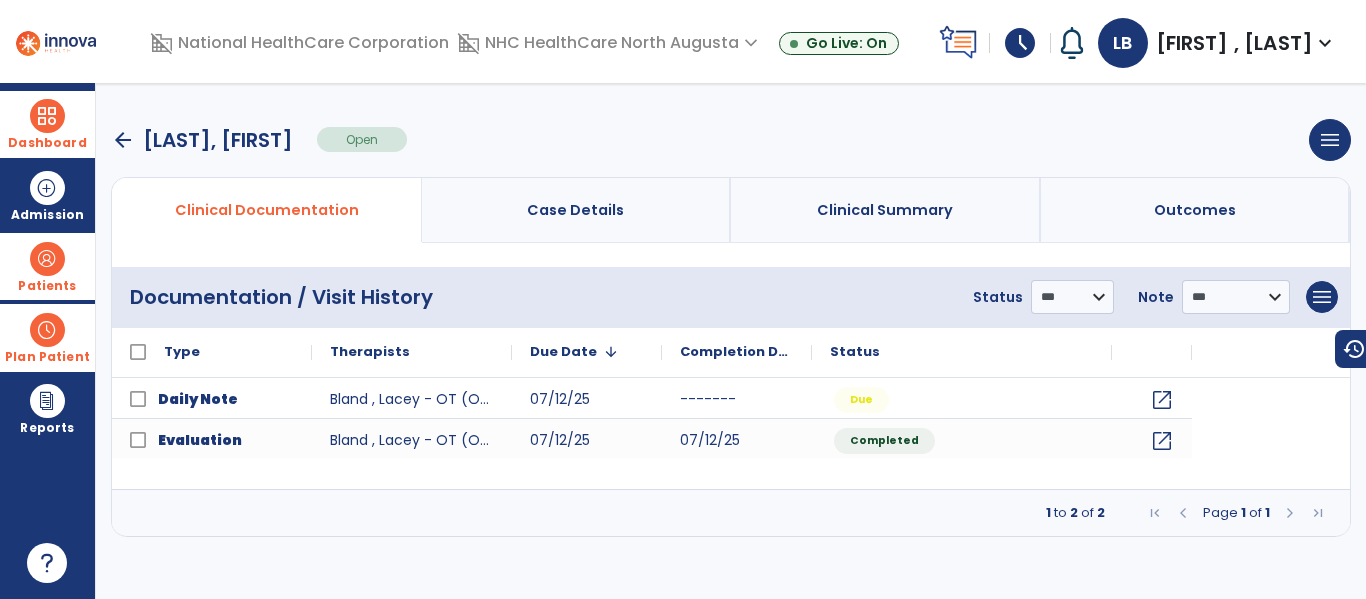 scroll, scrollTop: 0, scrollLeft: 0, axis: both 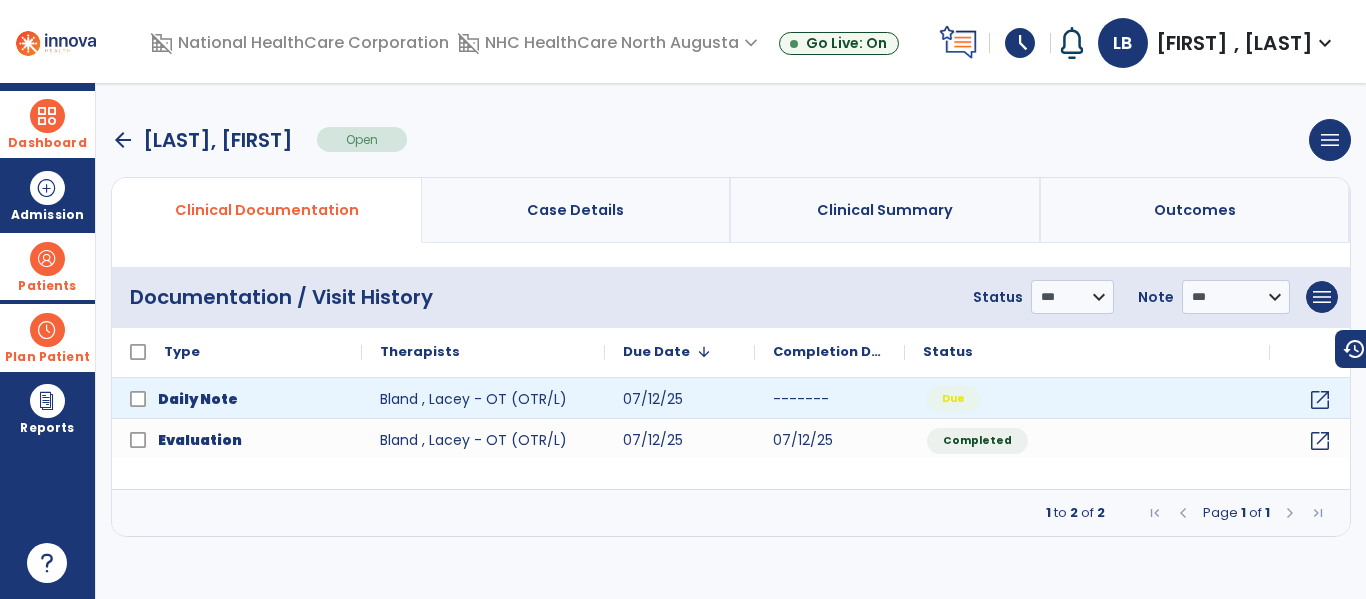 click on "Due" 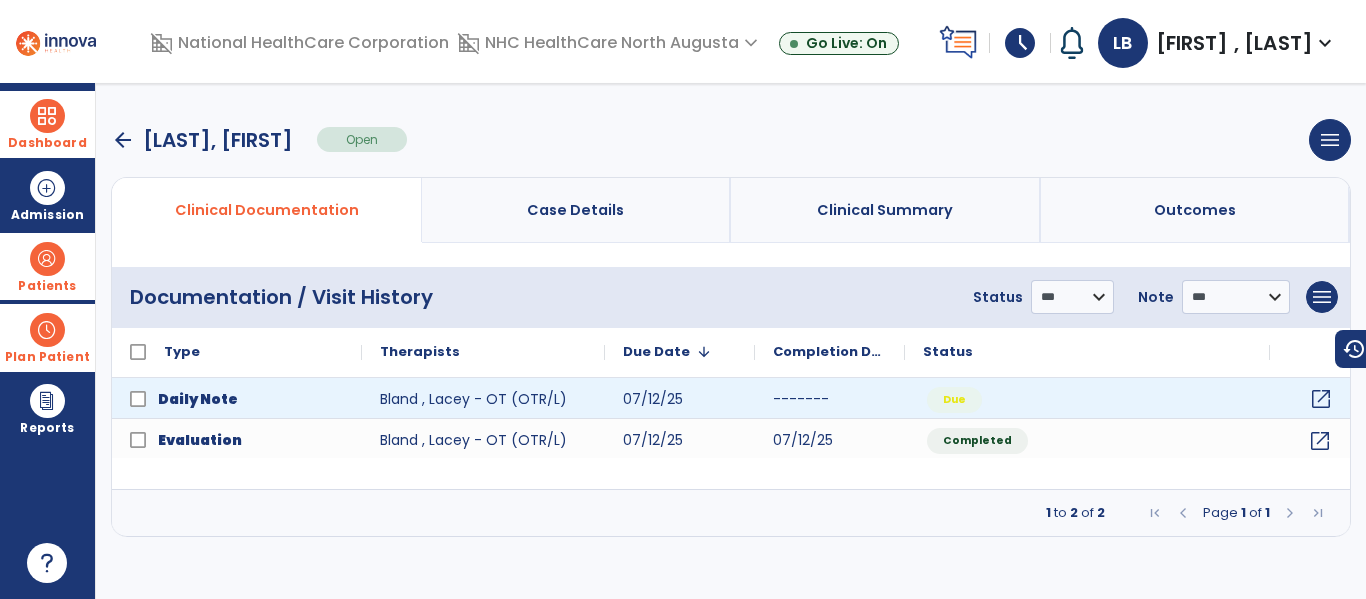 click on "open_in_new" 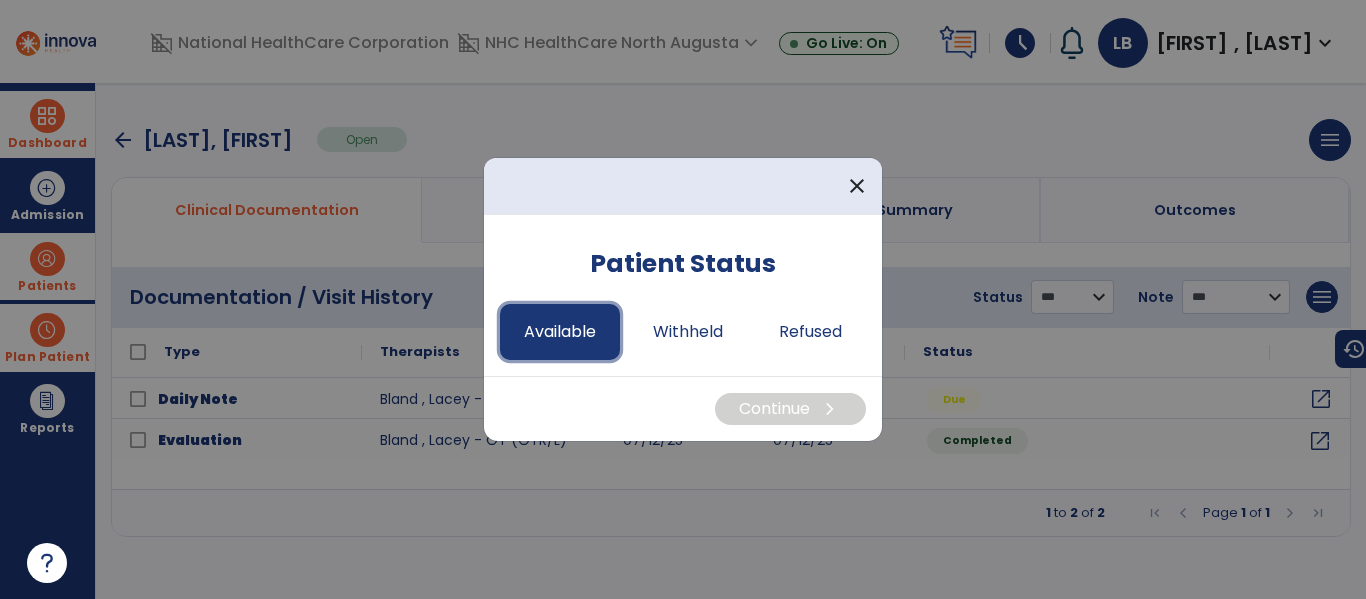 click on "Available" at bounding box center [560, 332] 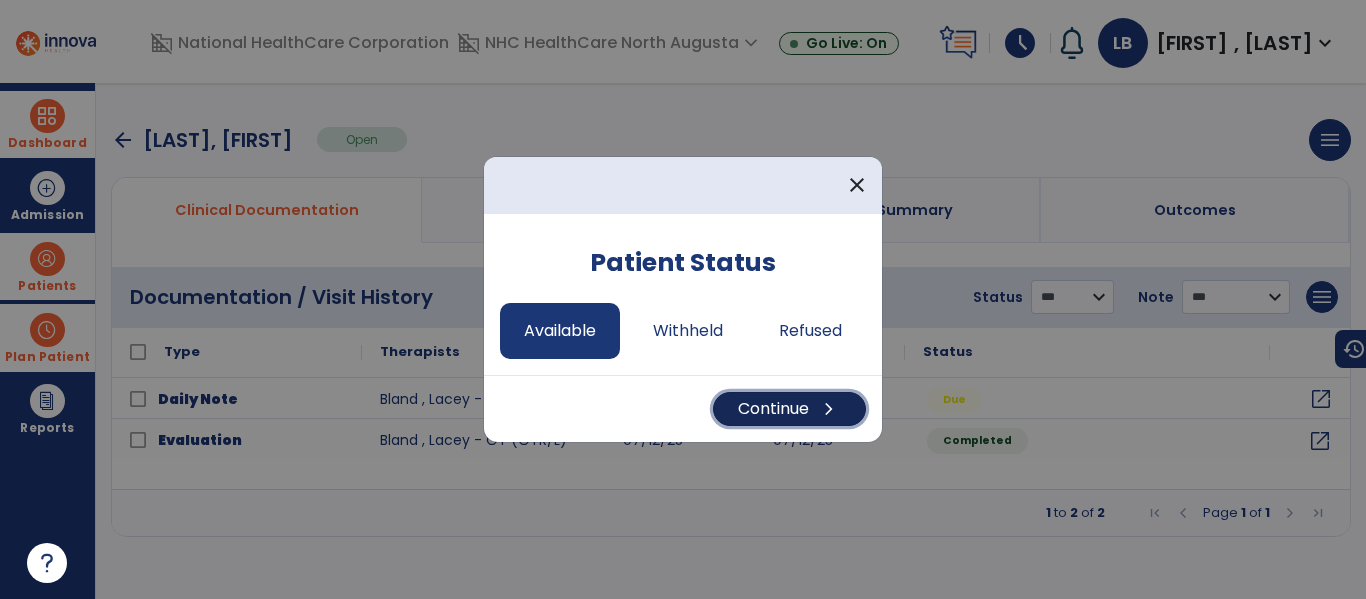 click on "Continue   chevron_right" at bounding box center [789, 409] 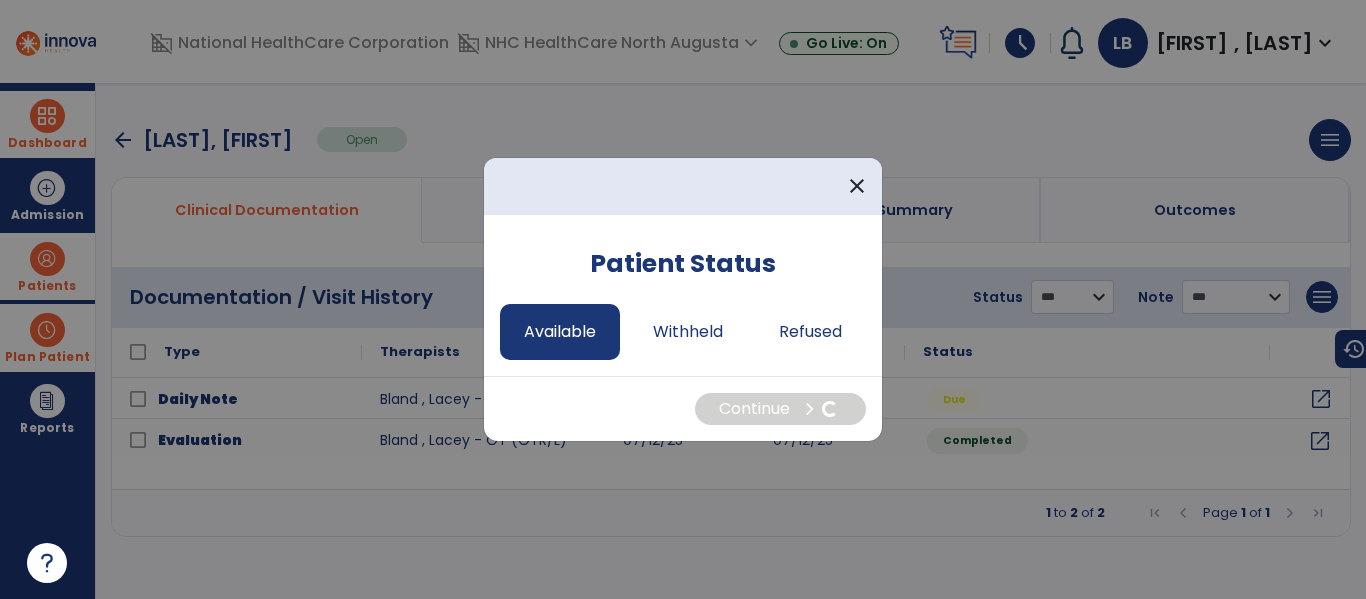 select on "*" 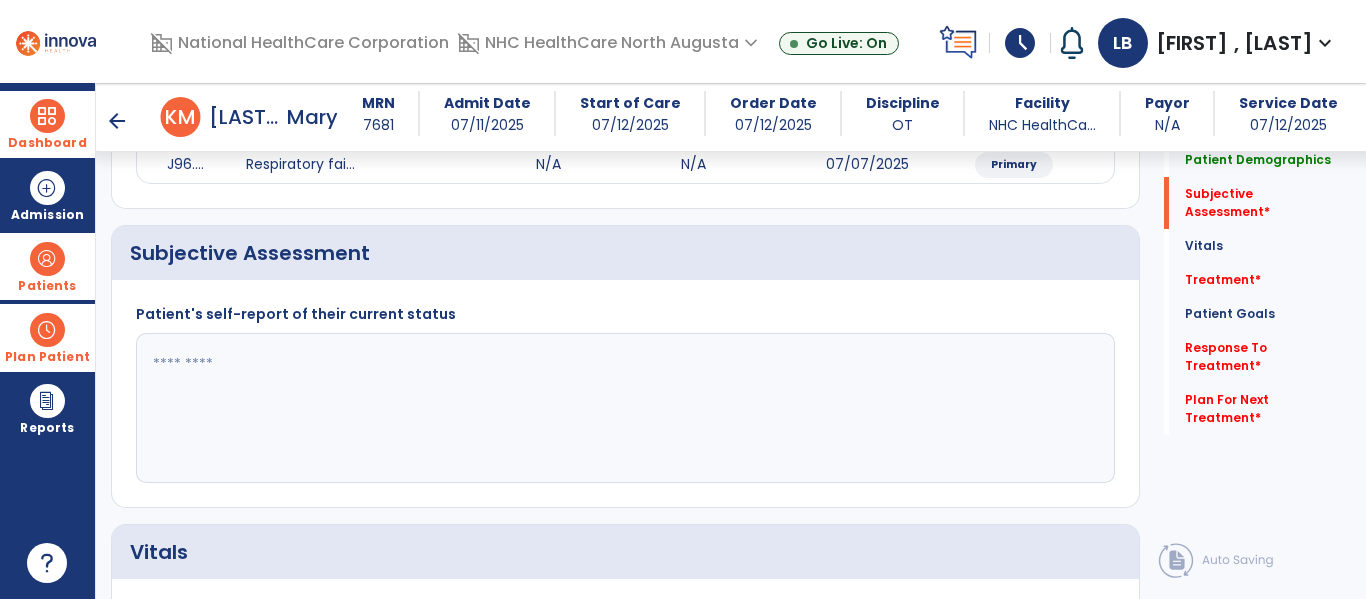 scroll, scrollTop: 314, scrollLeft: 0, axis: vertical 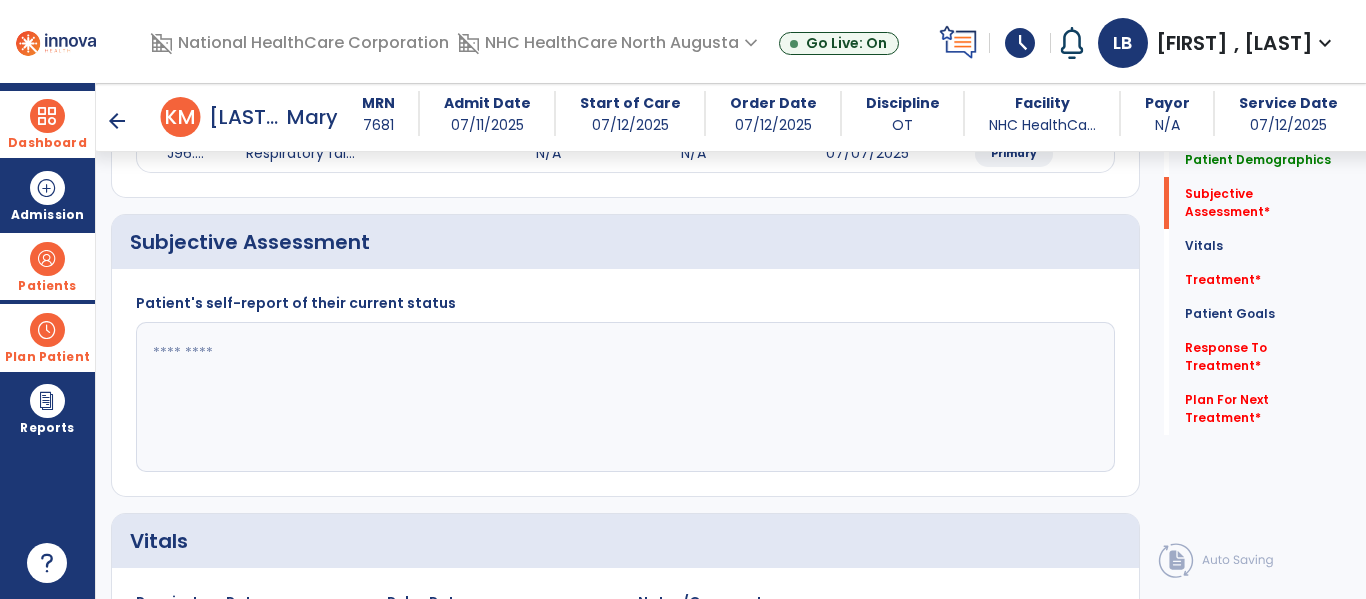 click 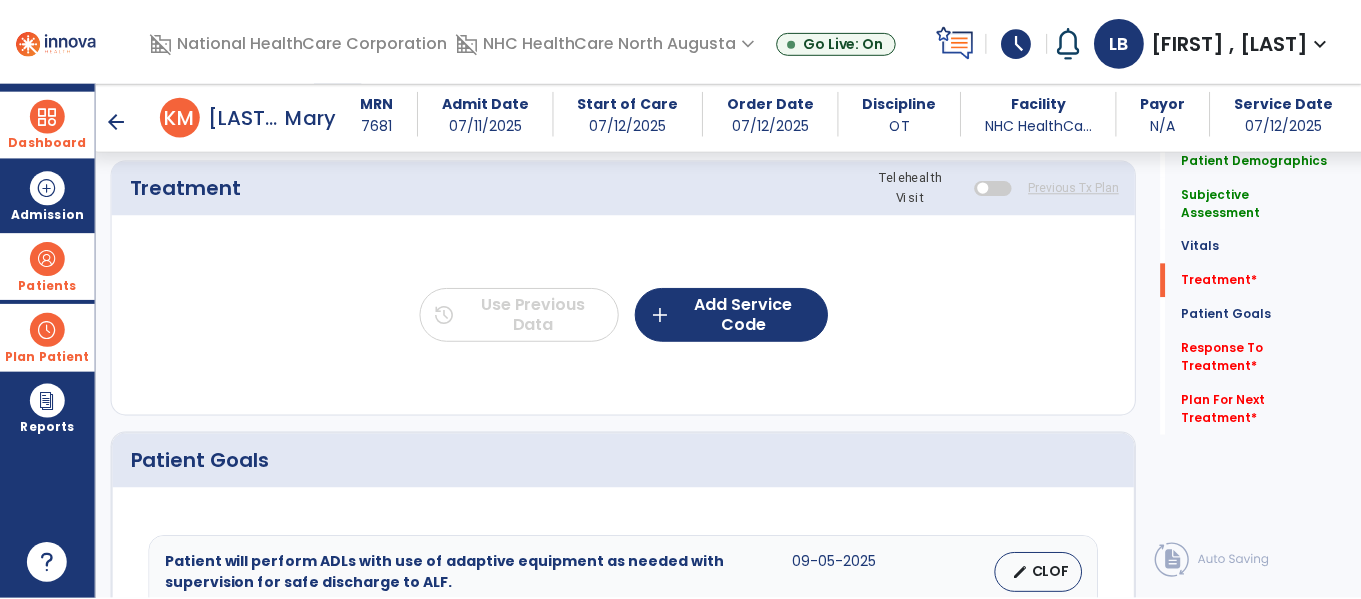 scroll, scrollTop: 1094, scrollLeft: 0, axis: vertical 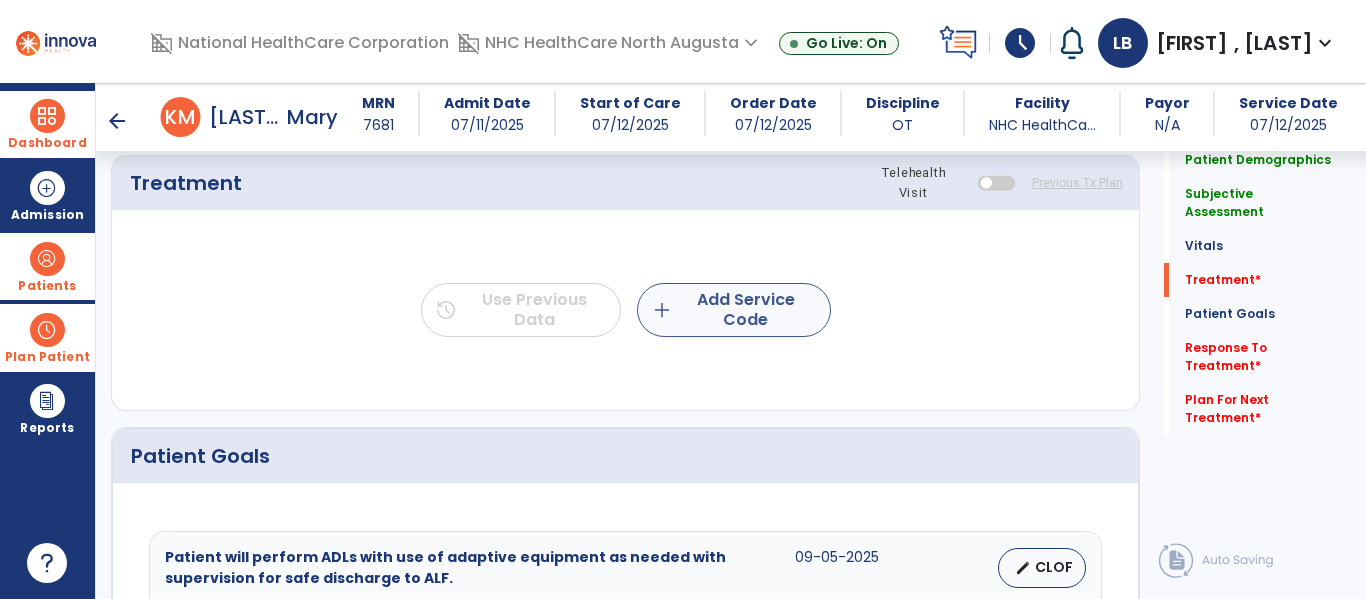 type on "**********" 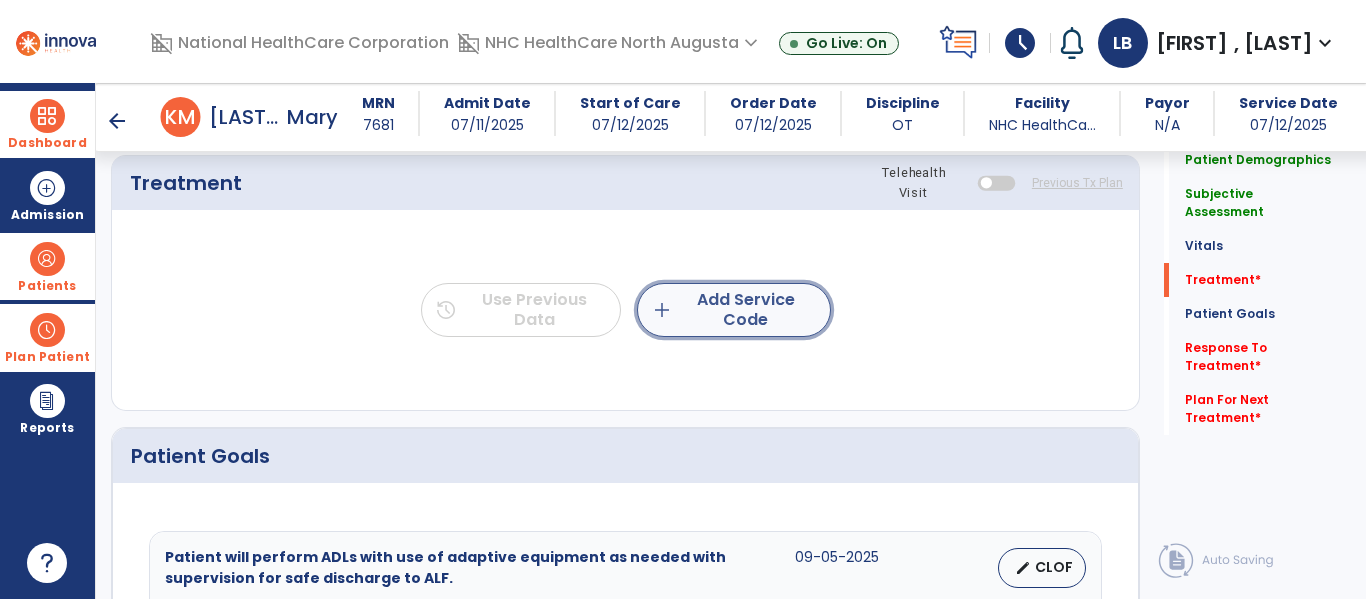 click on "add  Add Service Code" 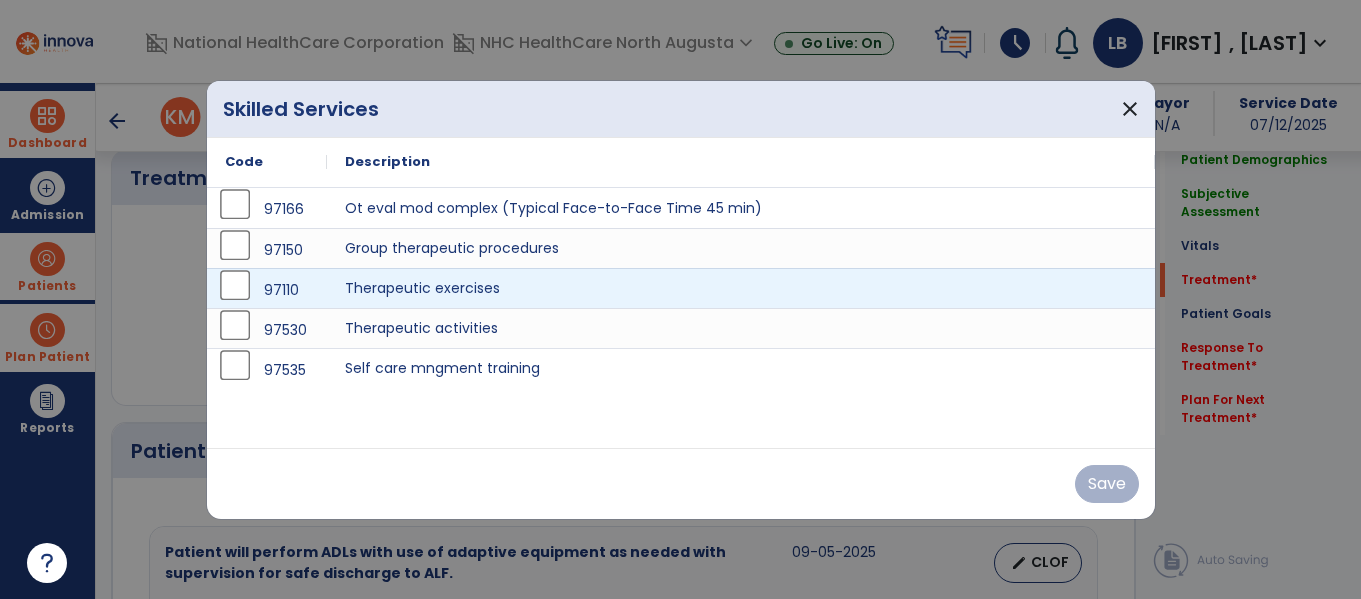scroll, scrollTop: 1094, scrollLeft: 0, axis: vertical 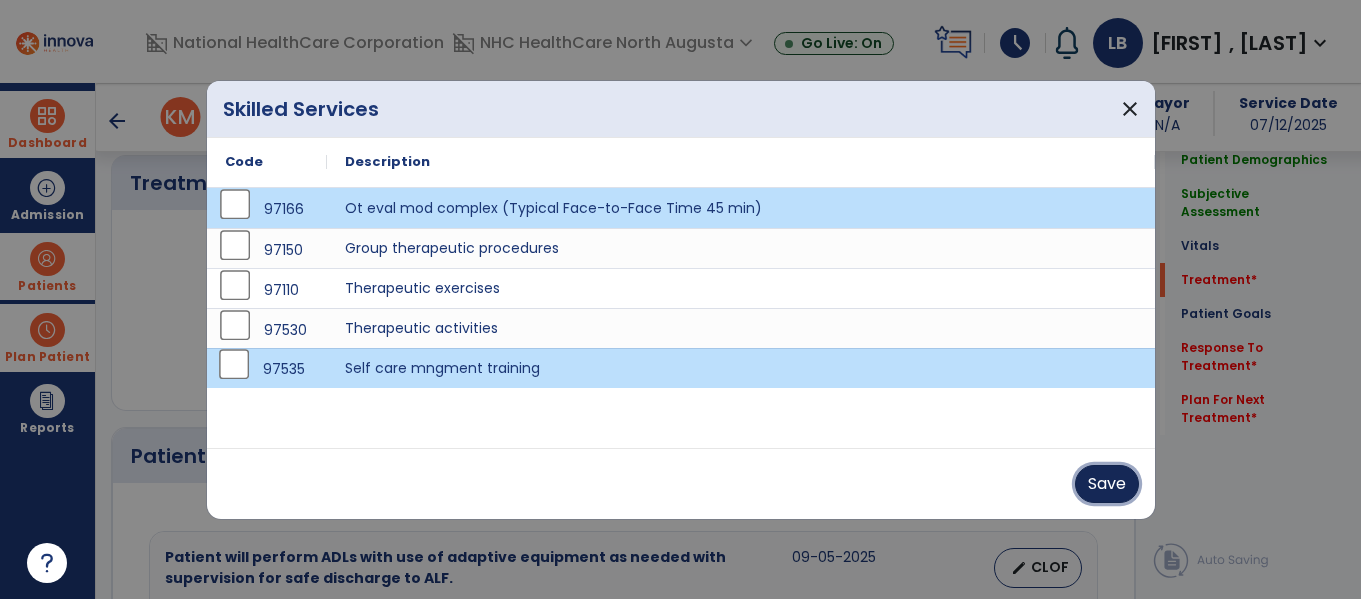 click on "Save" at bounding box center [1107, 484] 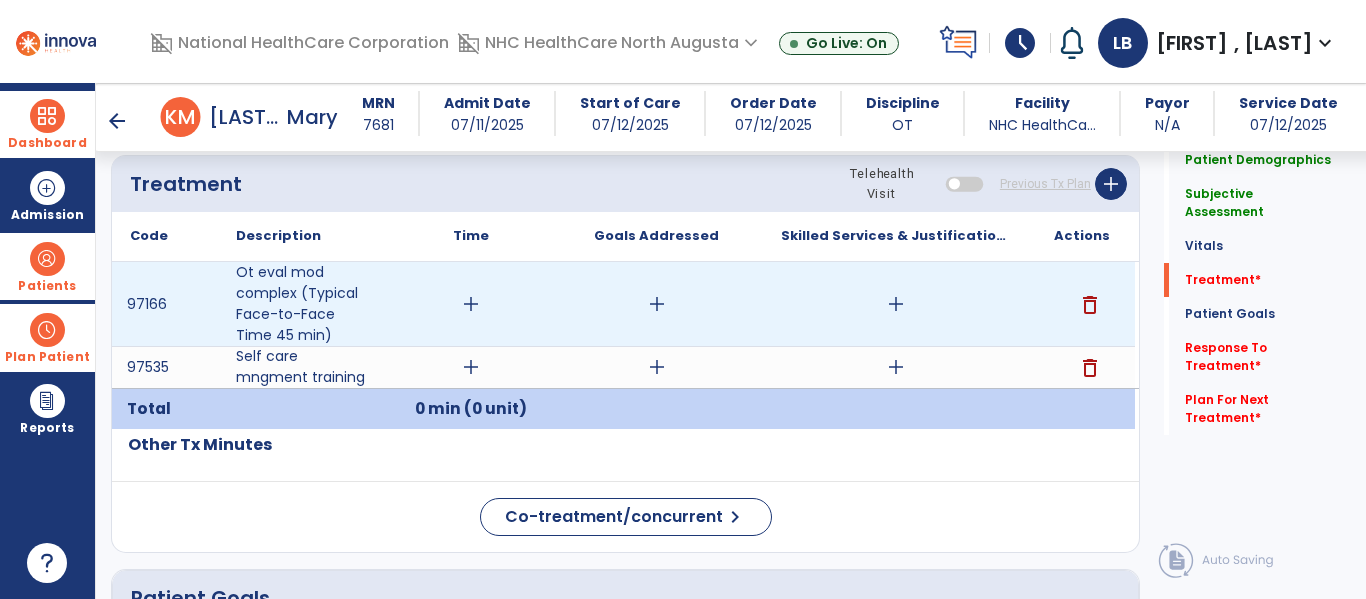 click on "add" at bounding box center [471, 304] 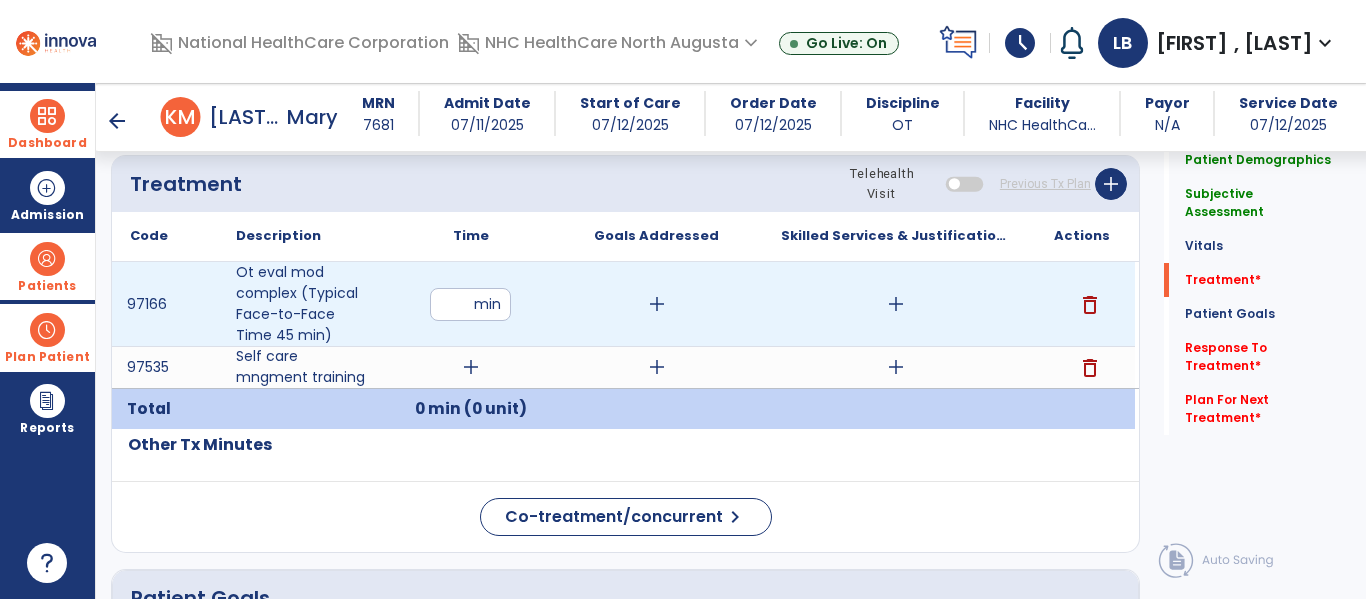 type on "**" 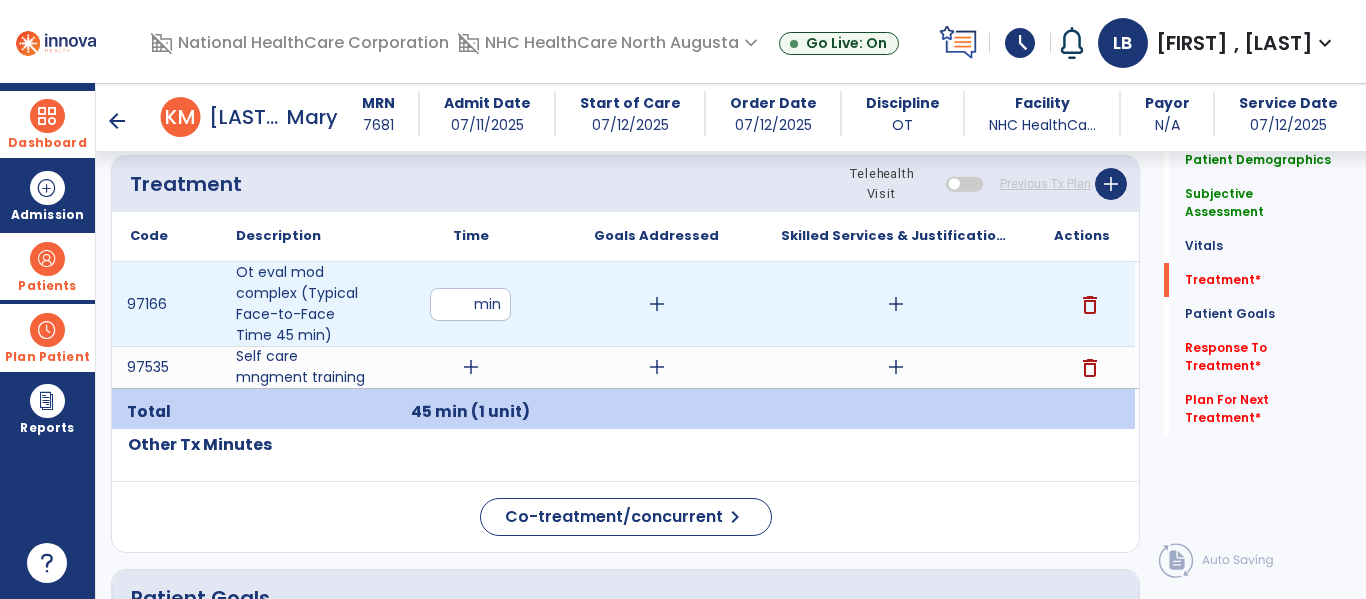 click on "add" at bounding box center [657, 304] 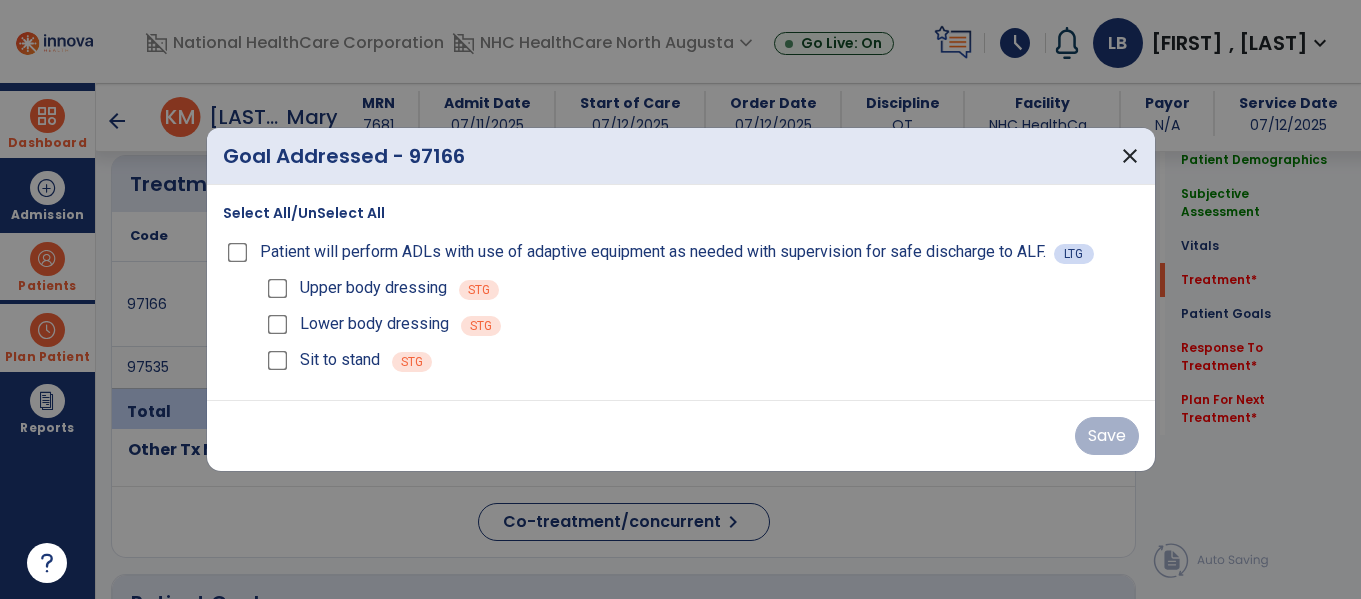 scroll, scrollTop: 1094, scrollLeft: 0, axis: vertical 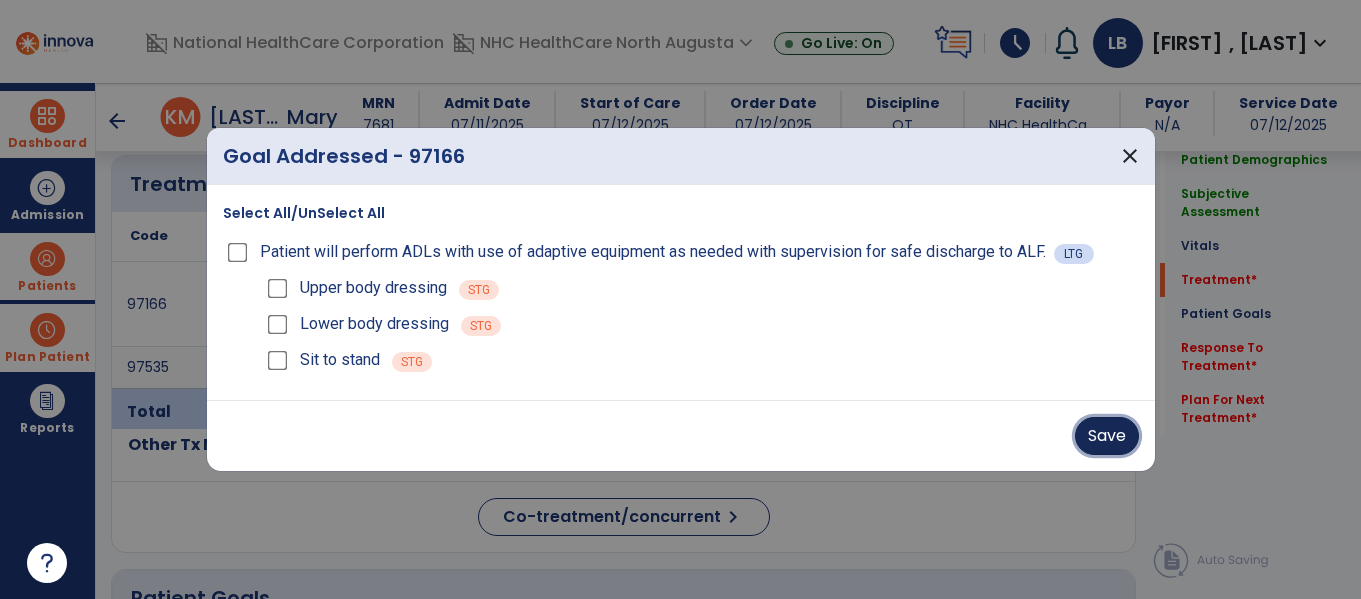click on "Save" at bounding box center [1107, 436] 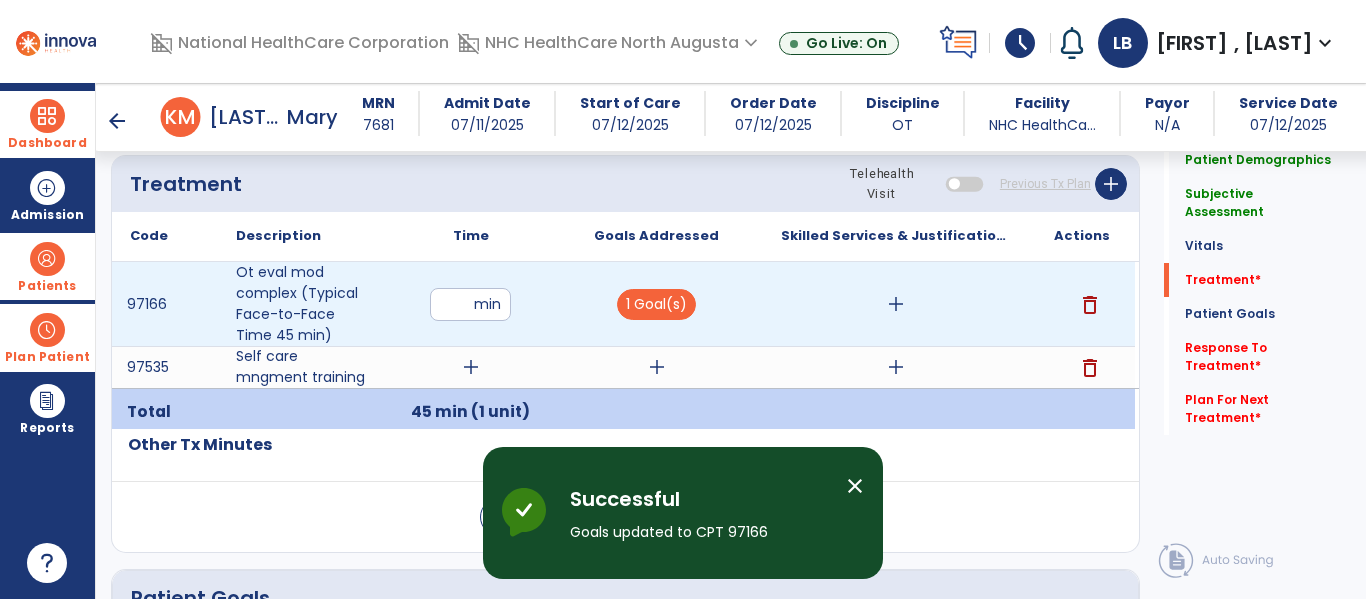 click on "add" at bounding box center (896, 304) 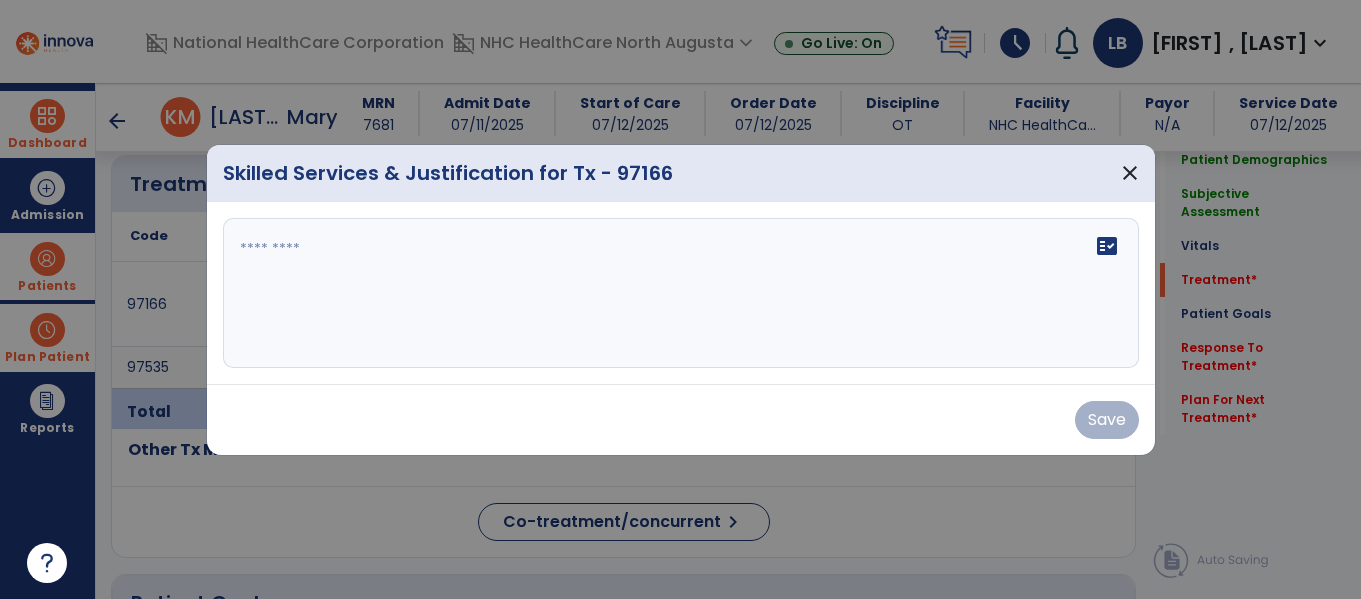 scroll, scrollTop: 1094, scrollLeft: 0, axis: vertical 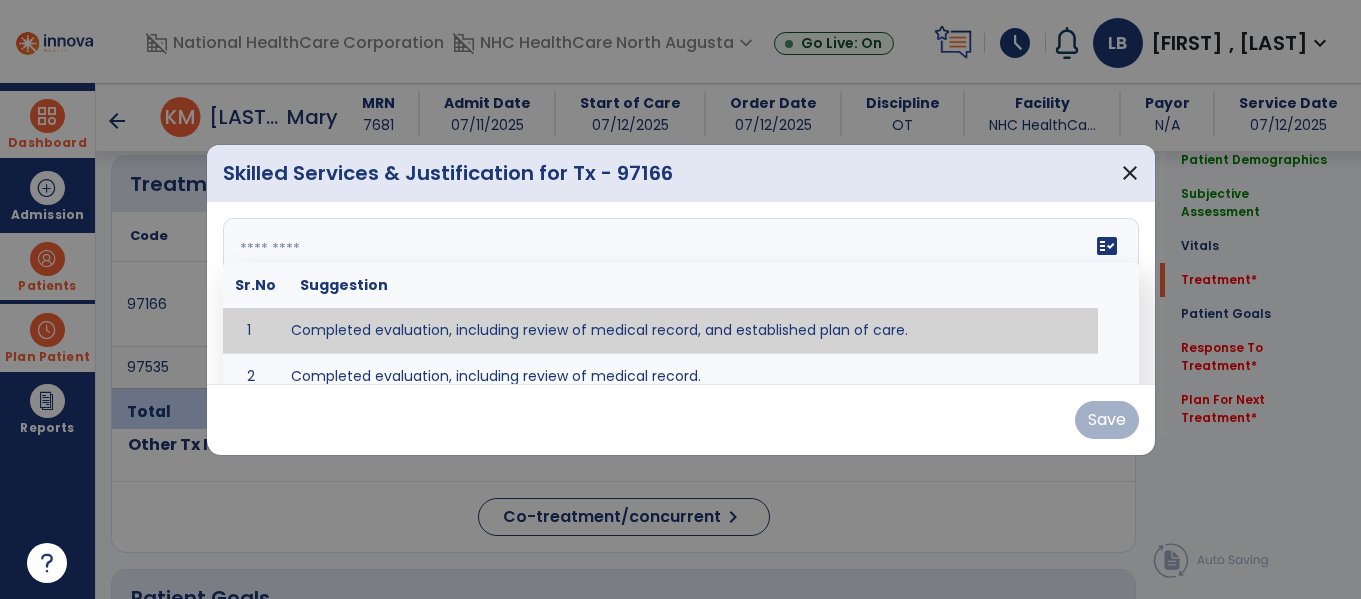 click on "fact_check  Sr.No Suggestion 1 Completed evaluation, including review of medical record, and established plan of care. 2 Completed evaluation, including review of medical record." at bounding box center (681, 293) 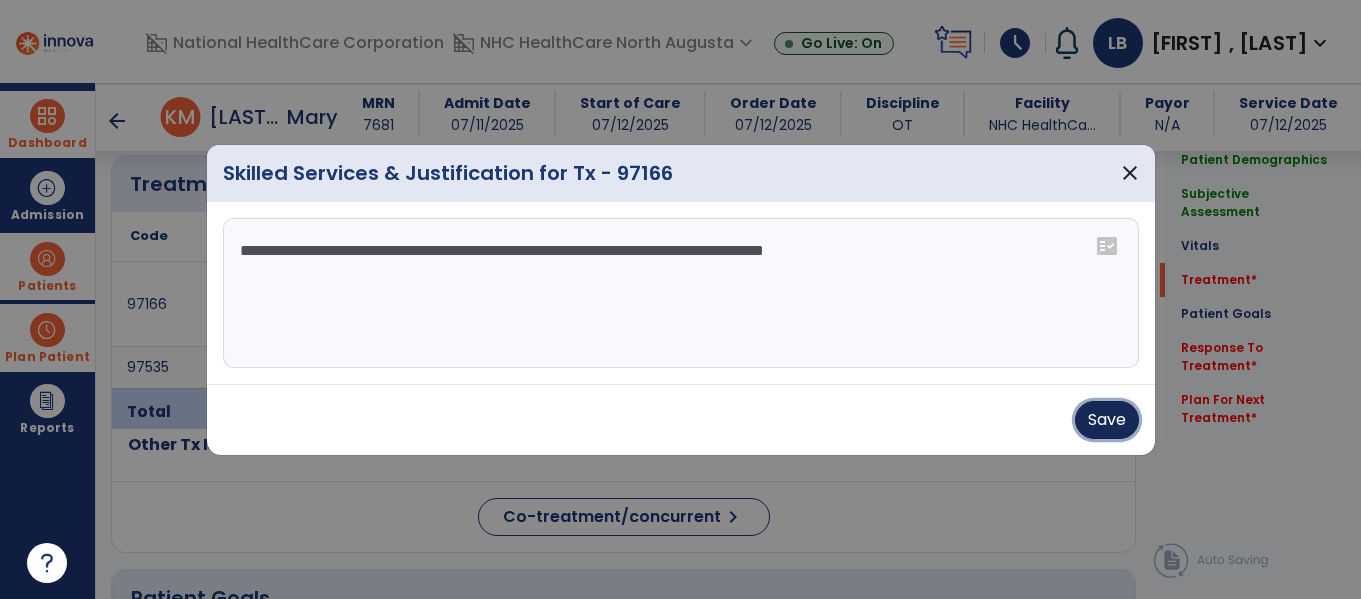 click on "Save" at bounding box center (1107, 420) 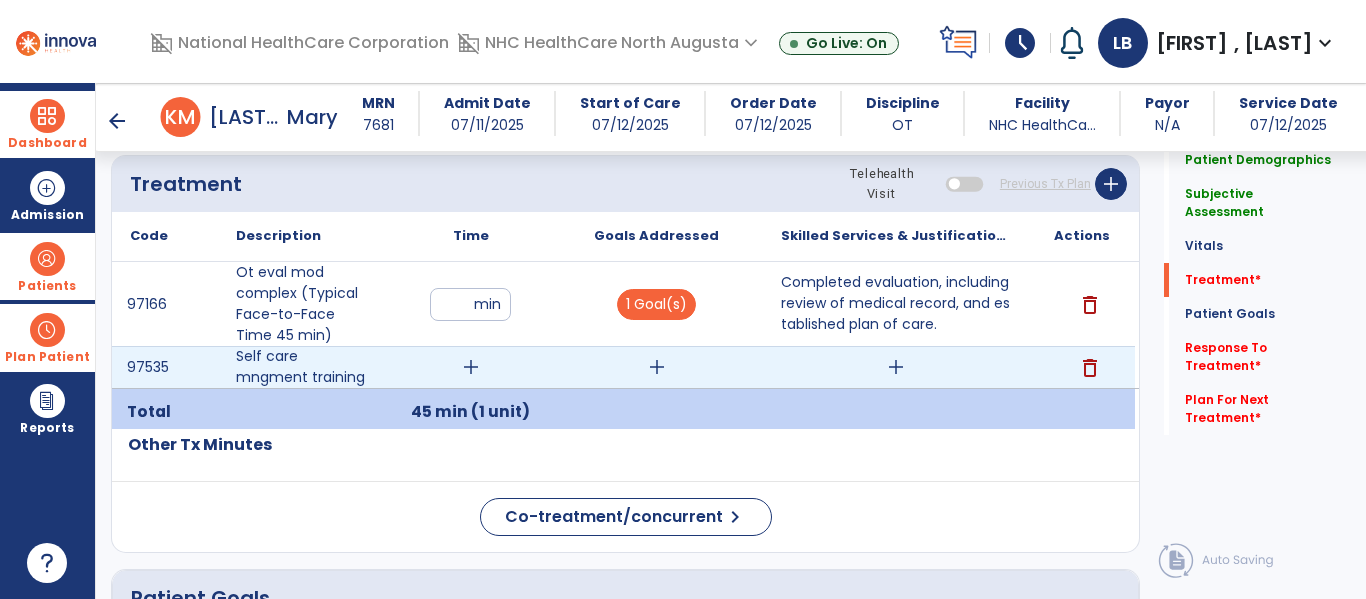 click on "add" at bounding box center [471, 367] 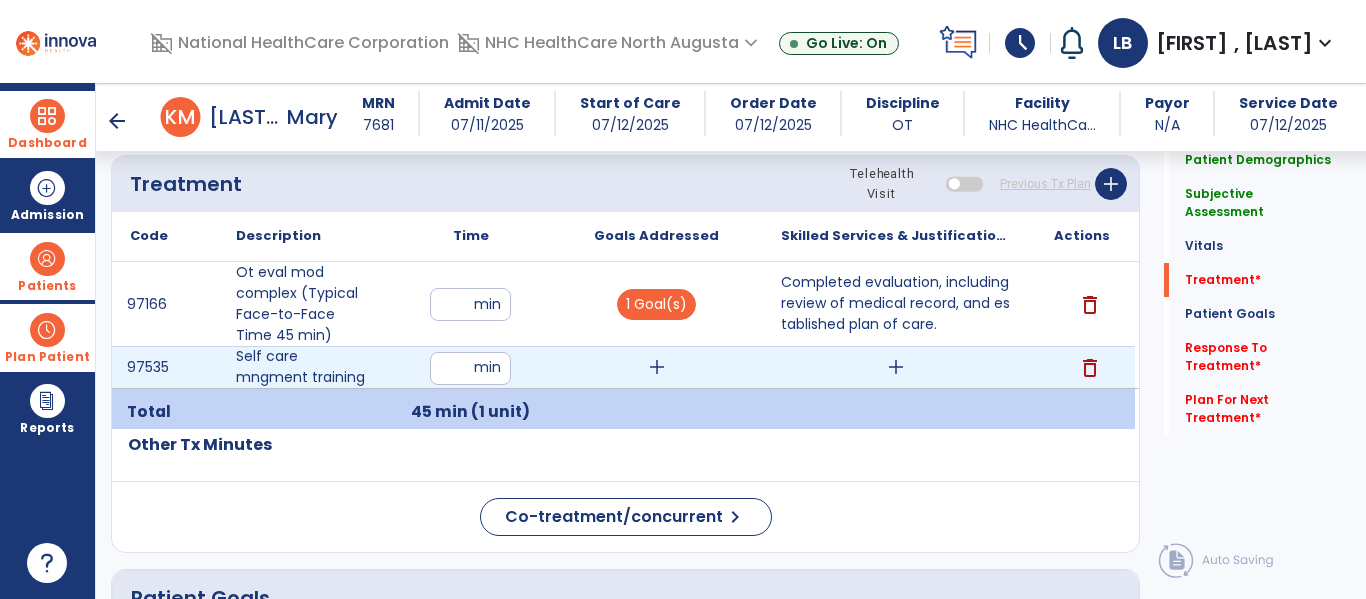 type on "**" 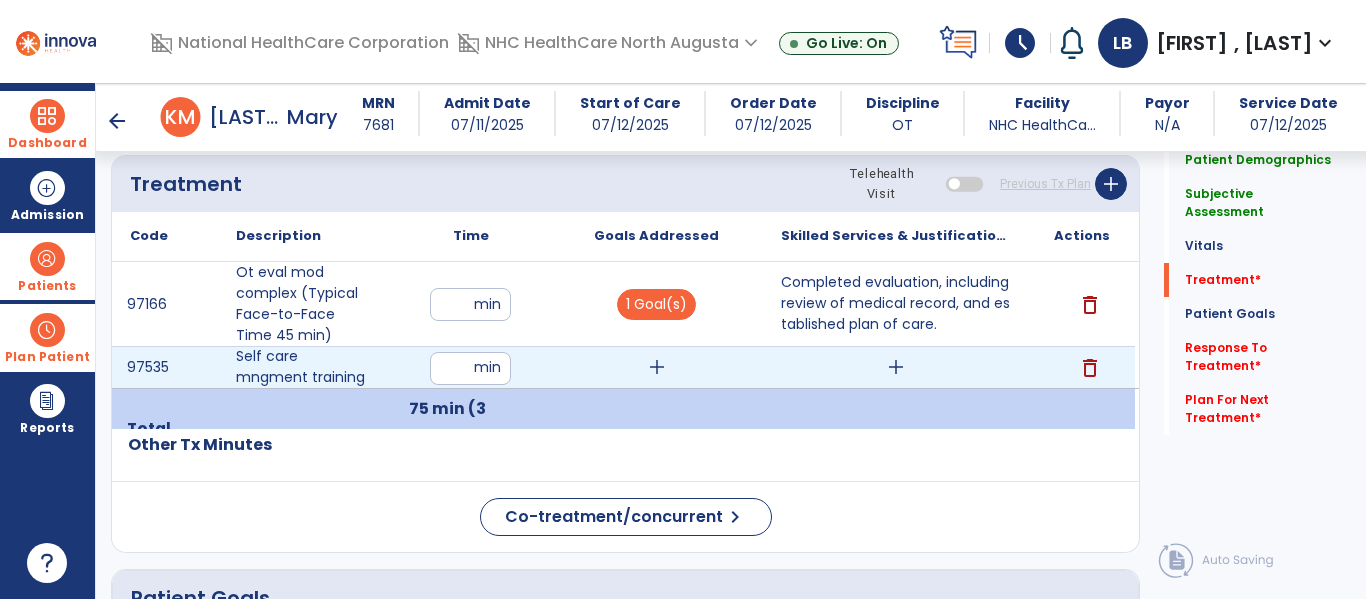 click on "add" at bounding box center (657, 367) 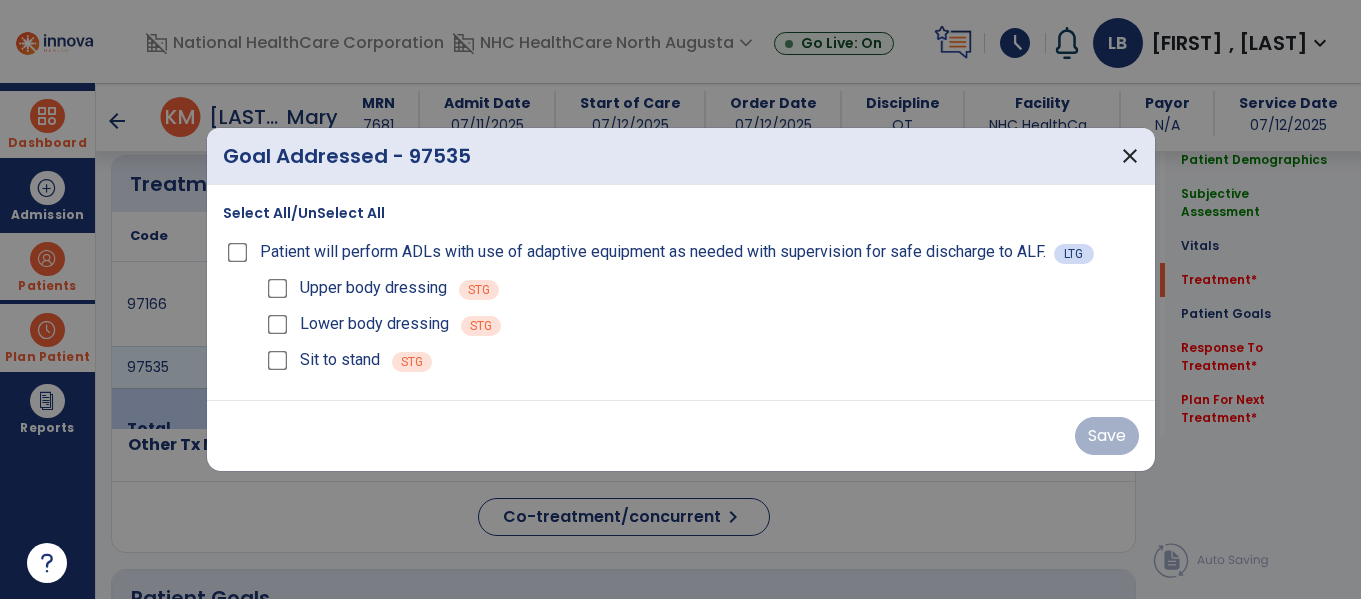 scroll, scrollTop: 1094, scrollLeft: 0, axis: vertical 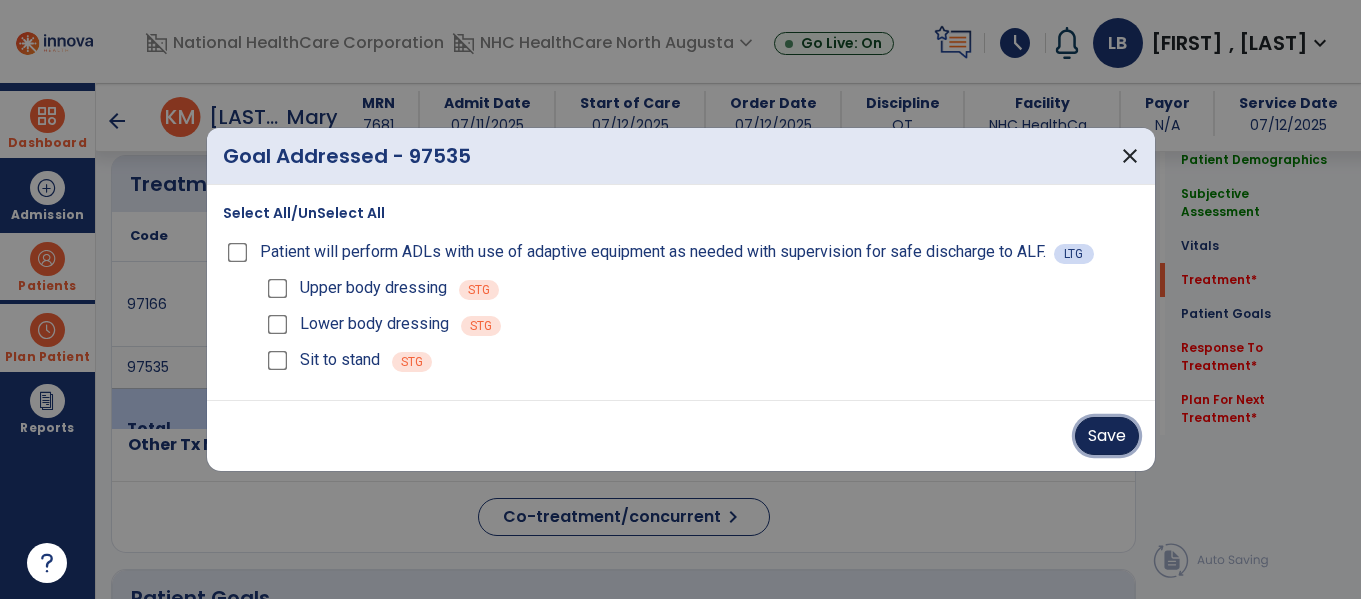 click on "Save" at bounding box center [1107, 436] 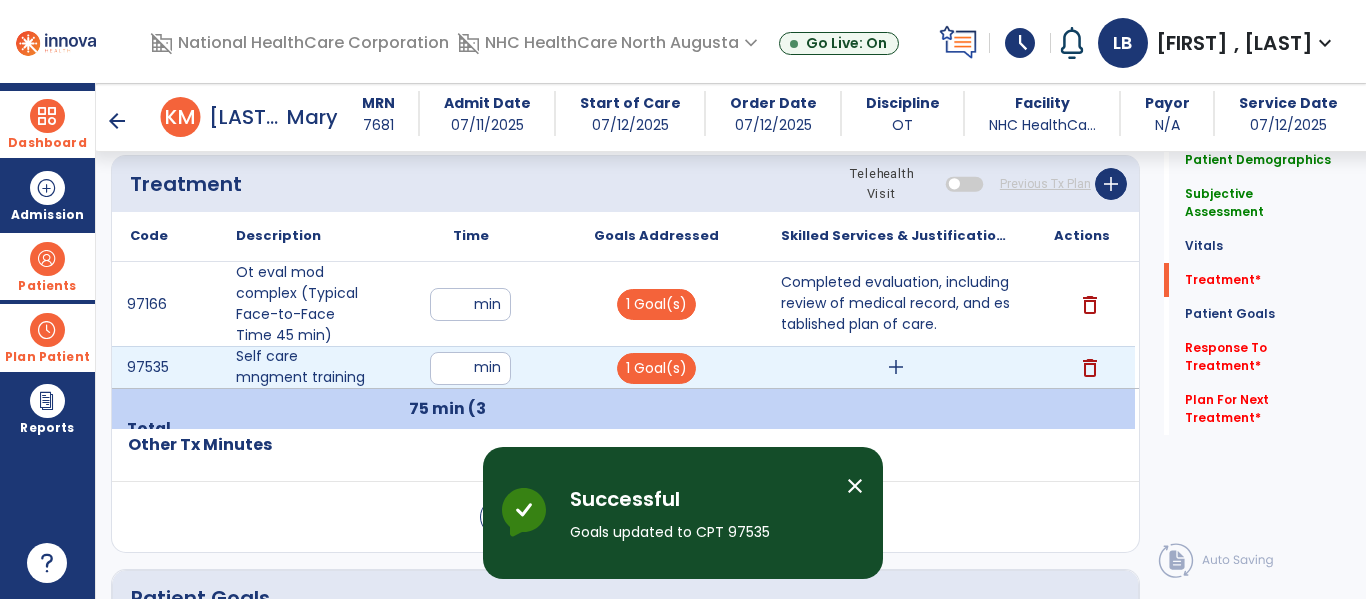 click on "add" at bounding box center (896, 367) 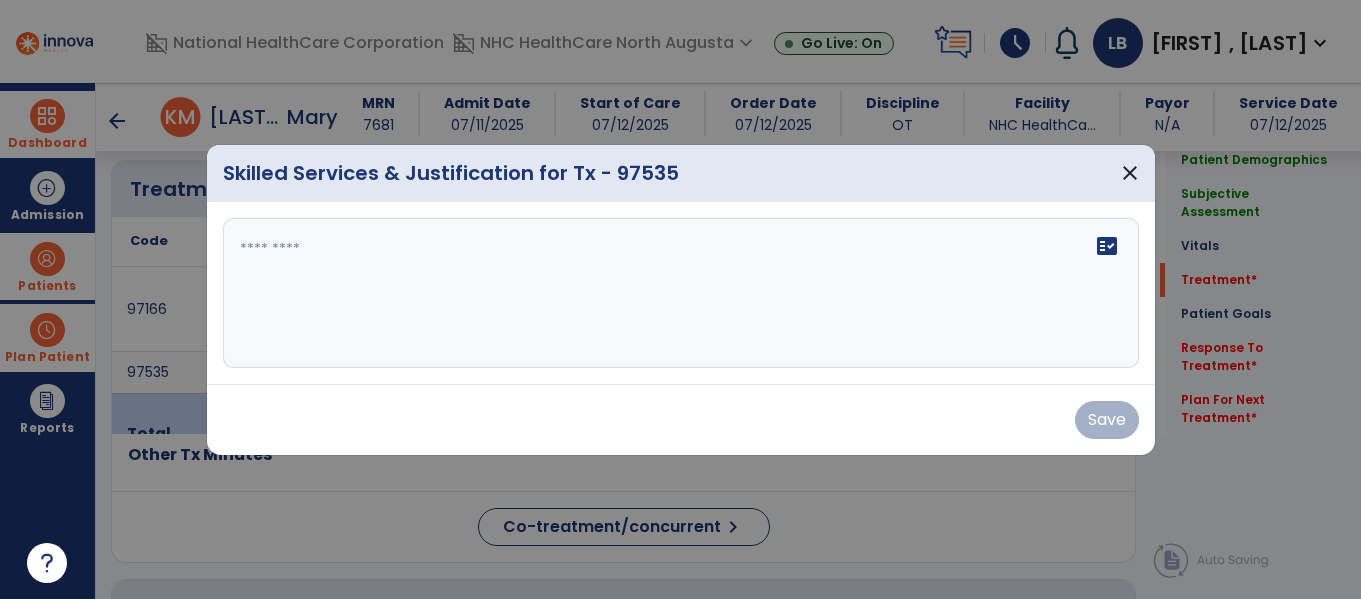 scroll, scrollTop: 1094, scrollLeft: 0, axis: vertical 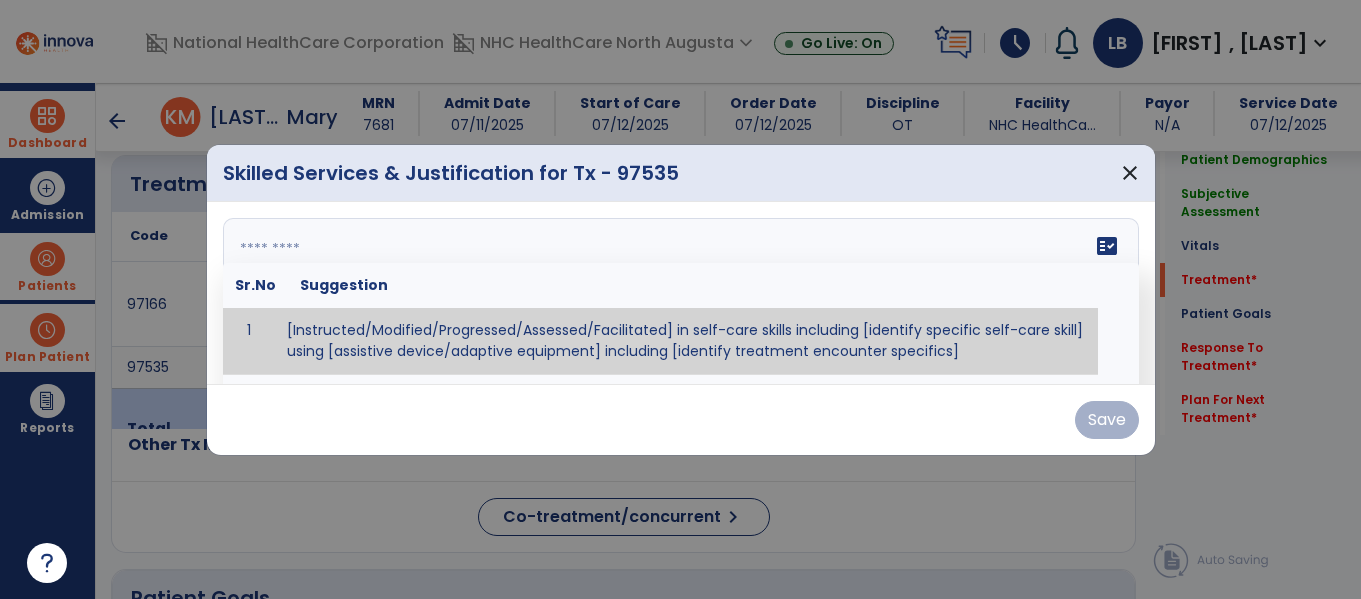 click on "fact_check  Sr.No Suggestion 1 [Instructed/Modified/Progressed/Assessed/Facilitated] in self-care skills including [identify specific self-care skill] using [assistive device/adaptive equipment] including [identify treatment encounter specifics]" at bounding box center (681, 293) 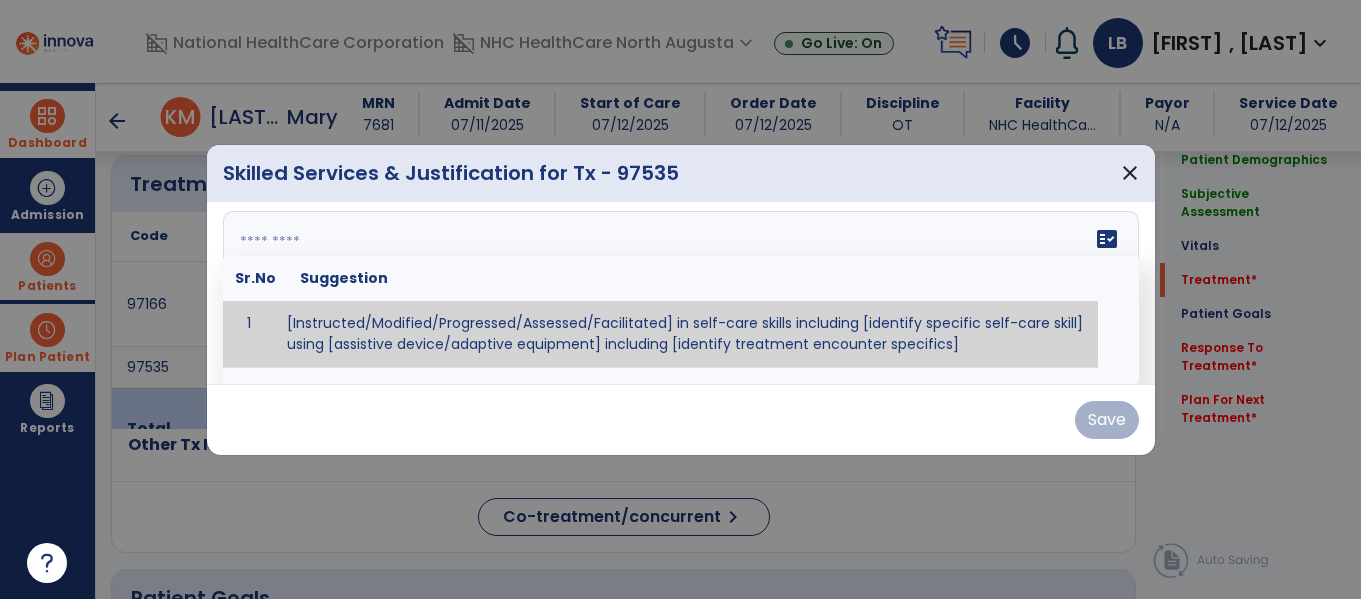 click at bounding box center (678, 286) 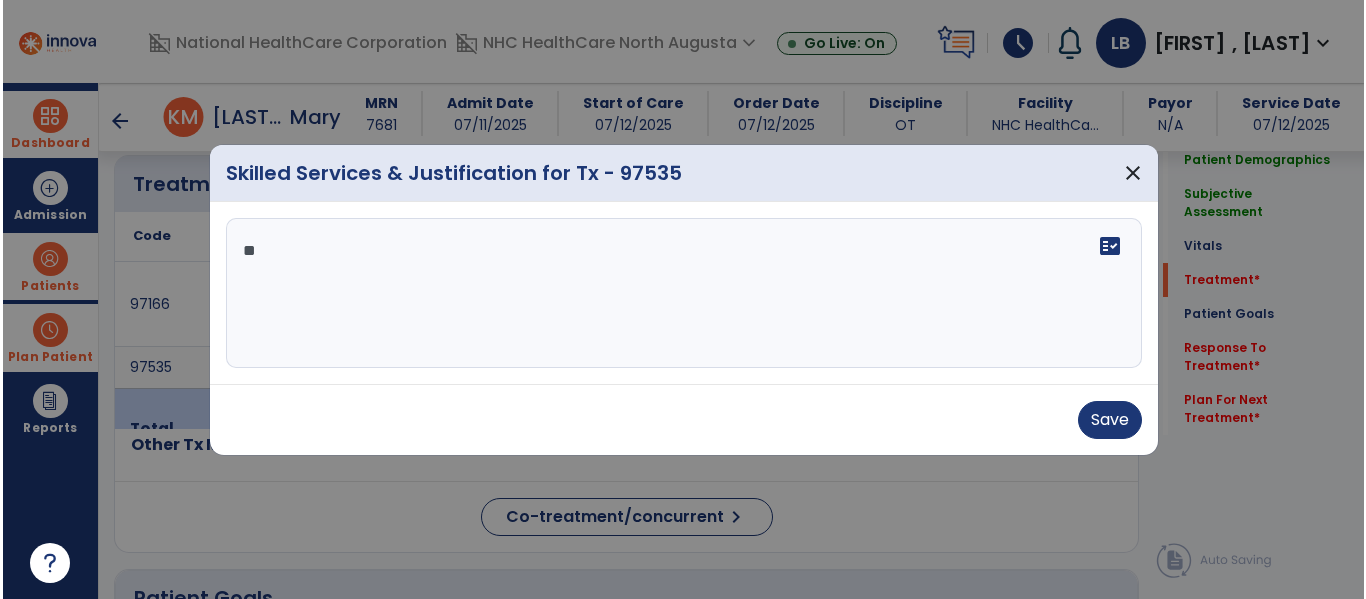 scroll, scrollTop: 0, scrollLeft: 0, axis: both 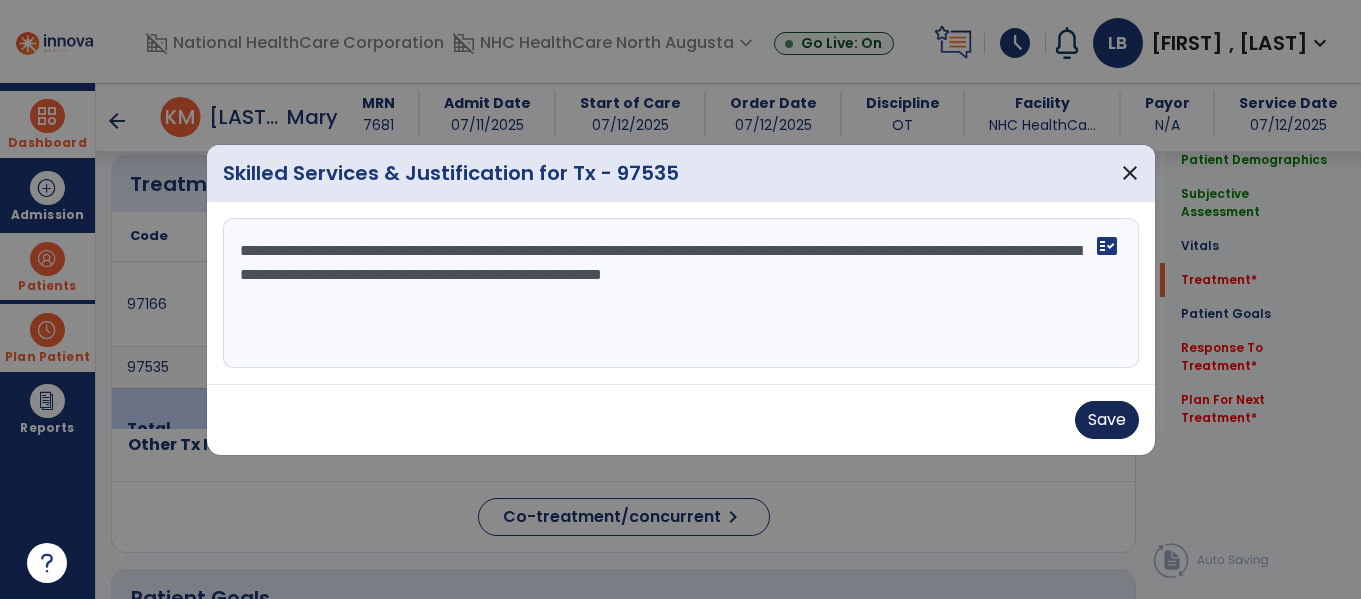 type on "**********" 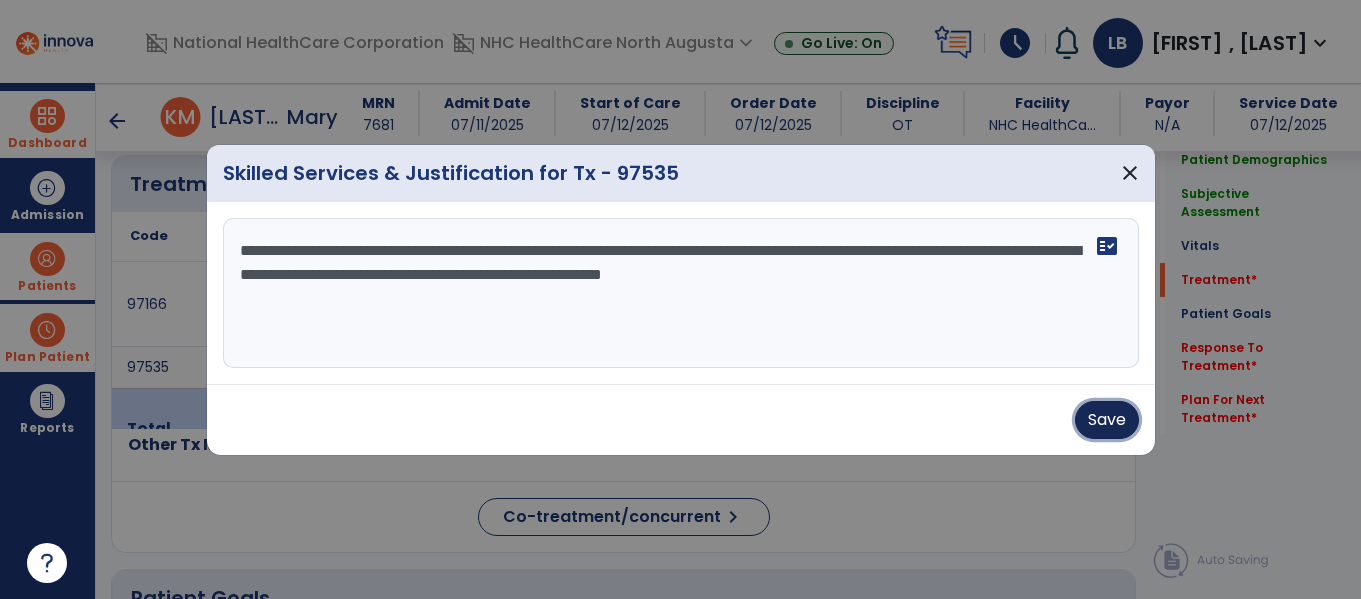 click on "Save" at bounding box center [1107, 420] 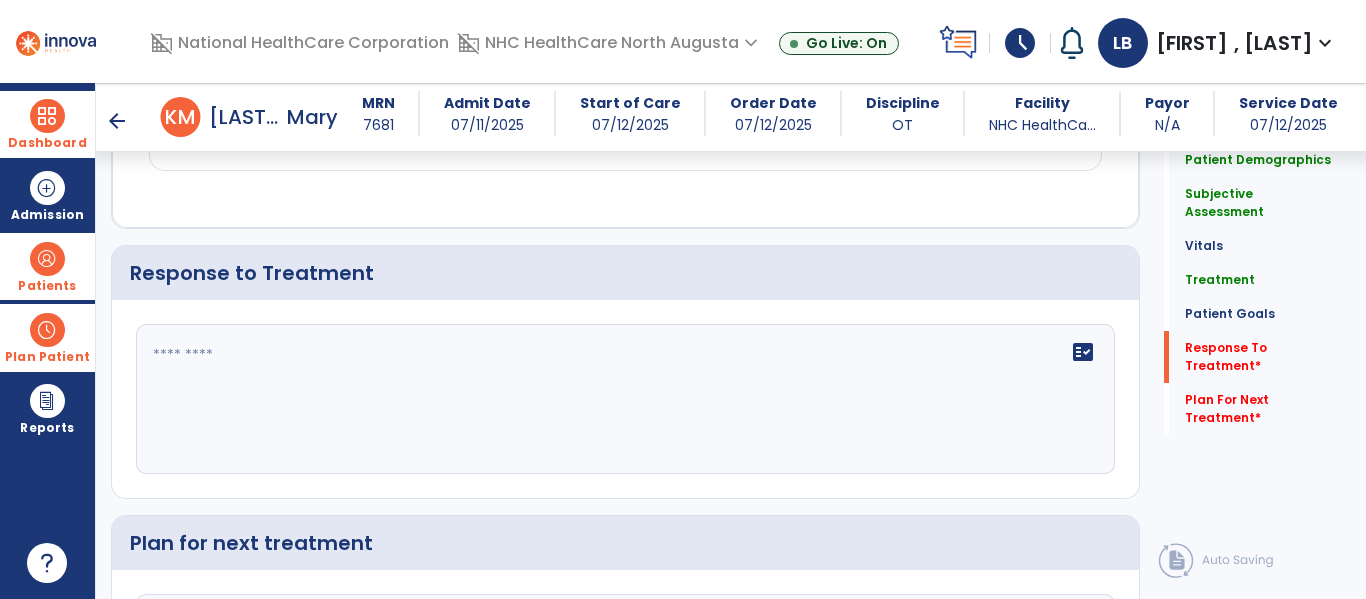 scroll, scrollTop: 2200, scrollLeft: 0, axis: vertical 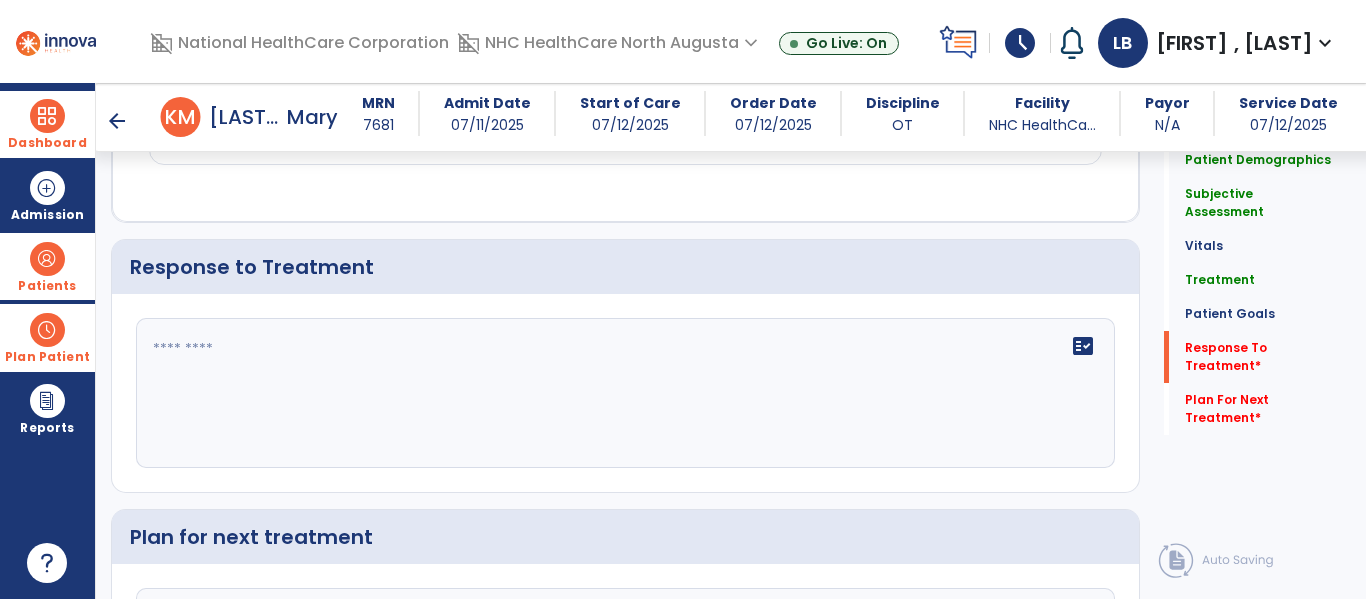 click on "fact_check" 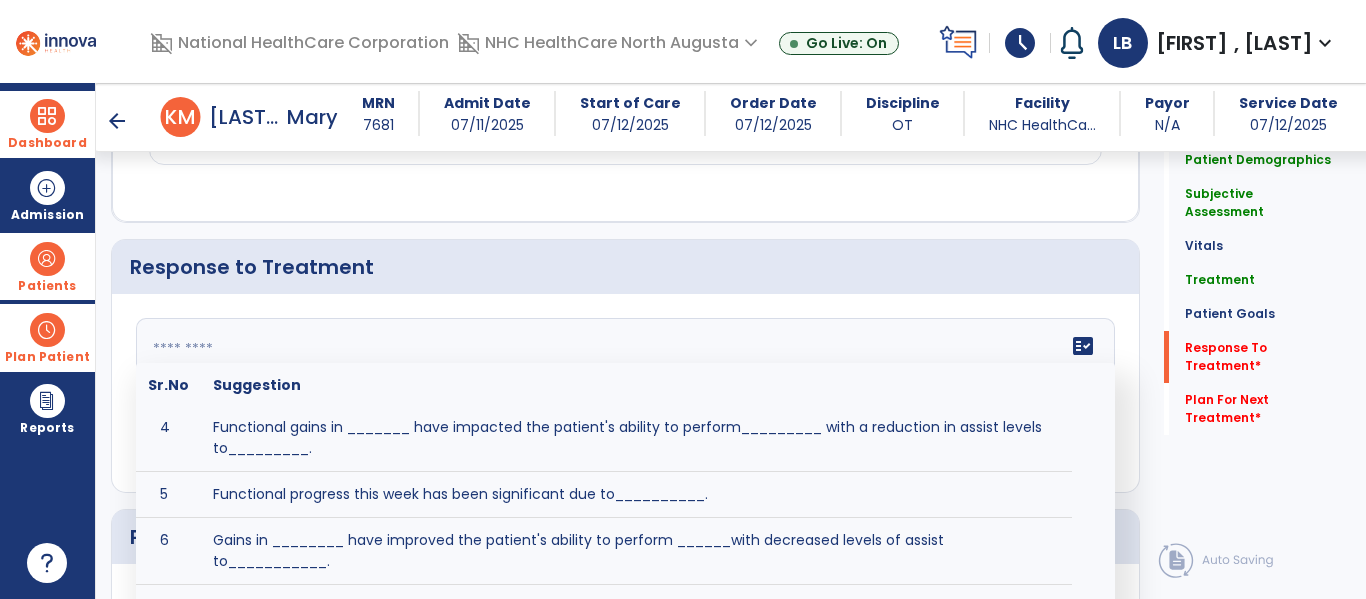 scroll, scrollTop: 89, scrollLeft: 0, axis: vertical 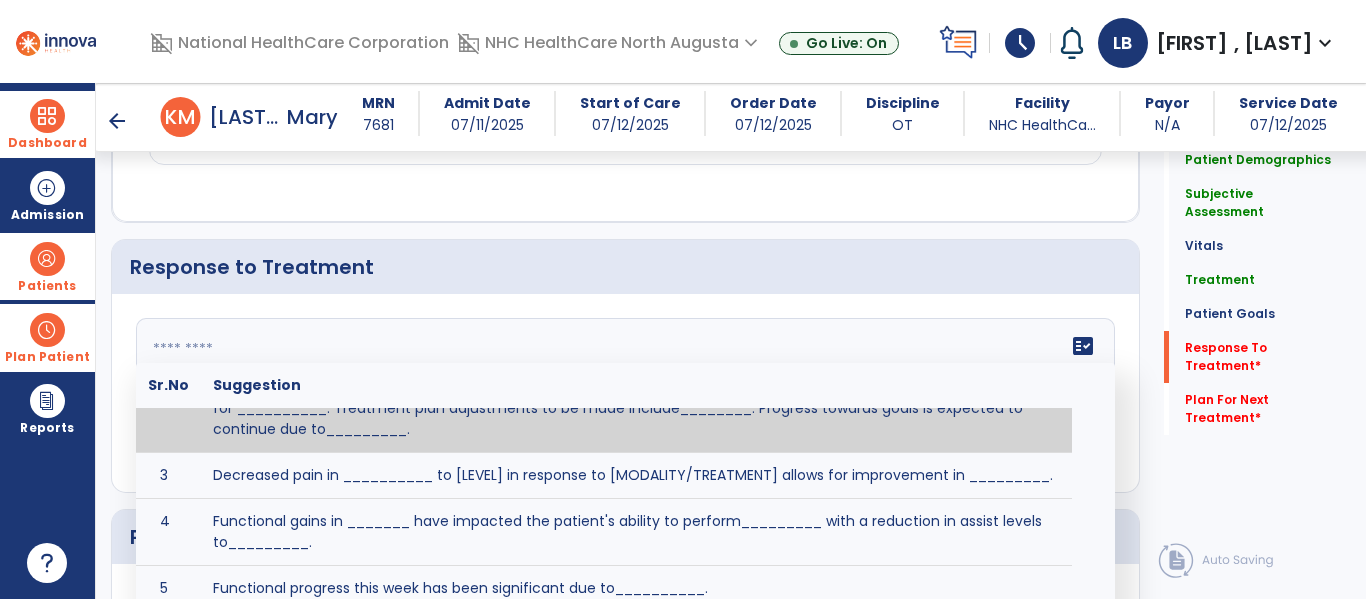 click 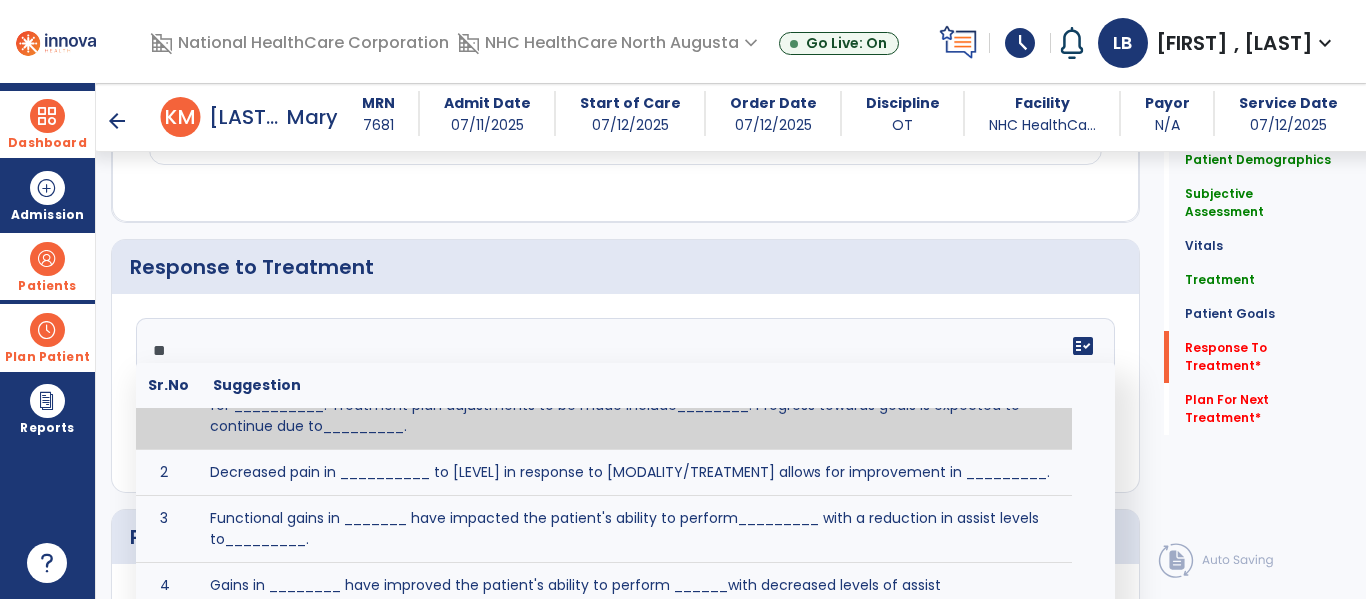 scroll, scrollTop: 0, scrollLeft: 0, axis: both 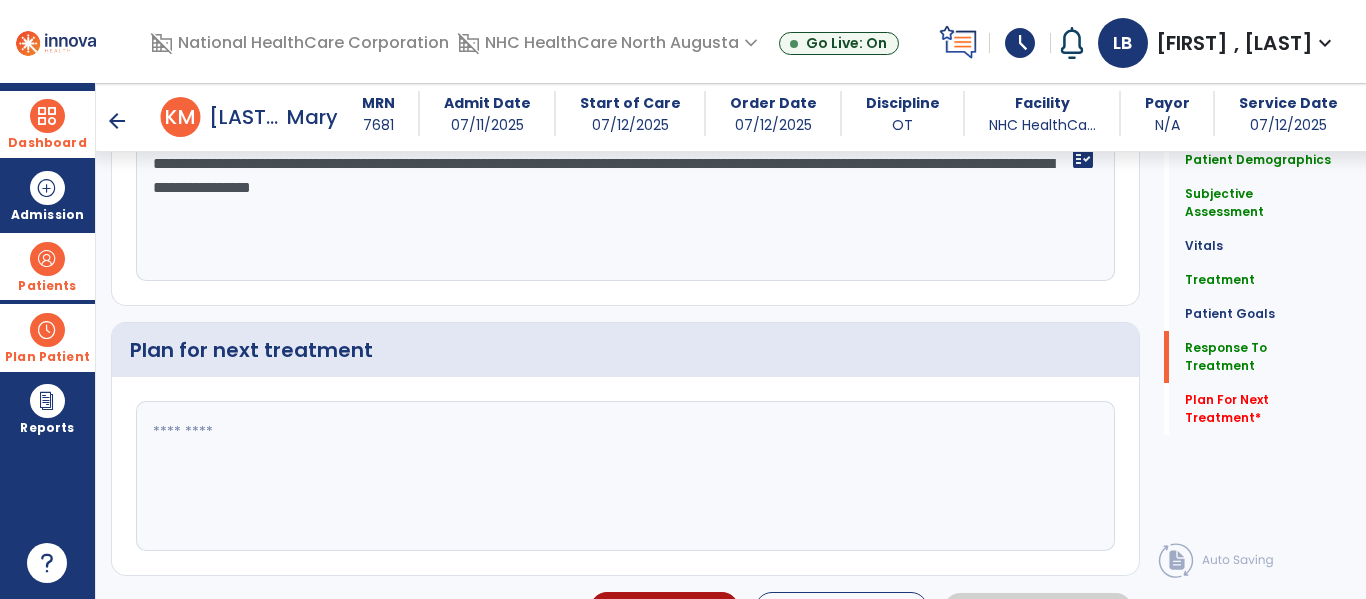 type on "**********" 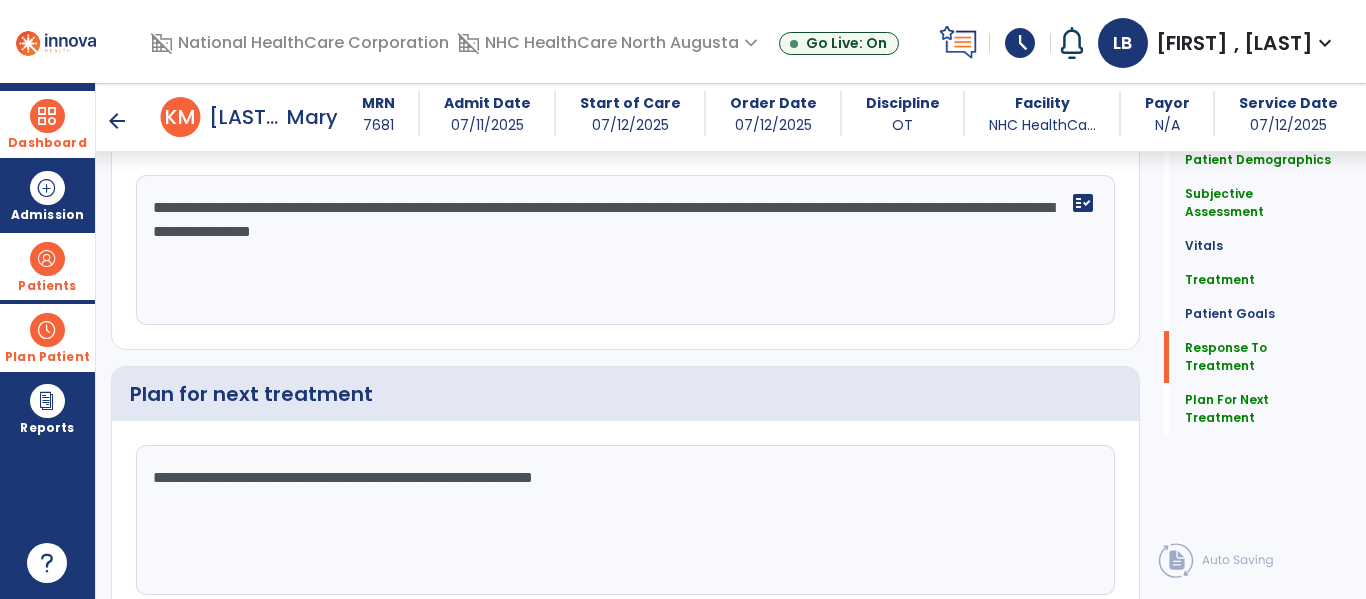 scroll, scrollTop: 2387, scrollLeft: 0, axis: vertical 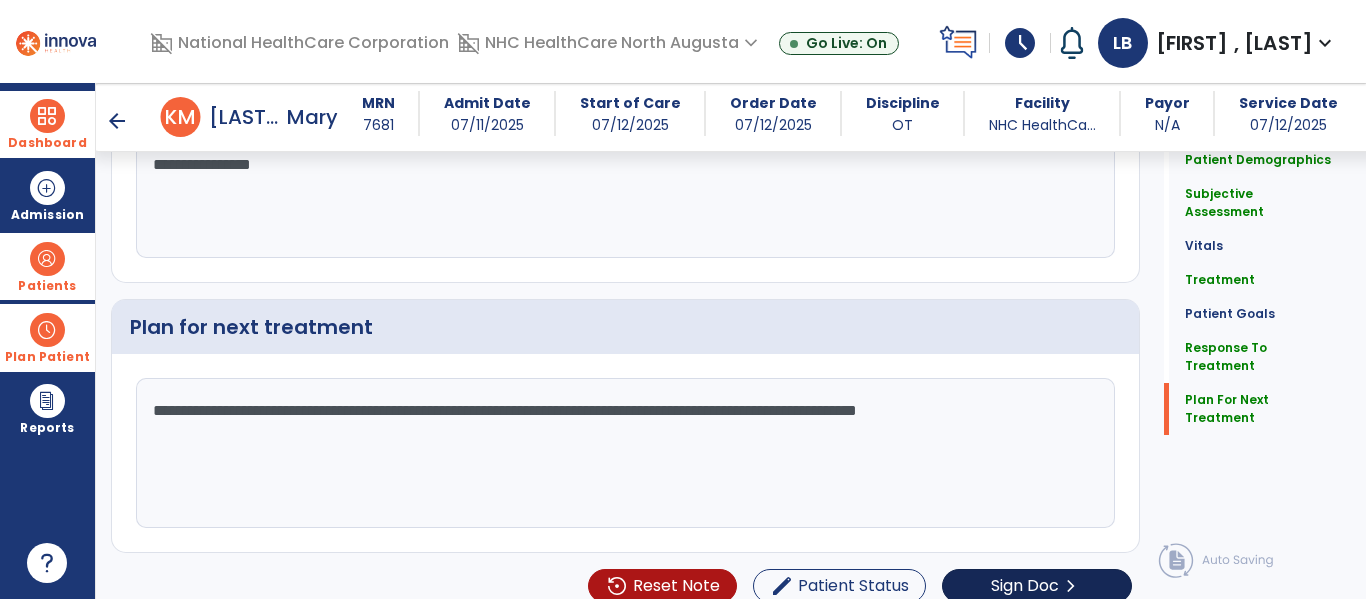 type on "**********" 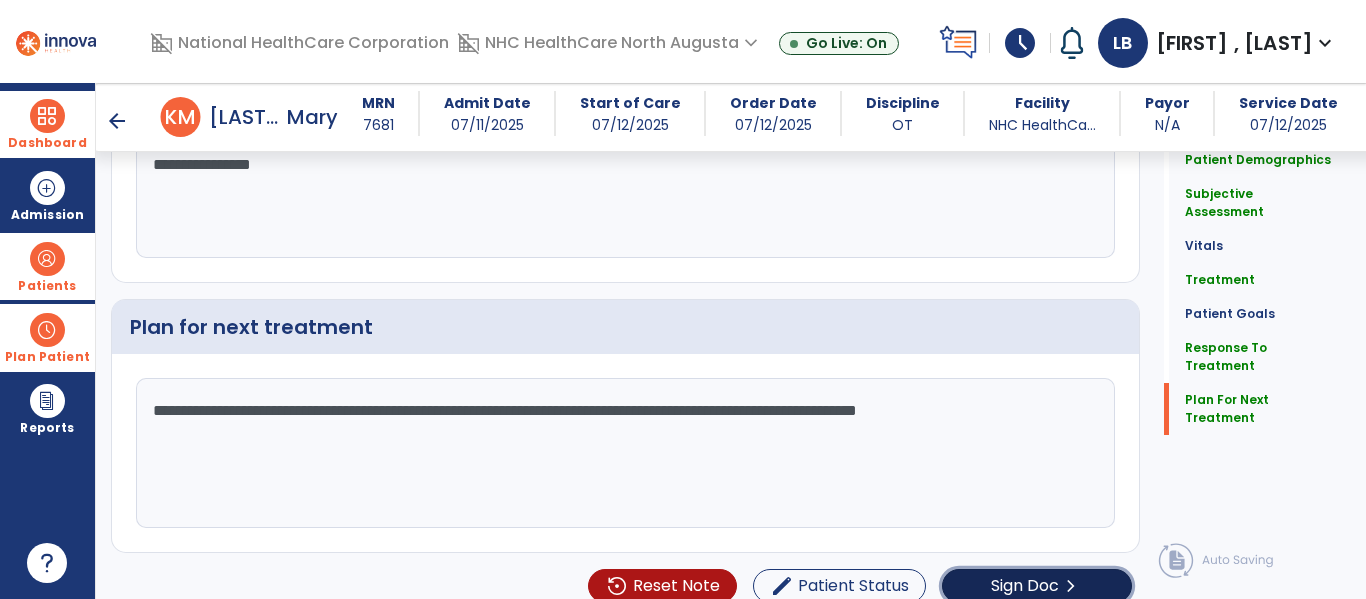 click on "Sign Doc" 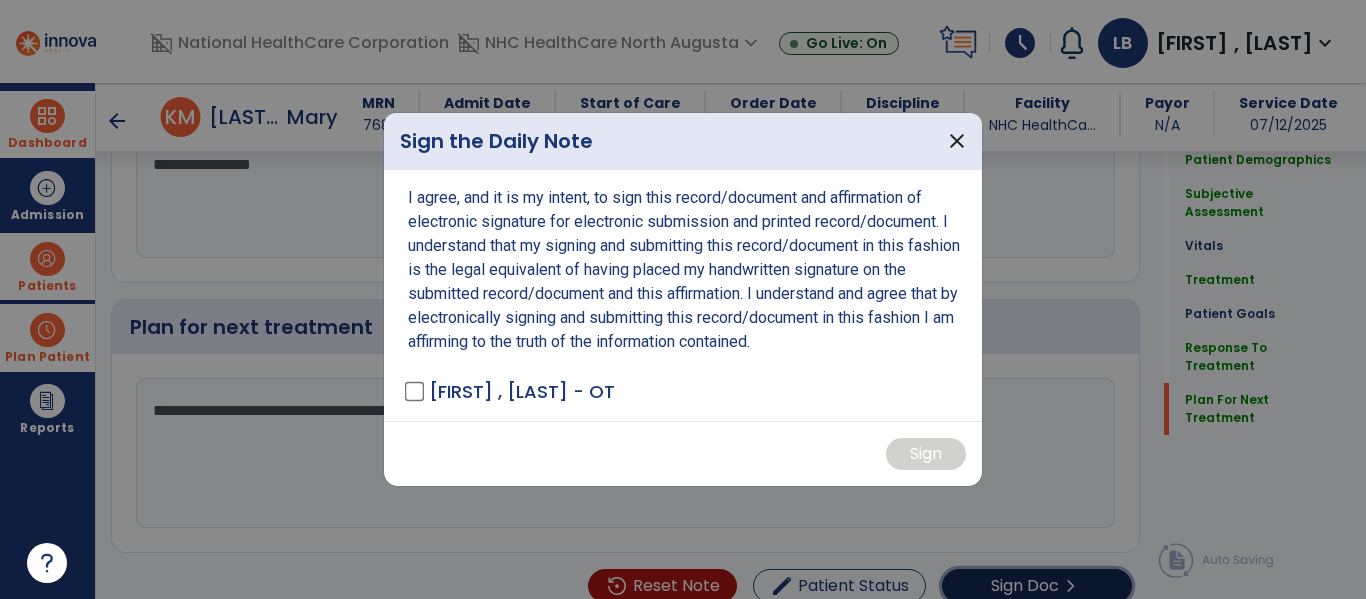 scroll, scrollTop: 2431, scrollLeft: 0, axis: vertical 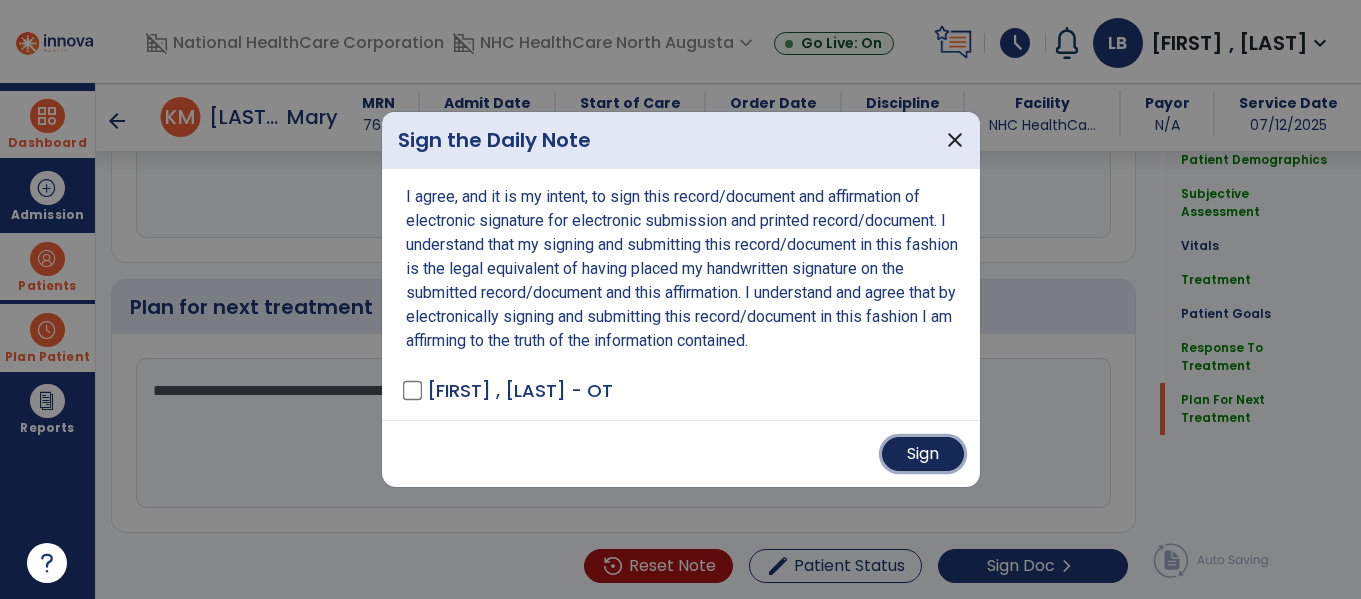 click on "Sign" at bounding box center [923, 454] 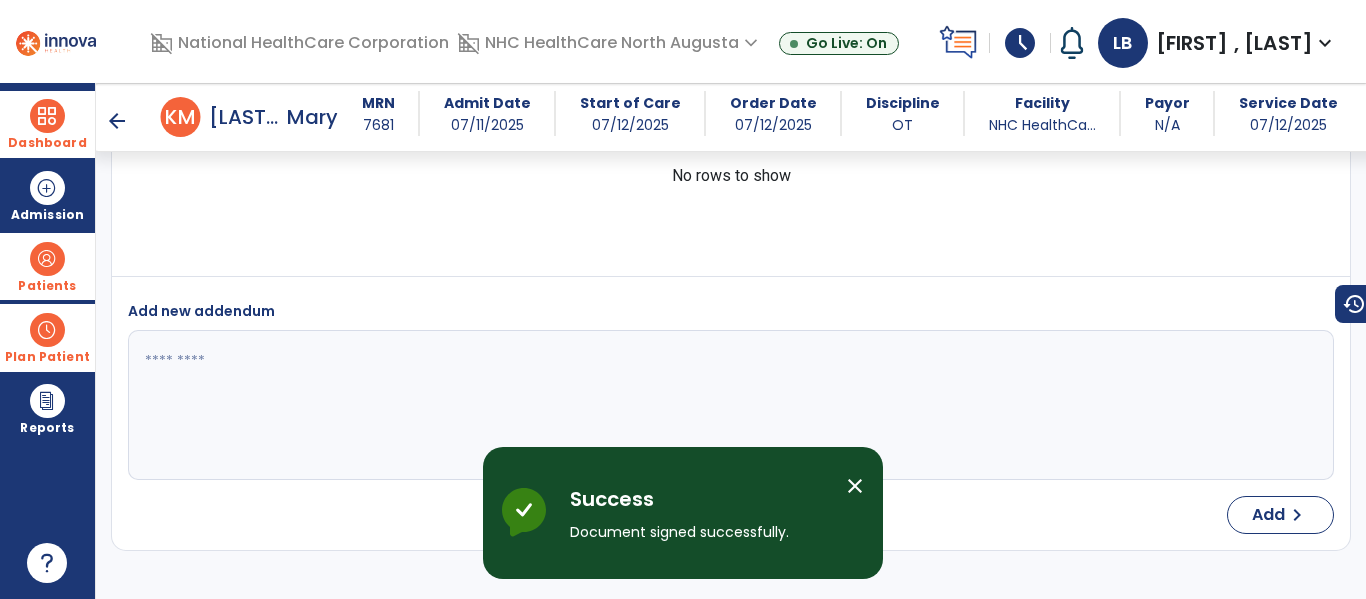 scroll, scrollTop: 3248, scrollLeft: 0, axis: vertical 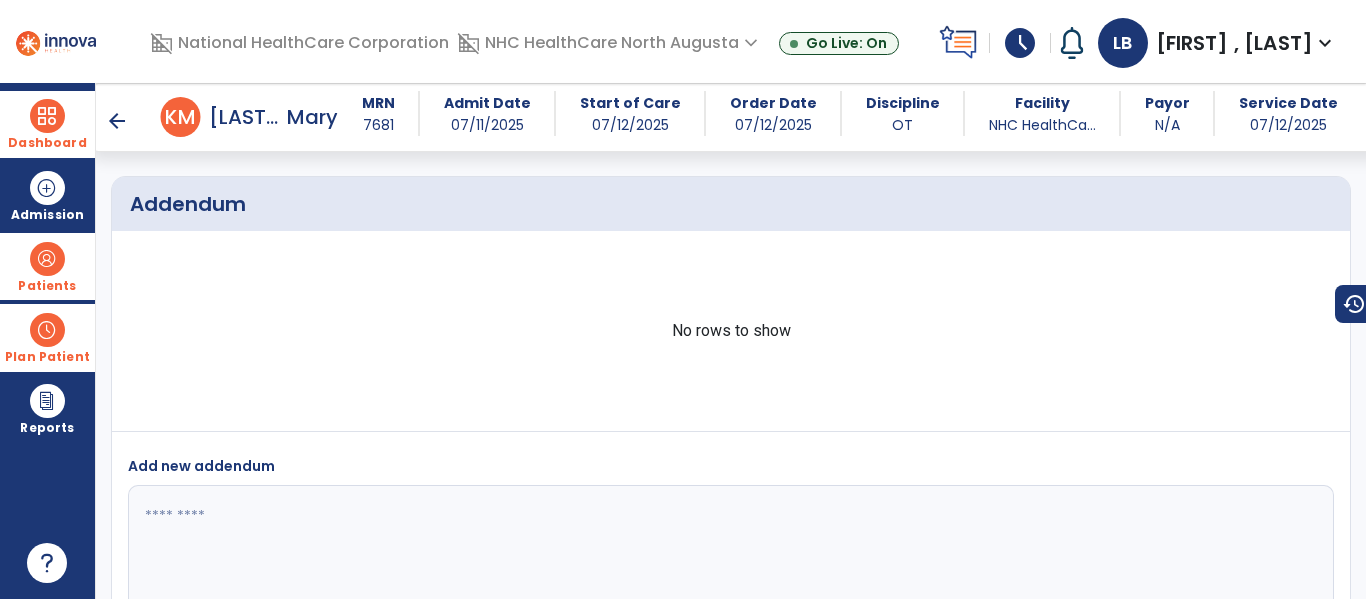 click at bounding box center [47, 116] 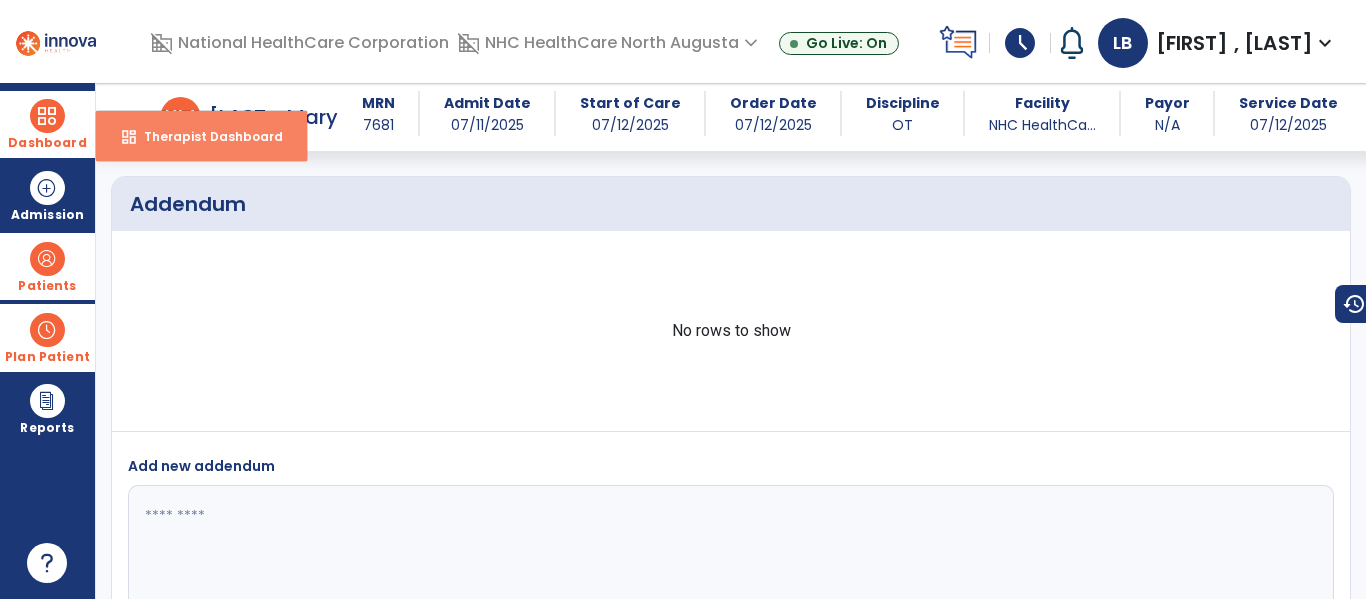 click on "dashboard  Therapist Dashboard" at bounding box center (201, 136) 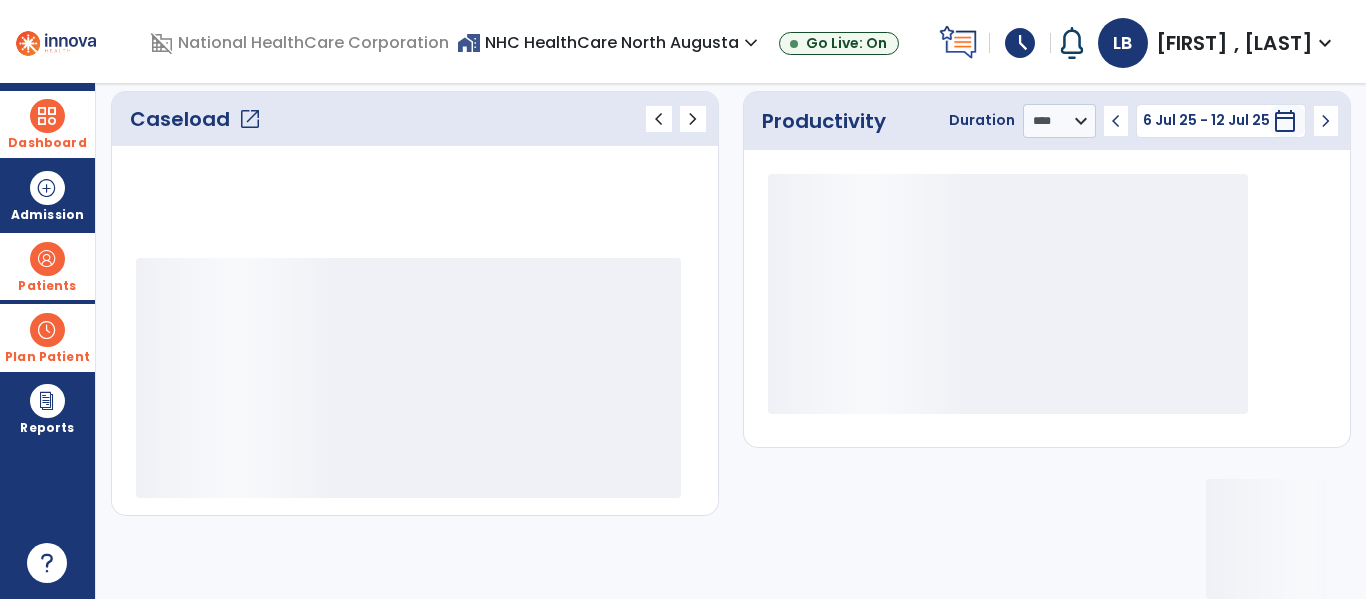 scroll, scrollTop: 277, scrollLeft: 0, axis: vertical 